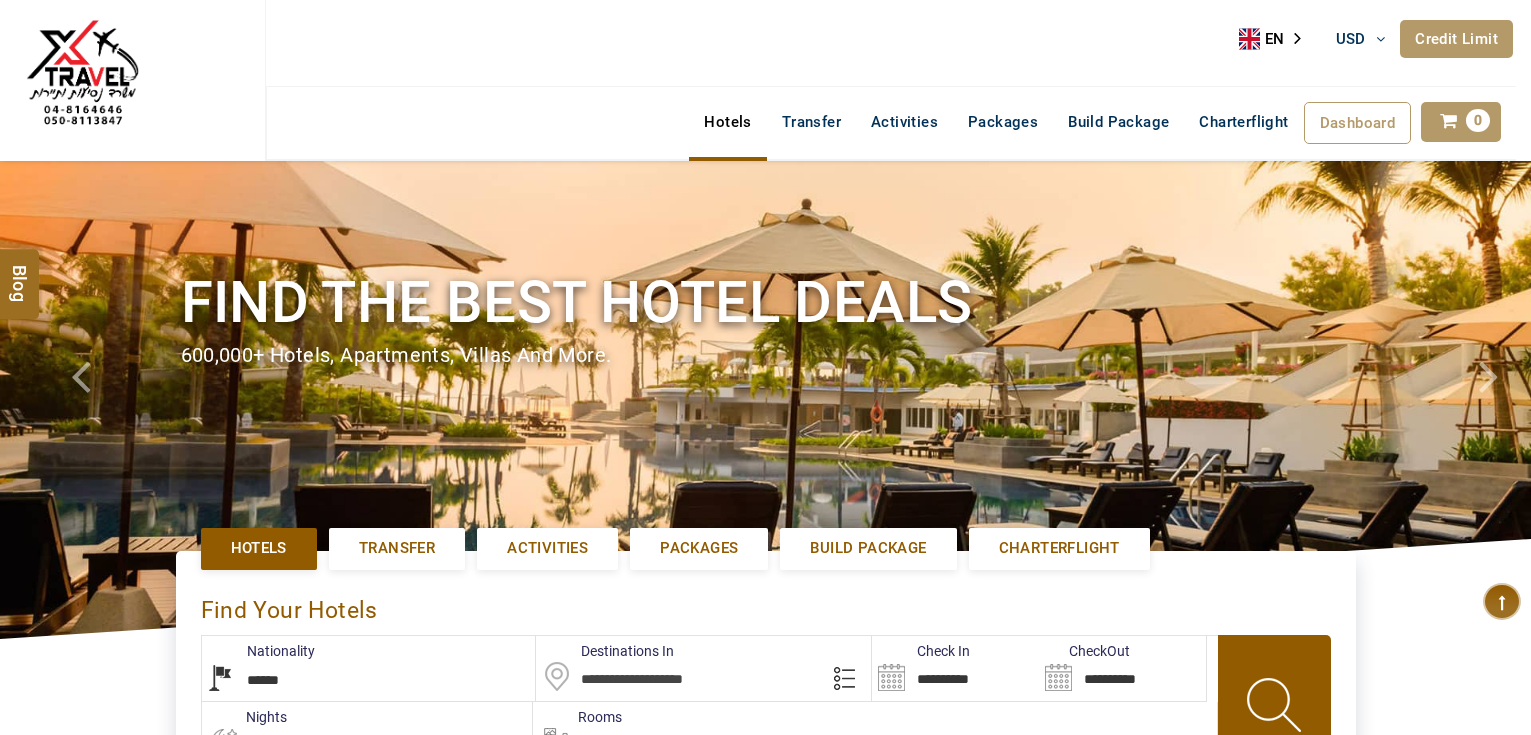 select on "******" 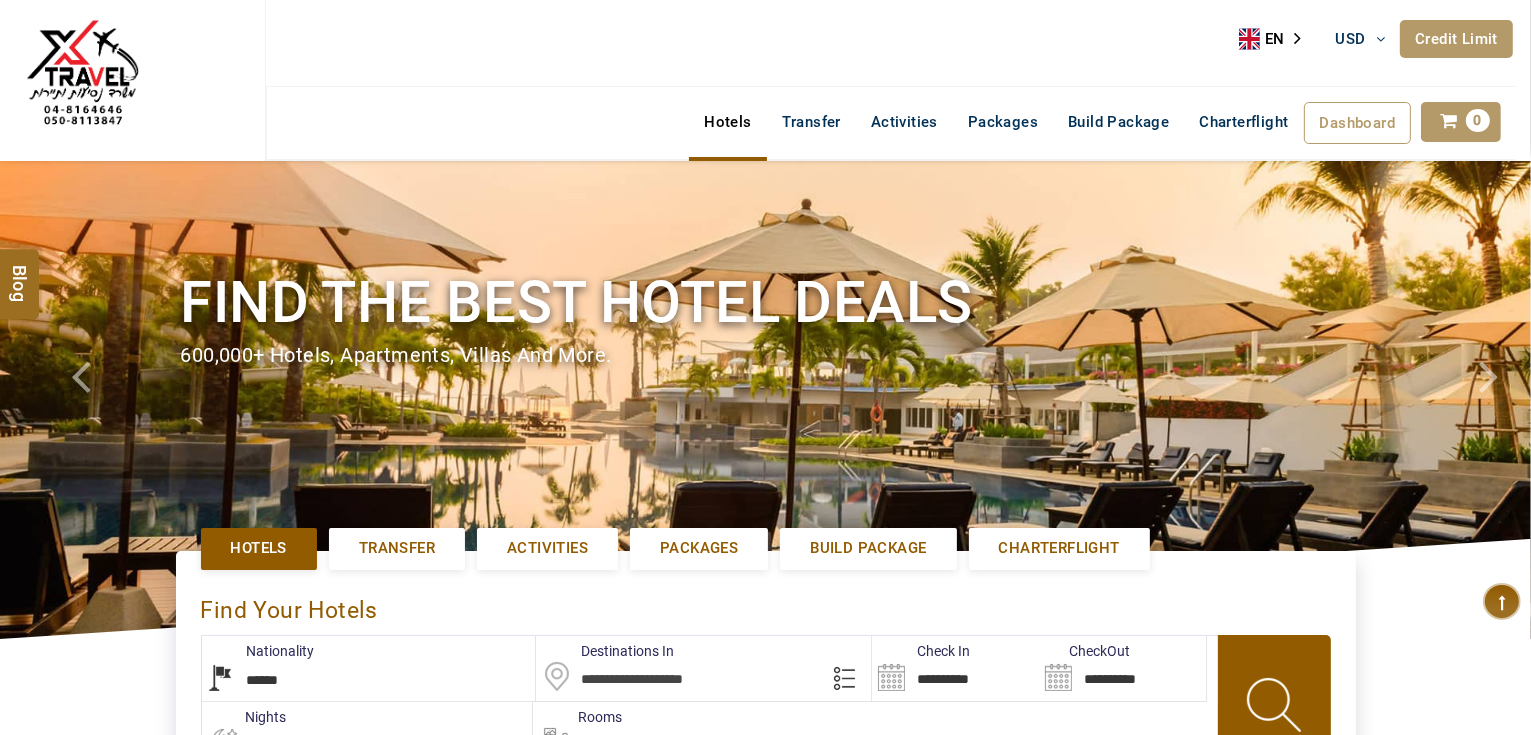 click on "Credit Limit" at bounding box center [1456, 39] 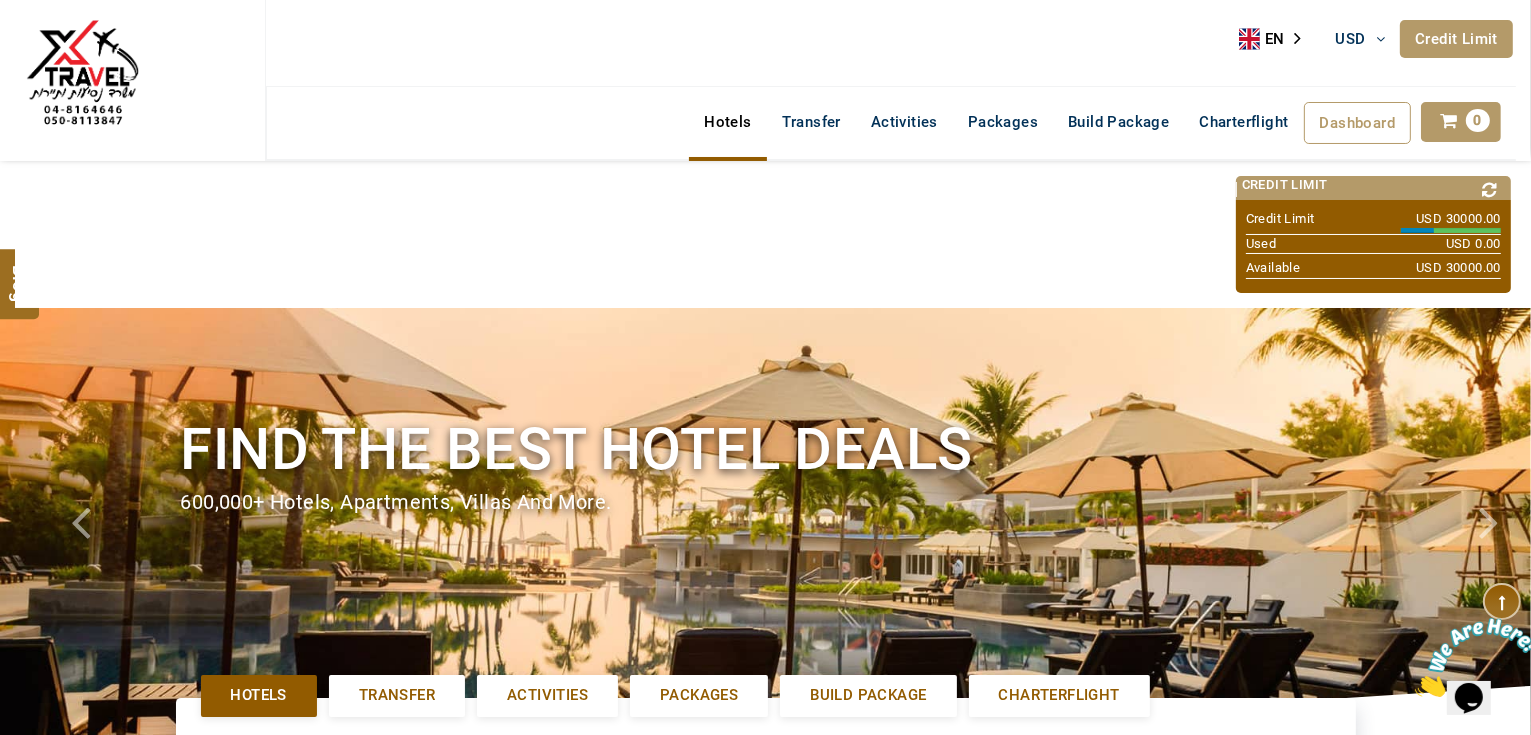 scroll, scrollTop: 0, scrollLeft: 0, axis: both 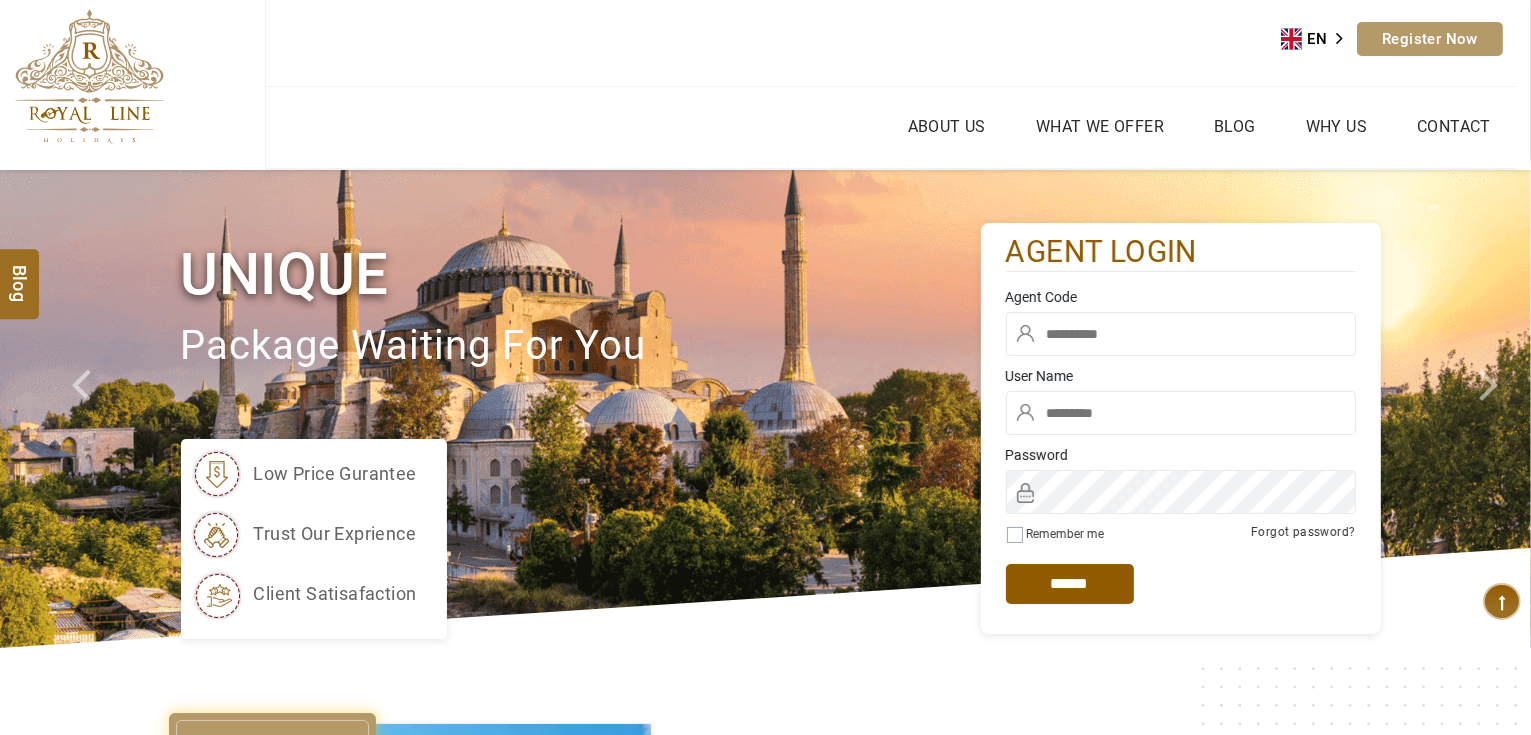 type on "*******" 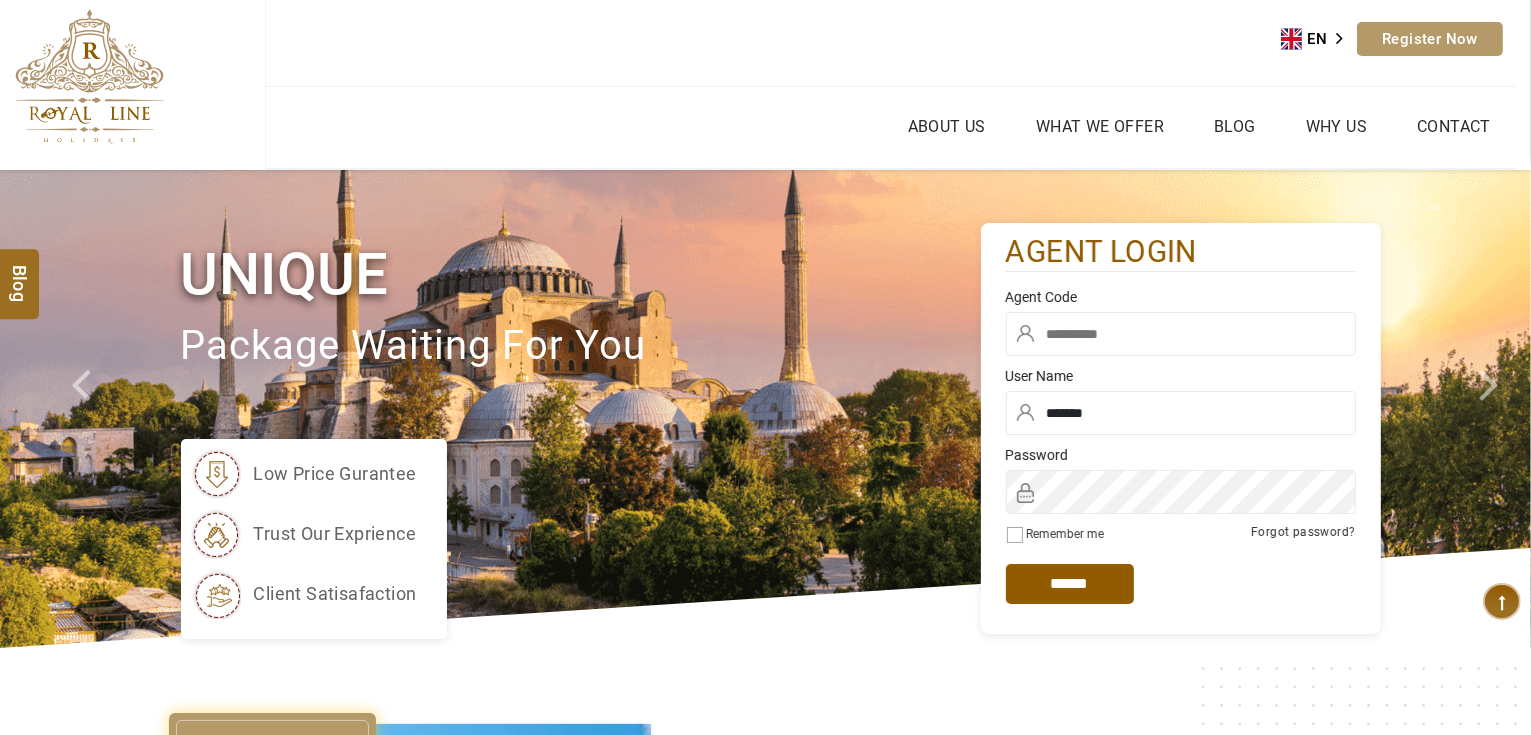 click at bounding box center (1181, 334) 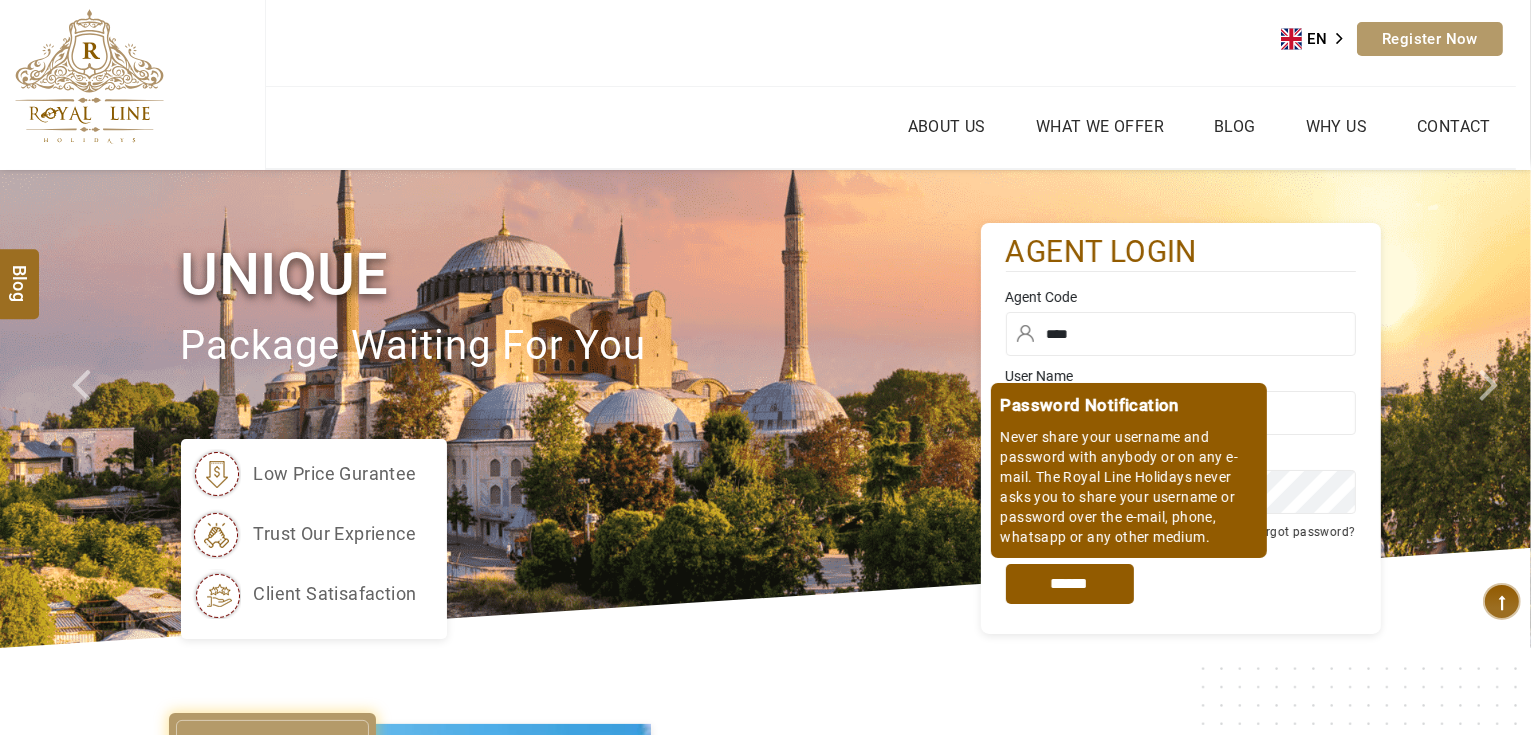 type on "****" 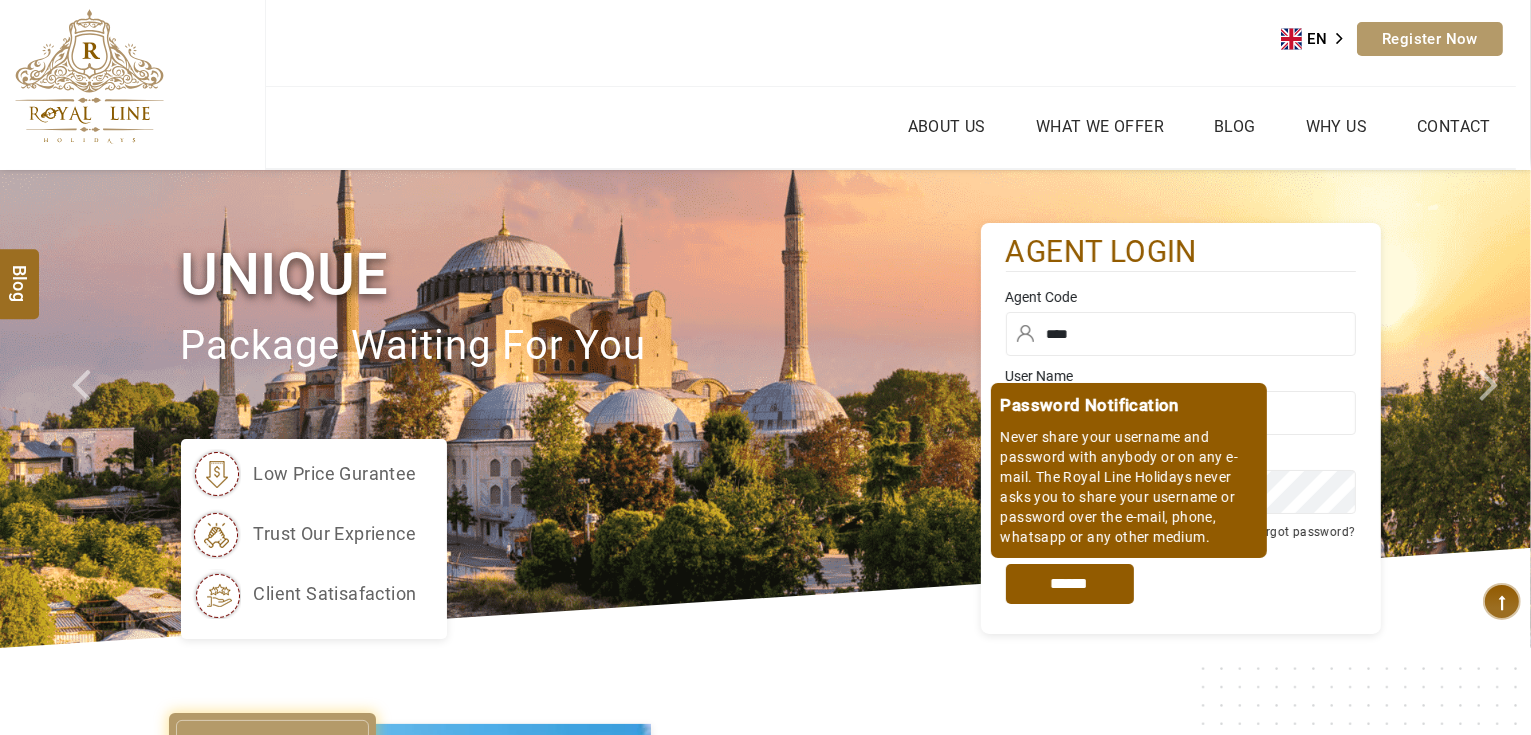 click on "*****" at bounding box center (1070, 584) 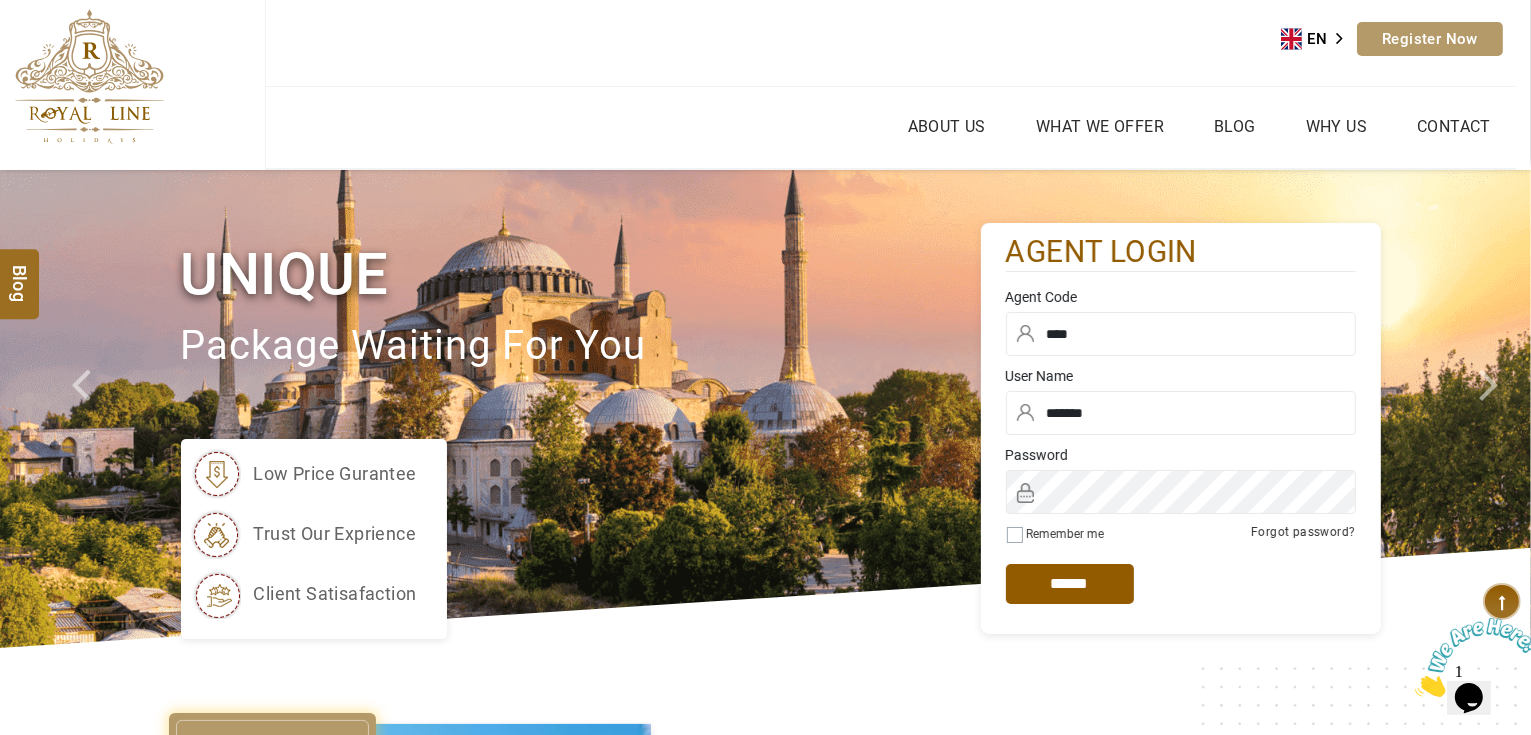scroll, scrollTop: 0, scrollLeft: 0, axis: both 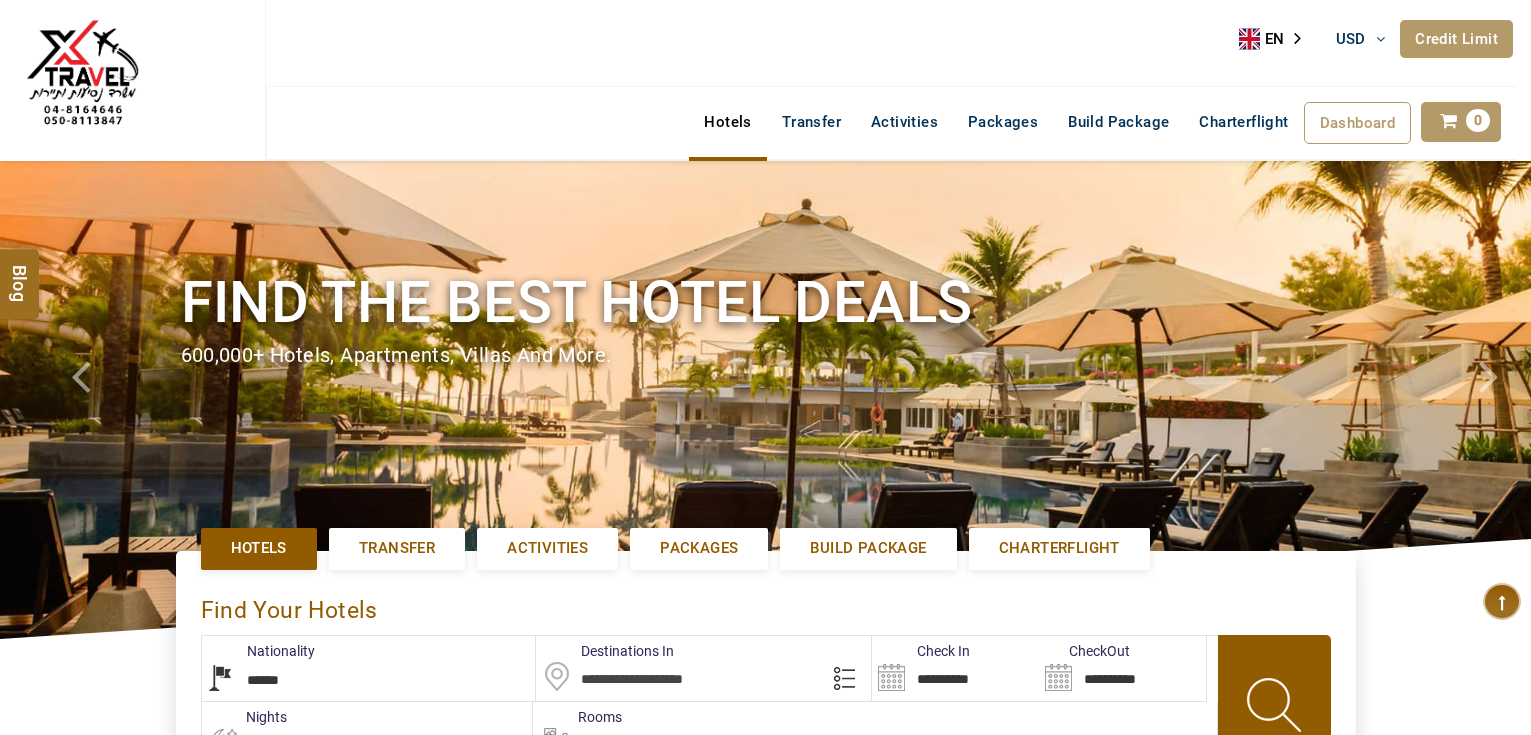 select on "******" 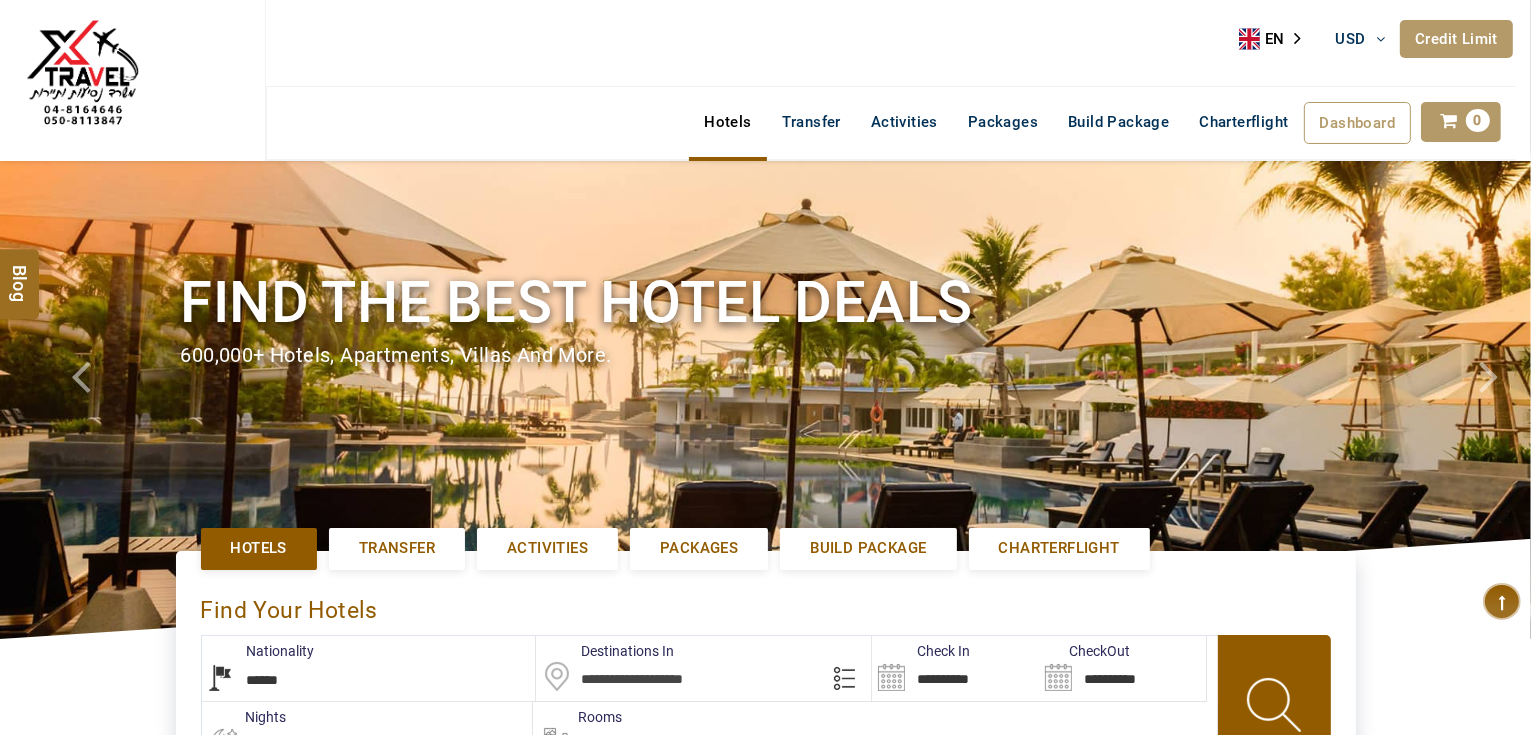 click on "Credit Limit" at bounding box center (1456, 39) 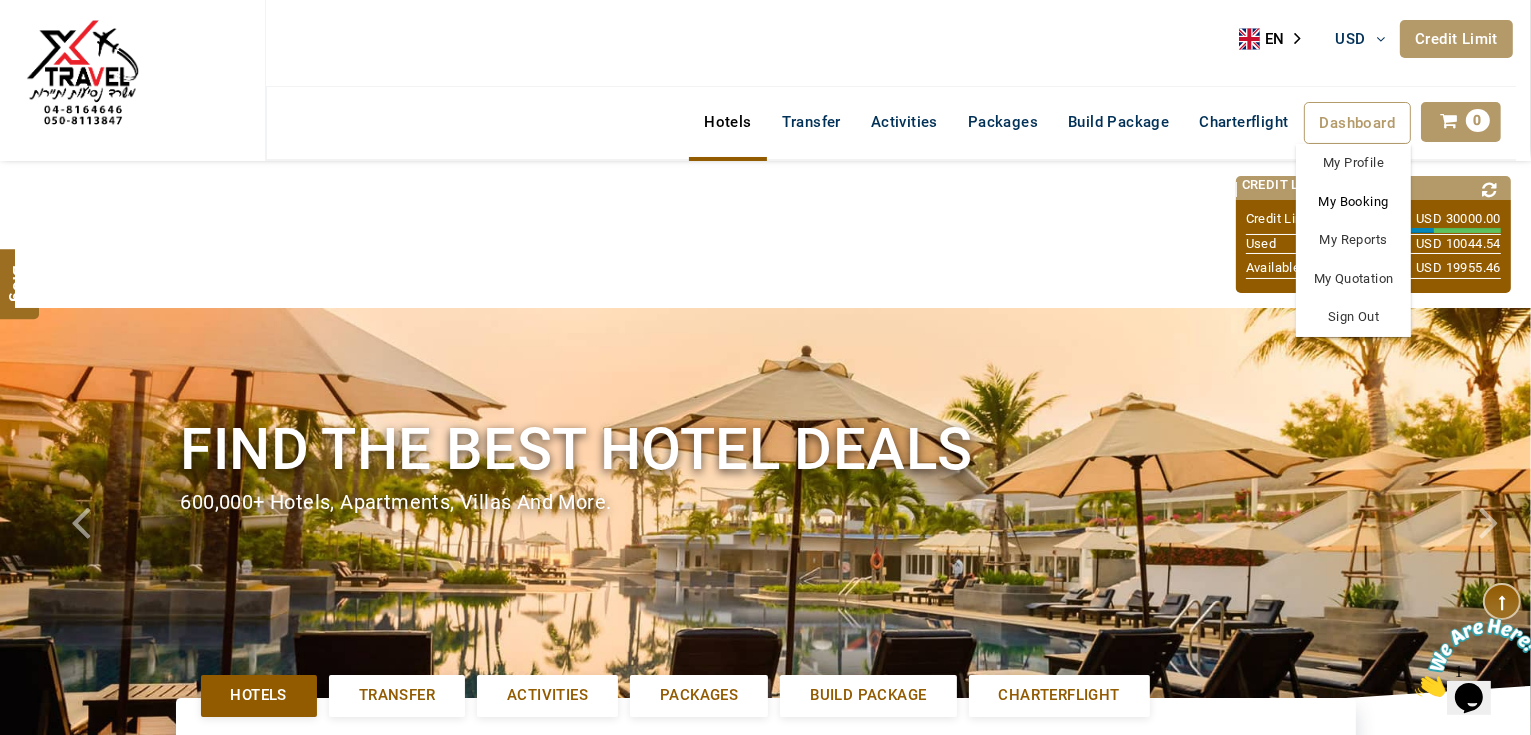 scroll, scrollTop: 0, scrollLeft: 0, axis: both 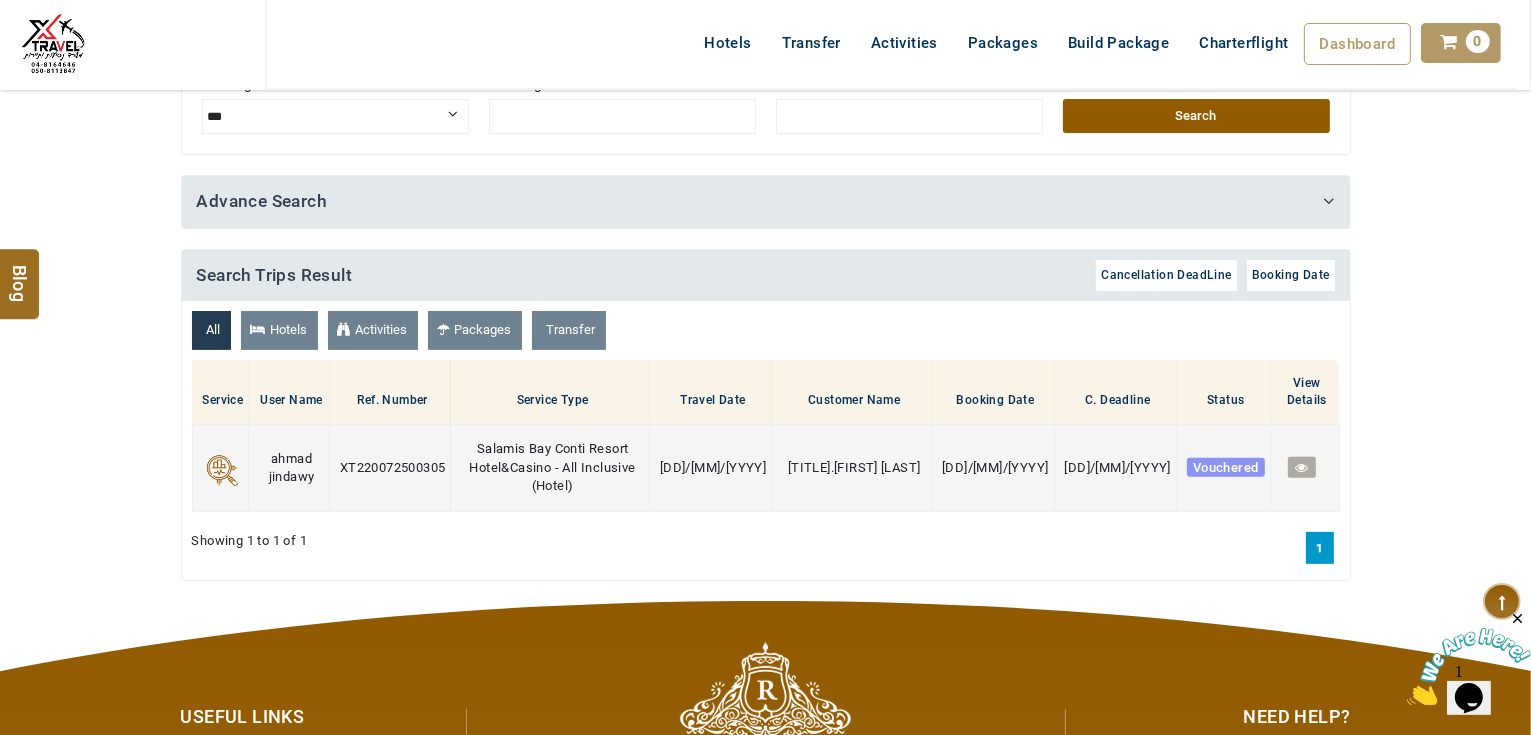 click at bounding box center [1301, 467] 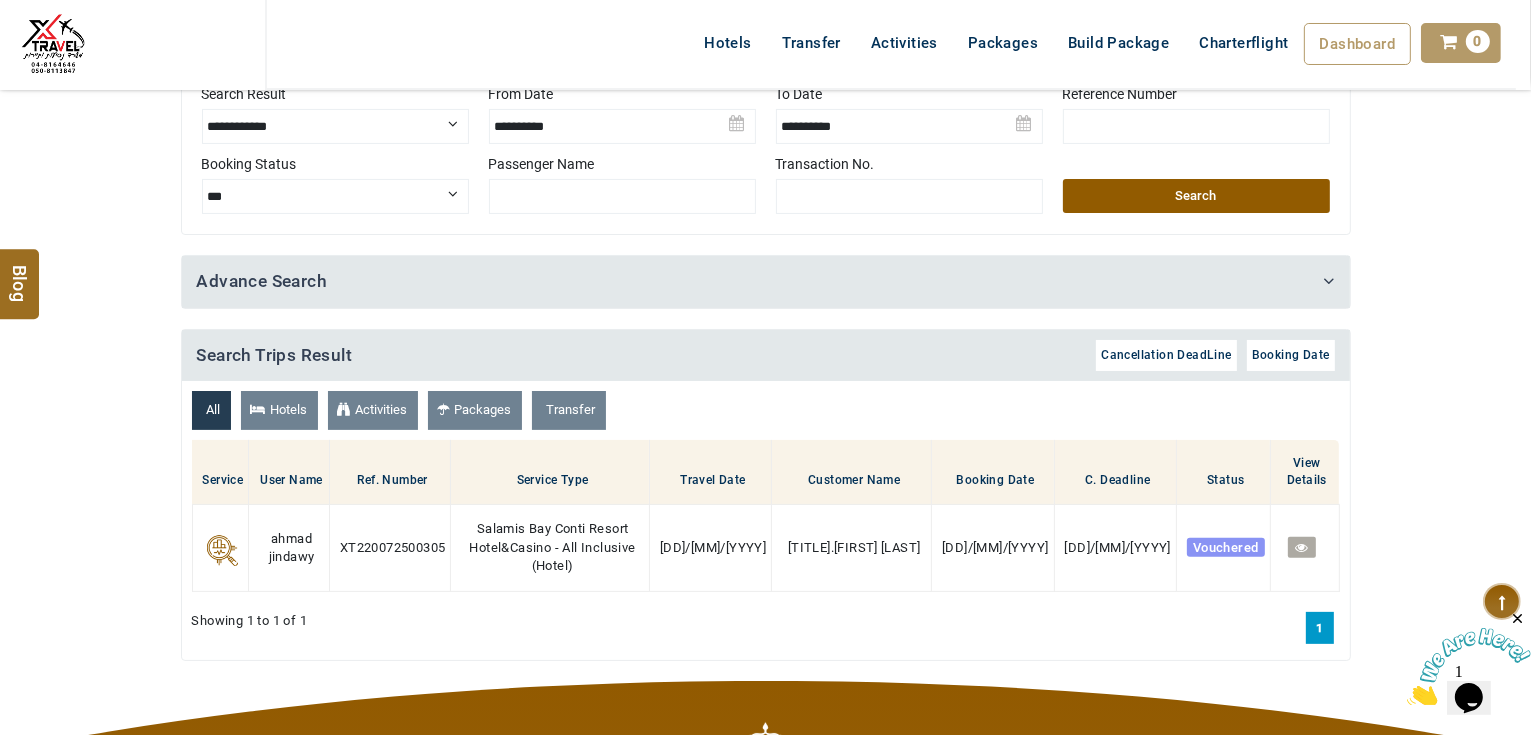 scroll, scrollTop: 400, scrollLeft: 0, axis: vertical 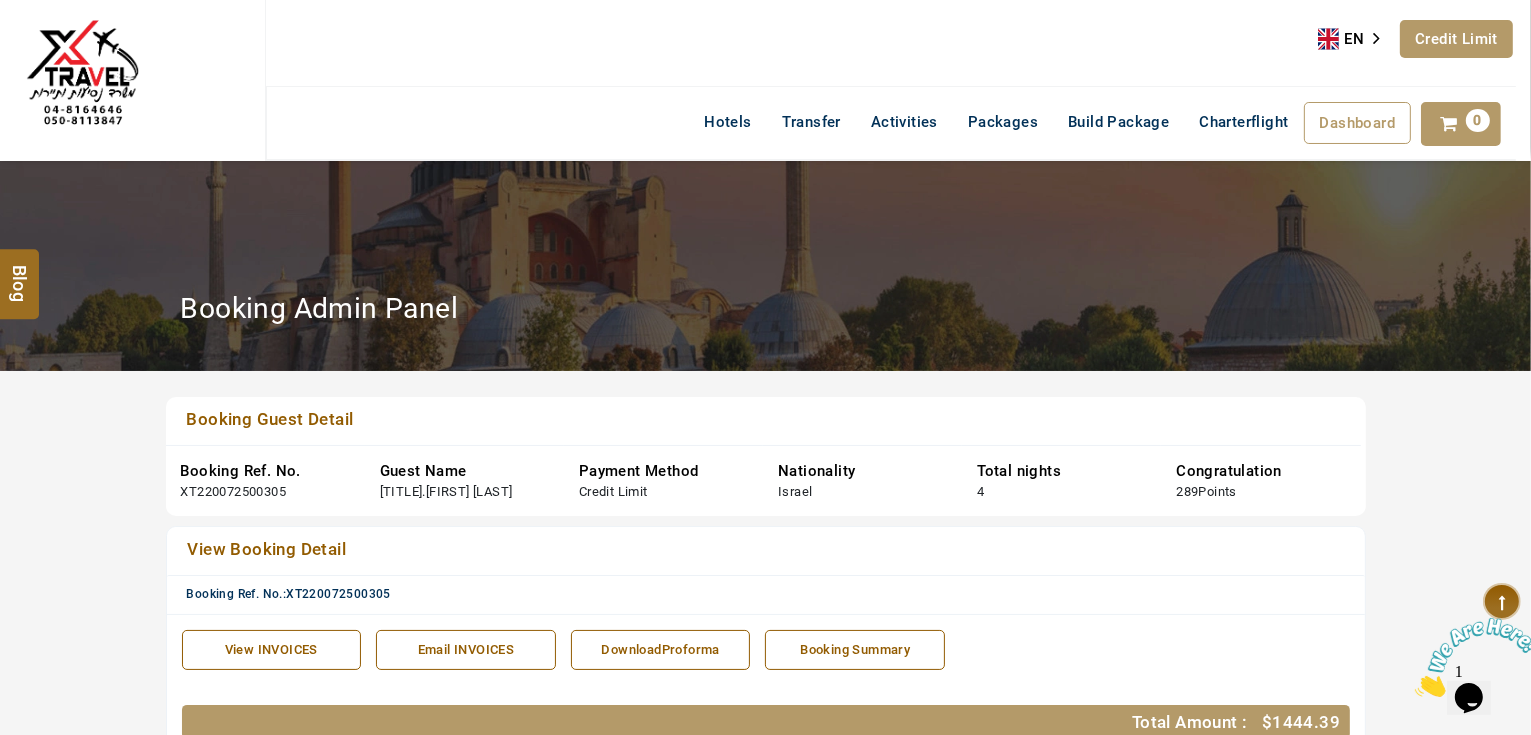 click on "Credit Limit" at bounding box center (1456, 39) 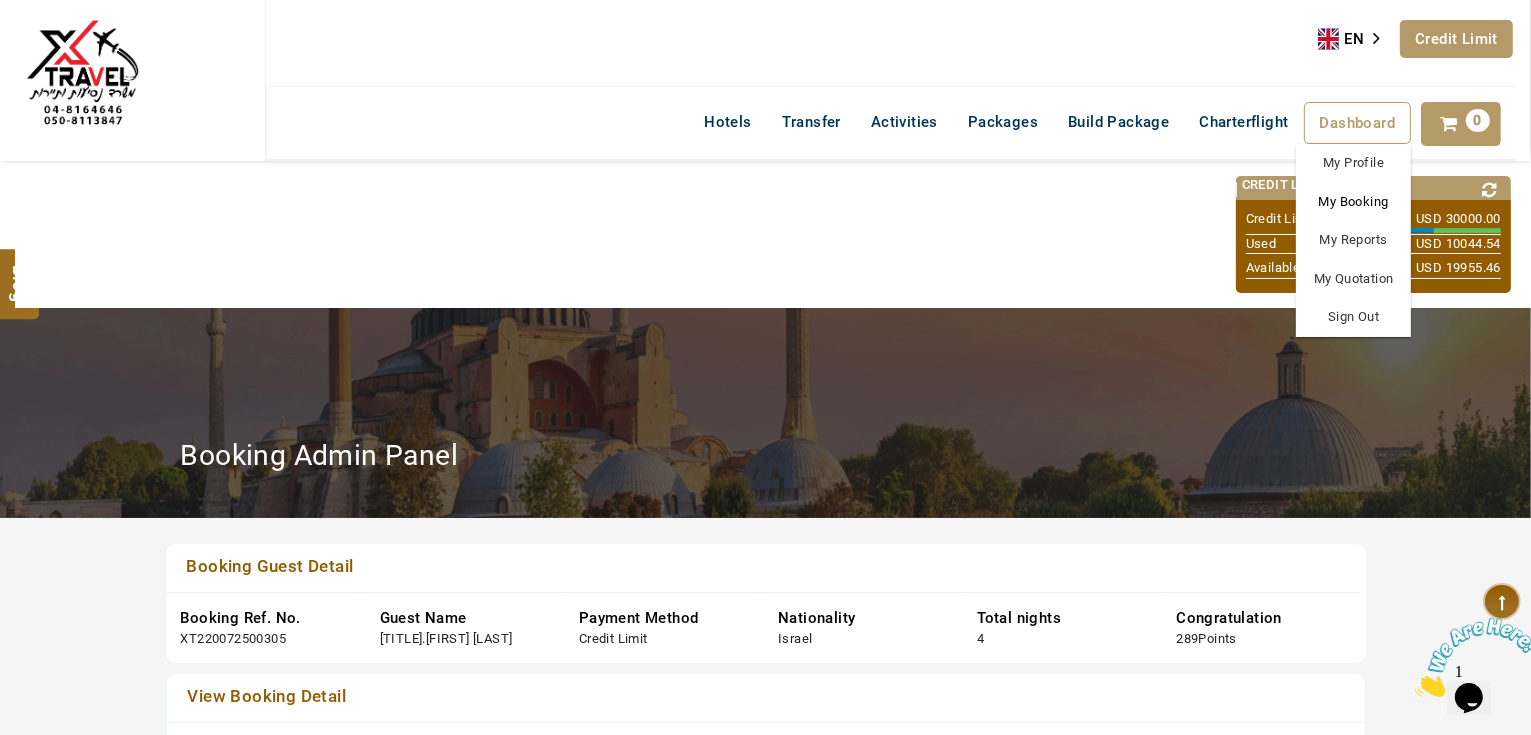 click on "My Booking" at bounding box center [1353, 202] 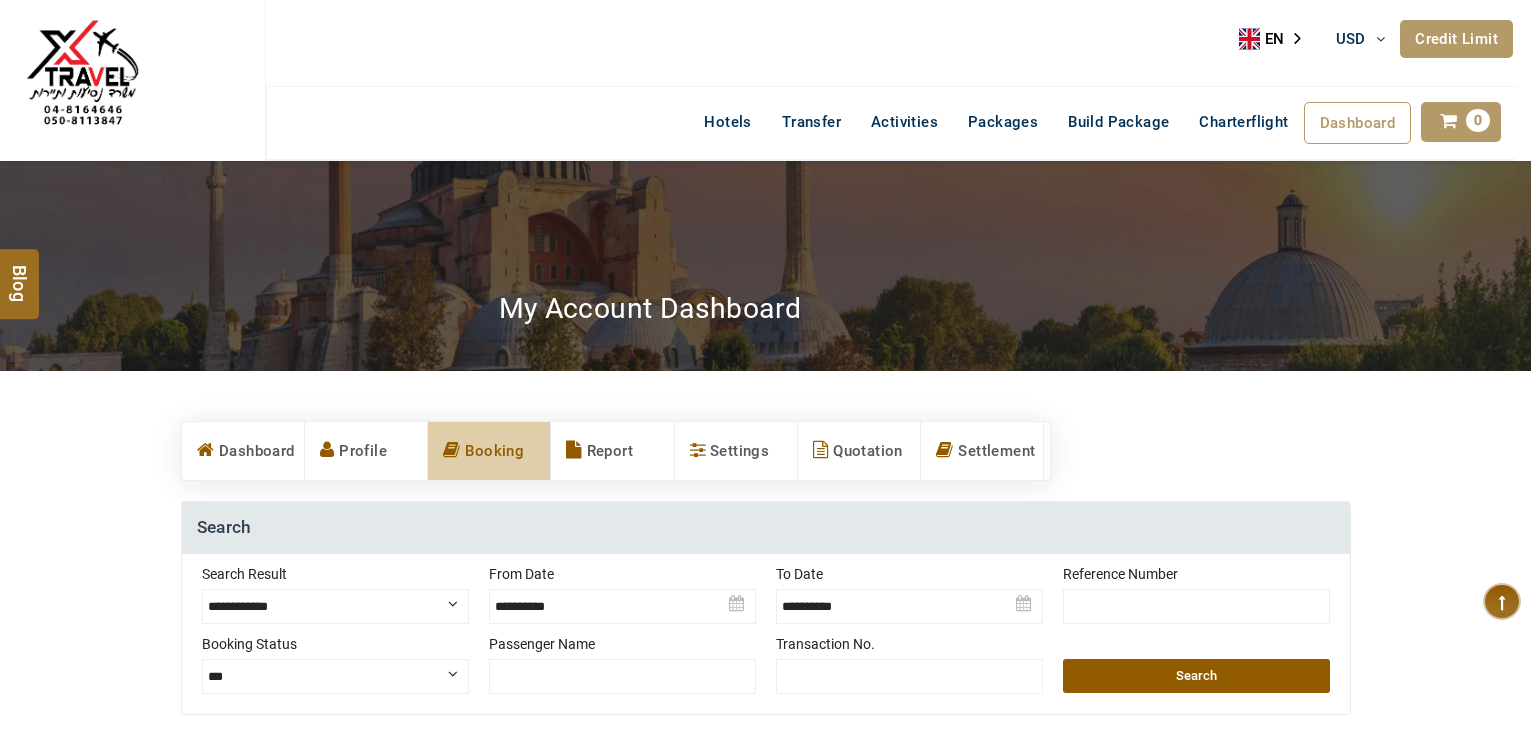 scroll, scrollTop: 0, scrollLeft: 0, axis: both 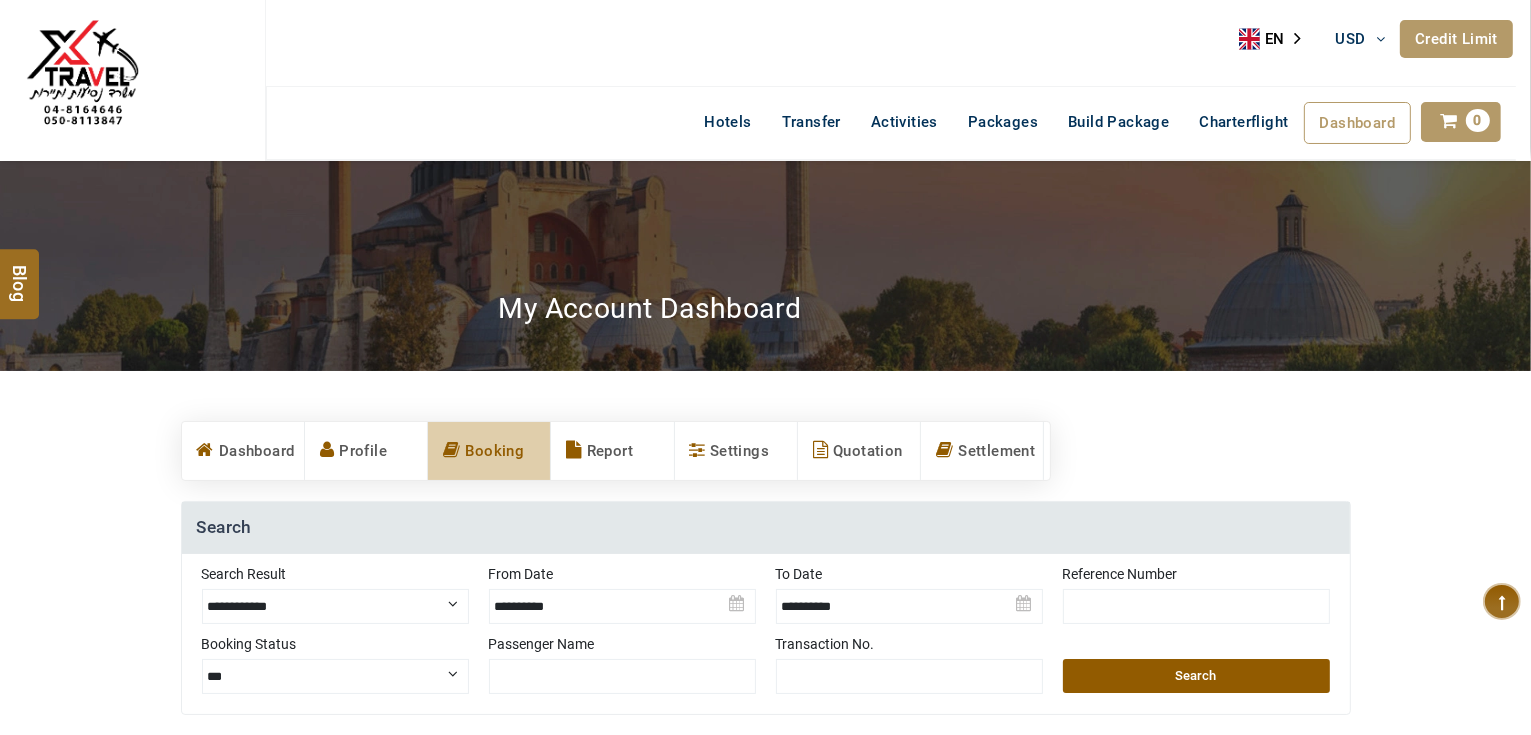 click on "**********" at bounding box center (335, 606) 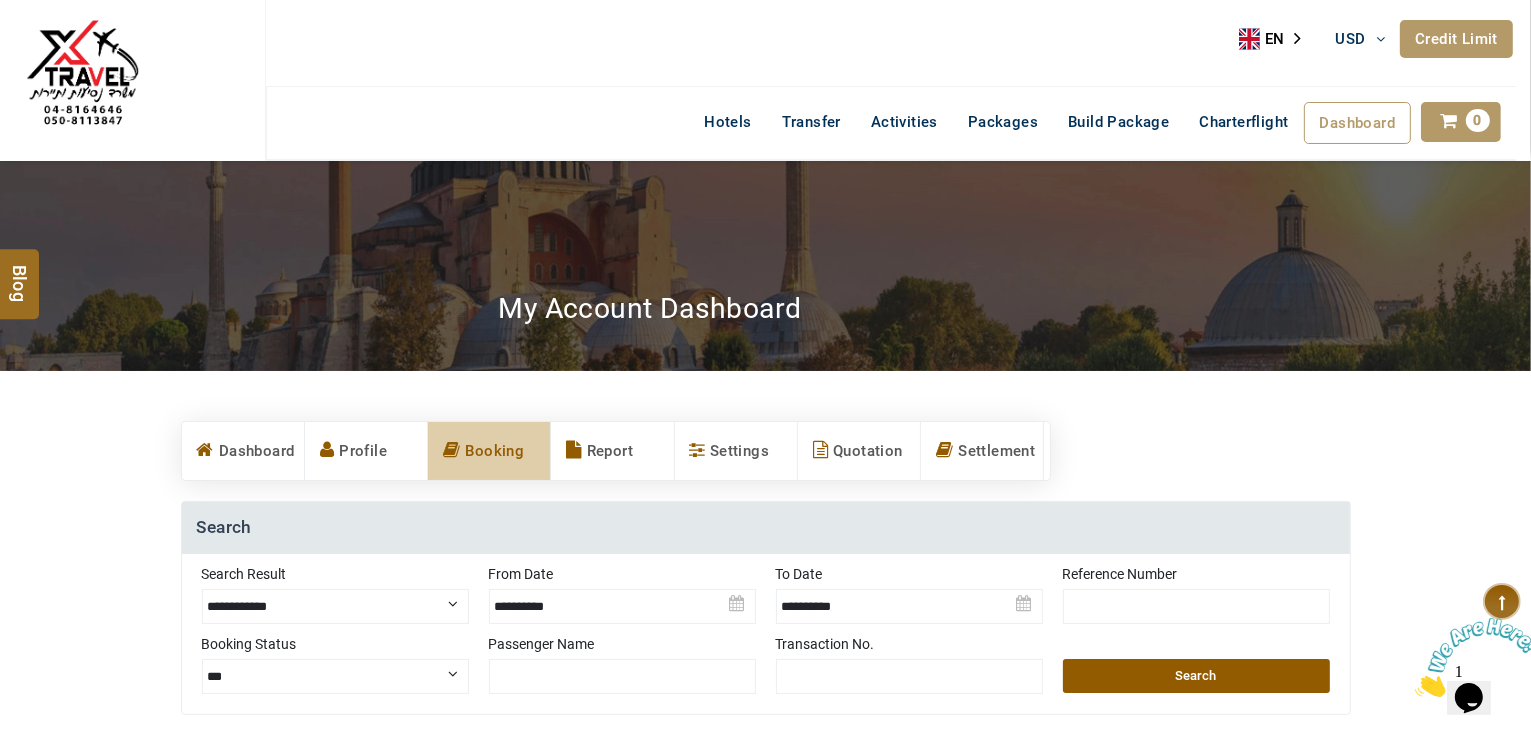 scroll, scrollTop: 0, scrollLeft: 0, axis: both 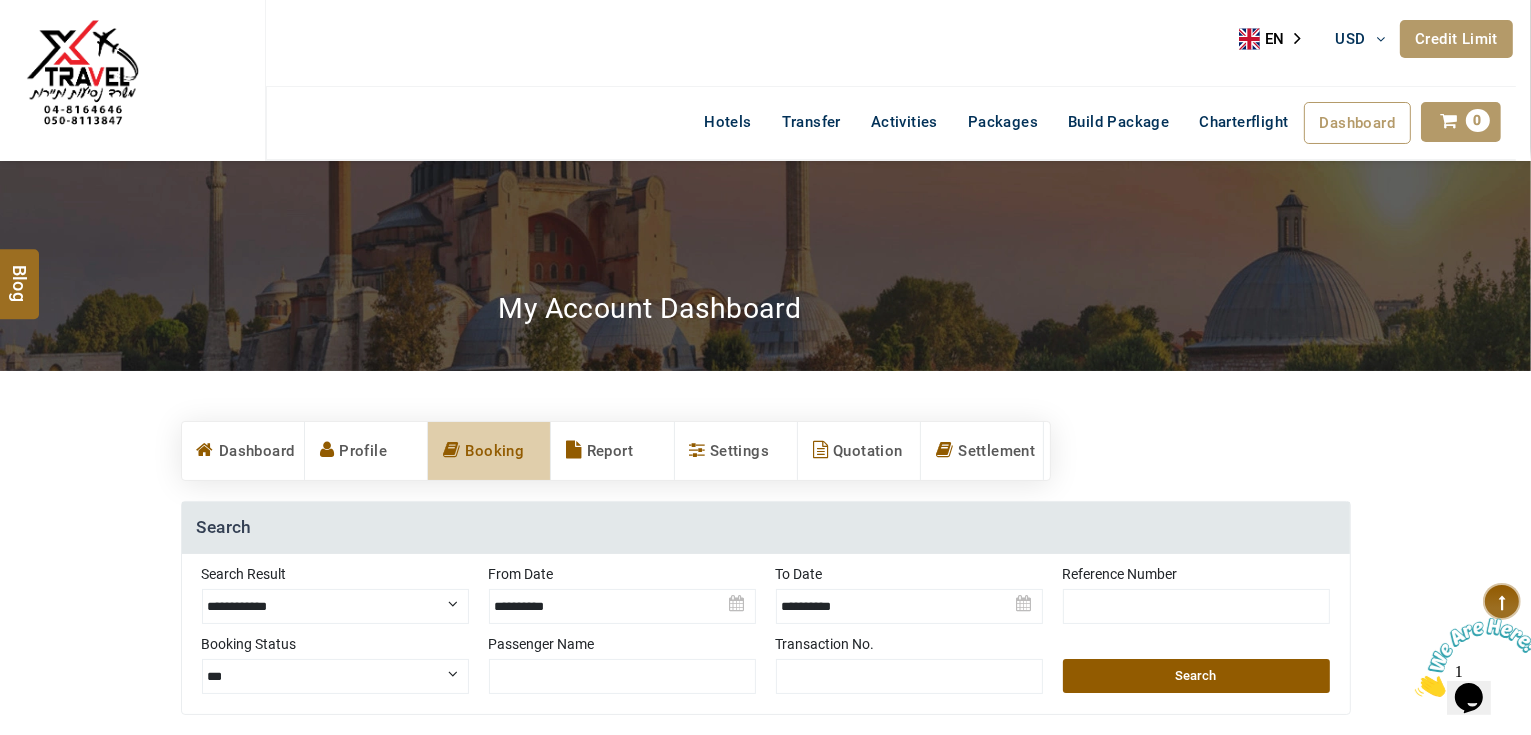 select on "**********" 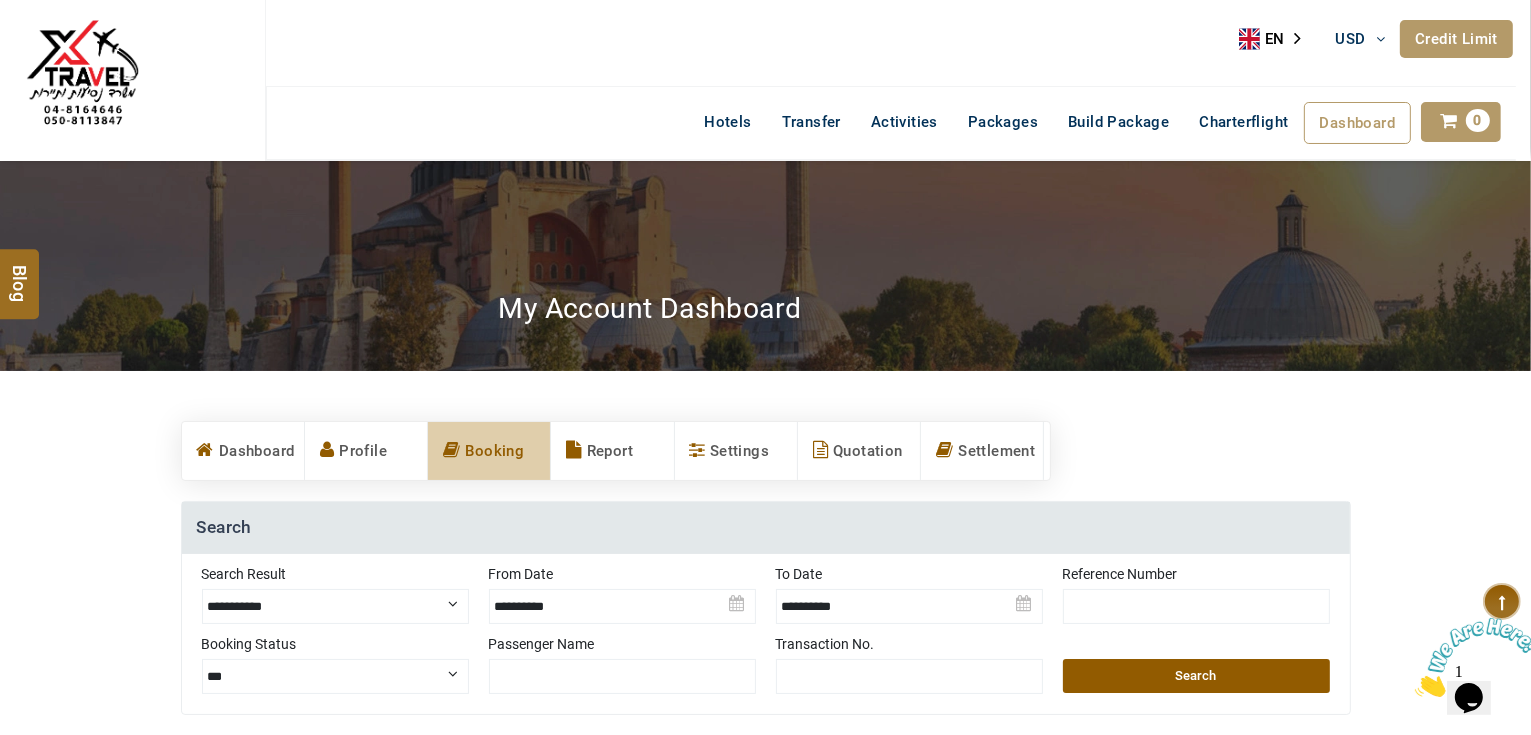 click on "**********" at bounding box center [335, 606] 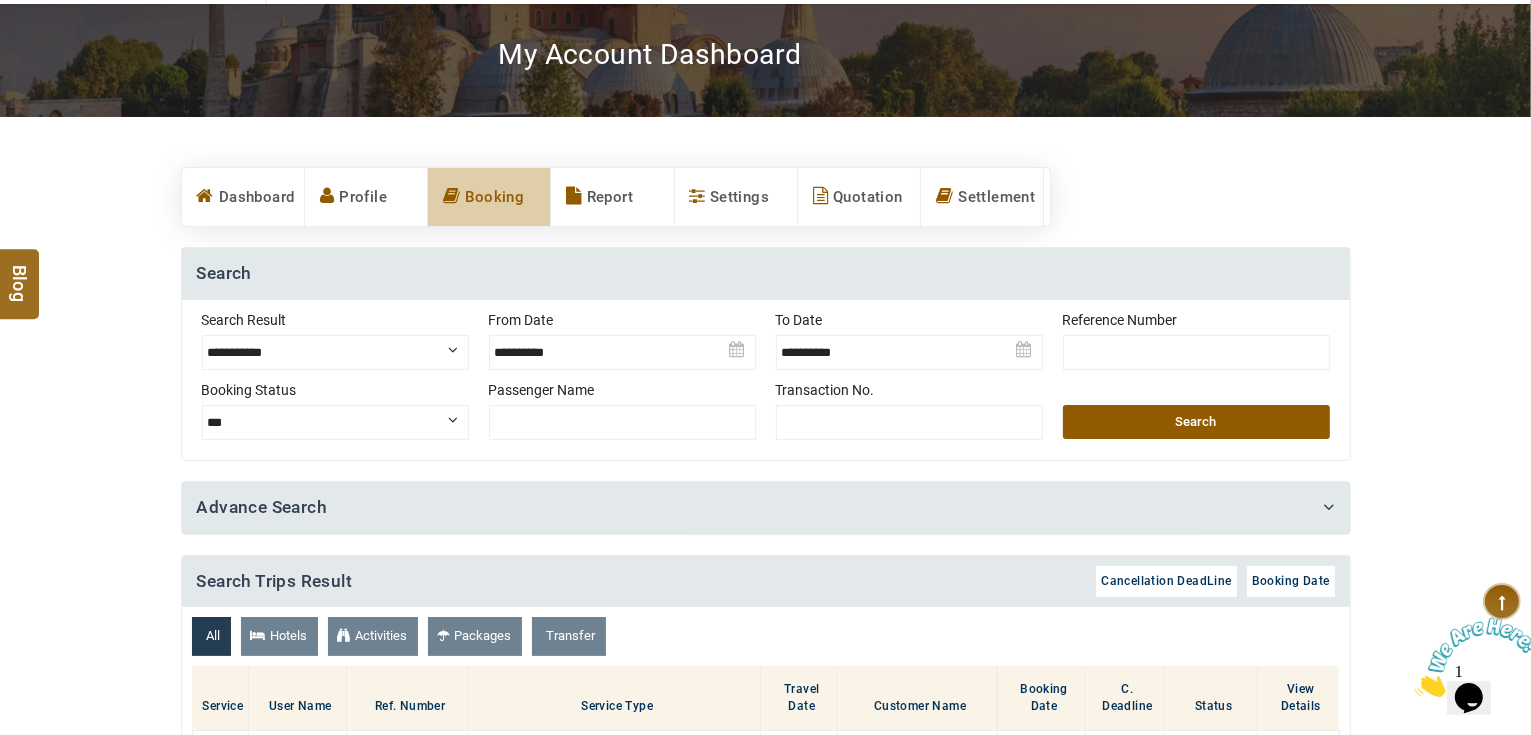 scroll, scrollTop: 240, scrollLeft: 0, axis: vertical 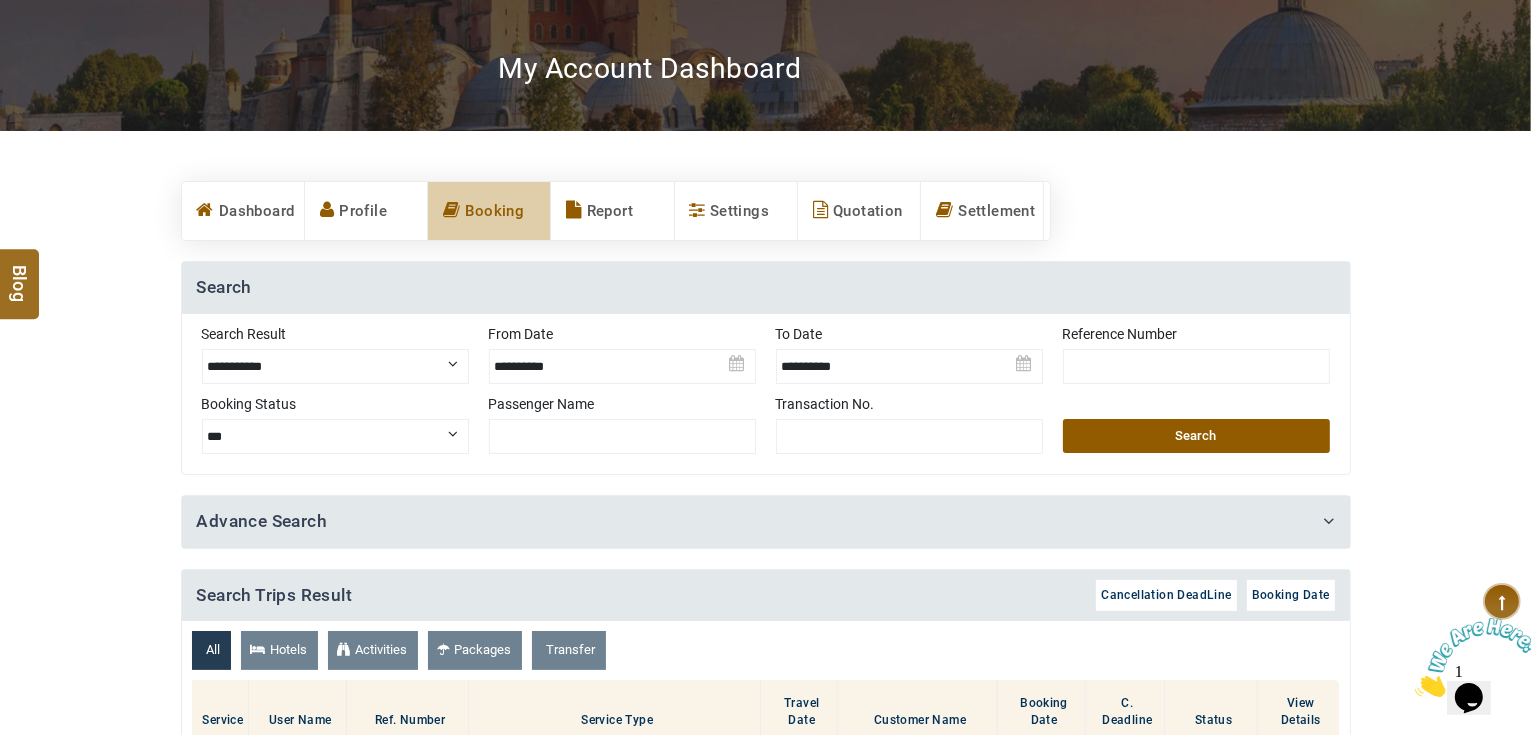click at bounding box center [622, 359] 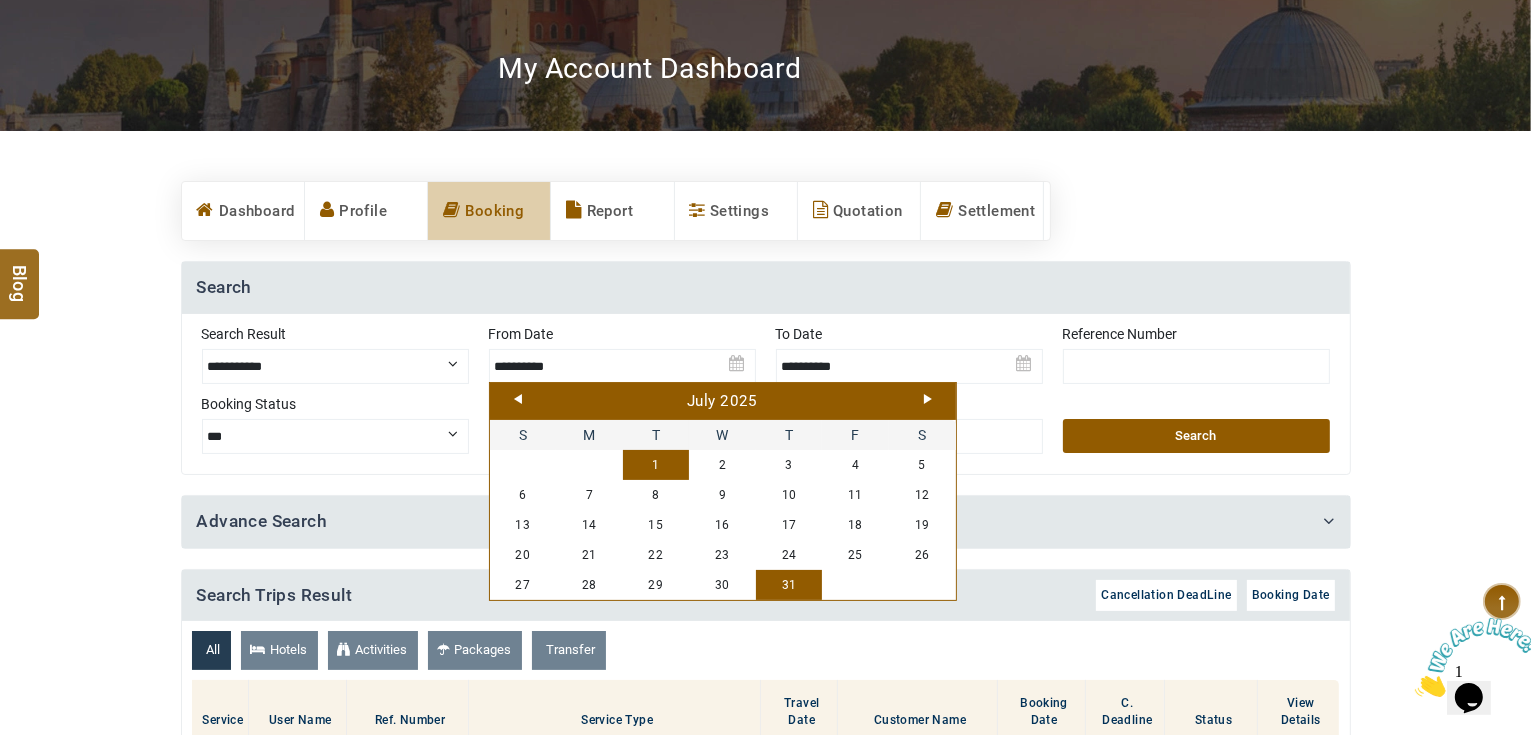 click on "1" at bounding box center [656, 465] 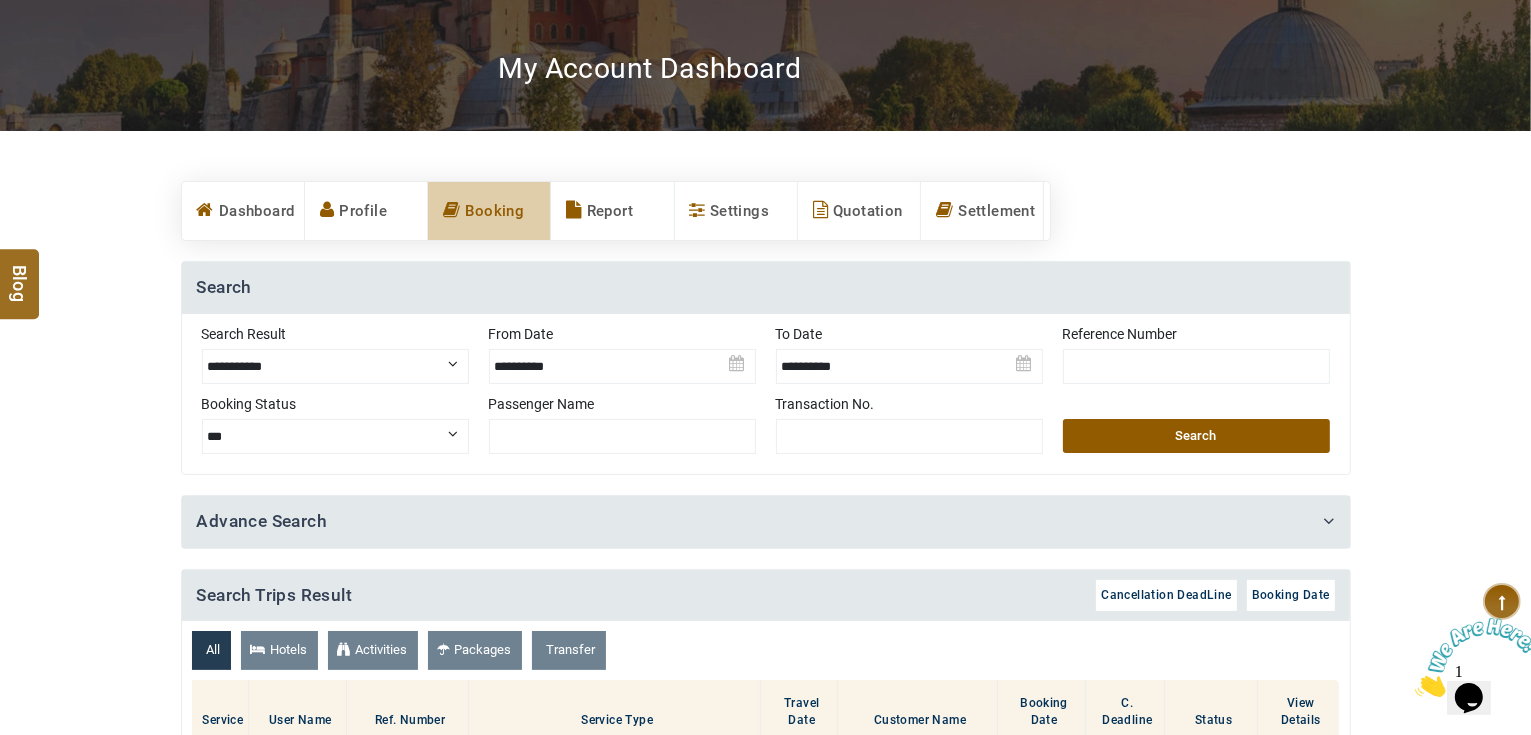 click on "Search" at bounding box center (1196, 436) 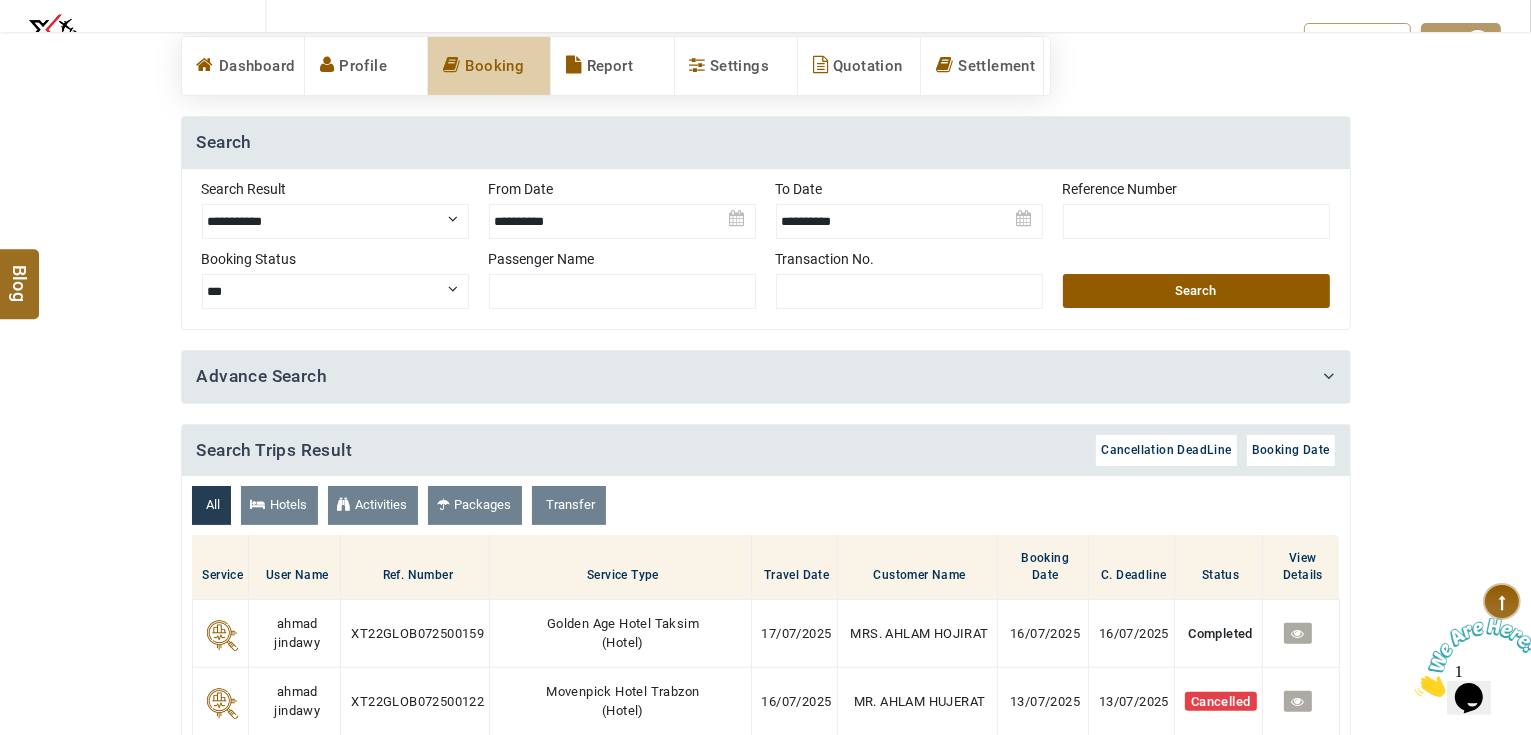 scroll, scrollTop: 0, scrollLeft: 0, axis: both 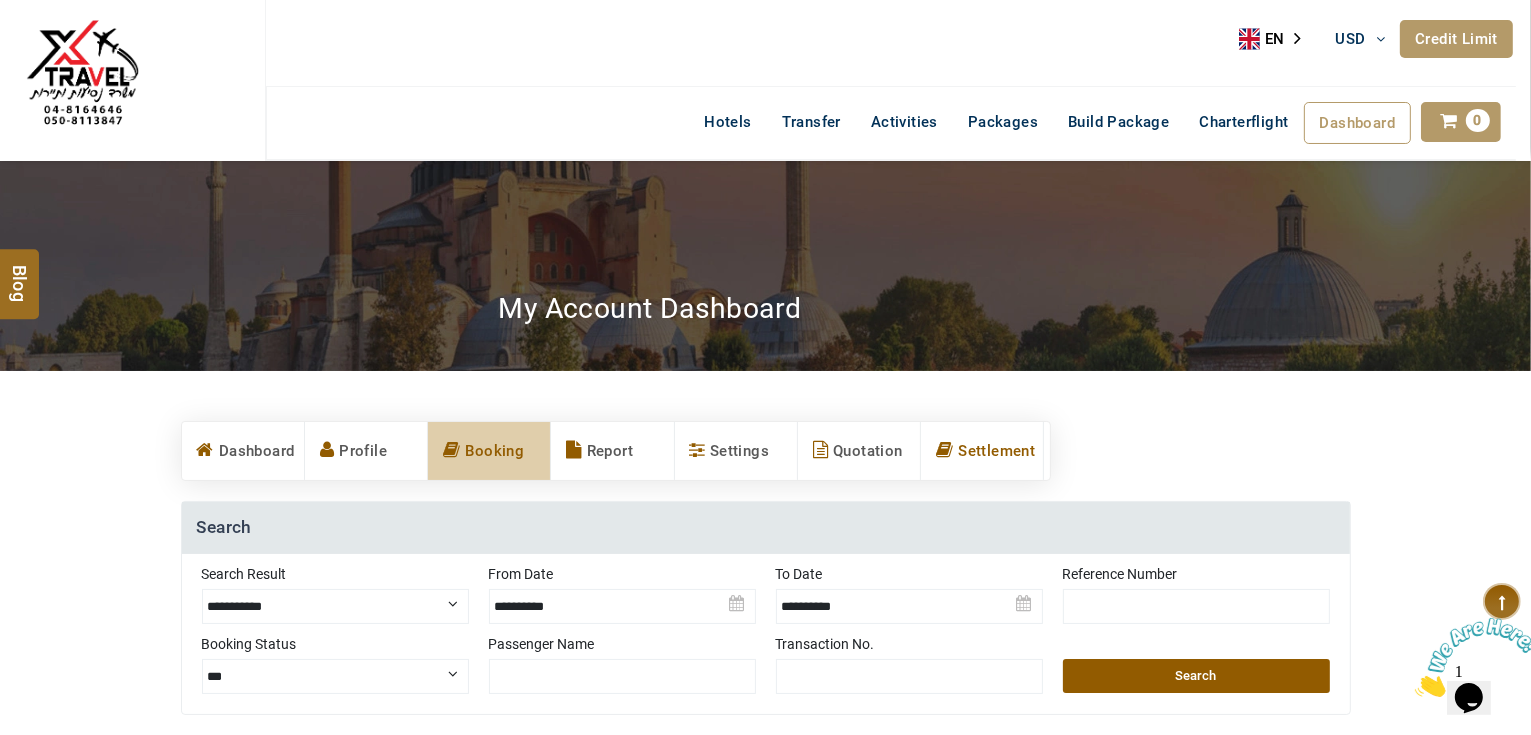 click on "Settlement" at bounding box center [982, 451] 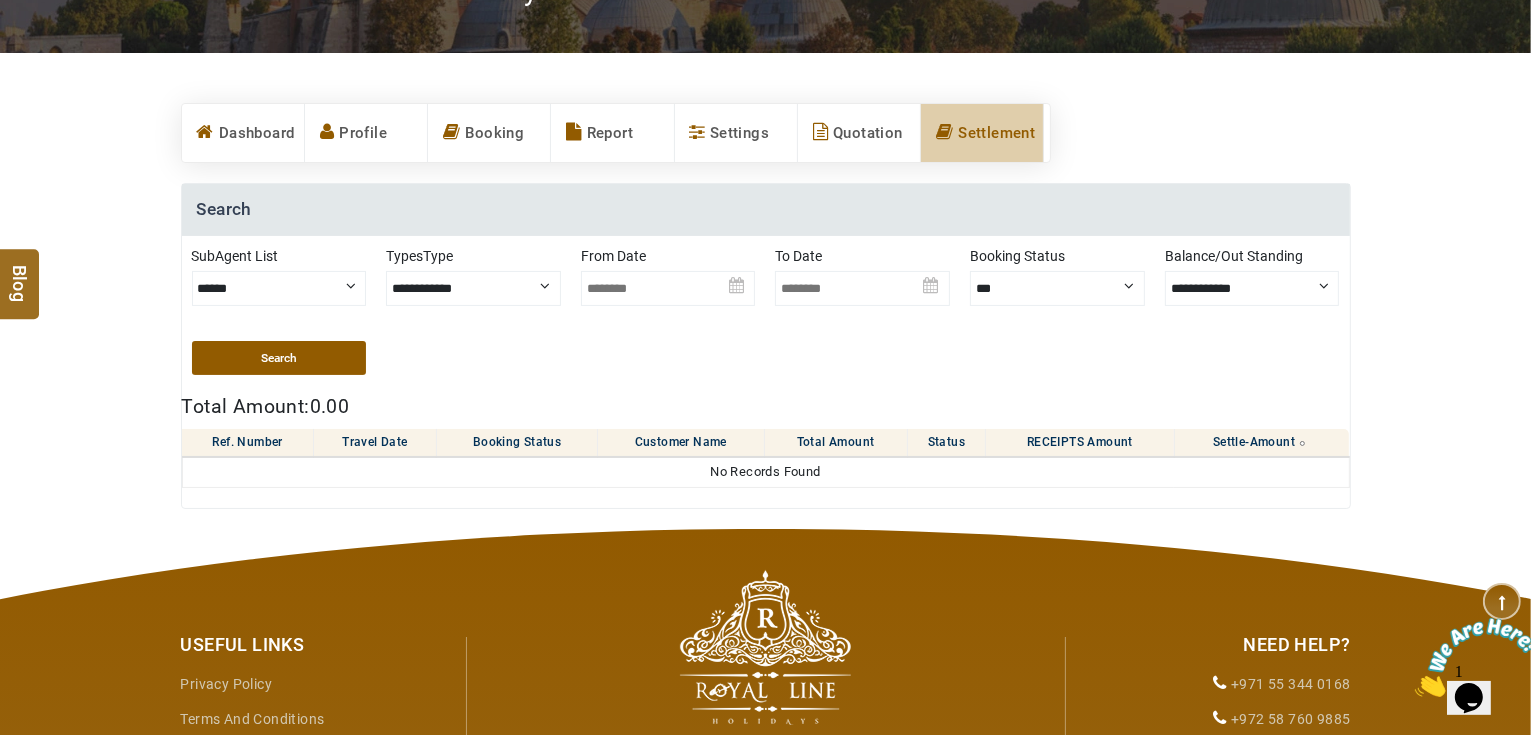 scroll, scrollTop: 320, scrollLeft: 0, axis: vertical 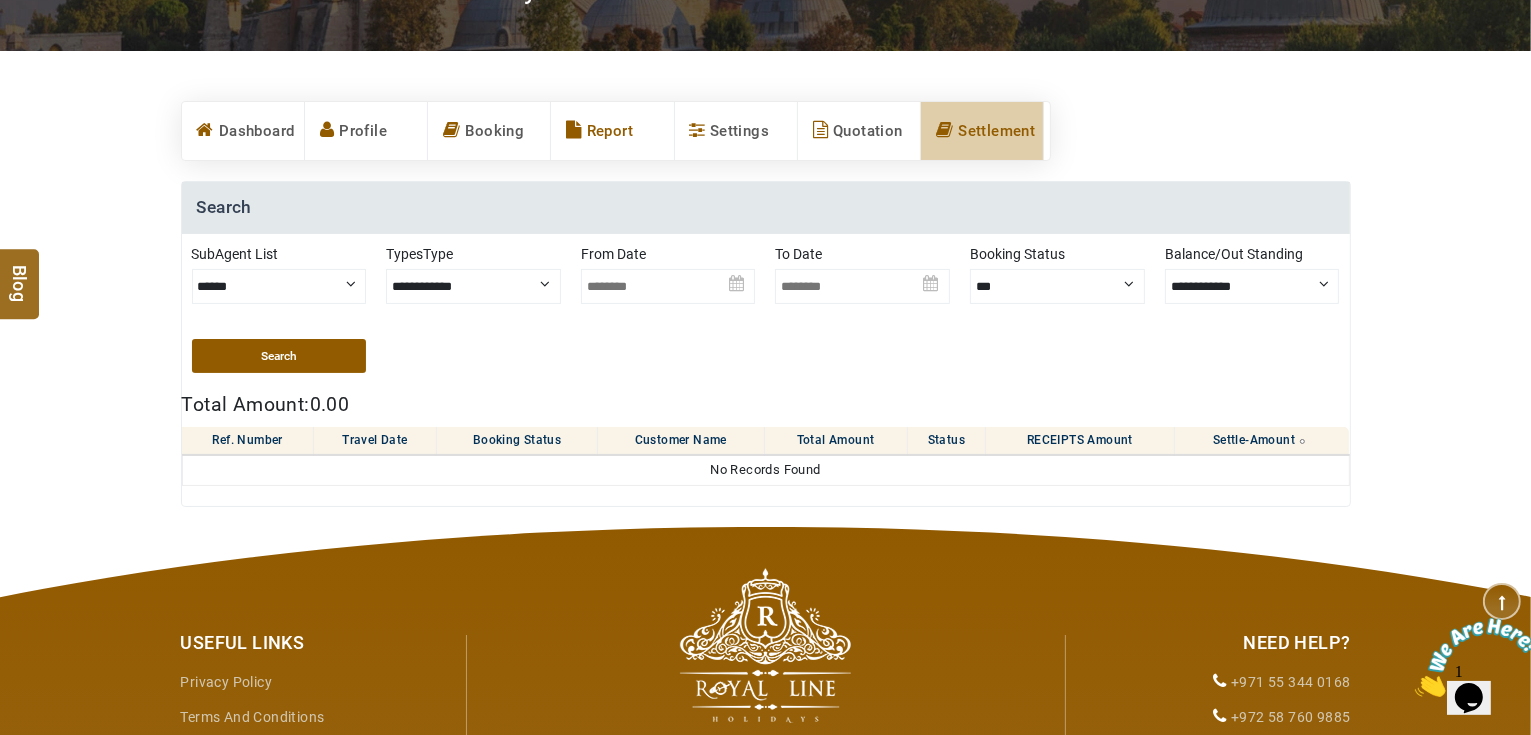 click on "Report" at bounding box center (612, 131) 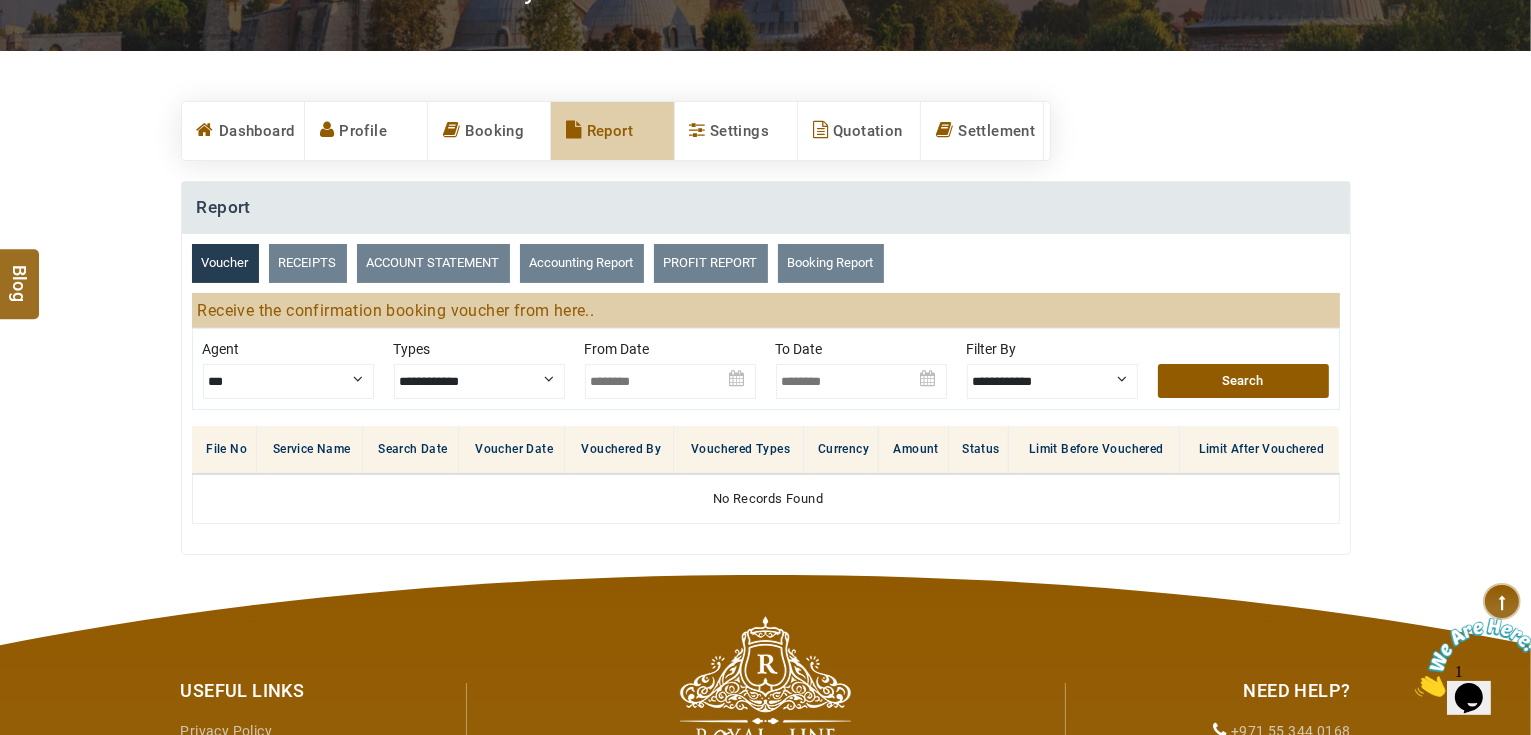click on "RECEIPTS" at bounding box center (308, 263) 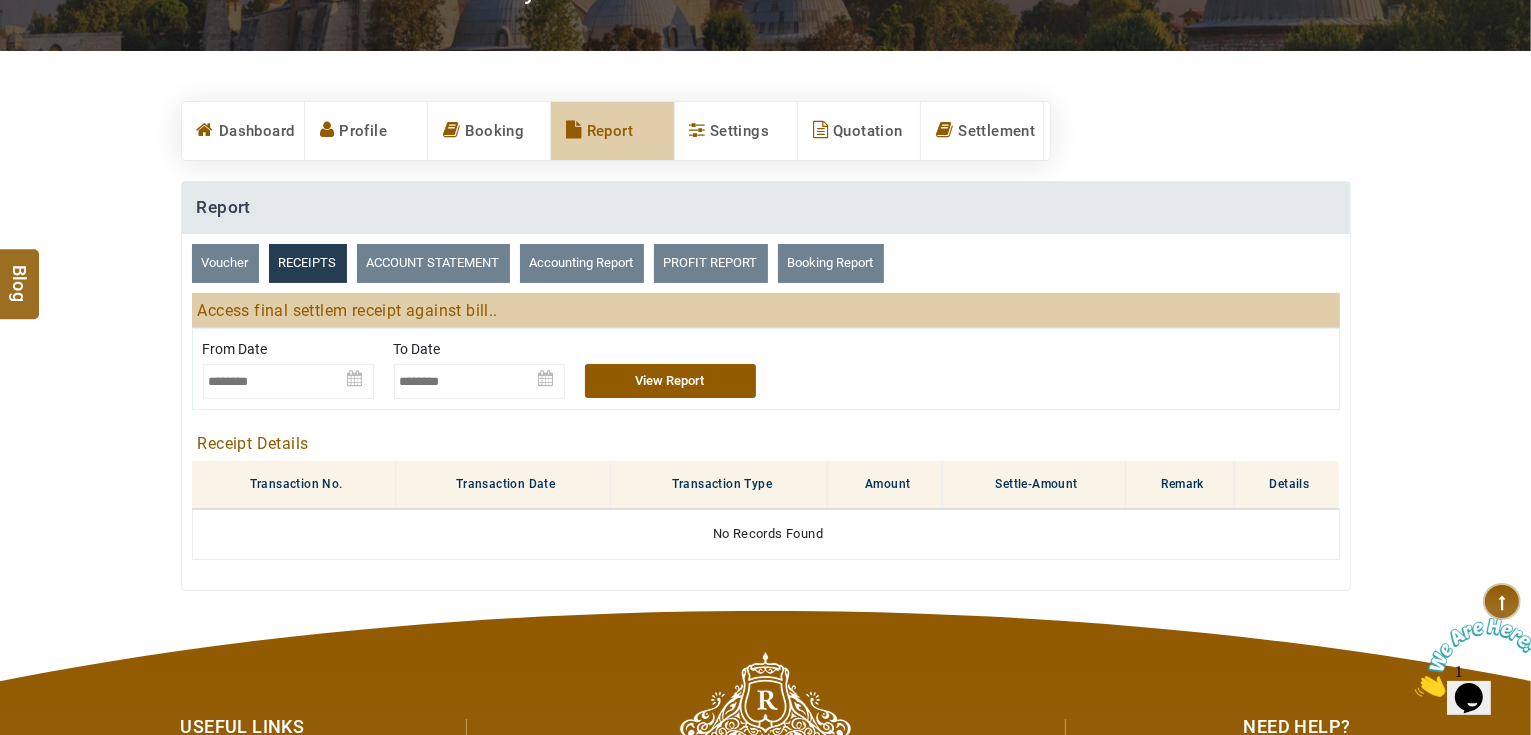 click at bounding box center [288, 374] 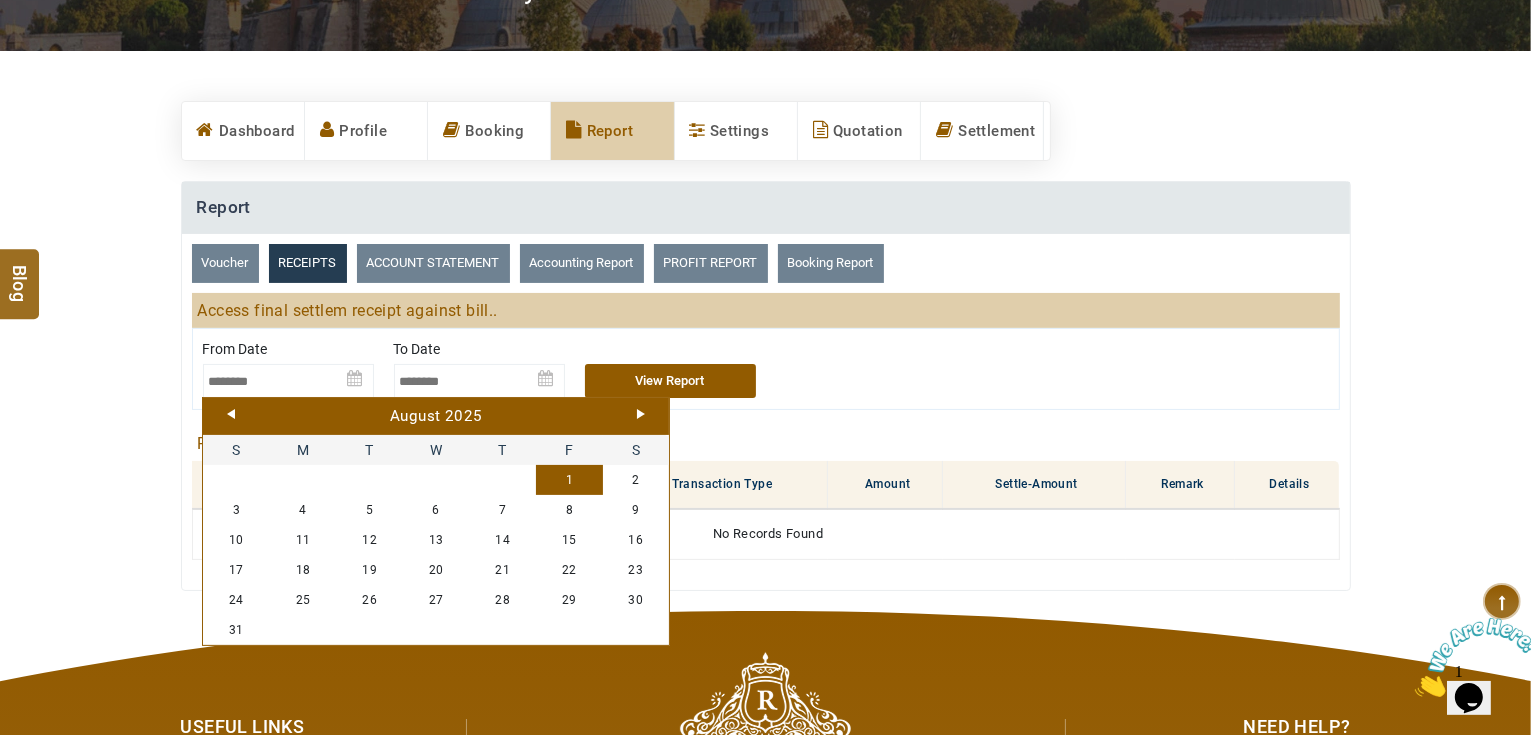 click on "ACCOUNT STATEMENT" at bounding box center (433, 263) 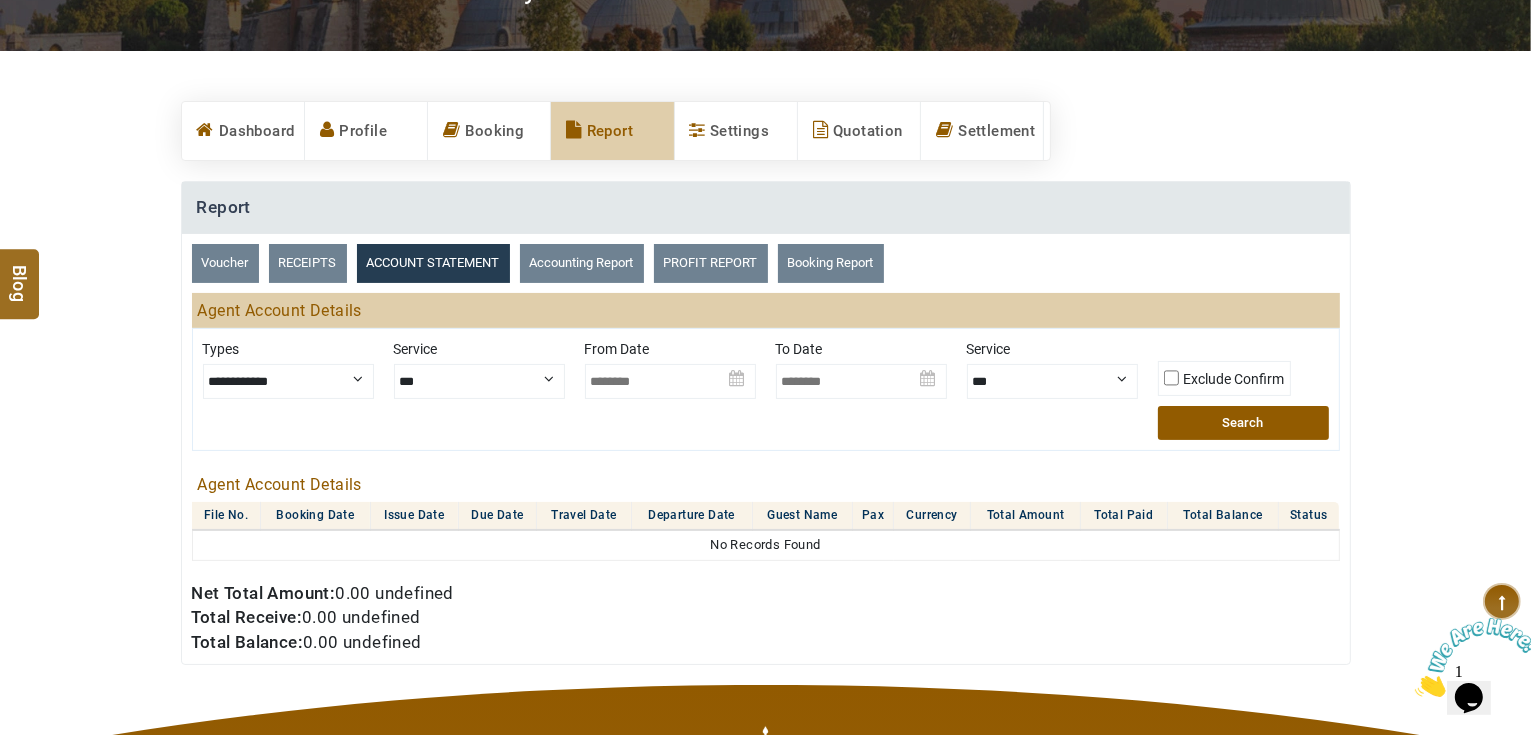 drag, startPoint x: 293, startPoint y: 367, endPoint x: 289, endPoint y: 377, distance: 10.770329 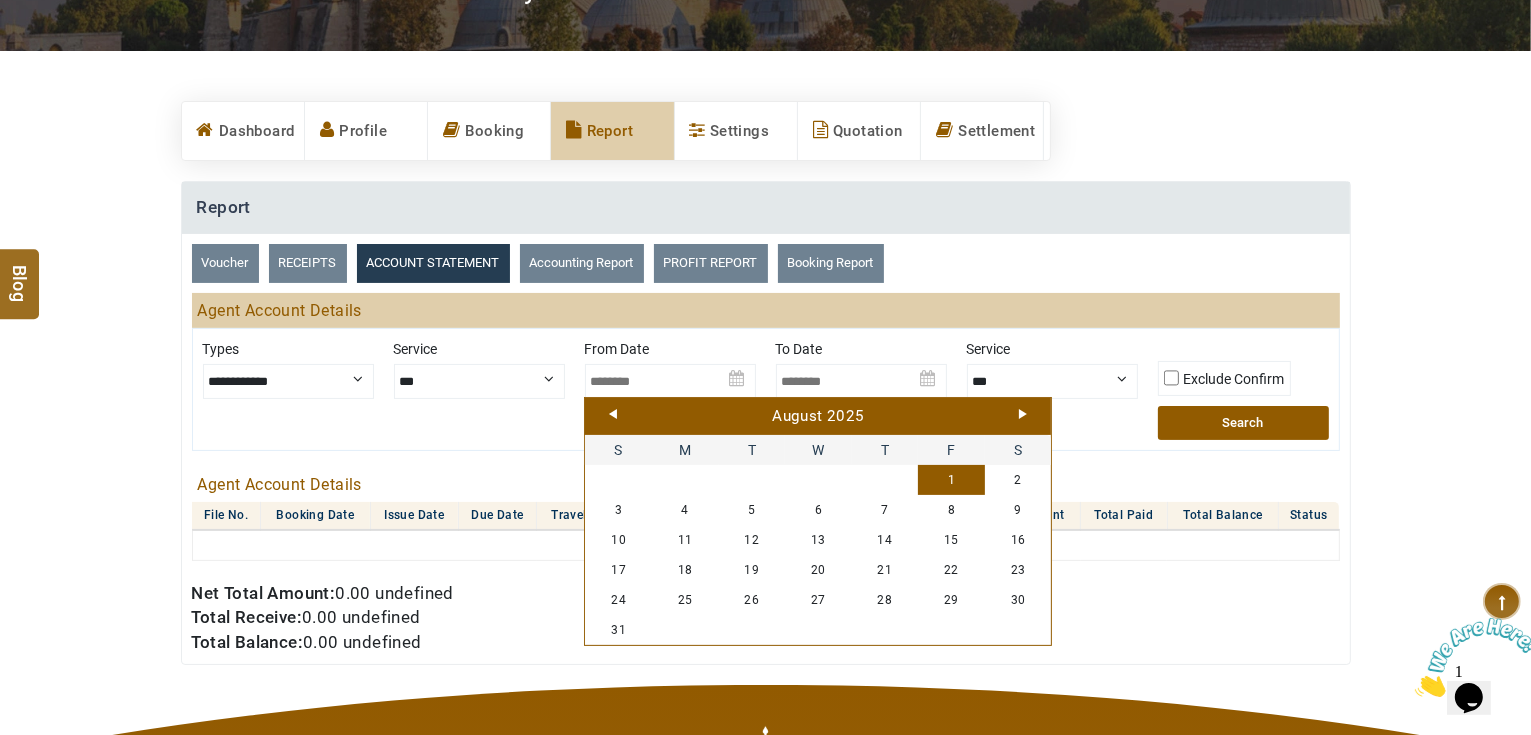 click on "Prev" at bounding box center (613, 414) 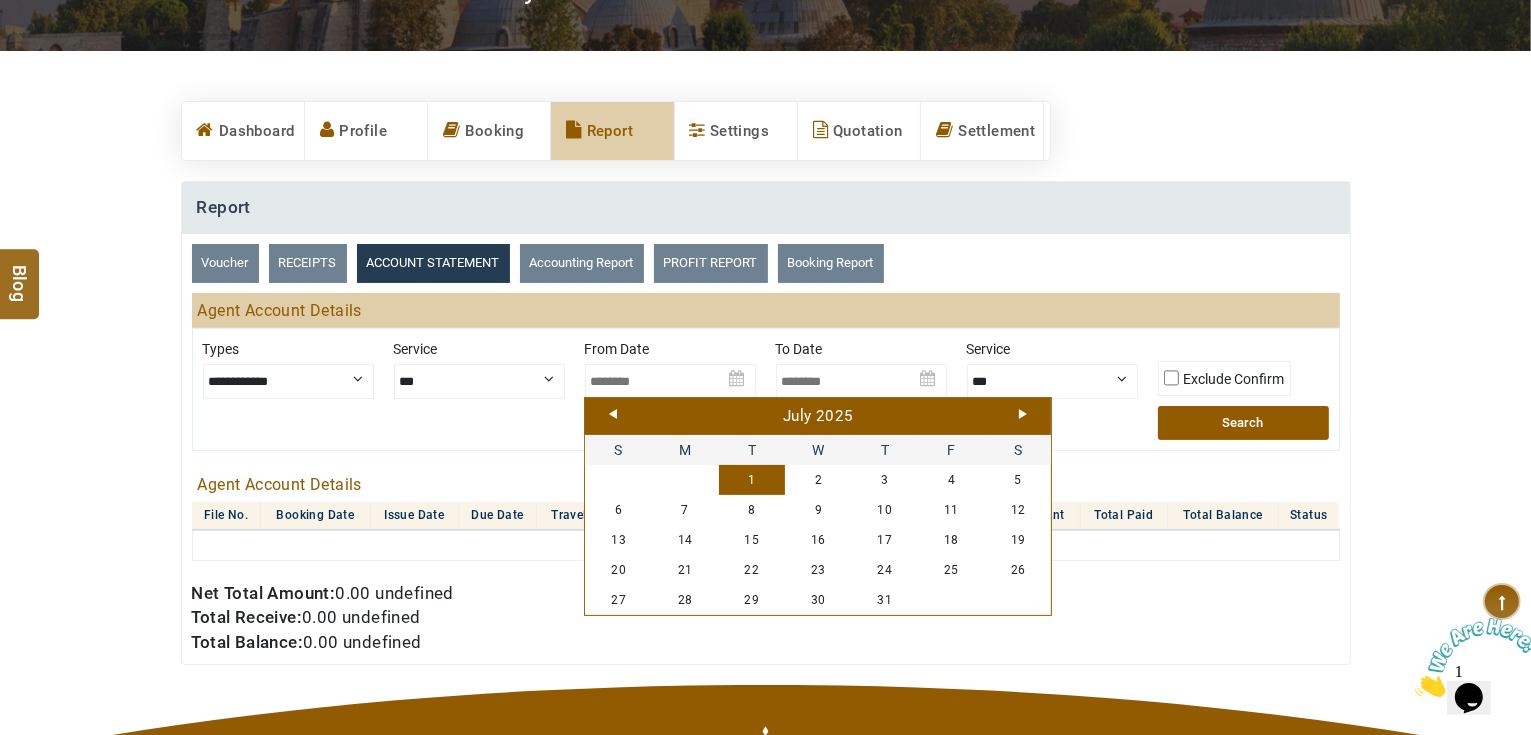 click on "1" at bounding box center [752, 480] 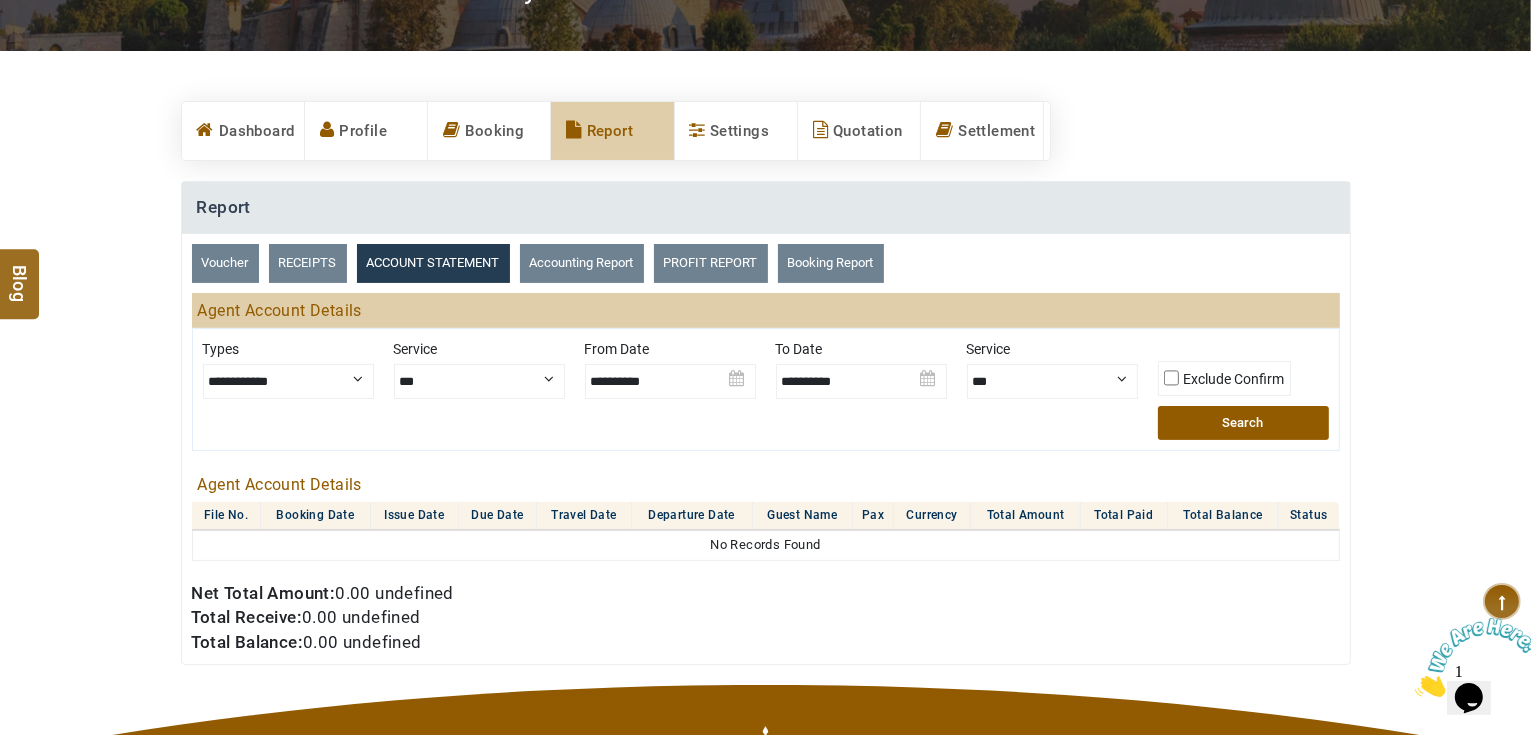 click on "Search" at bounding box center [1243, 423] 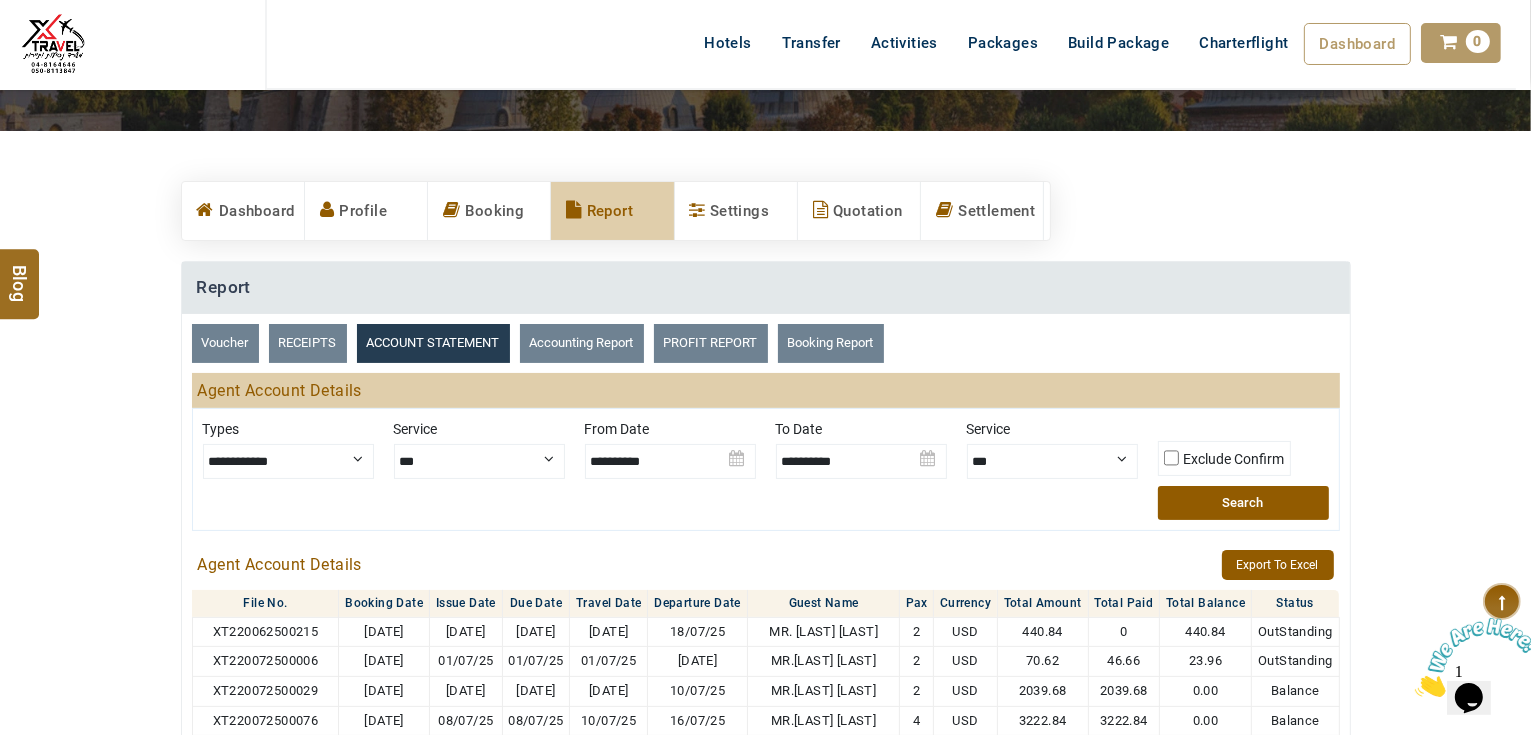 scroll, scrollTop: 240, scrollLeft: 0, axis: vertical 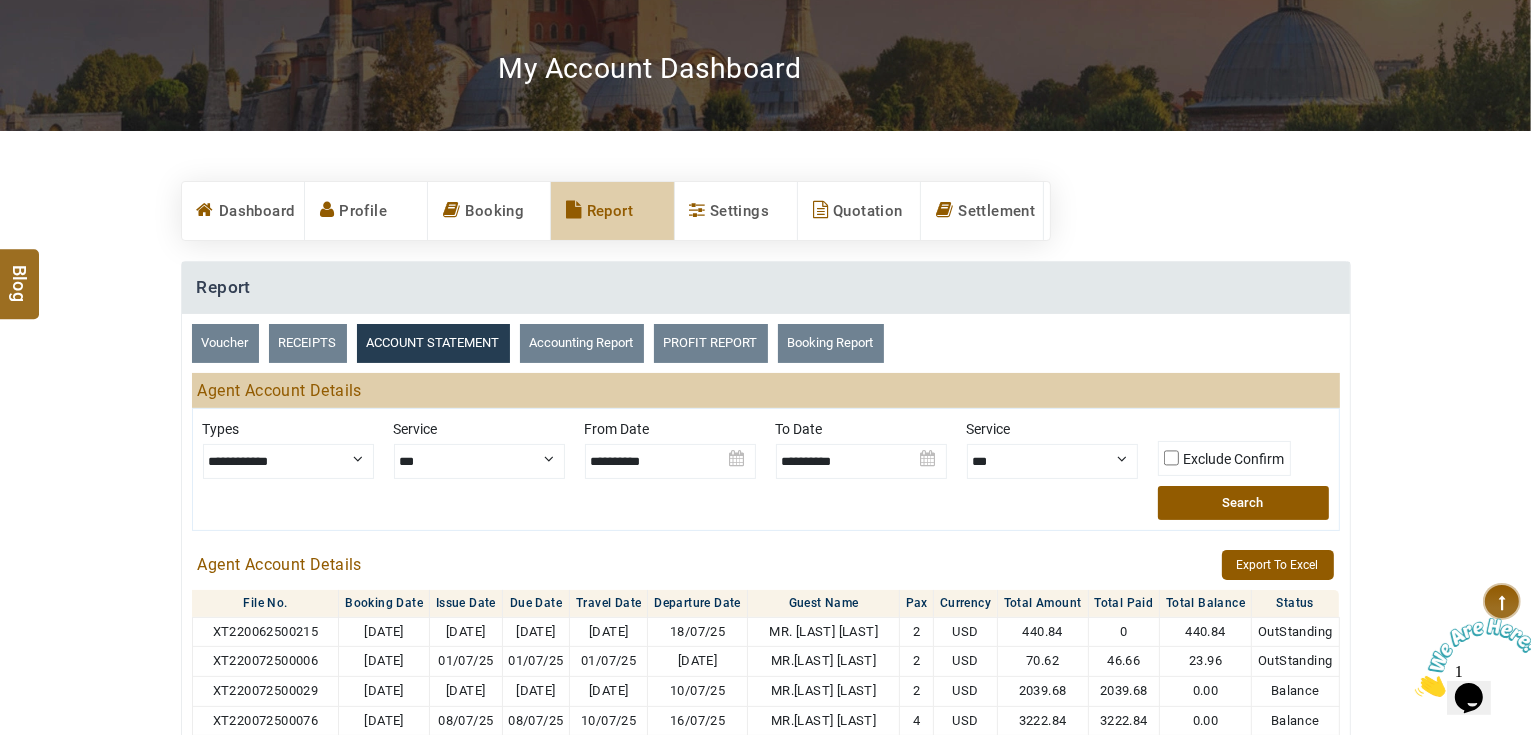 click at bounding box center [861, 454] 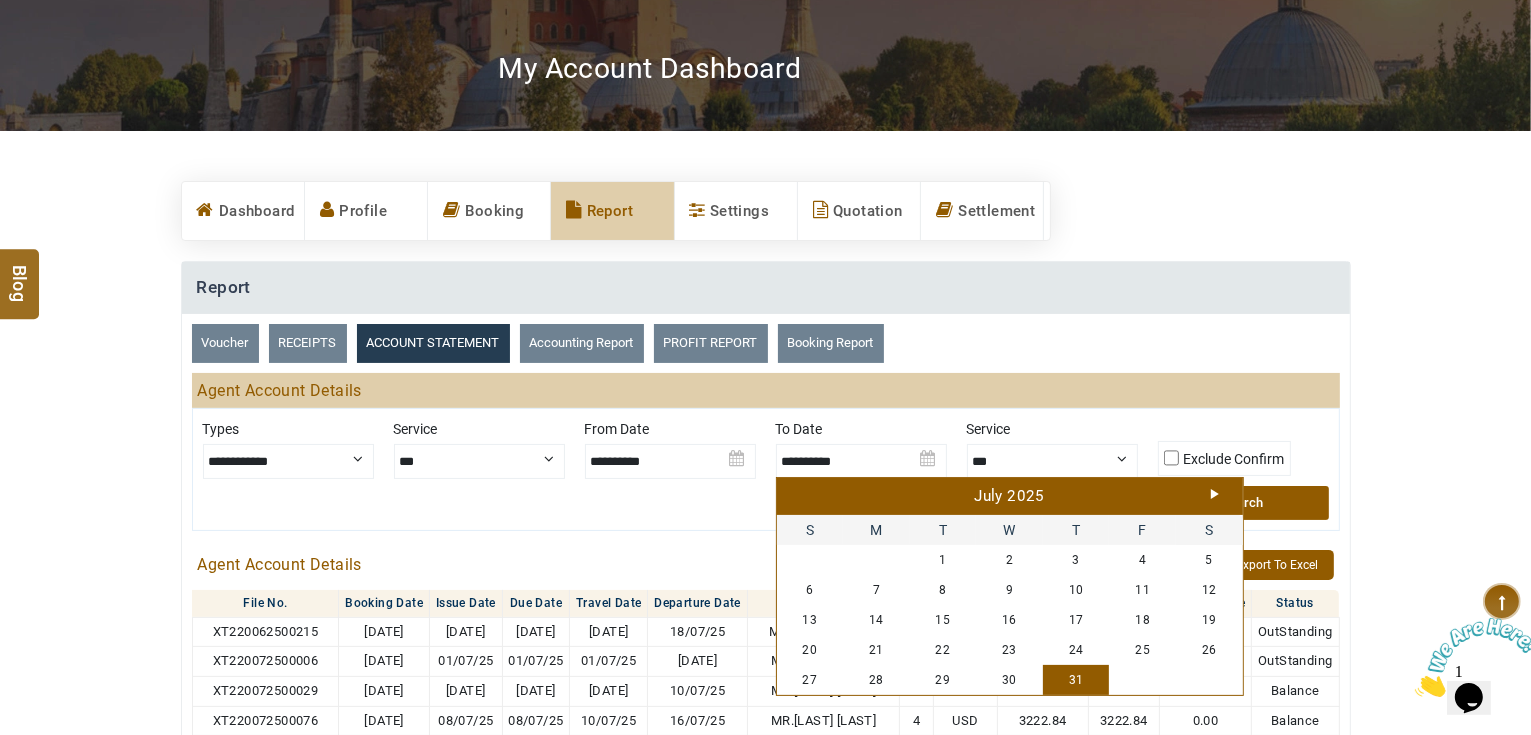 click on "Next" at bounding box center [1215, 494] 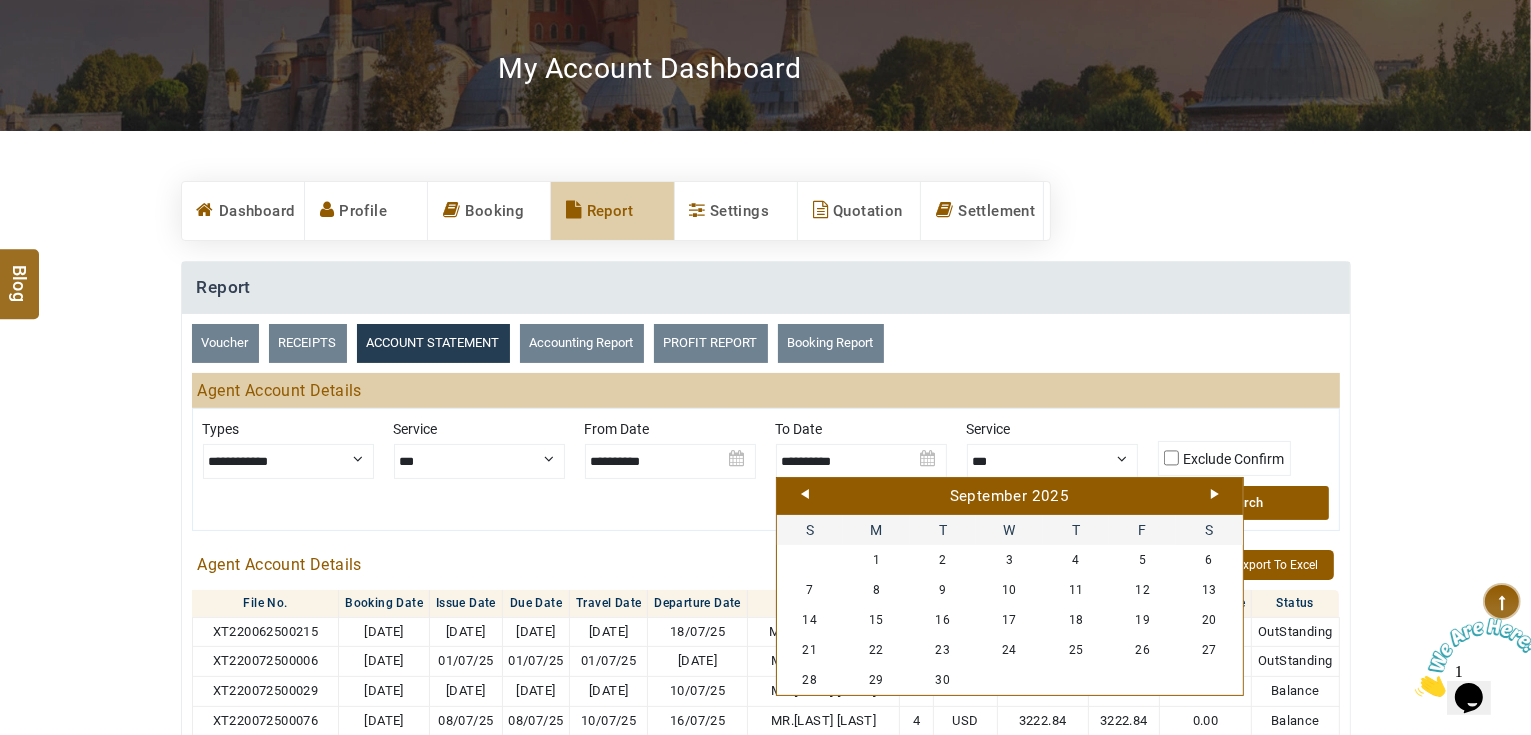 click on "Next" at bounding box center (1215, 494) 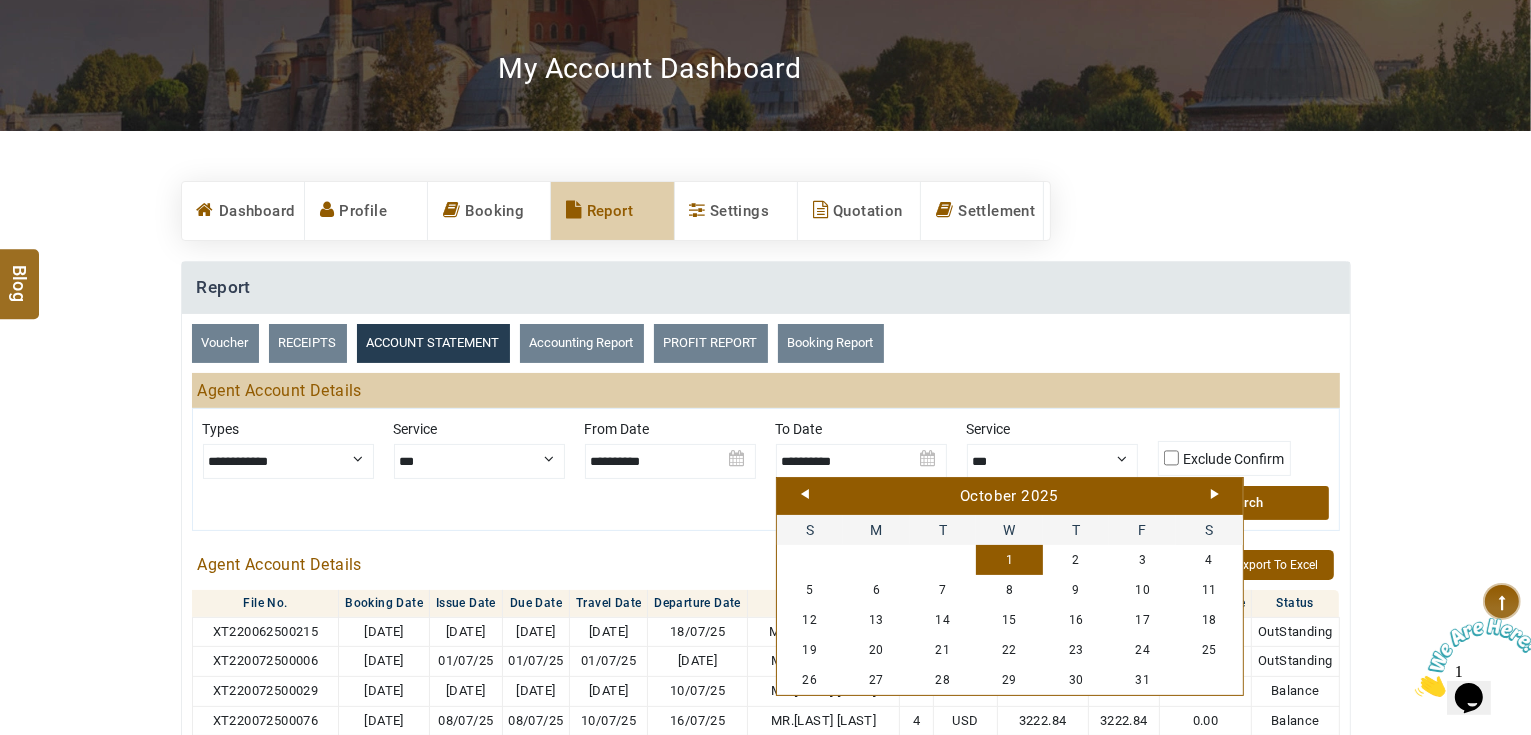 click on "1" at bounding box center [1009, 560] 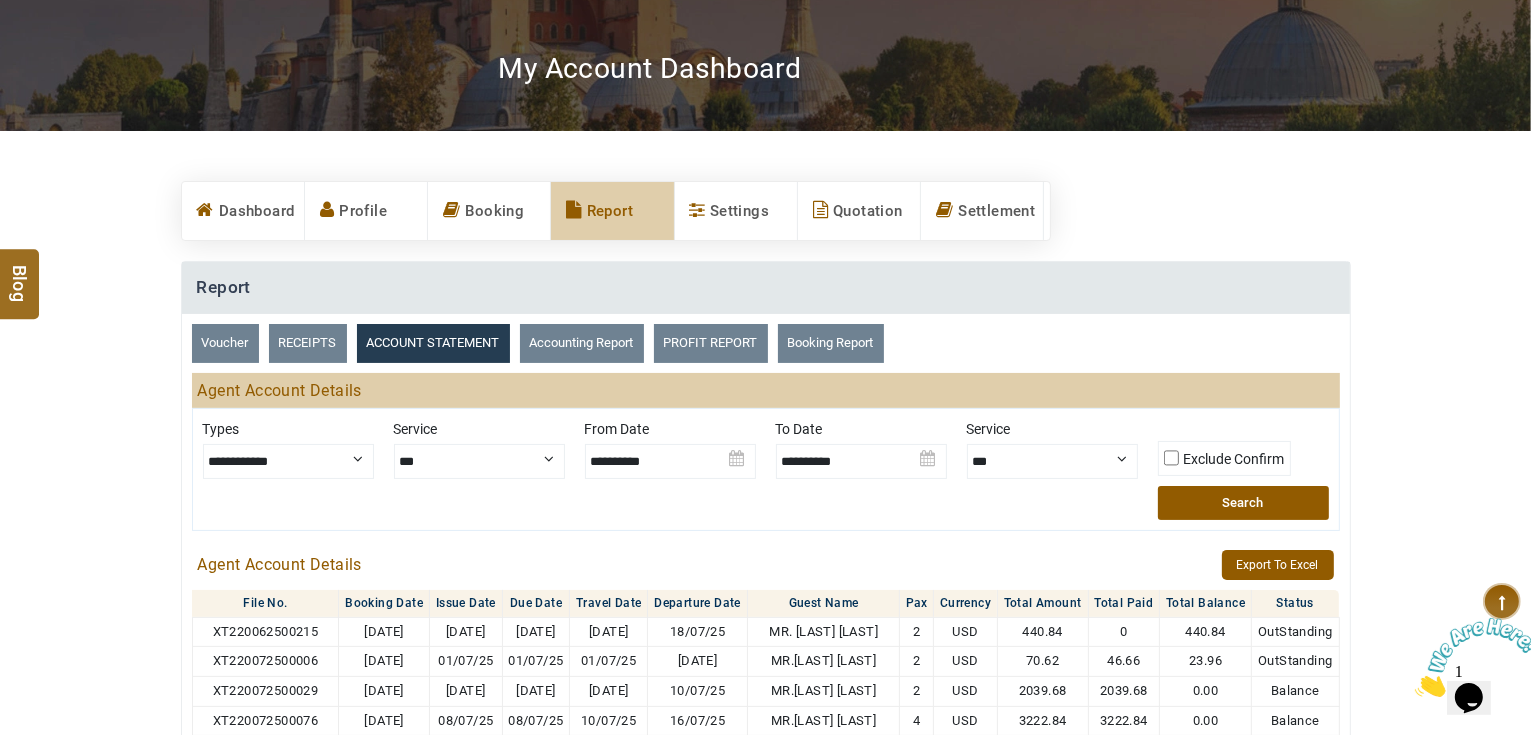click on "Search" at bounding box center [1243, 503] 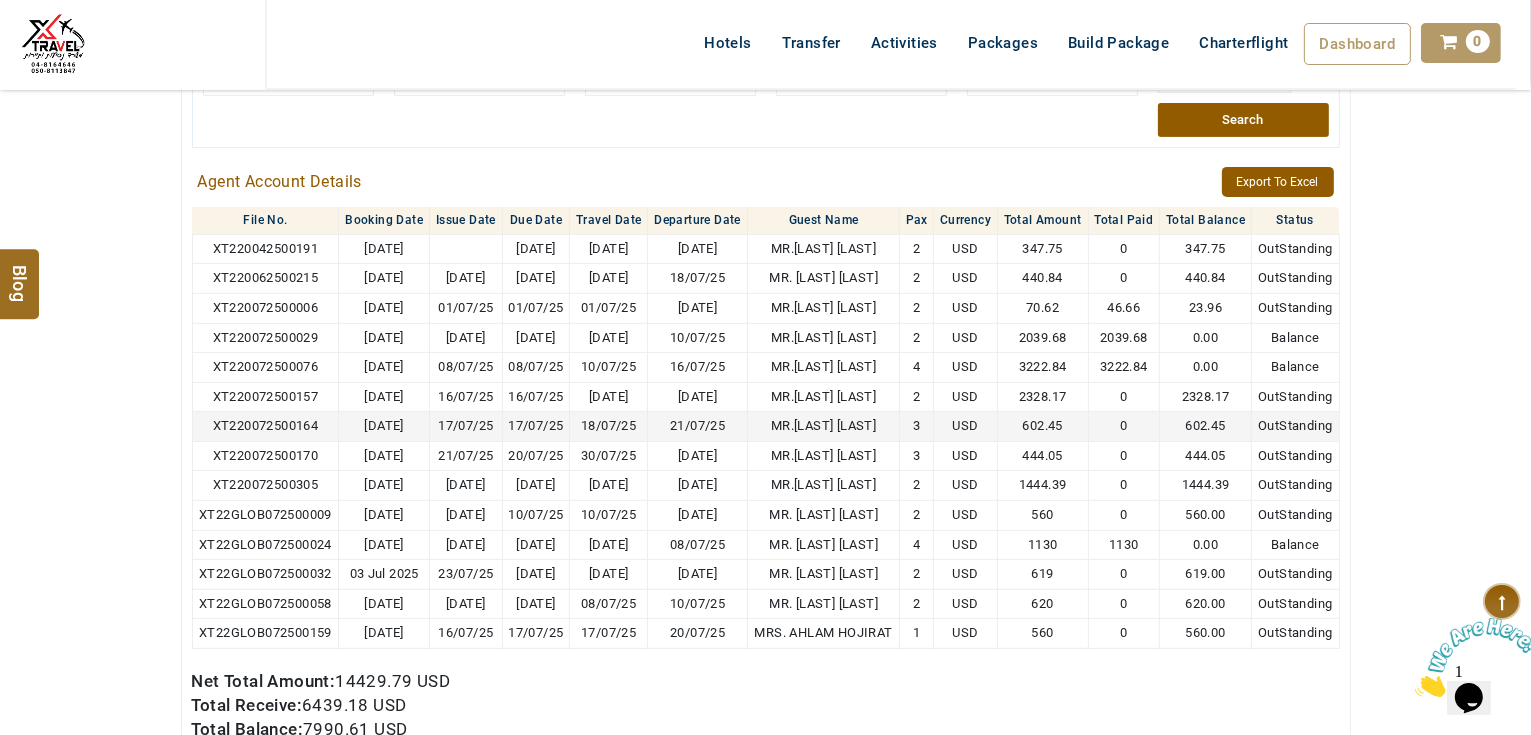 scroll, scrollTop: 400, scrollLeft: 0, axis: vertical 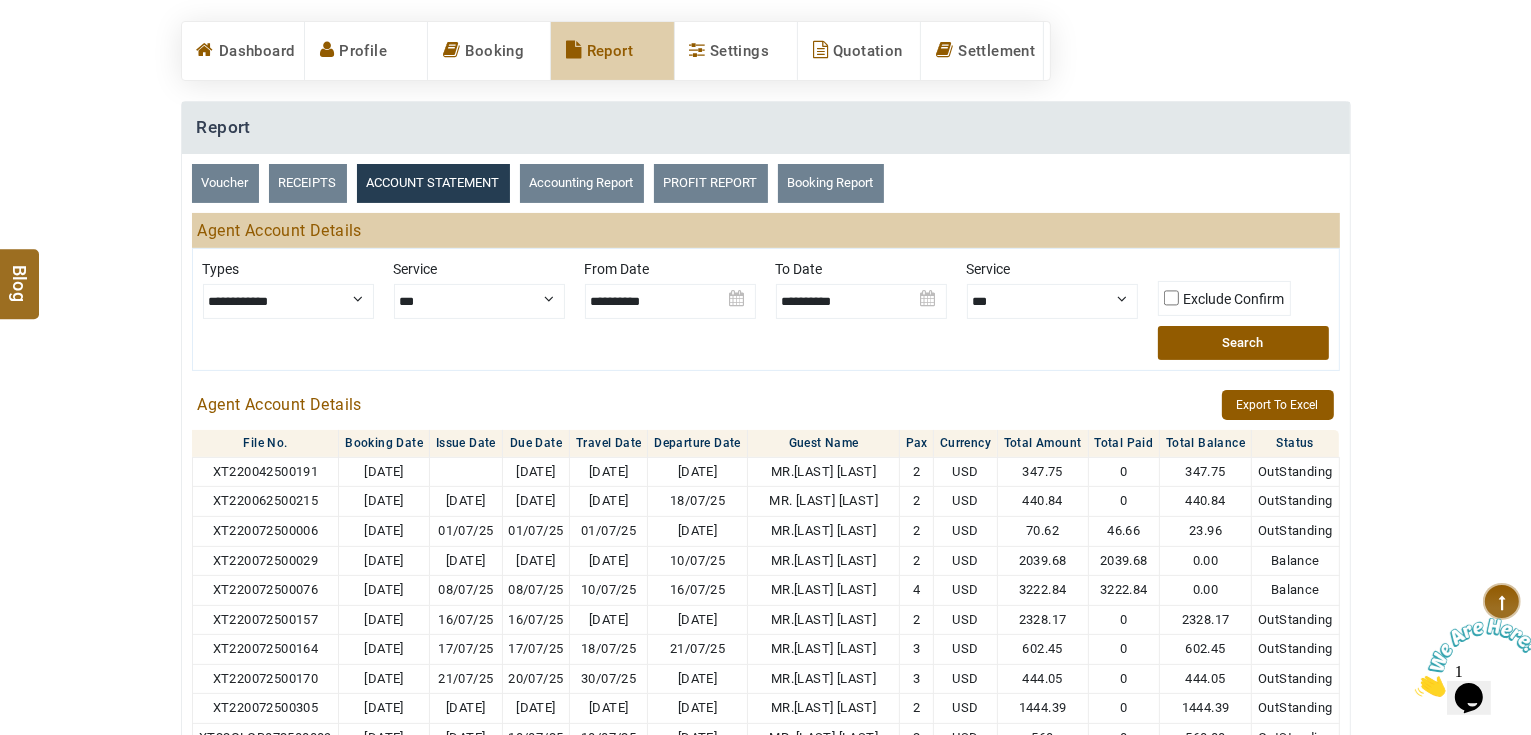 click at bounding box center (861, 294) 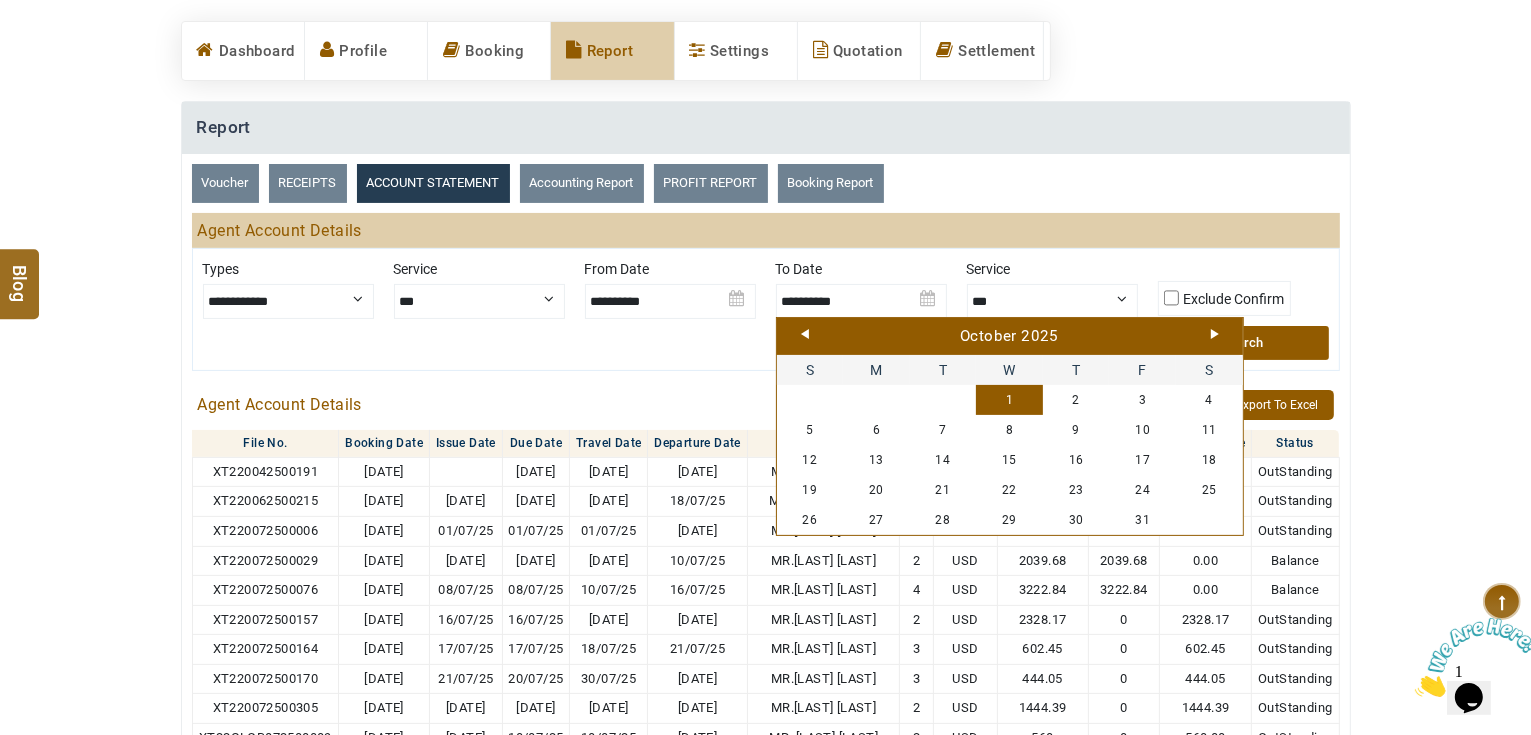 click on "Next" at bounding box center [1215, 334] 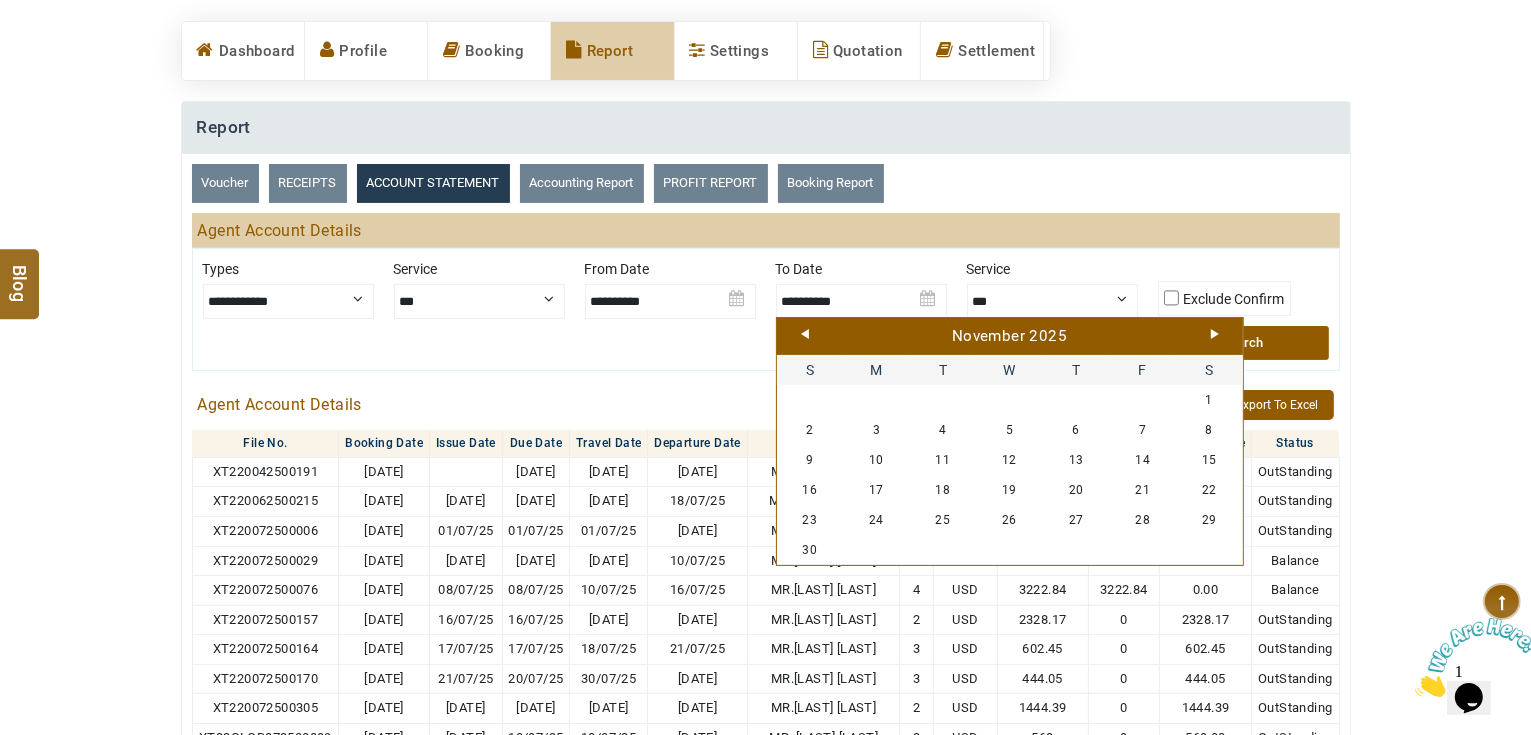 click on "Next" at bounding box center [1215, 334] 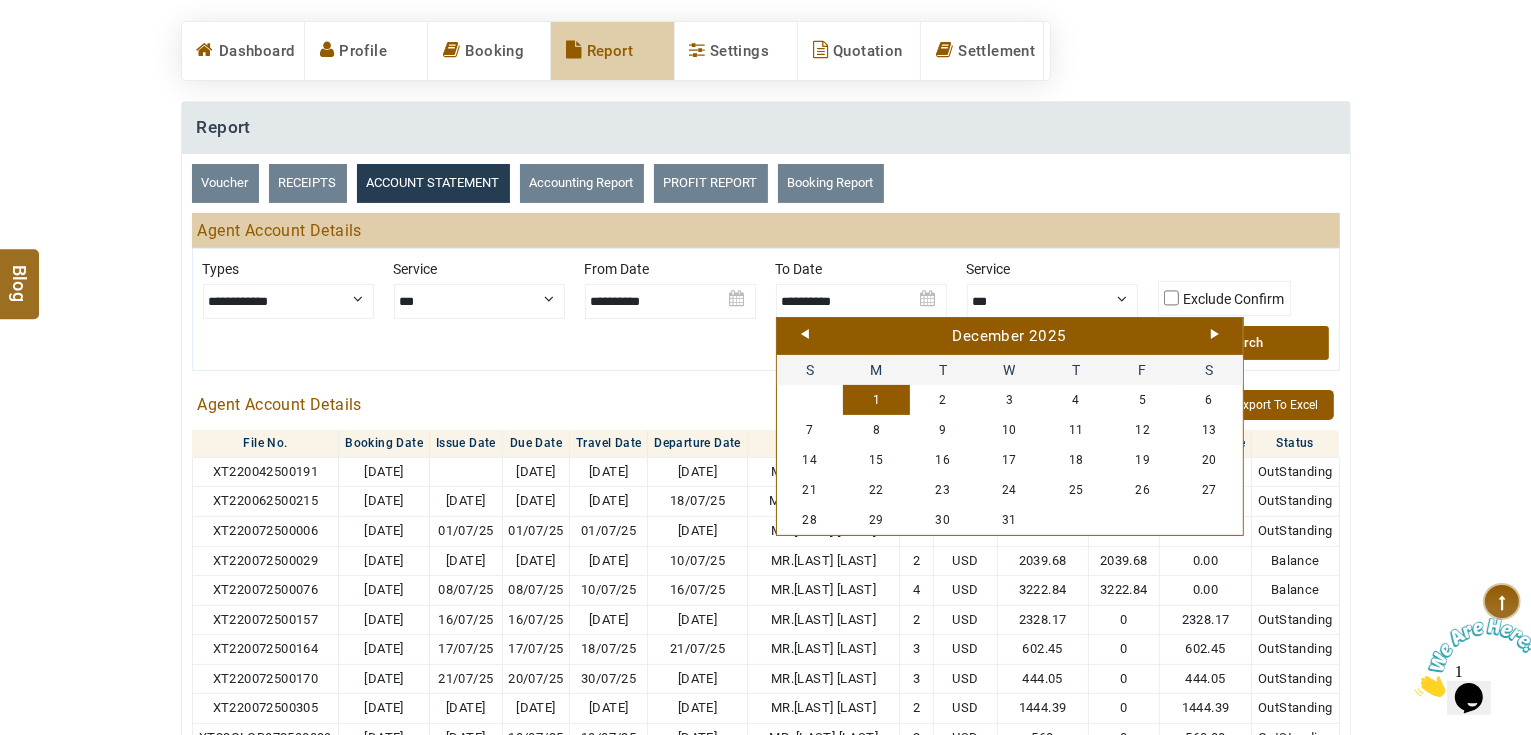 click on "1" at bounding box center [876, 400] 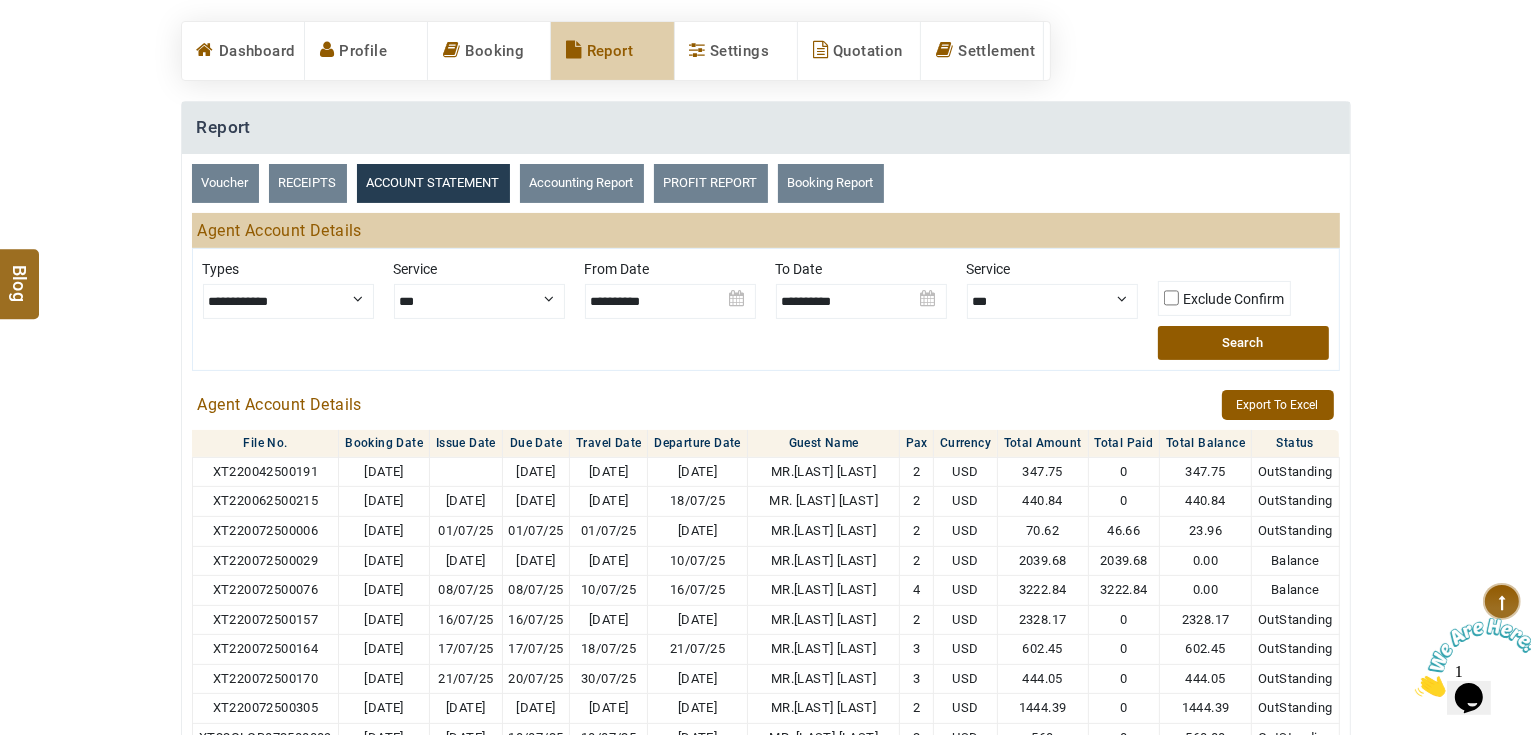 click on "Search" at bounding box center (1243, 343) 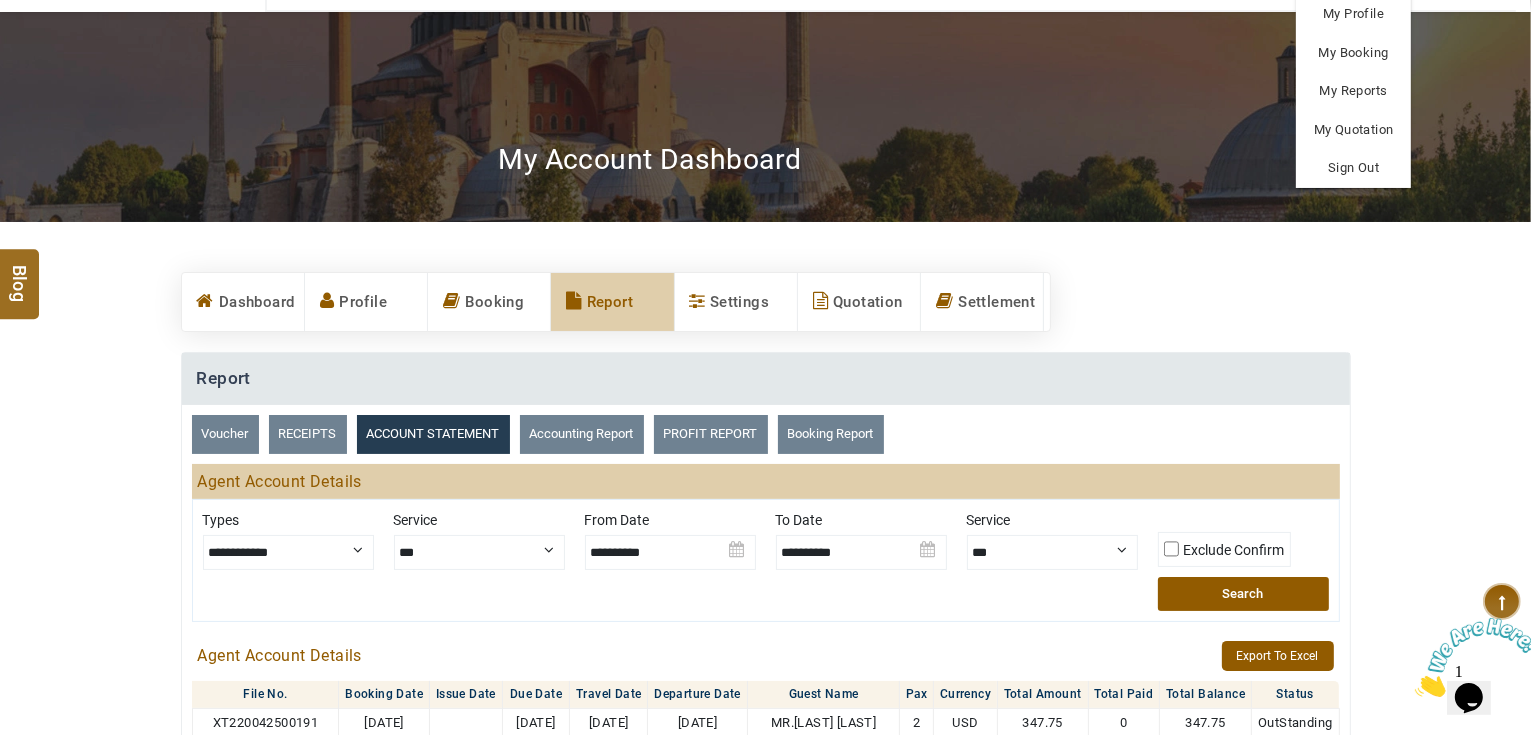 scroll, scrollTop: 0, scrollLeft: 0, axis: both 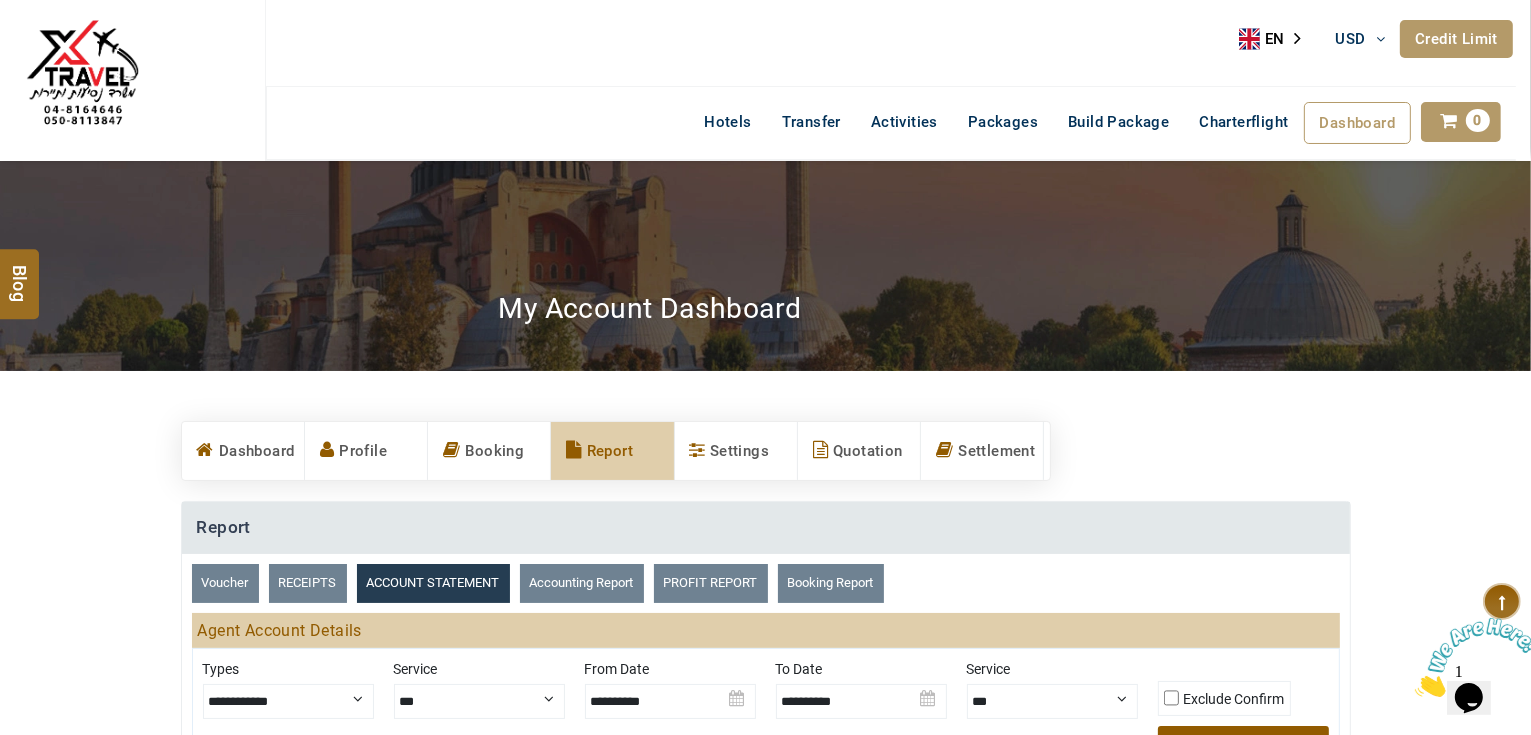 click on "Credit Limit" at bounding box center (1456, 39) 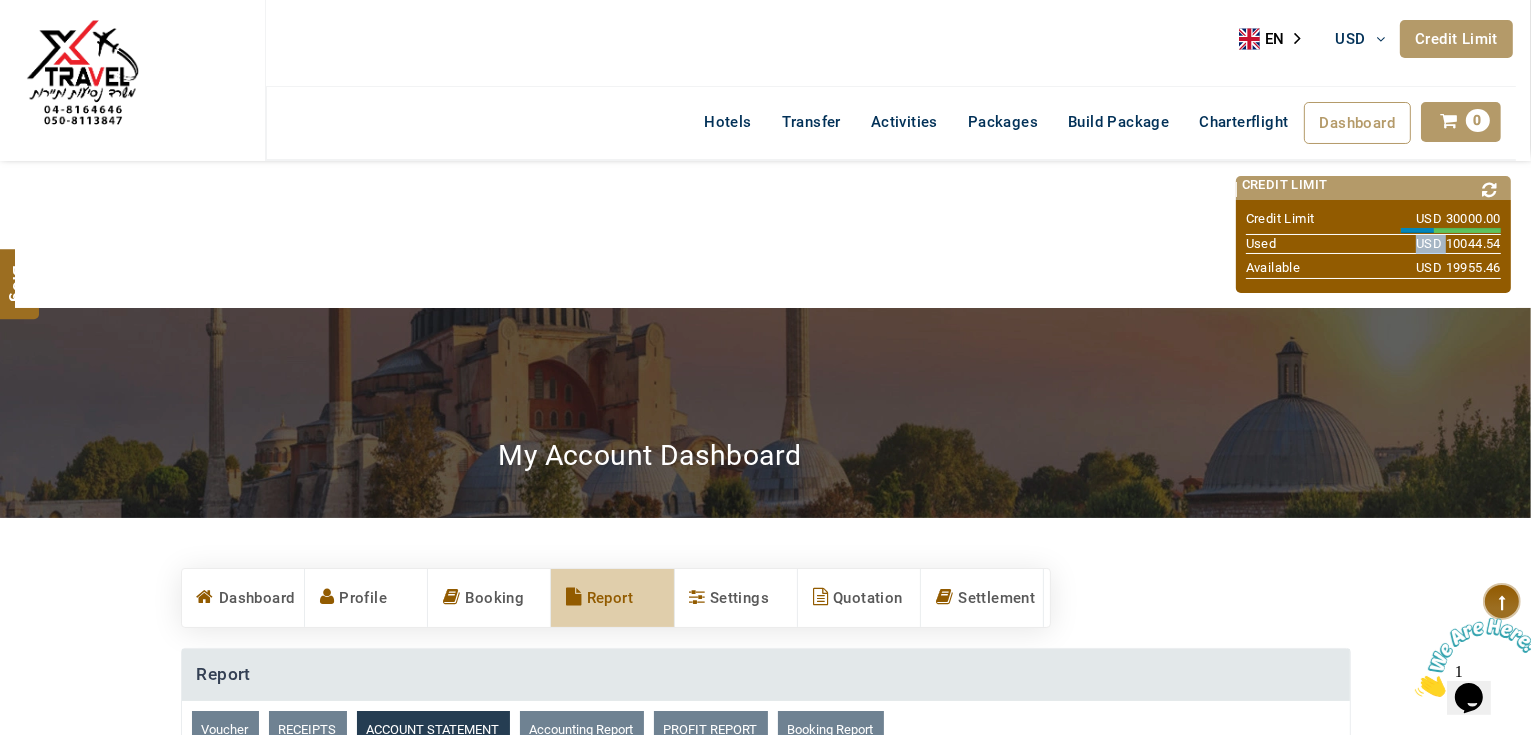 drag, startPoint x: 1444, startPoint y: 241, endPoint x: 1502, endPoint y: 244, distance: 58.077534 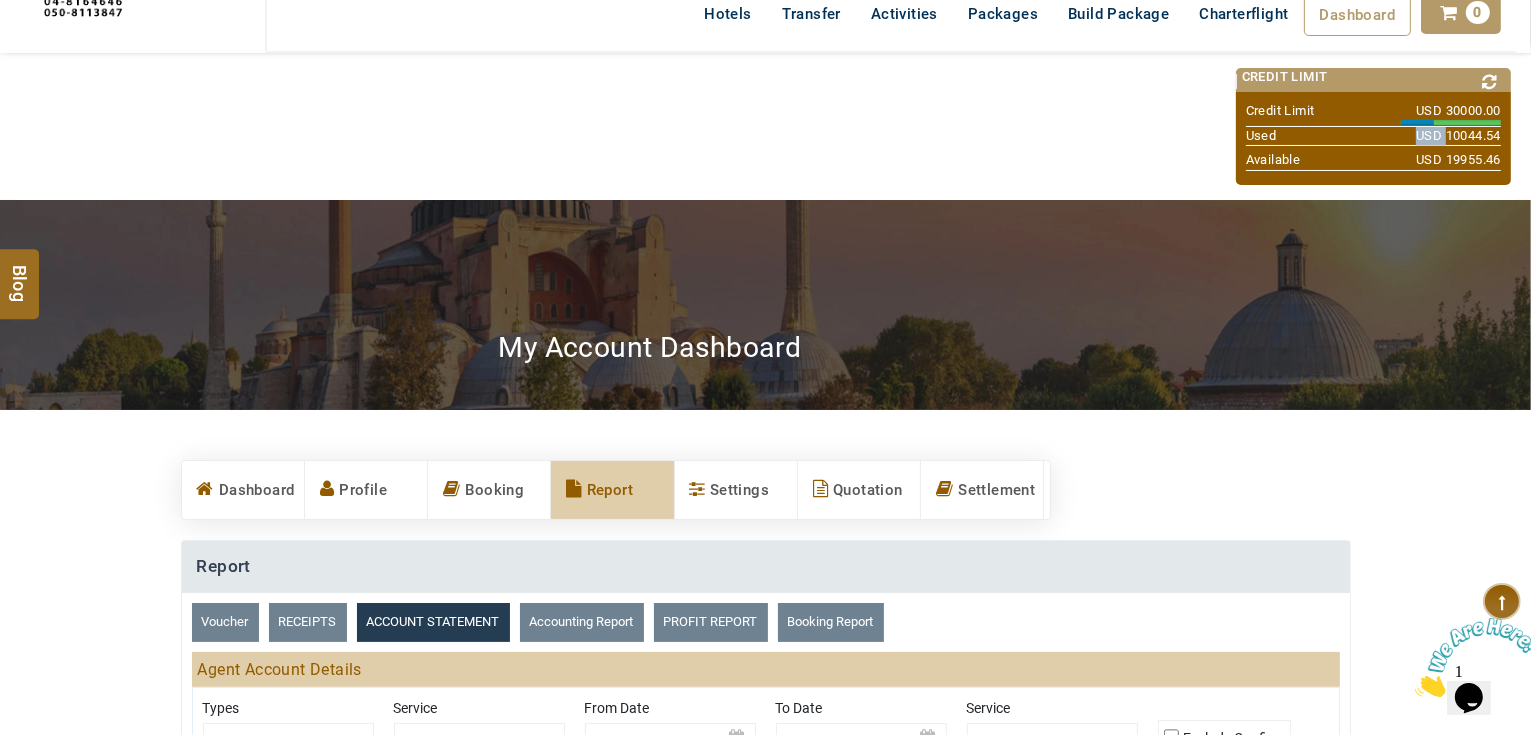 scroll, scrollTop: 80, scrollLeft: 0, axis: vertical 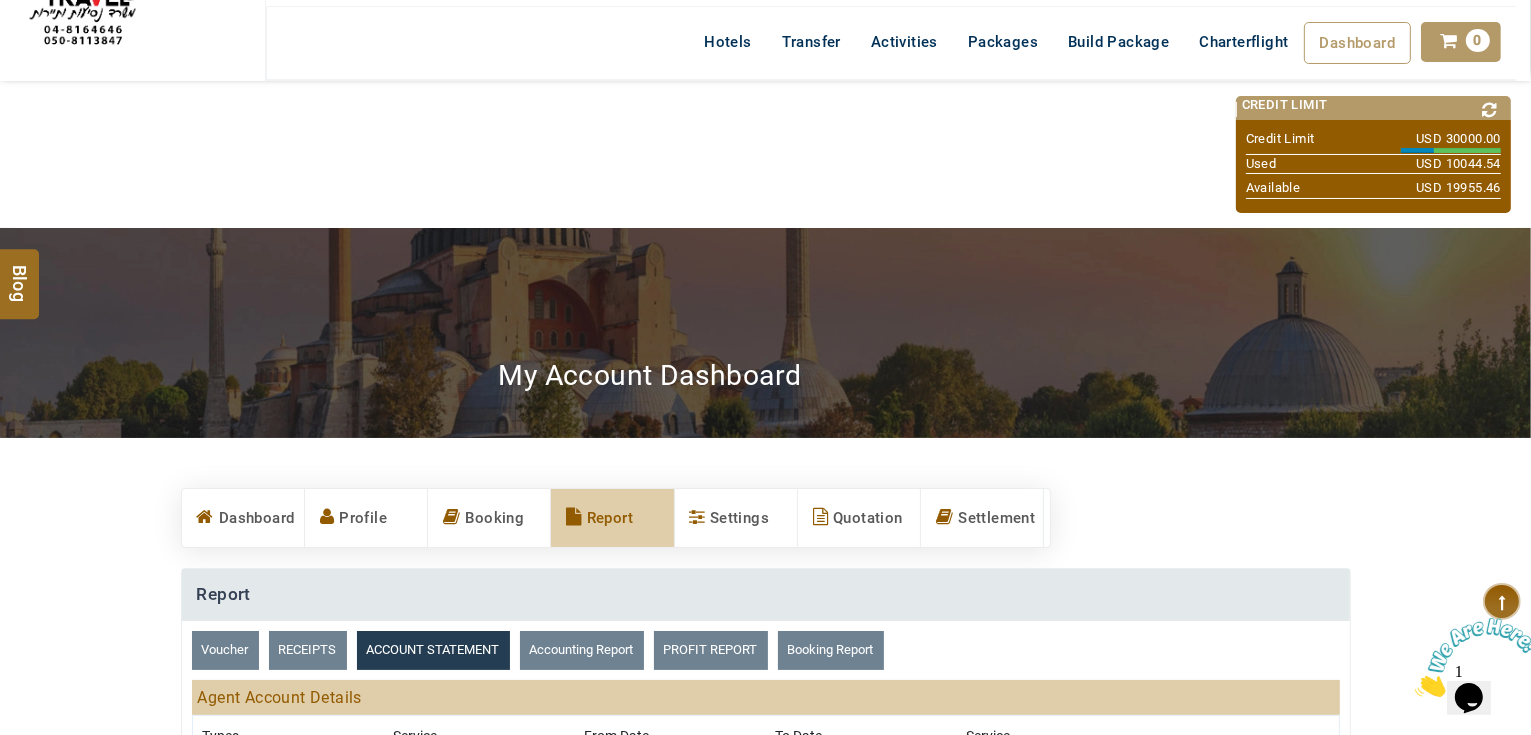click at bounding box center [1490, 110] 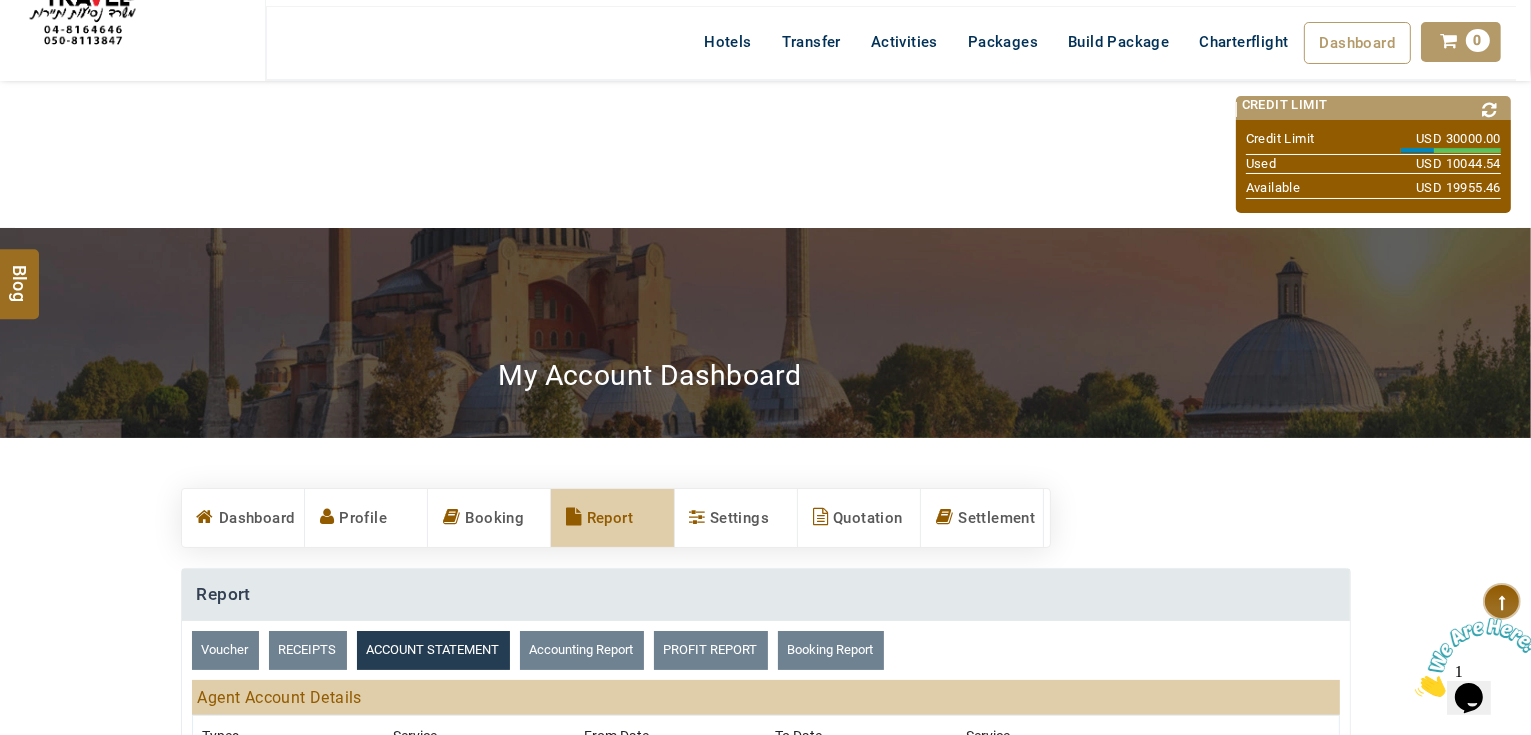 click at bounding box center [1490, 110] 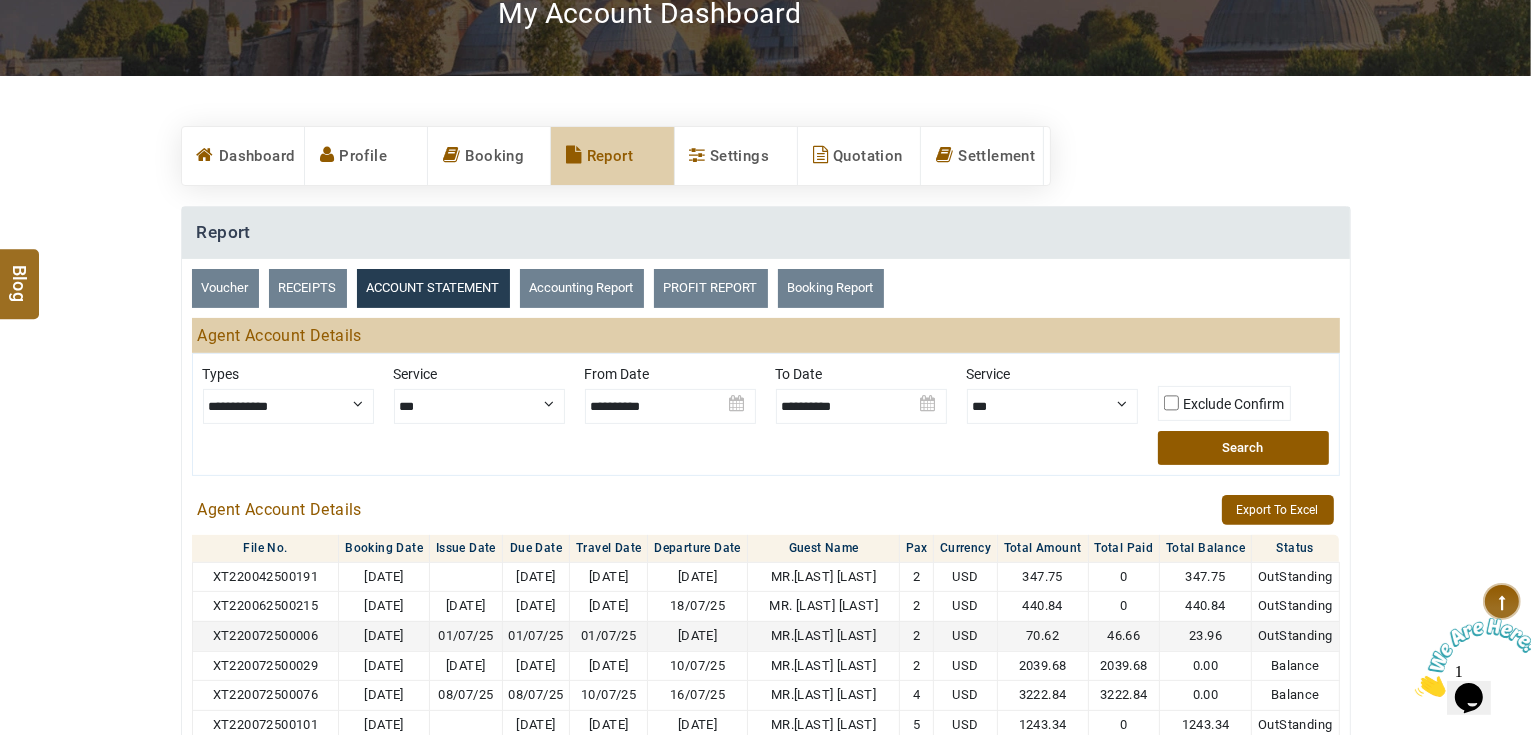 scroll, scrollTop: 560, scrollLeft: 0, axis: vertical 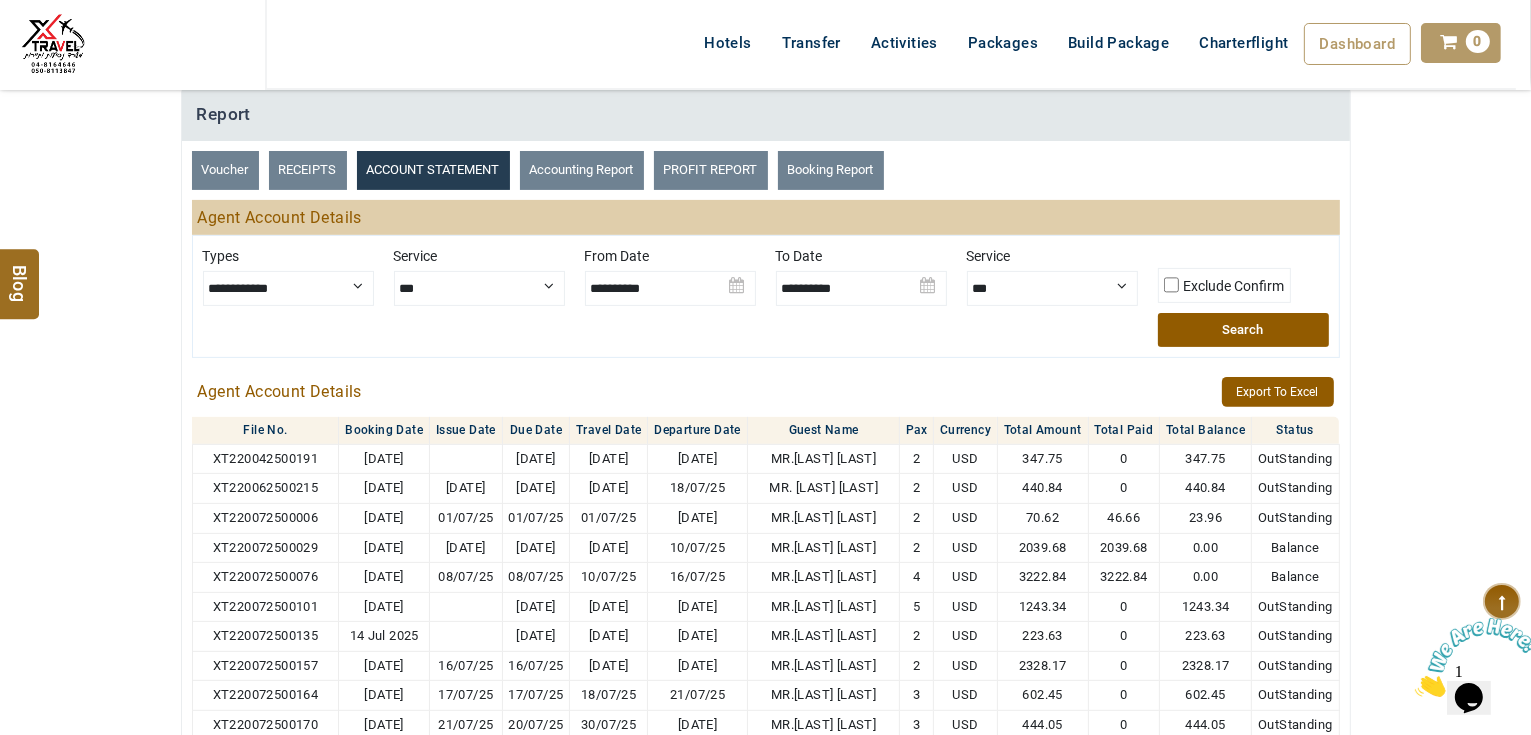 click on "**********" at bounding box center [765, 558] 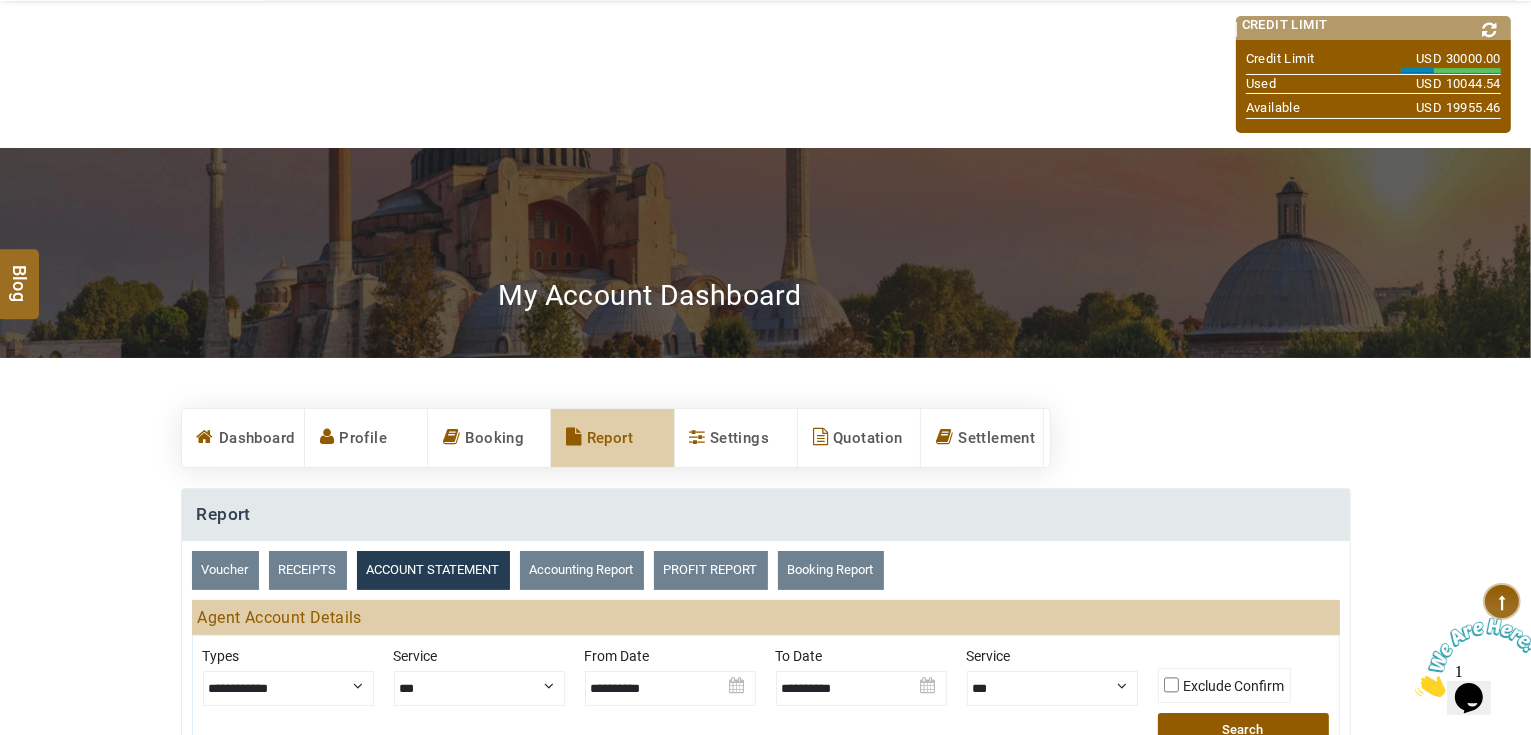 scroll, scrollTop: 400, scrollLeft: 0, axis: vertical 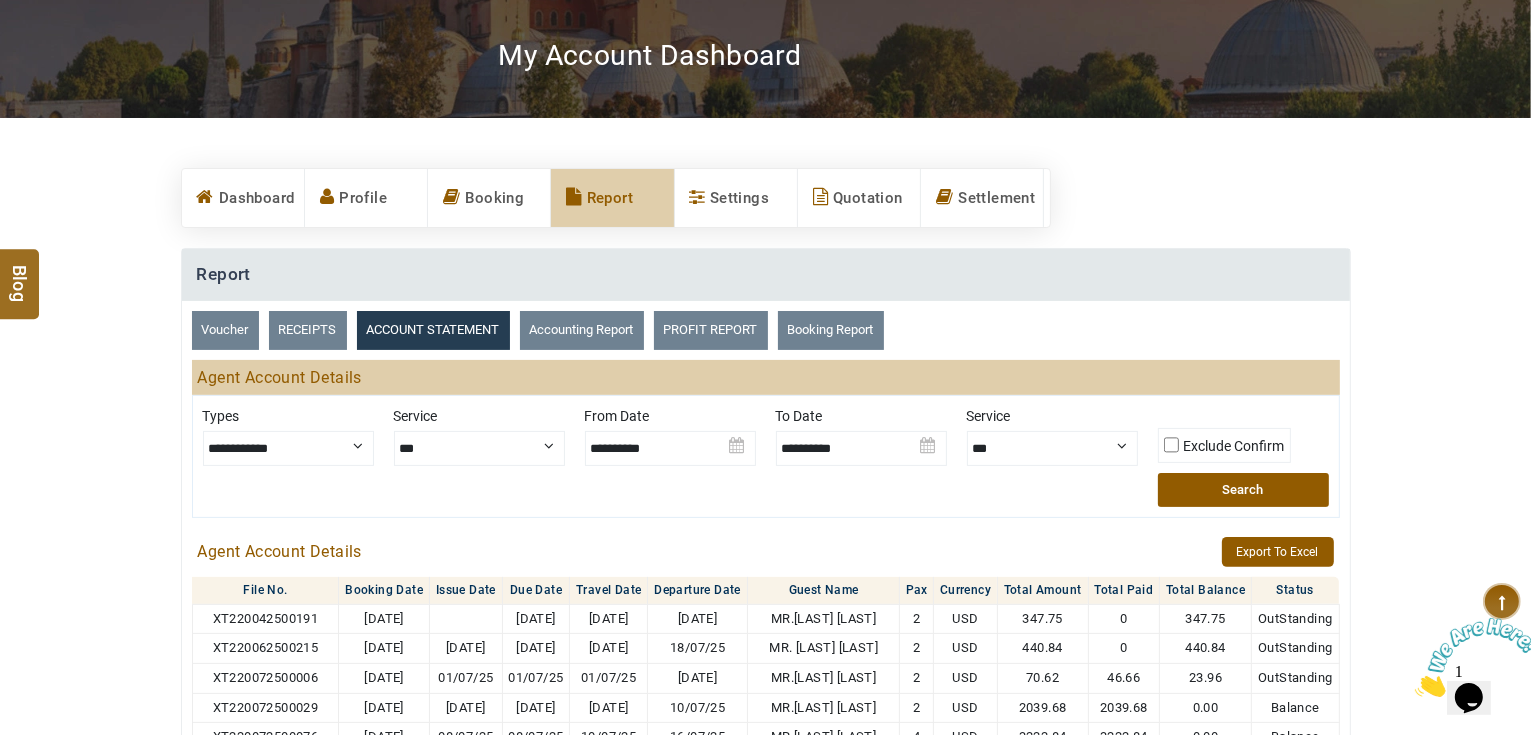 click on "**********" at bounding box center [288, 448] 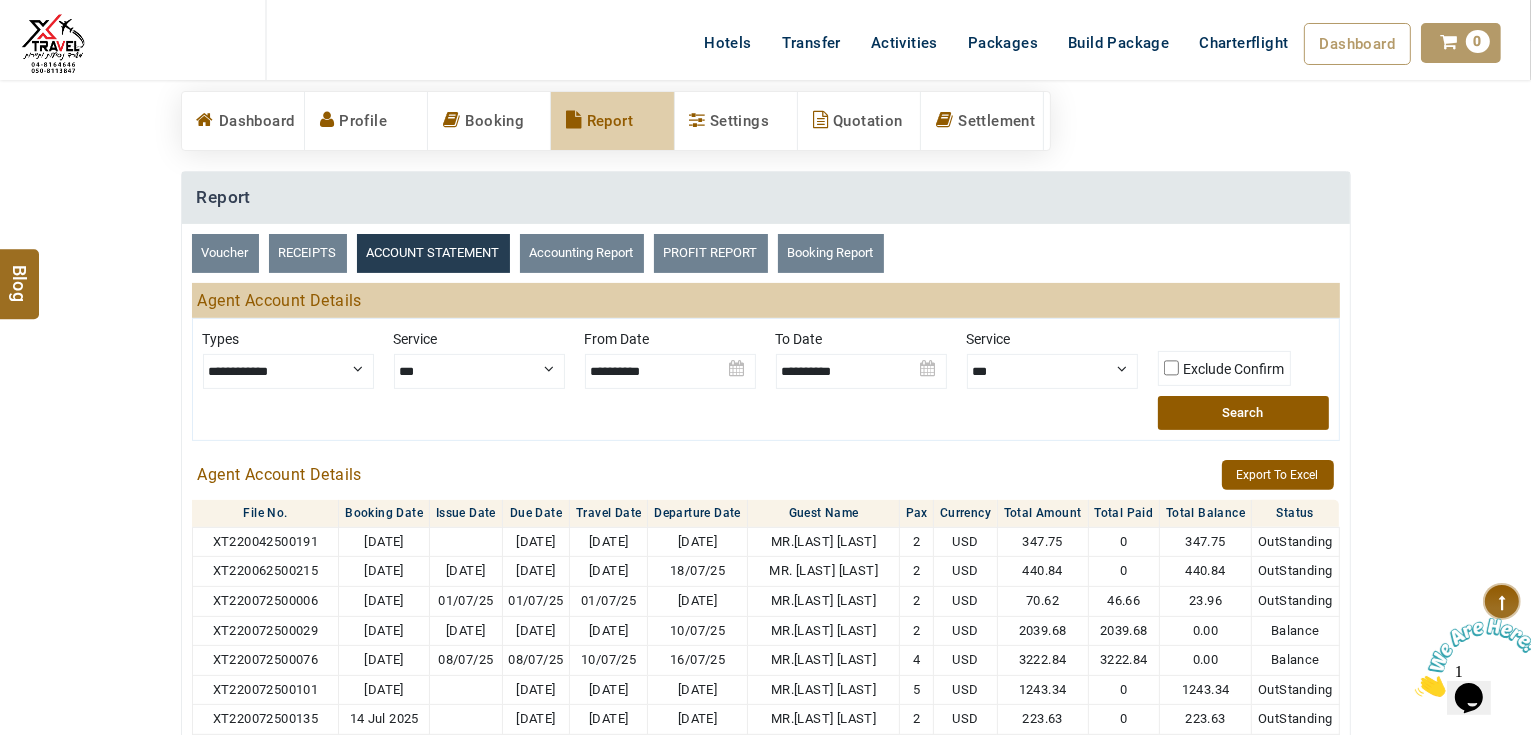 scroll, scrollTop: 400, scrollLeft: 0, axis: vertical 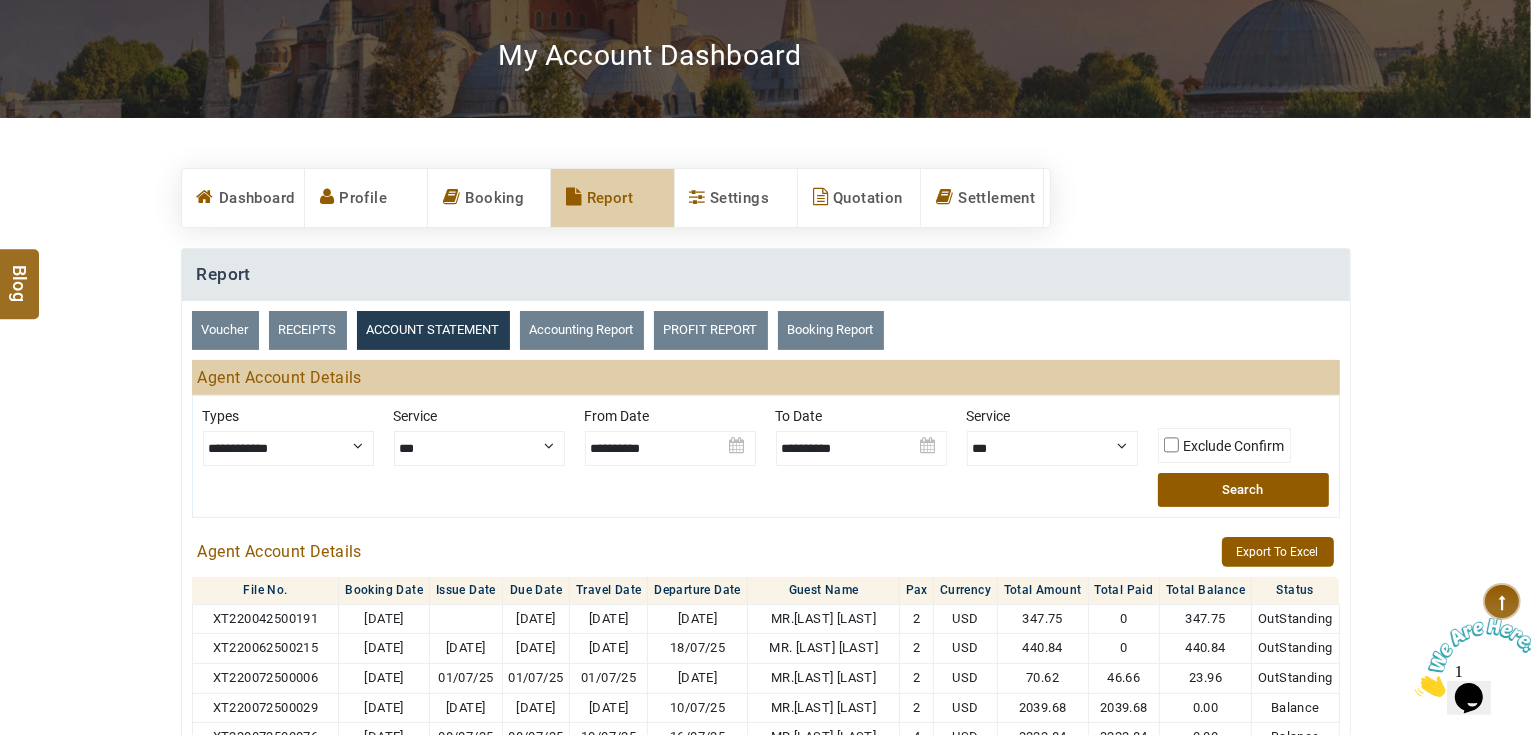 click at bounding box center (861, 441) 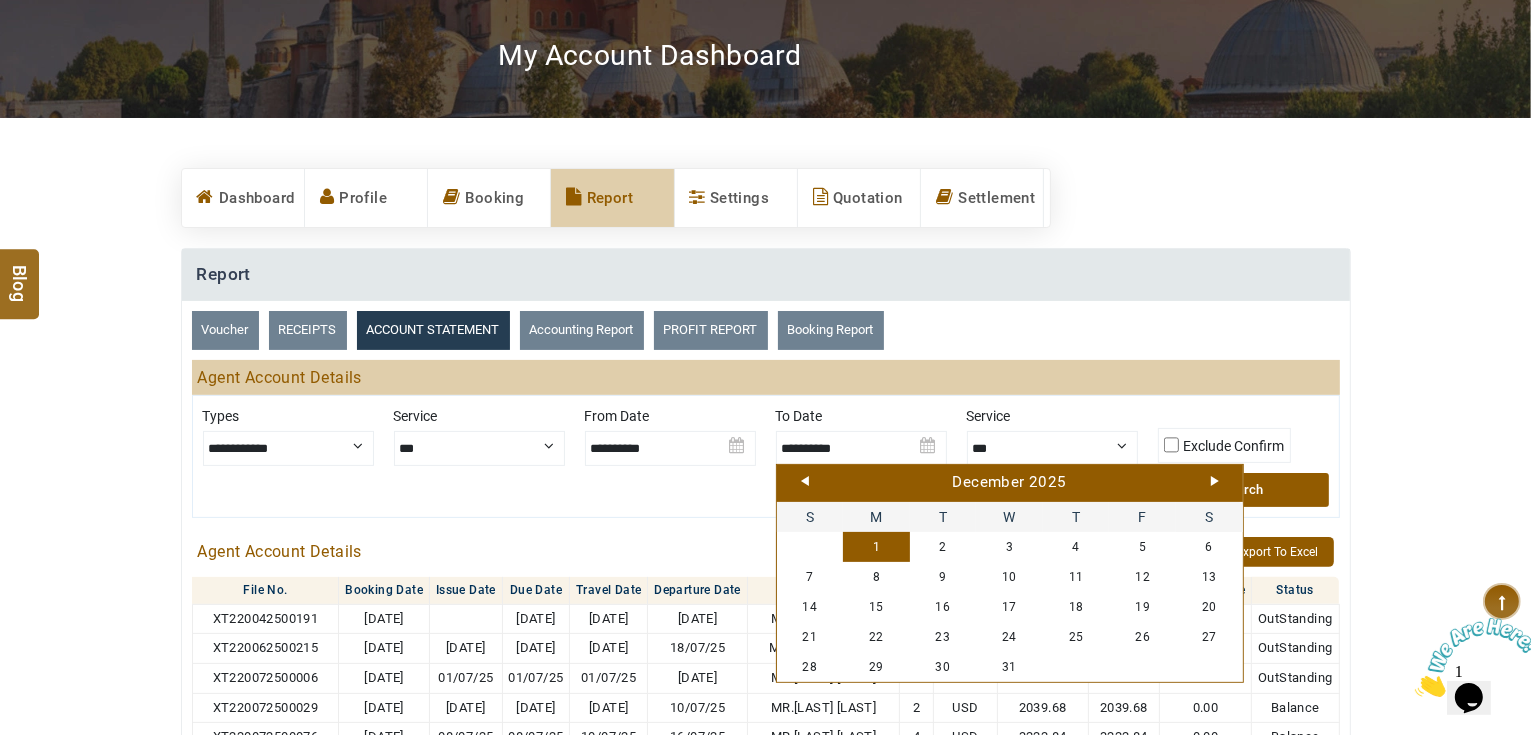 click on "Prev" at bounding box center (805, 481) 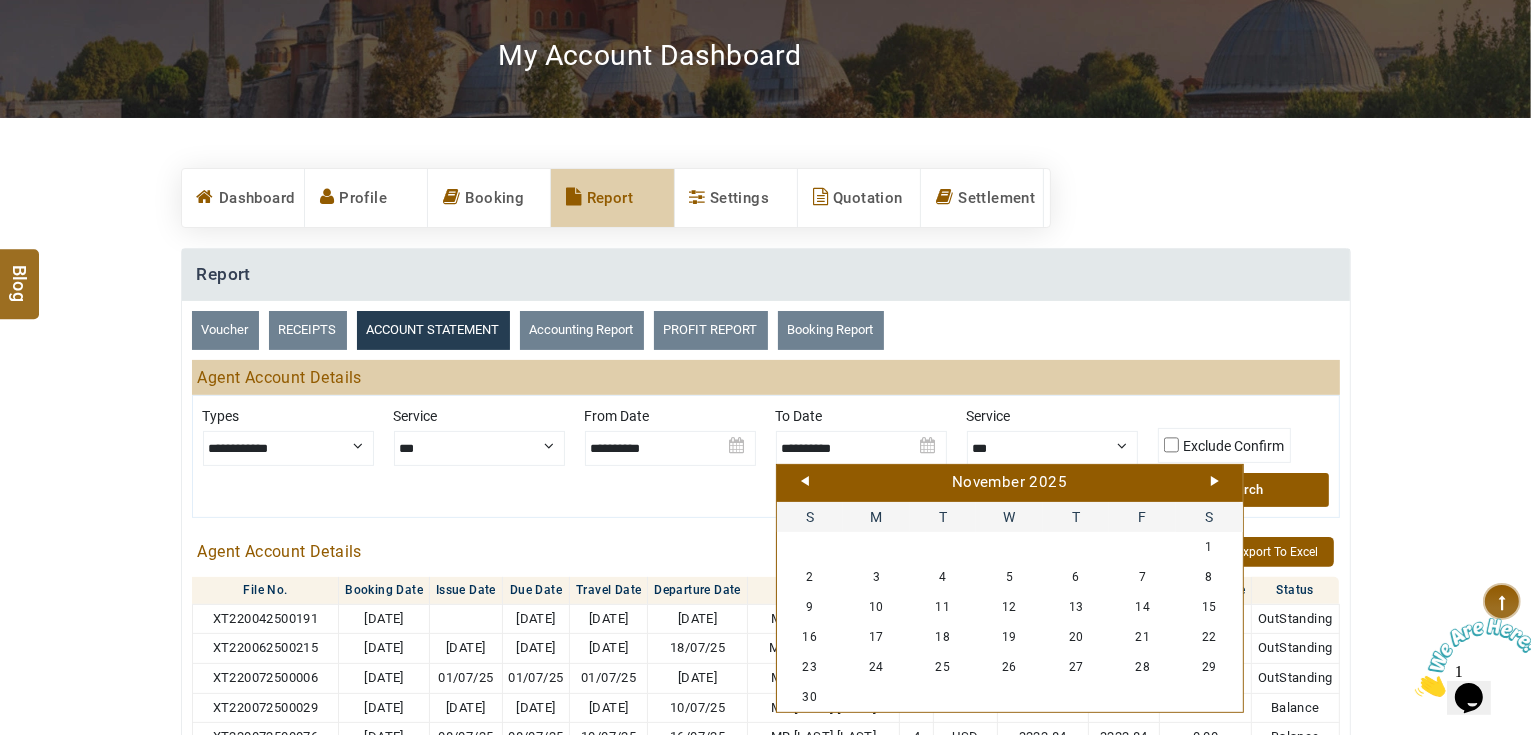 click on "Prev" at bounding box center [805, 481] 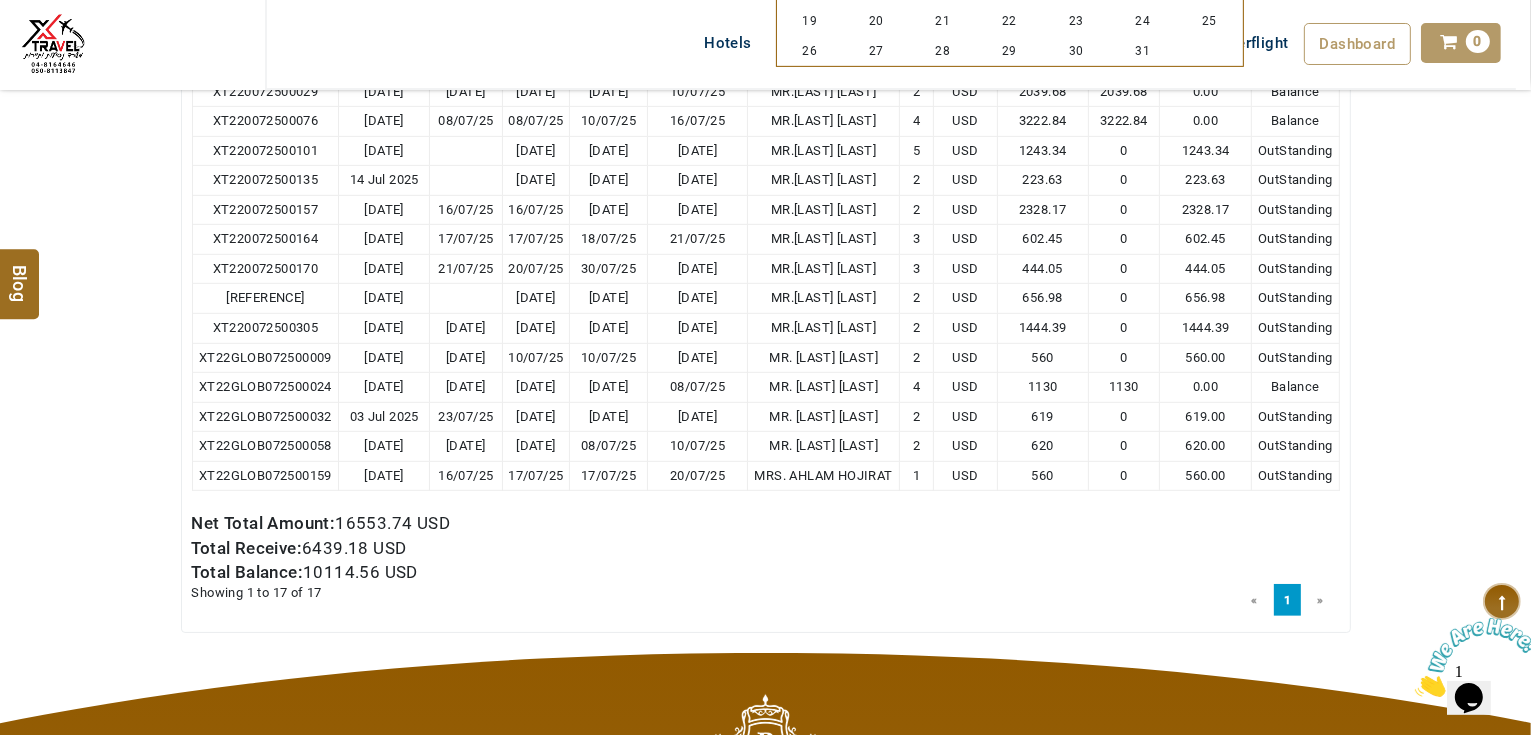 scroll, scrollTop: 800, scrollLeft: 0, axis: vertical 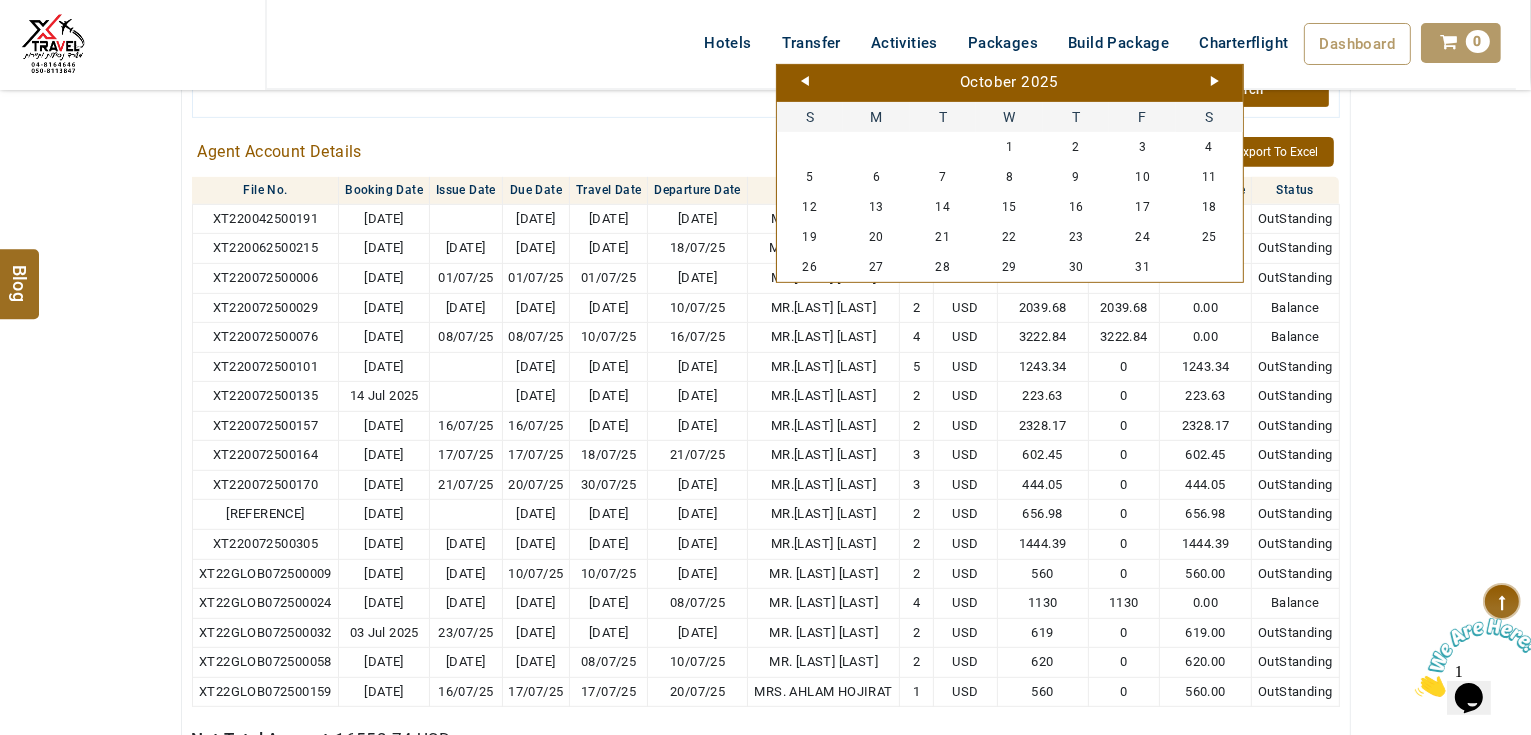 click on "Prev" at bounding box center [805, 81] 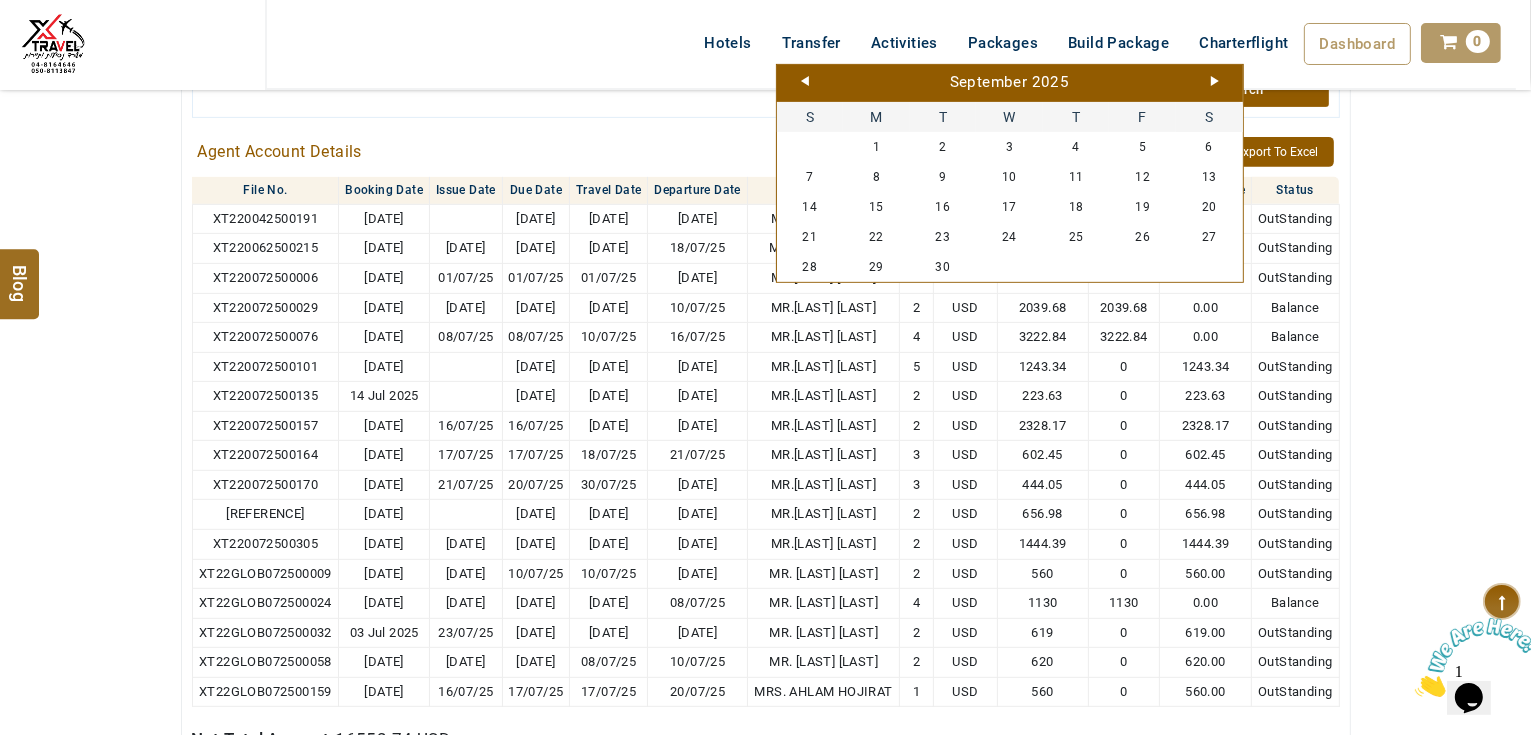 click on "[MONTH]   [YEAR]" at bounding box center [1010, 83] 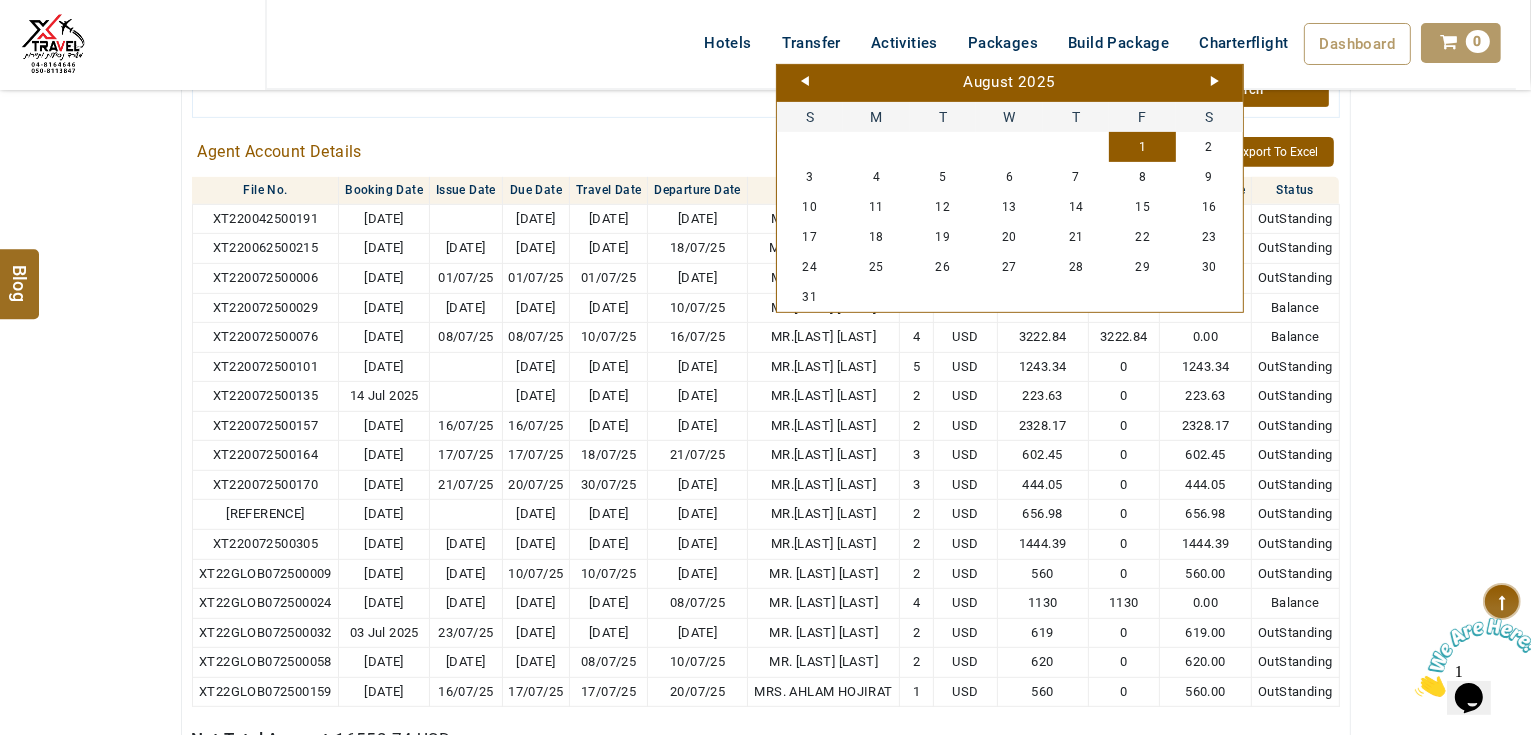 click on "1" at bounding box center [1142, 147] 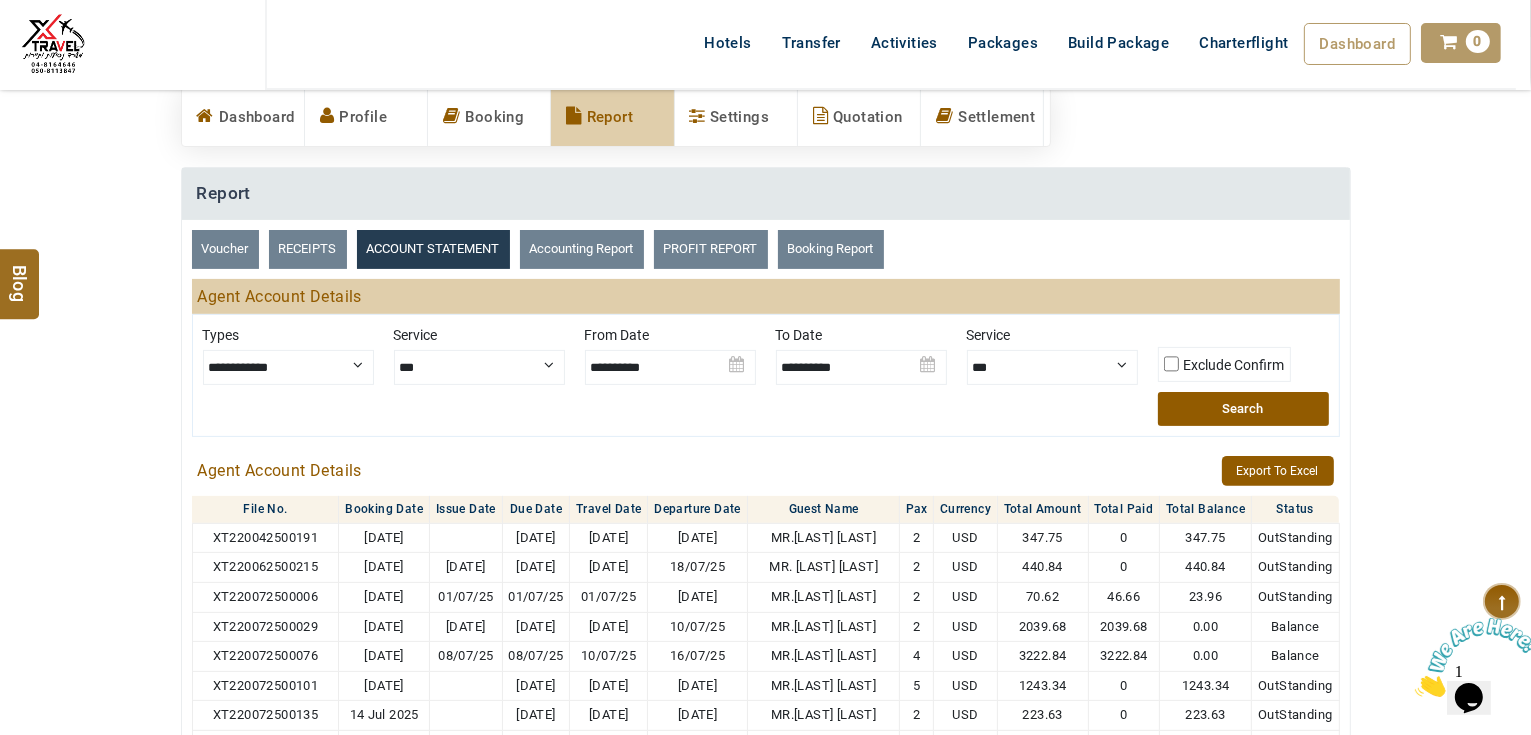 scroll, scrollTop: 480, scrollLeft: 0, axis: vertical 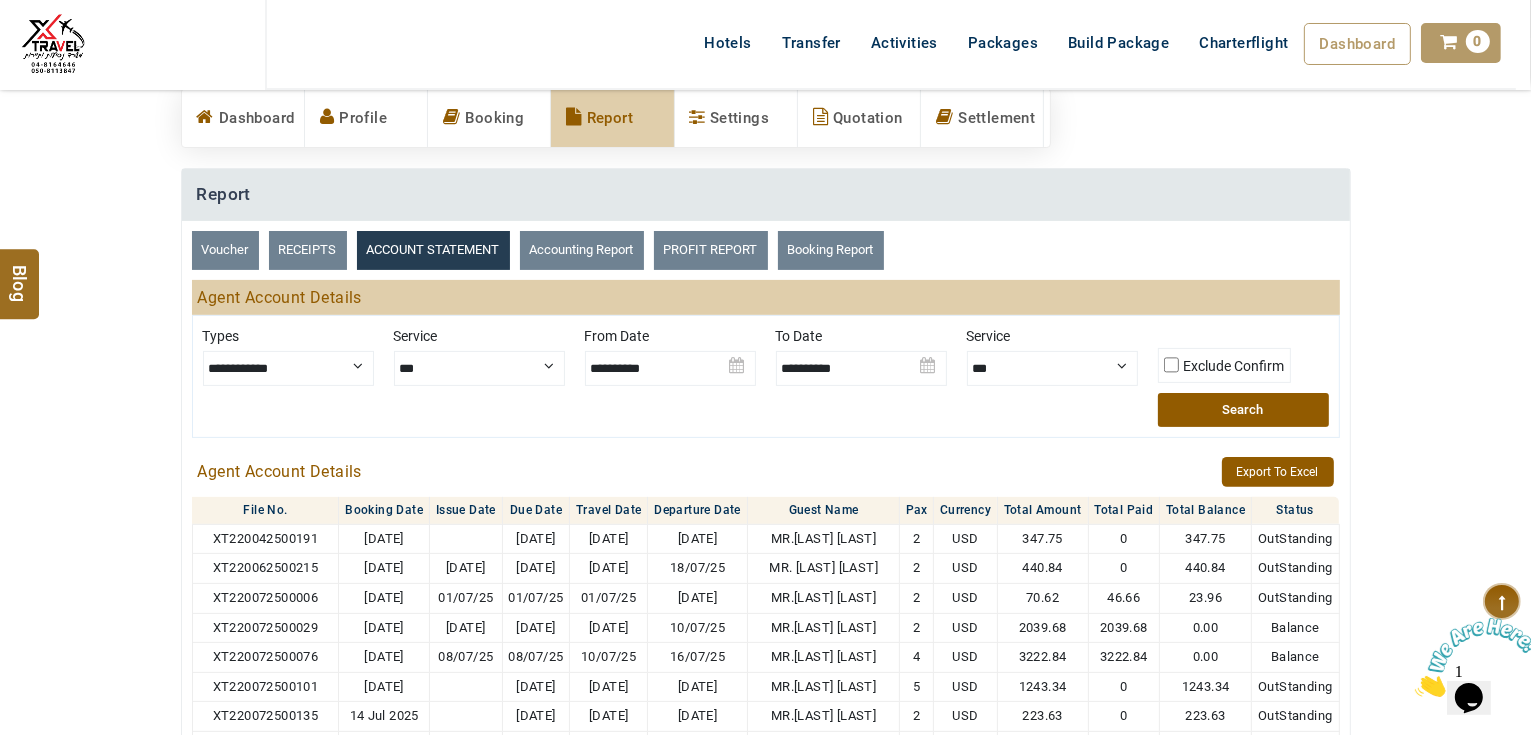 click on "Search" at bounding box center (1243, 410) 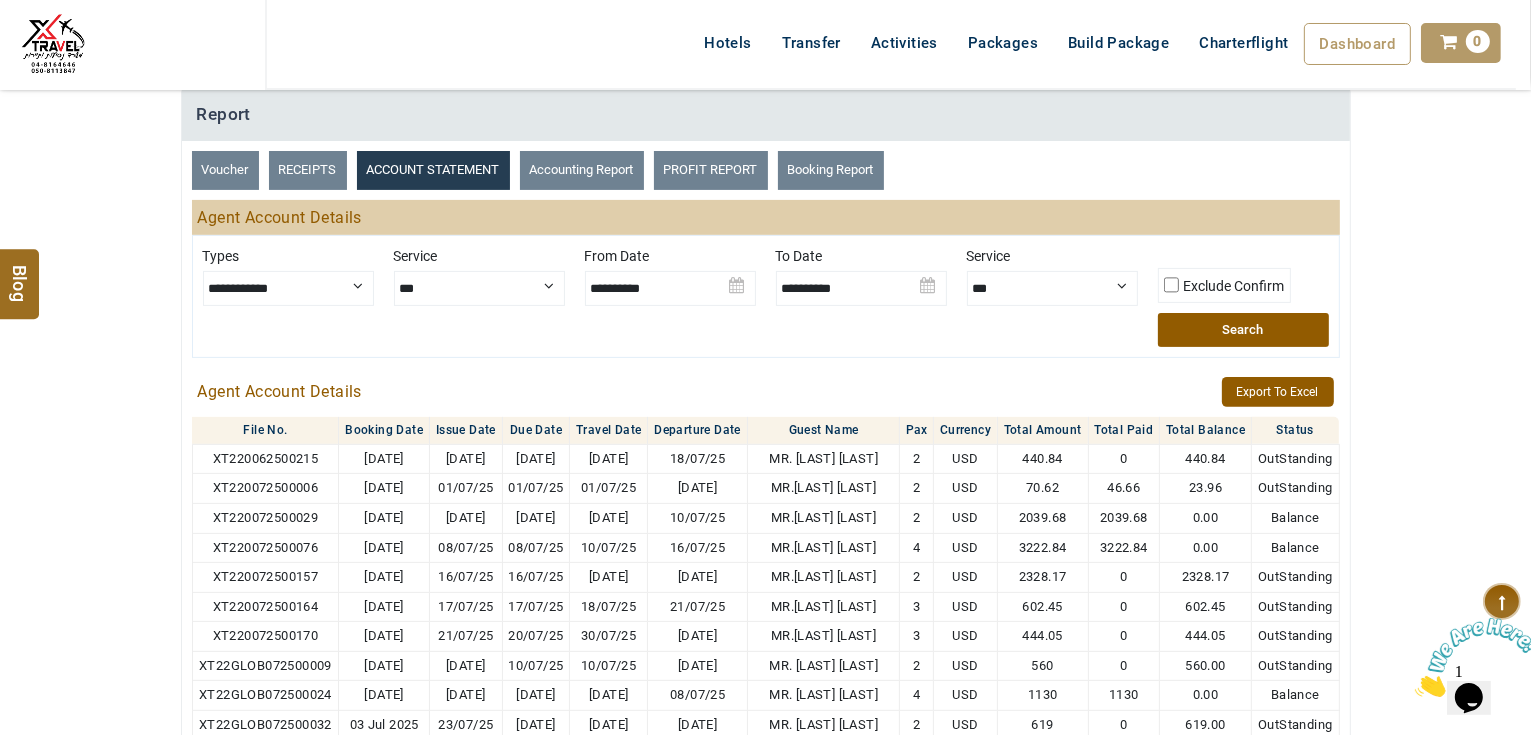 scroll, scrollTop: 640, scrollLeft: 0, axis: vertical 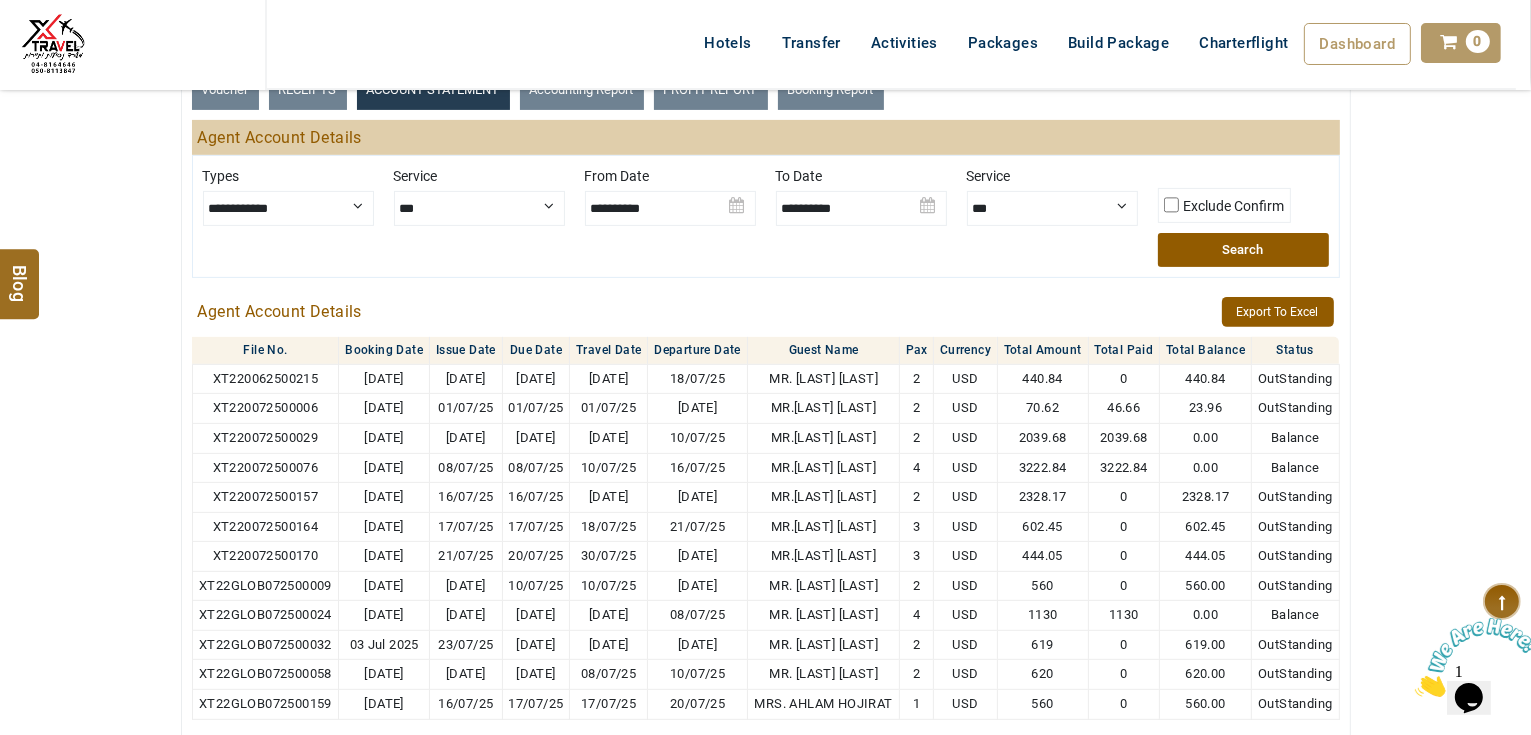 click at bounding box center (861, 201) 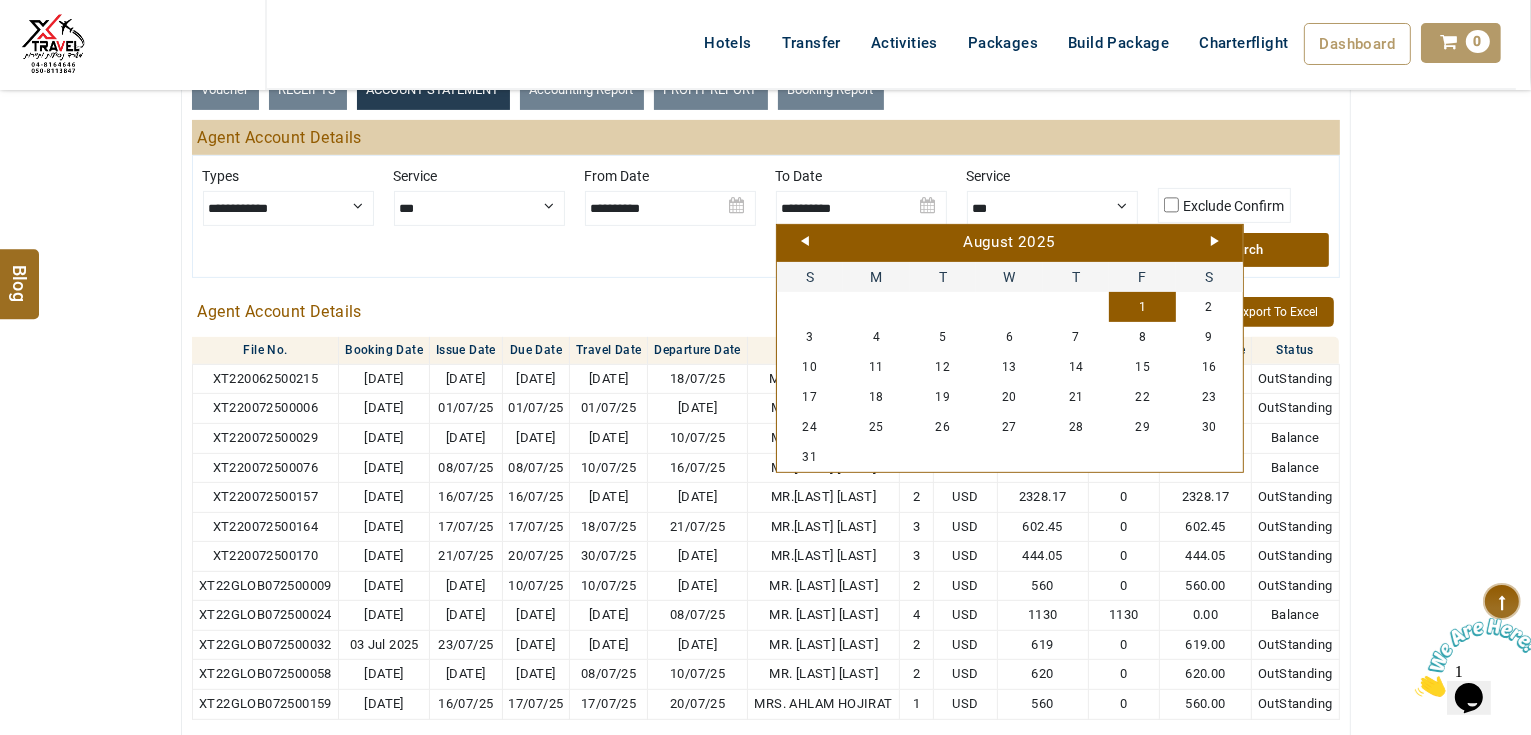 click on "Next" at bounding box center (1215, 241) 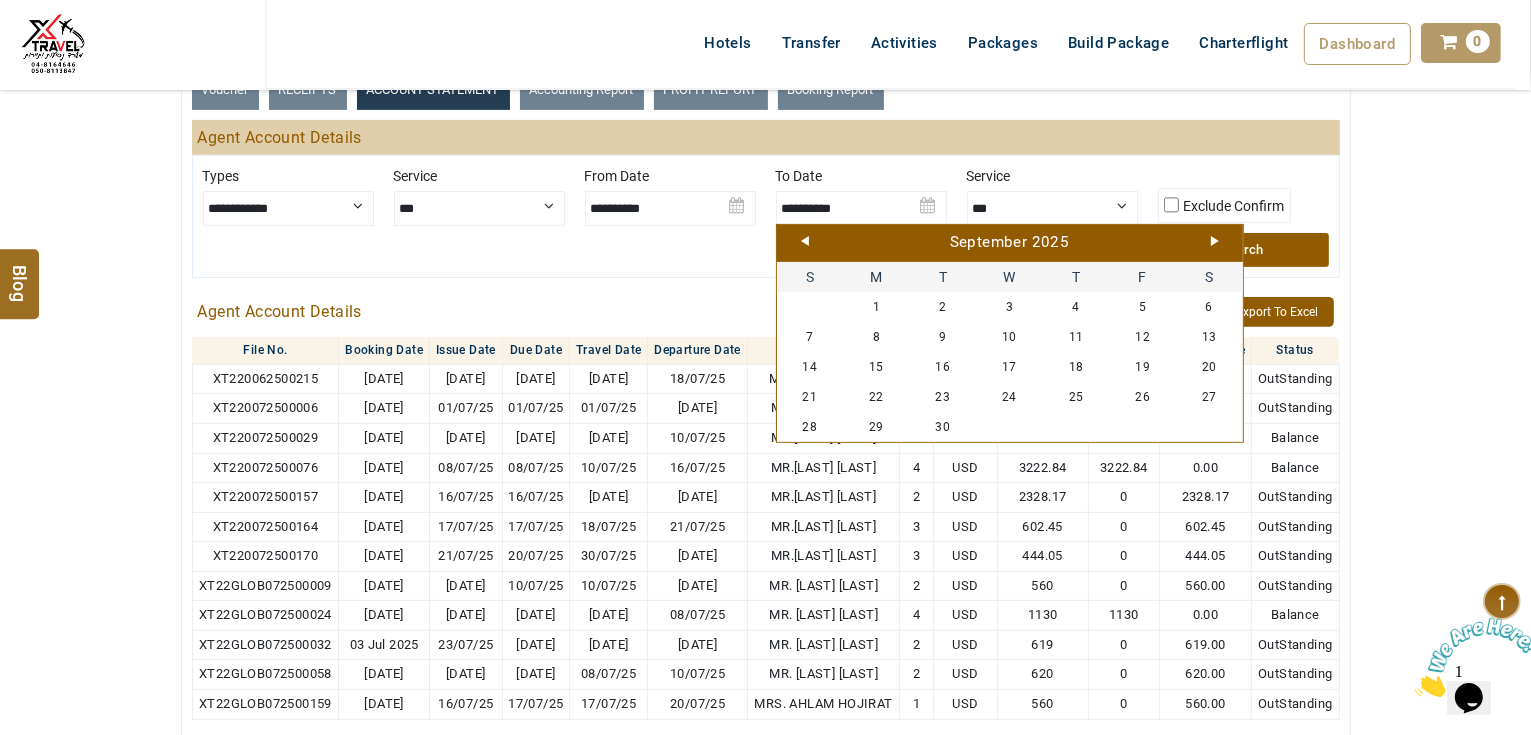 click on "Next" at bounding box center [1215, 241] 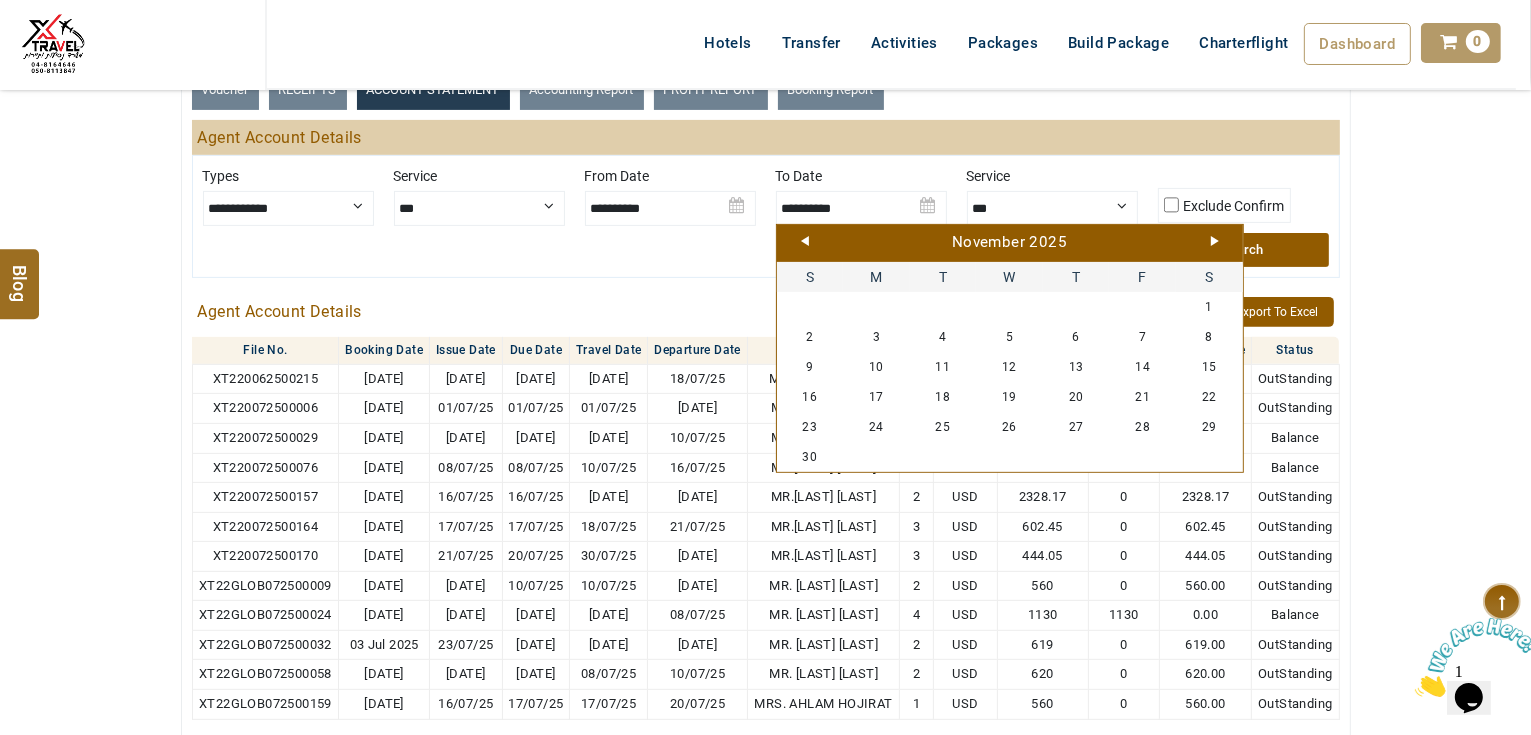click on "Next" at bounding box center (1215, 241) 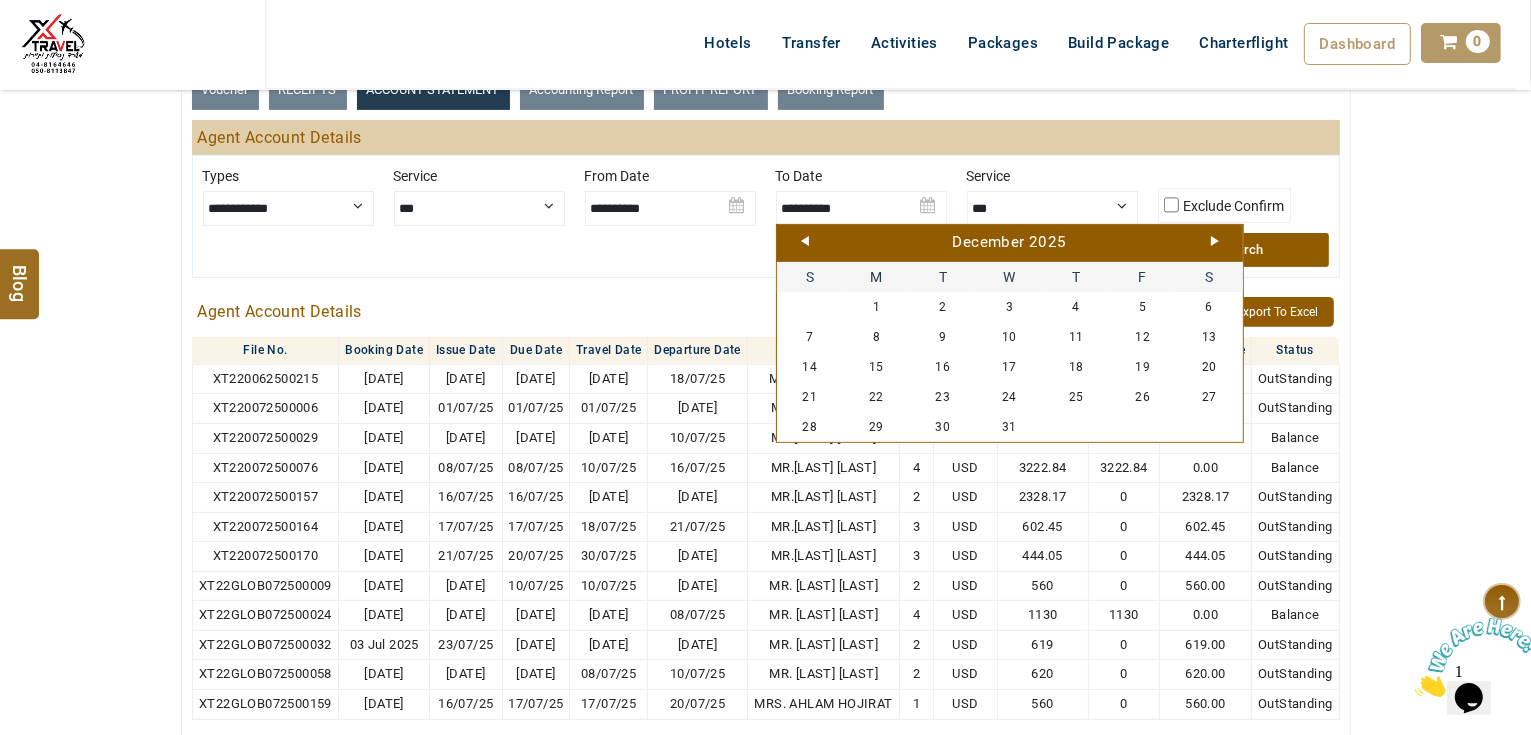 click at bounding box center [670, 201] 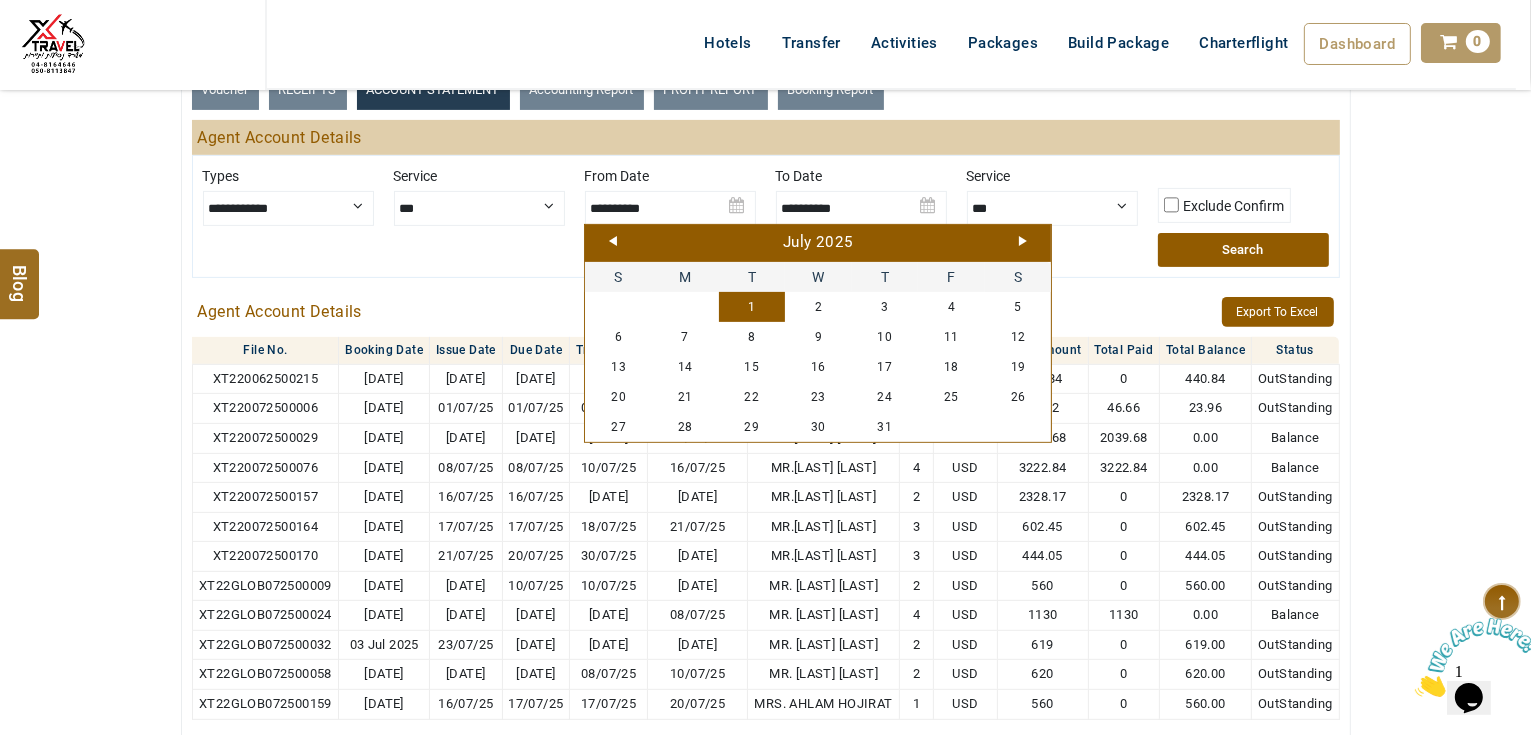click on "Prev" at bounding box center [613, 241] 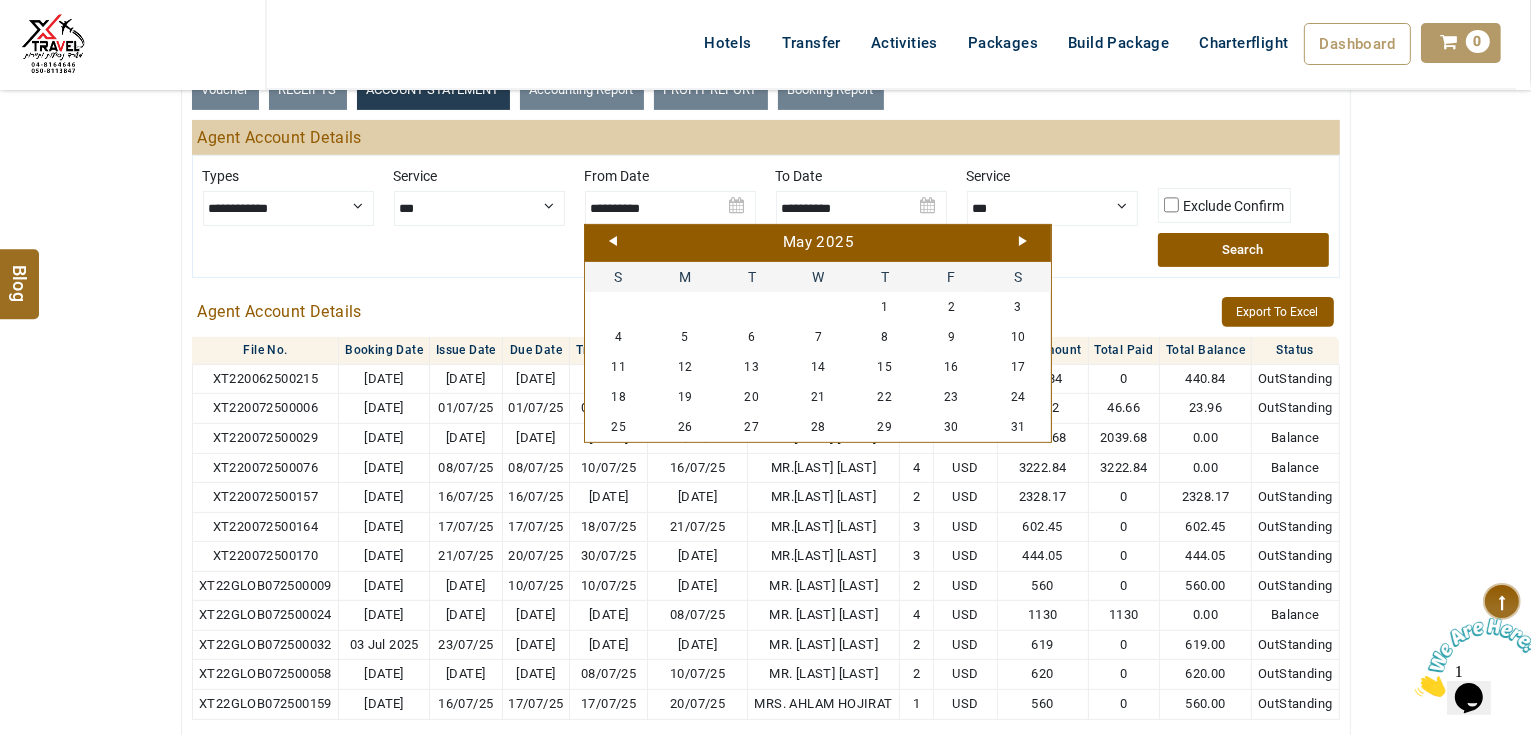 click on "Prev" at bounding box center (613, 241) 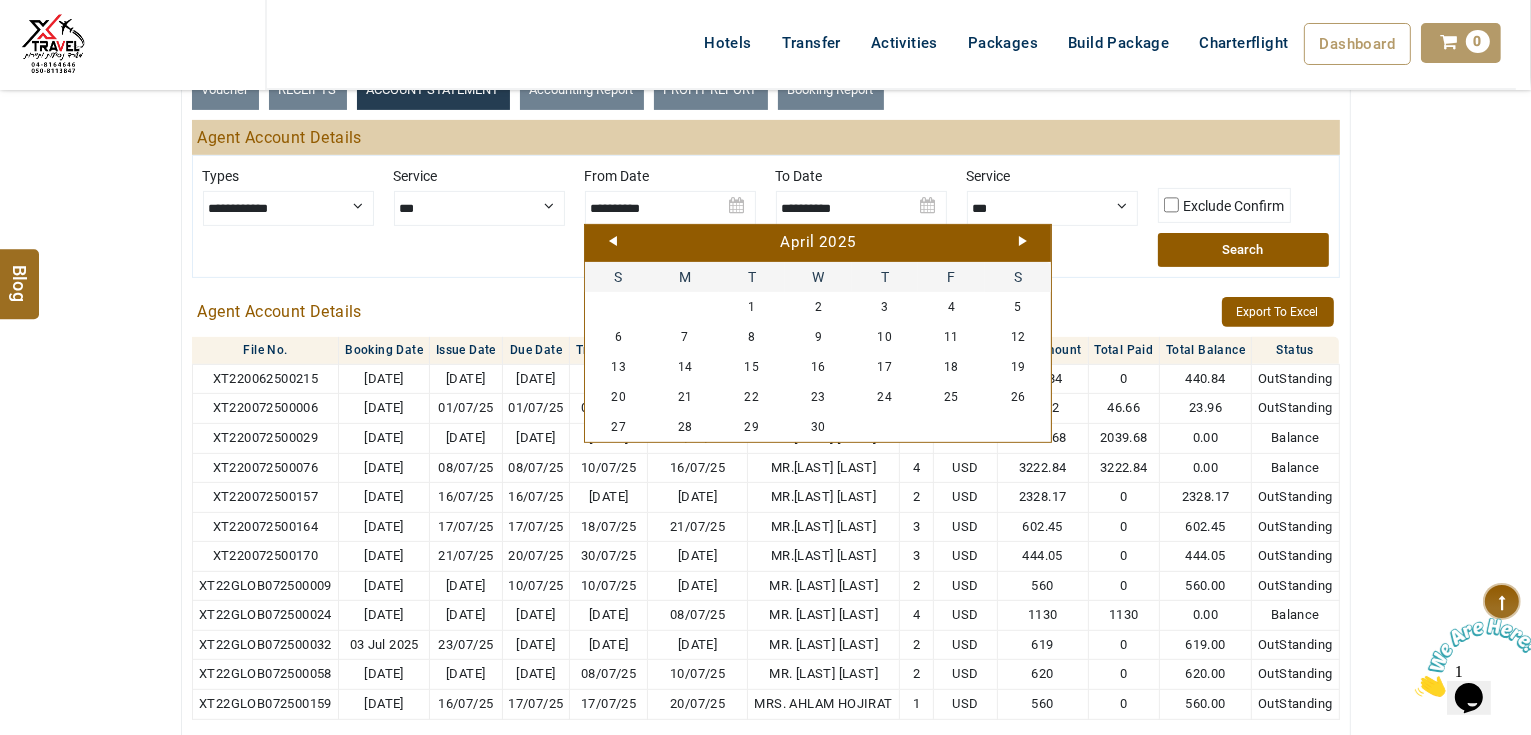 click on "Prev" at bounding box center [613, 241] 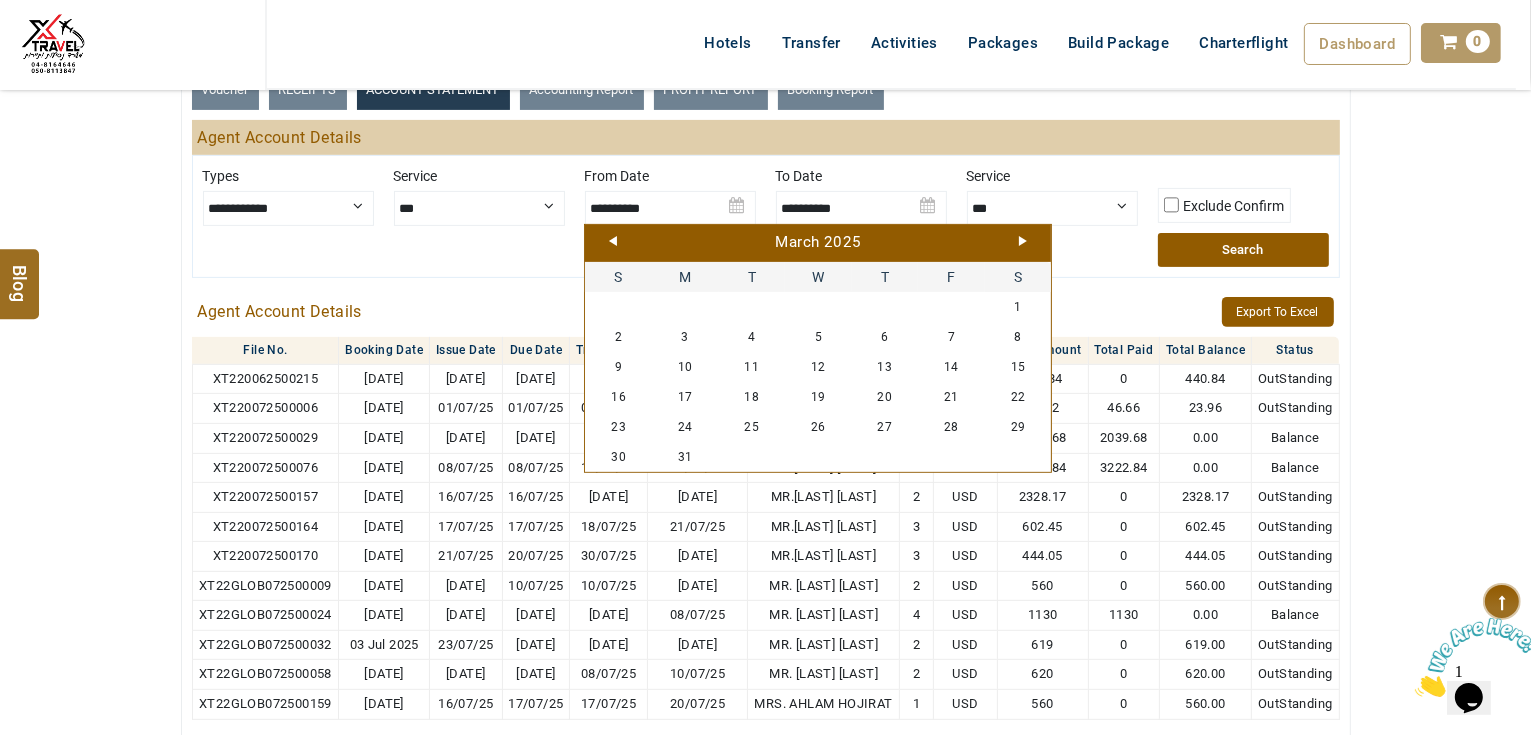 click on "Prev" at bounding box center (613, 241) 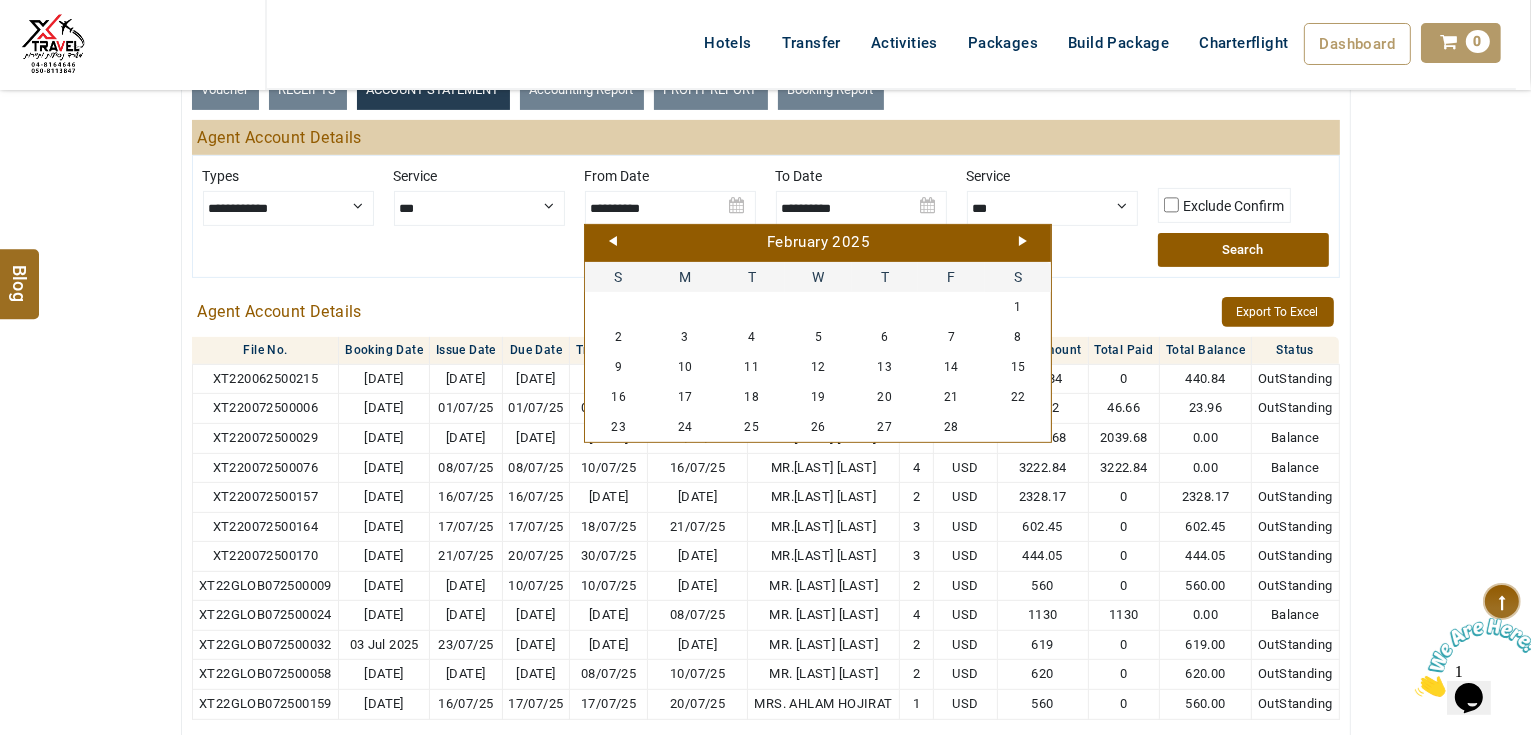 click on "Prev" at bounding box center (613, 241) 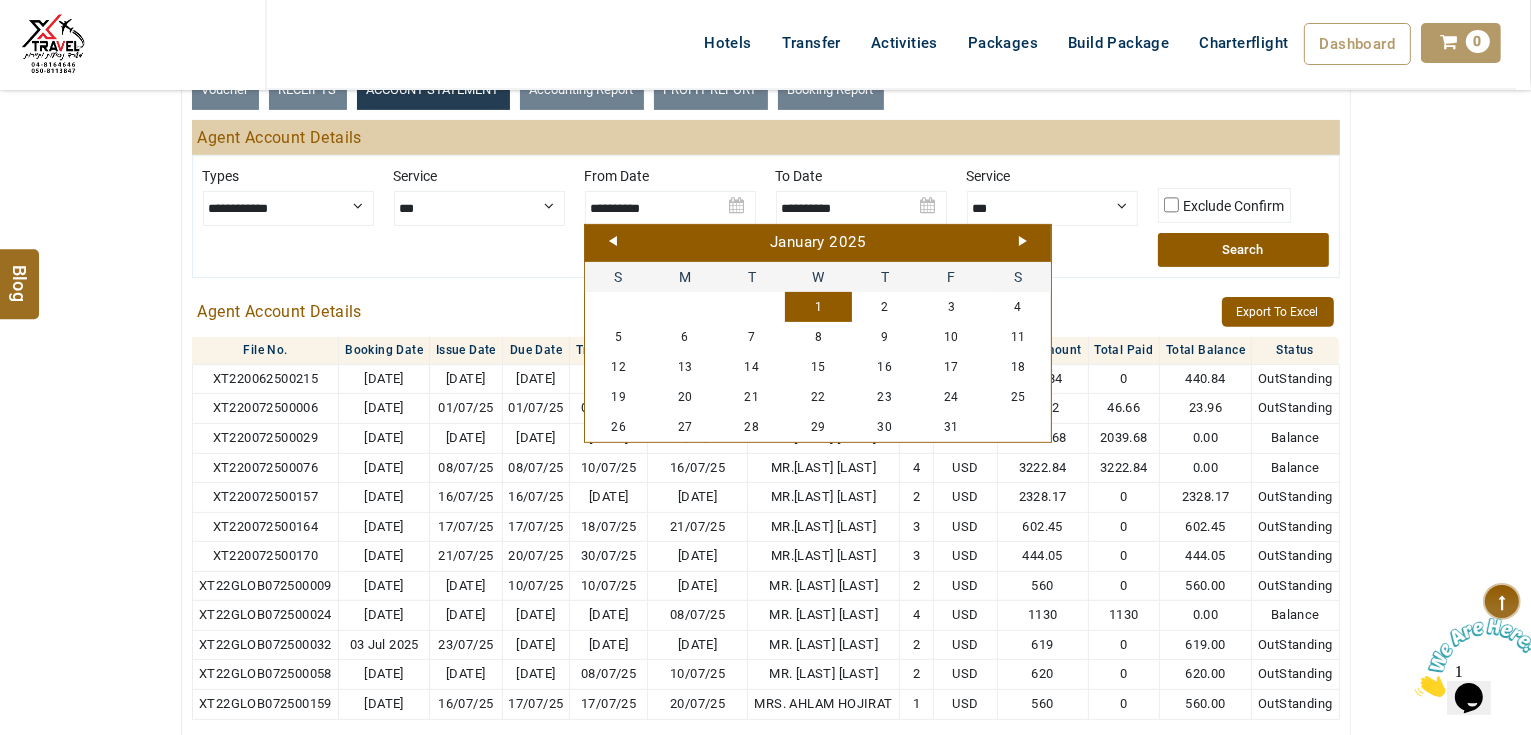 click on "1" at bounding box center [818, 307] 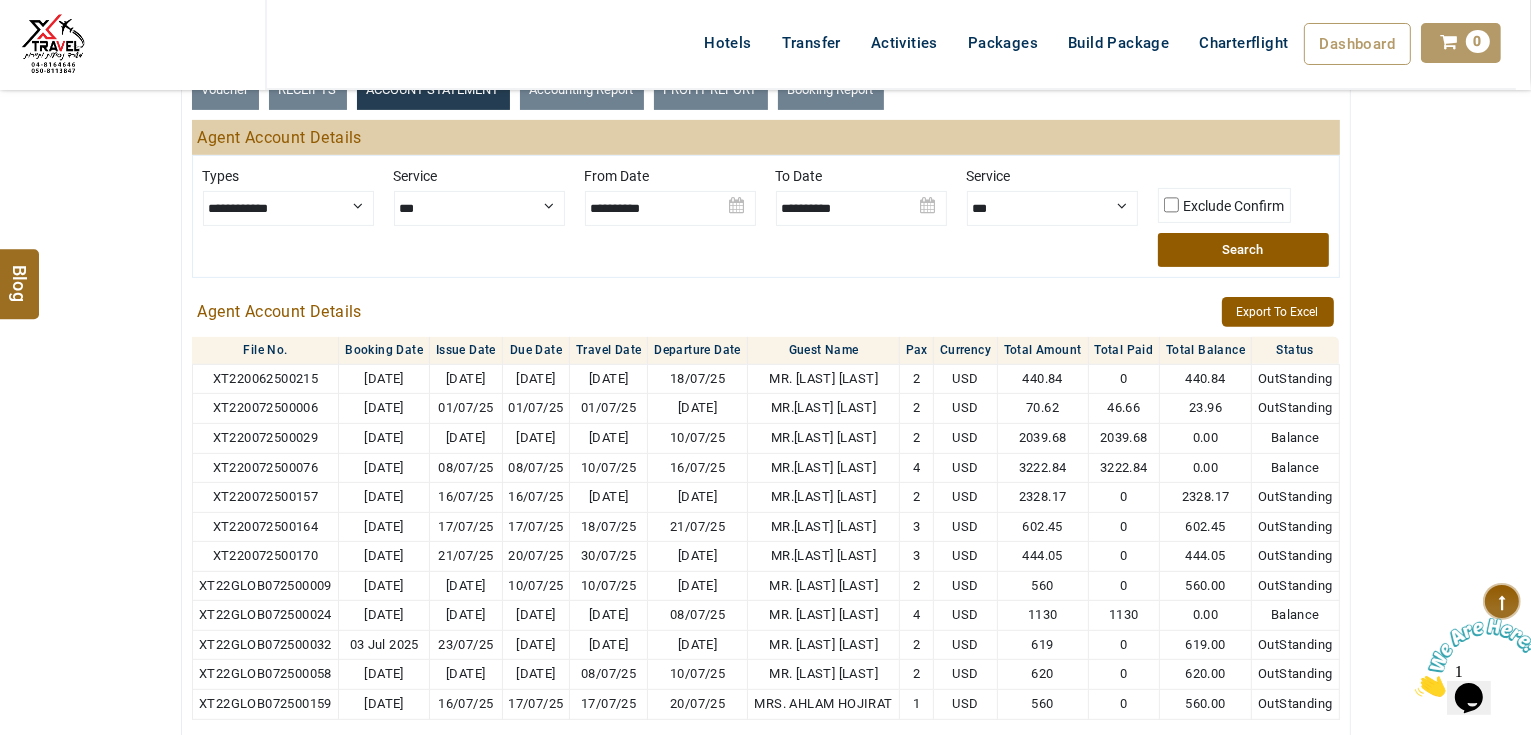 click at bounding box center (861, 201) 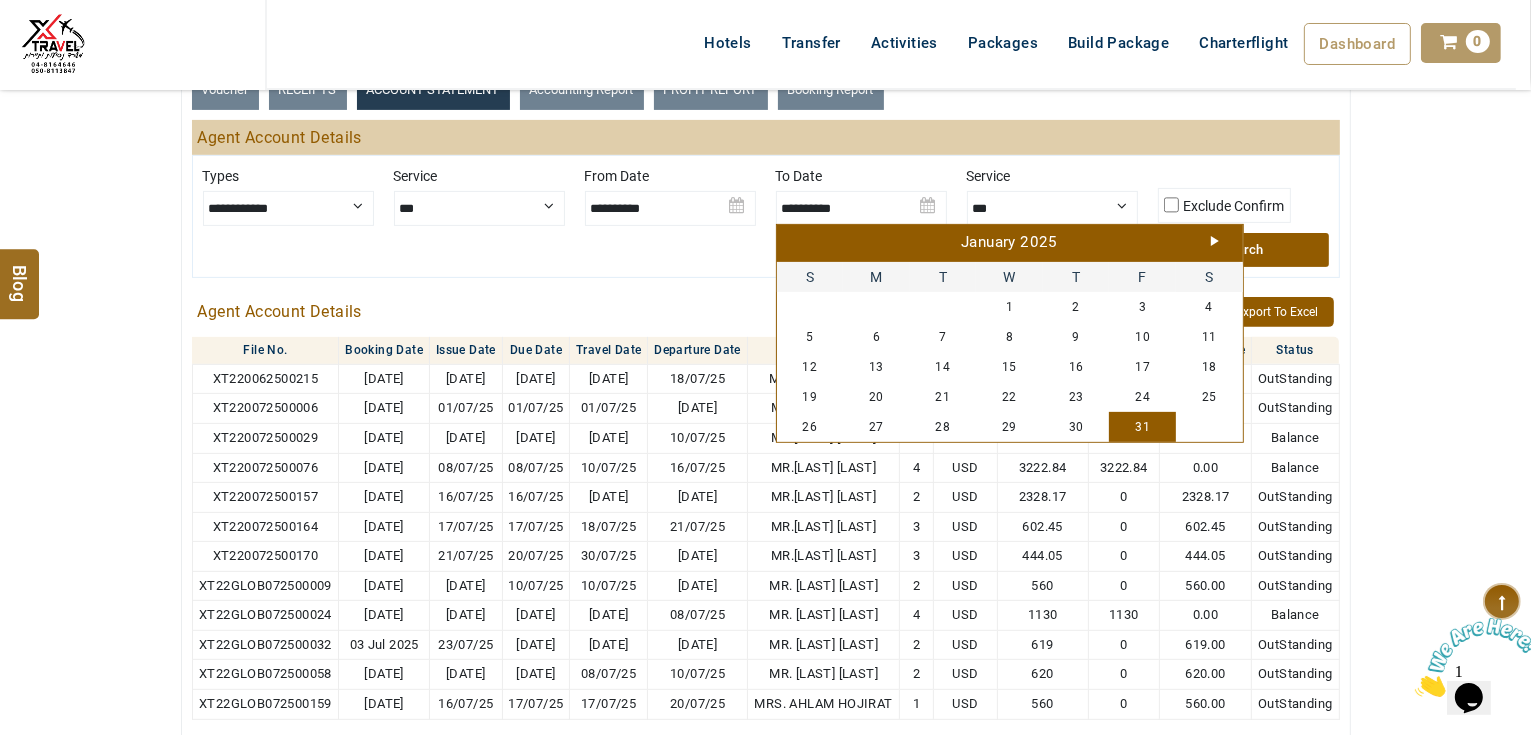 click on "Next" at bounding box center (1215, 241) 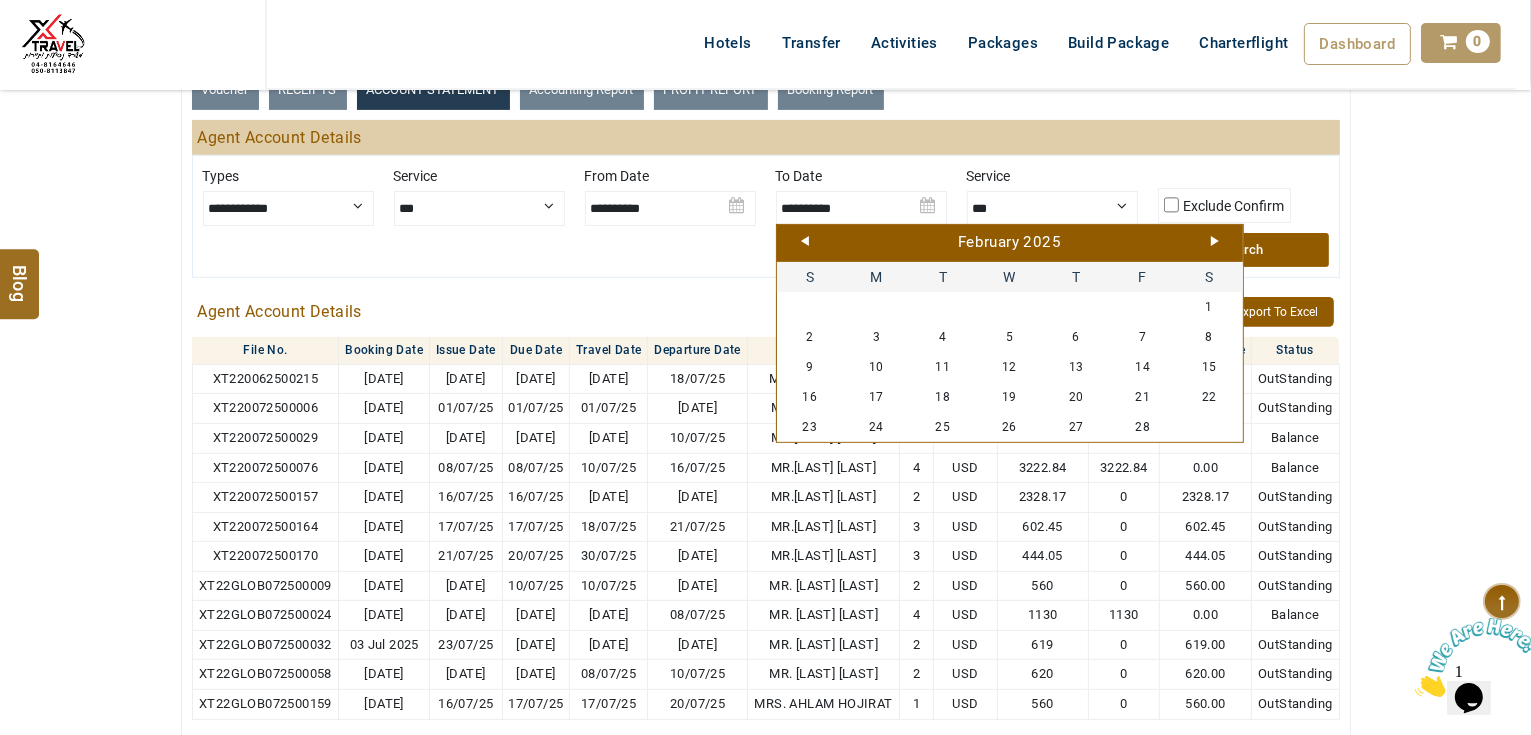 click on "Next" at bounding box center [1215, 241] 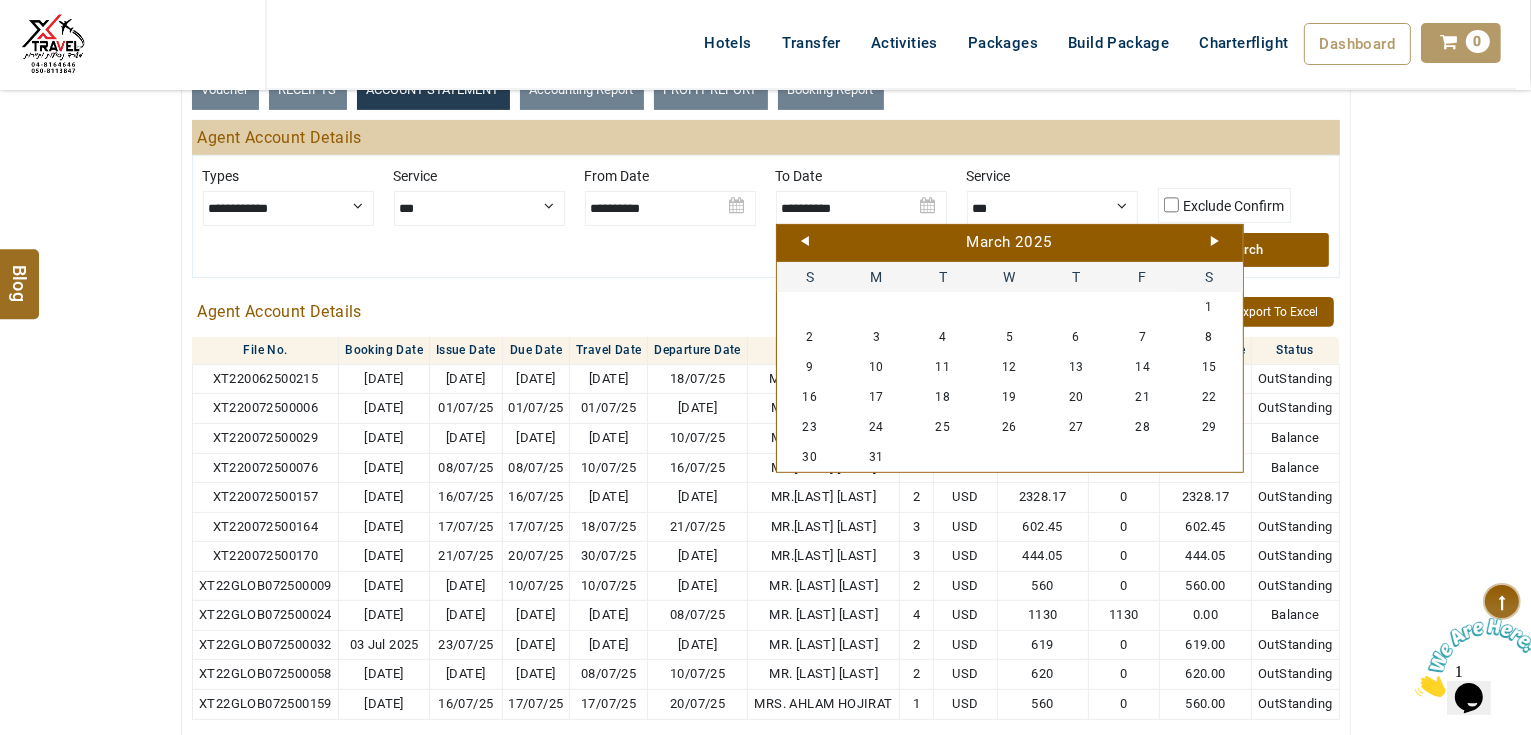 click on "Next" at bounding box center [1215, 241] 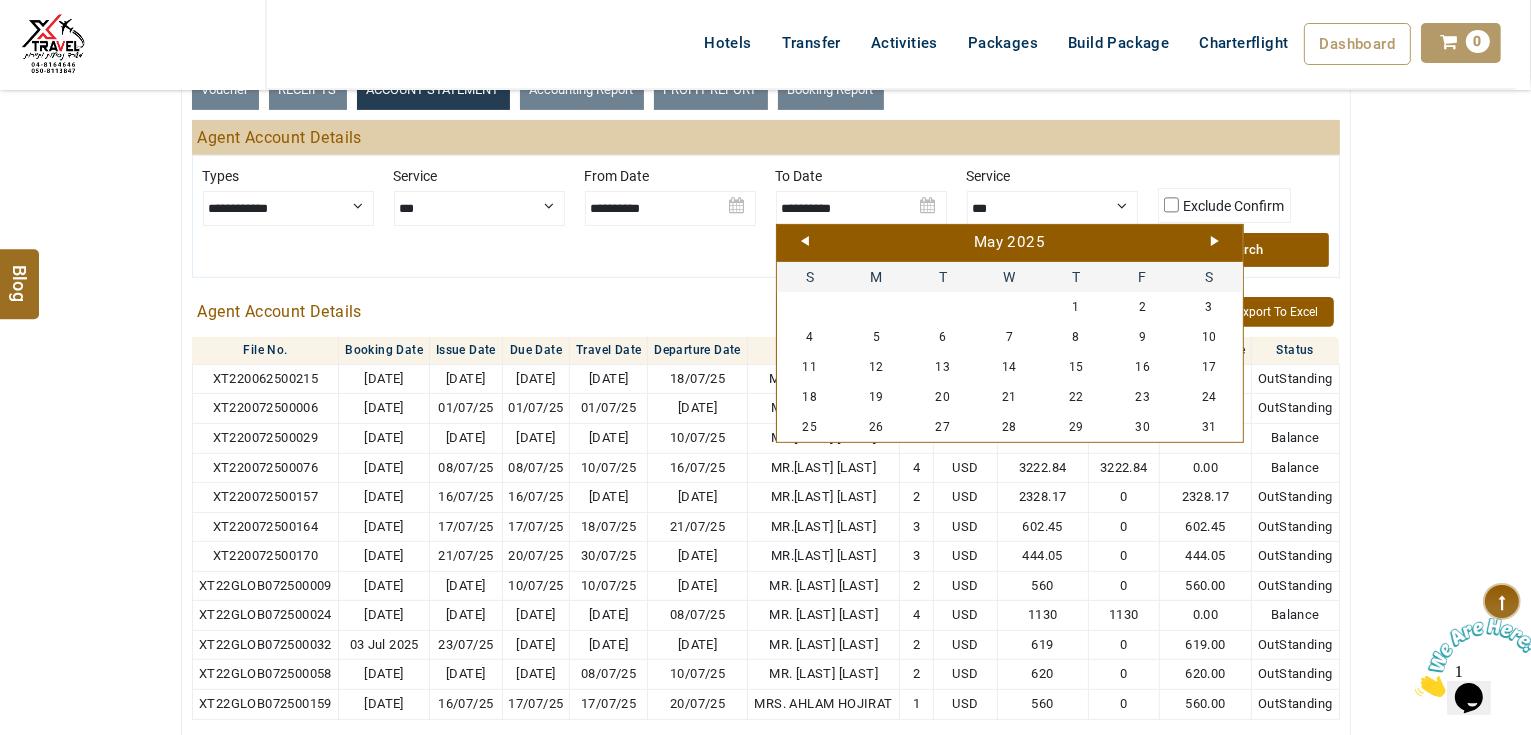 click on "Next" at bounding box center (1215, 241) 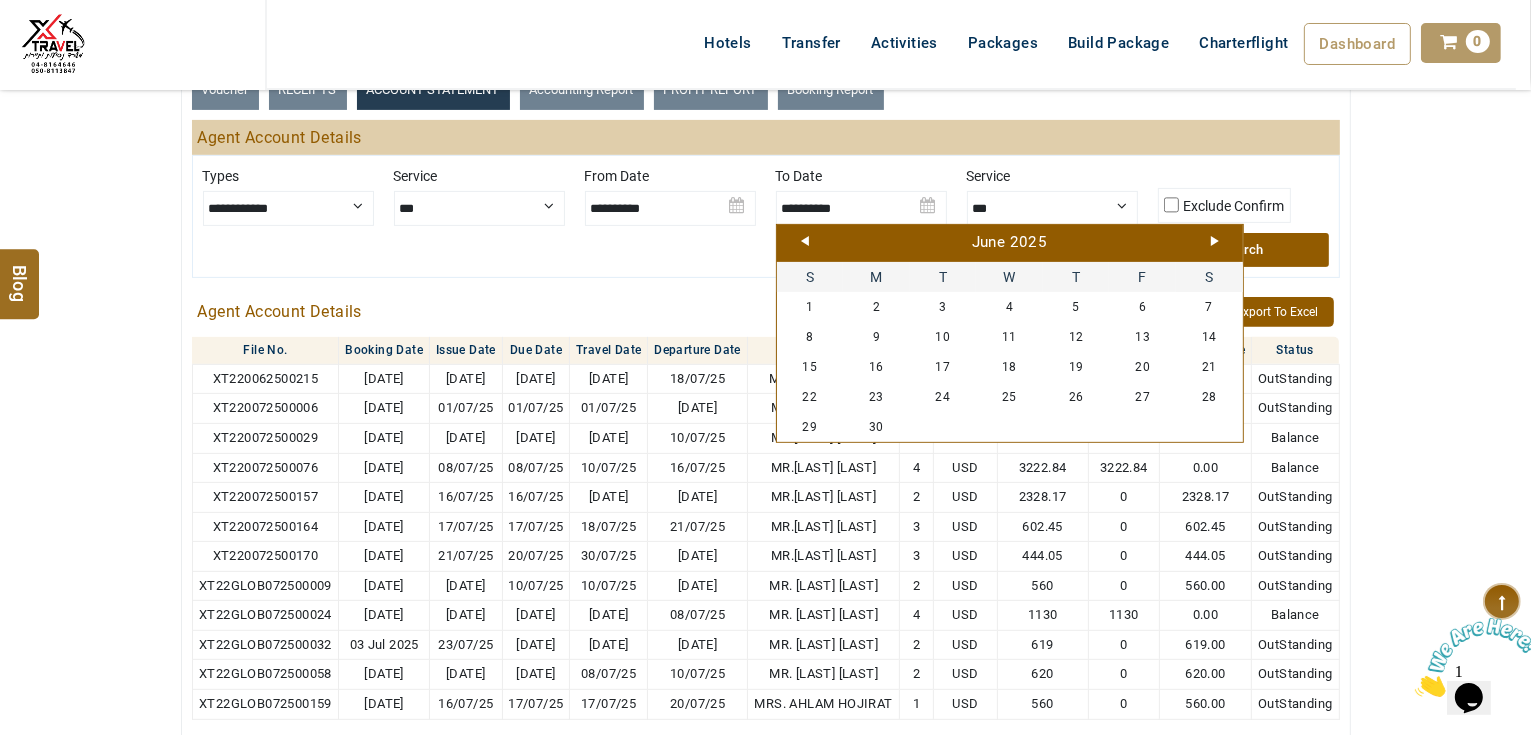 click on "Next" at bounding box center [1215, 241] 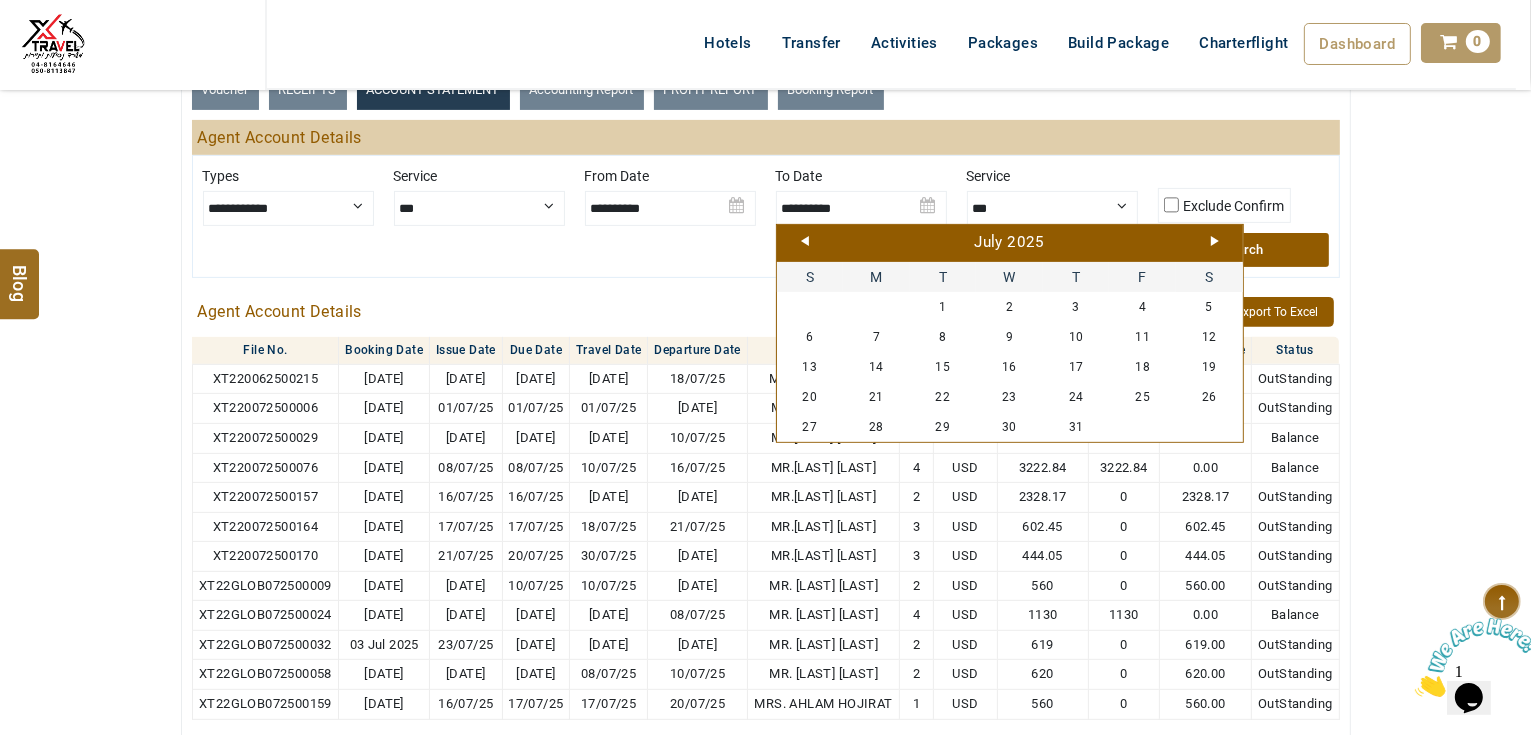 click on "Next" at bounding box center [1215, 241] 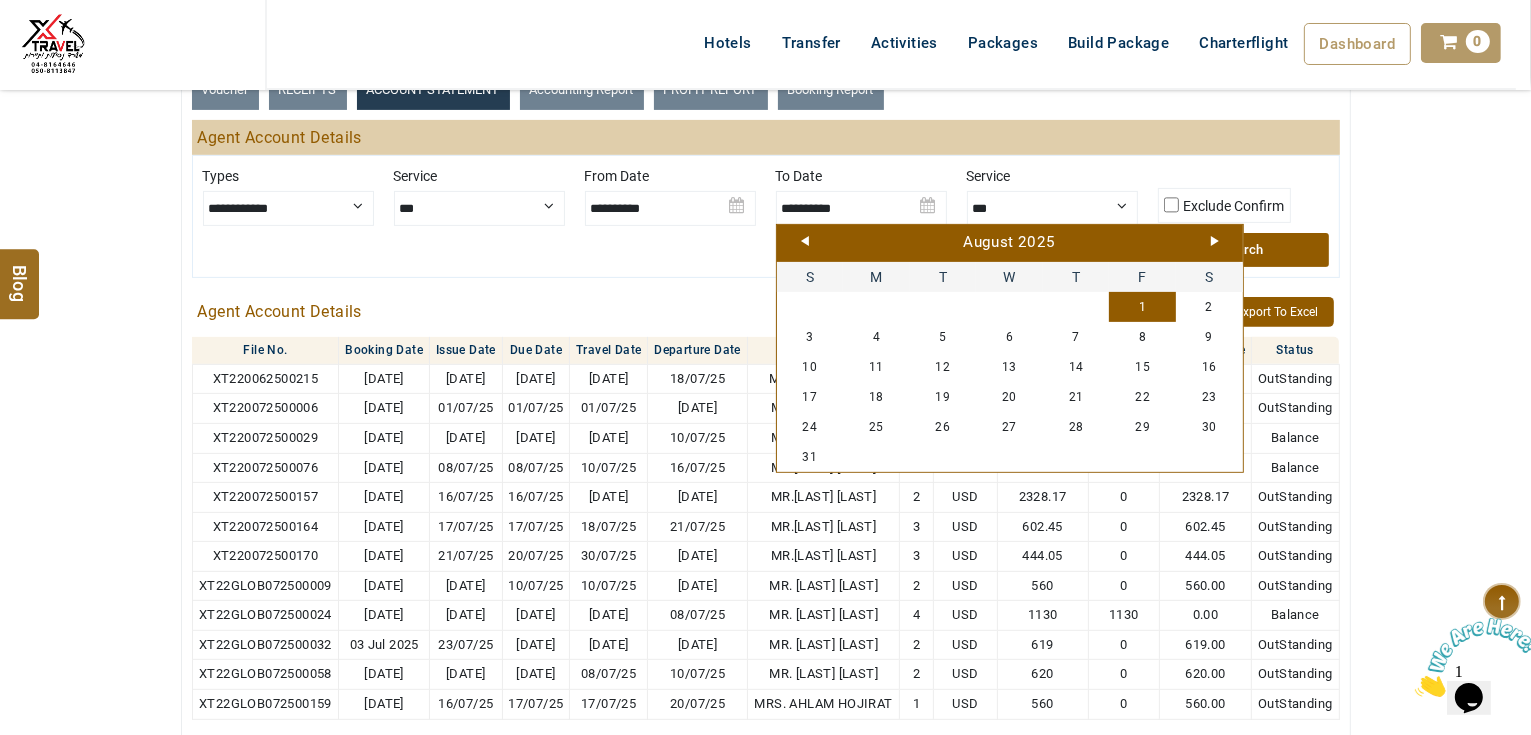 click on "Prev" at bounding box center (805, 241) 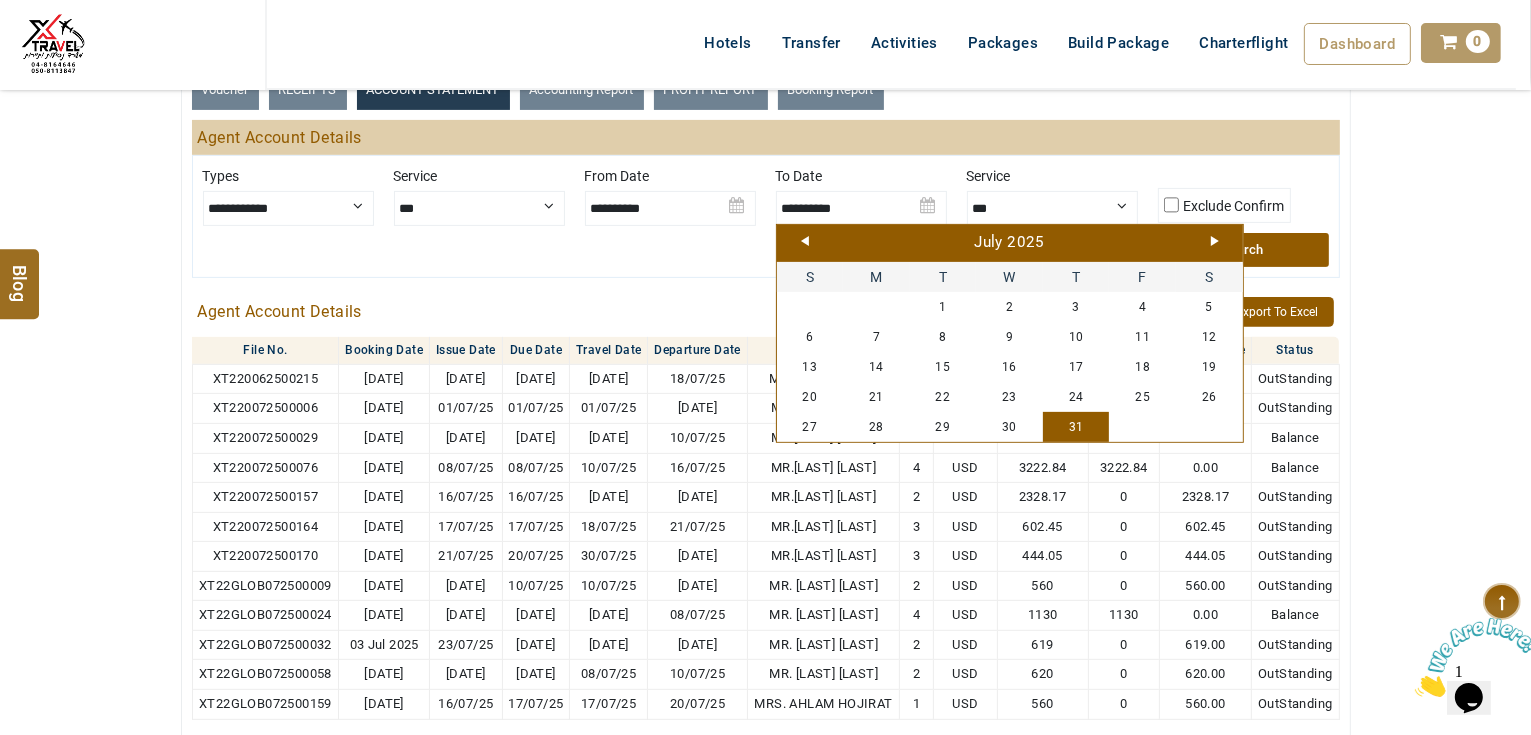 click on "31" at bounding box center (1076, 427) 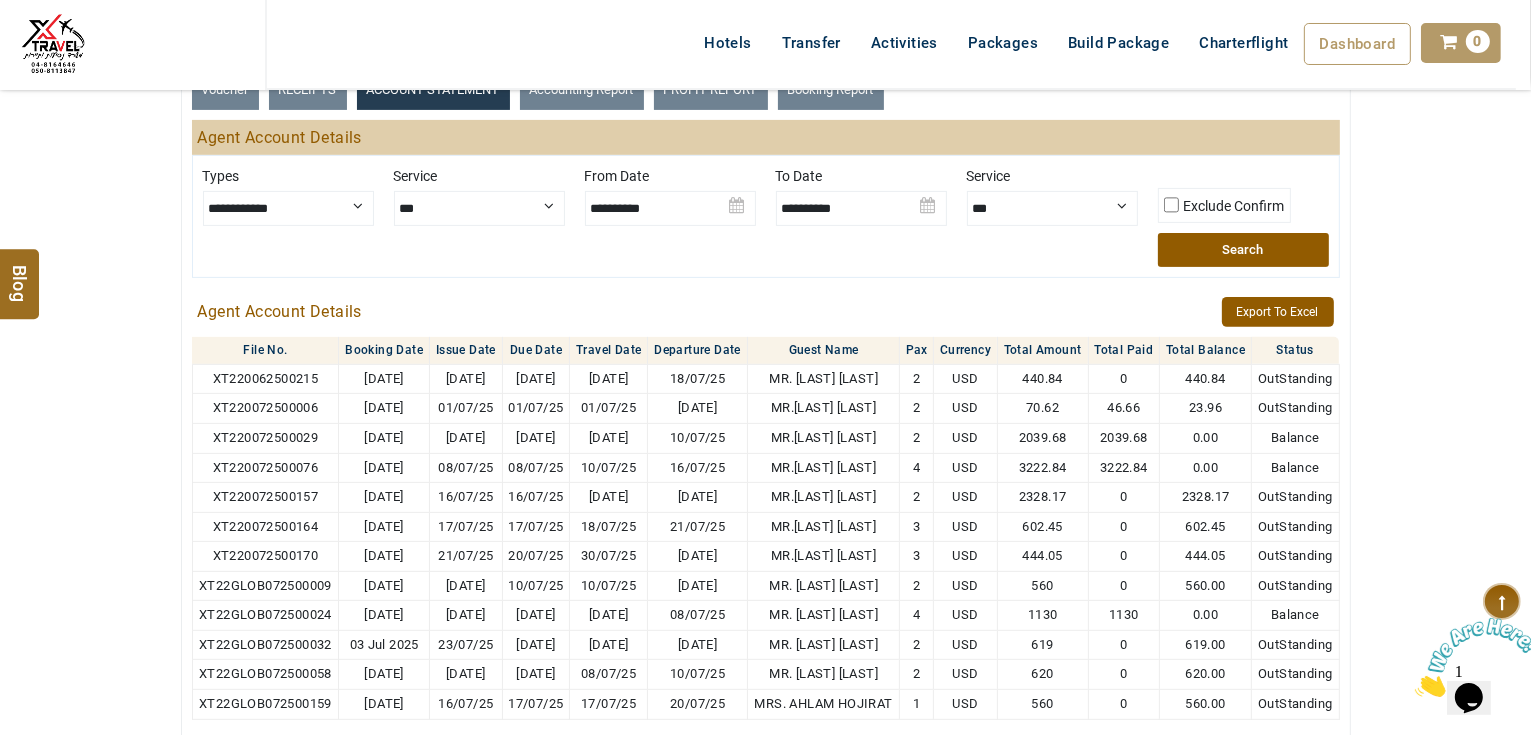 click on "Search" at bounding box center [1243, 250] 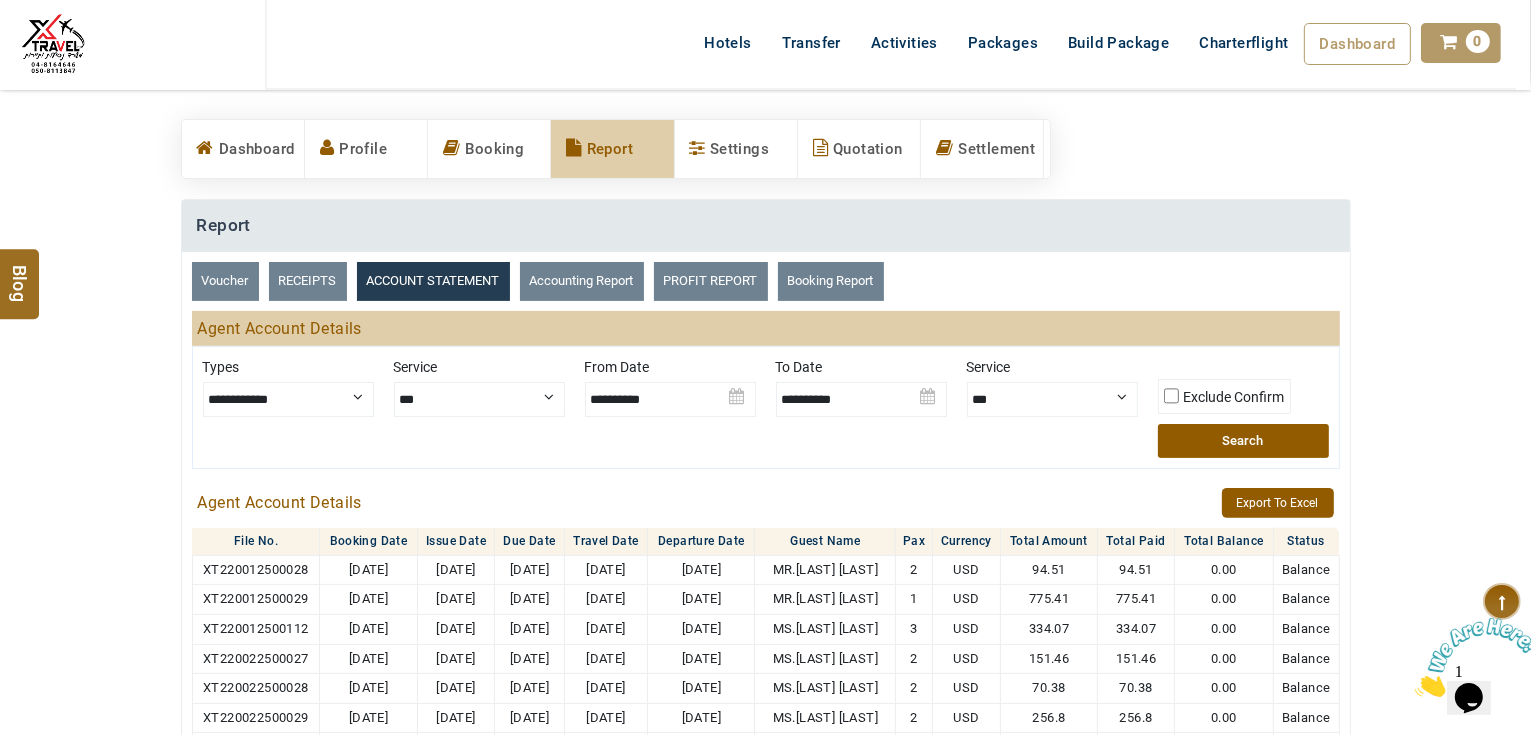 scroll, scrollTop: 0, scrollLeft: 0, axis: both 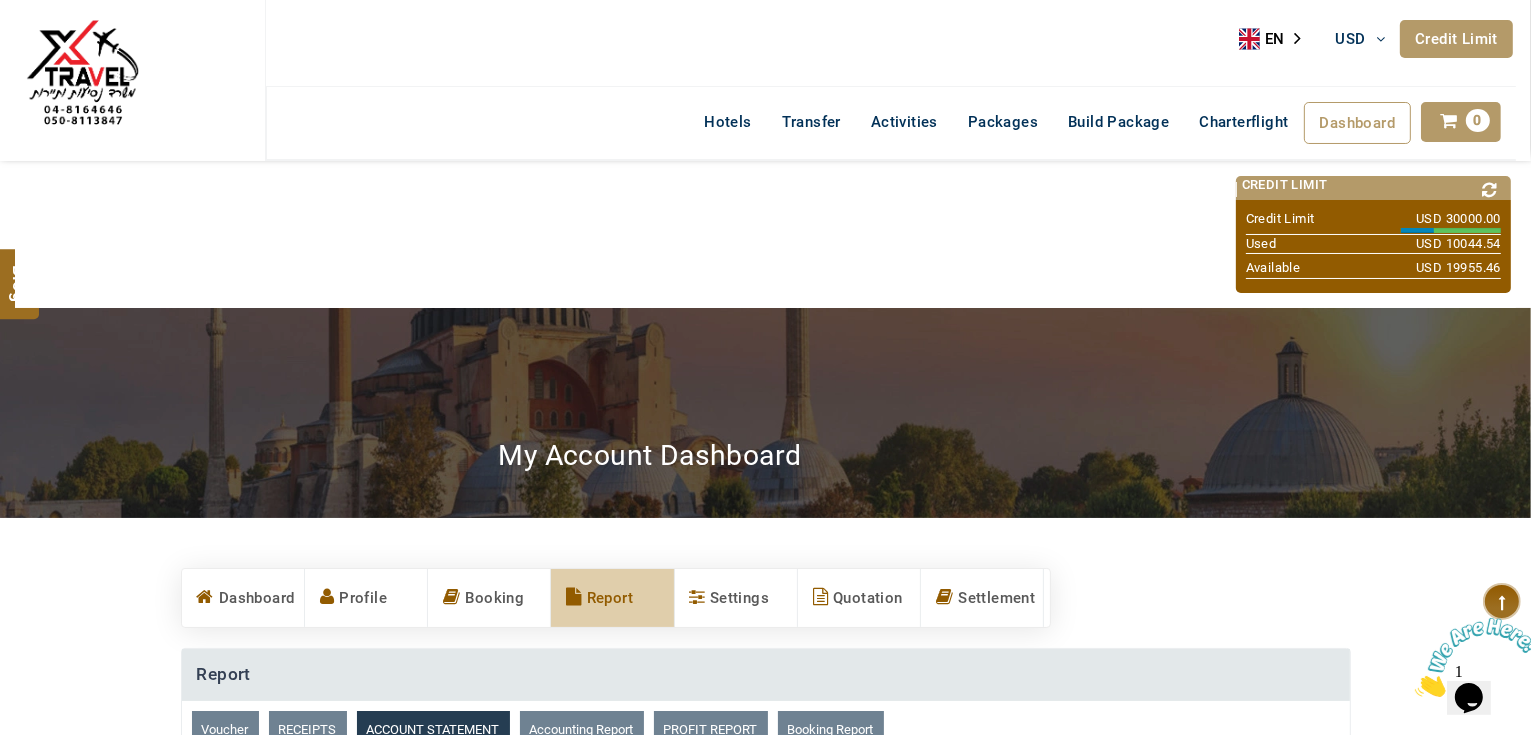 click at bounding box center [1490, 190] 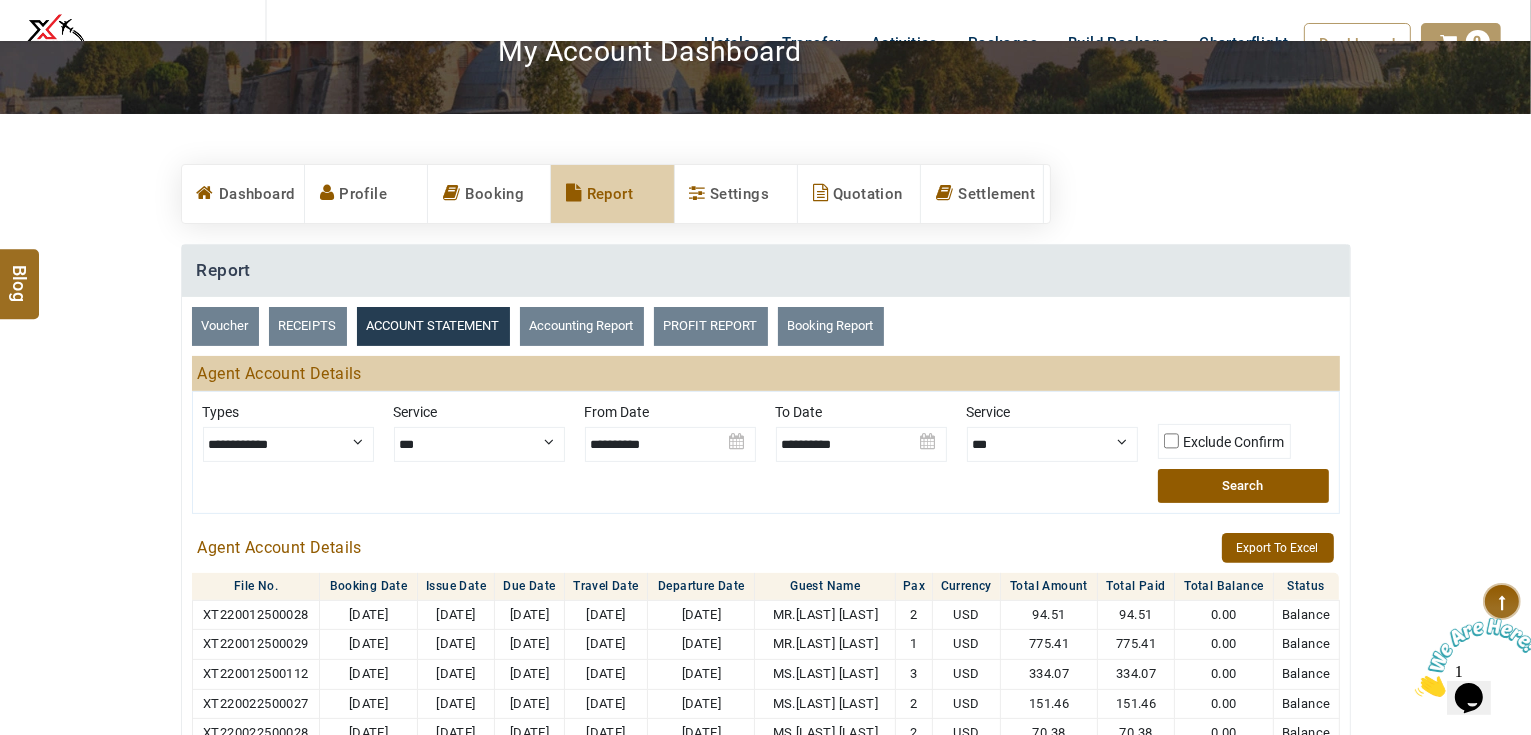 scroll, scrollTop: 400, scrollLeft: 0, axis: vertical 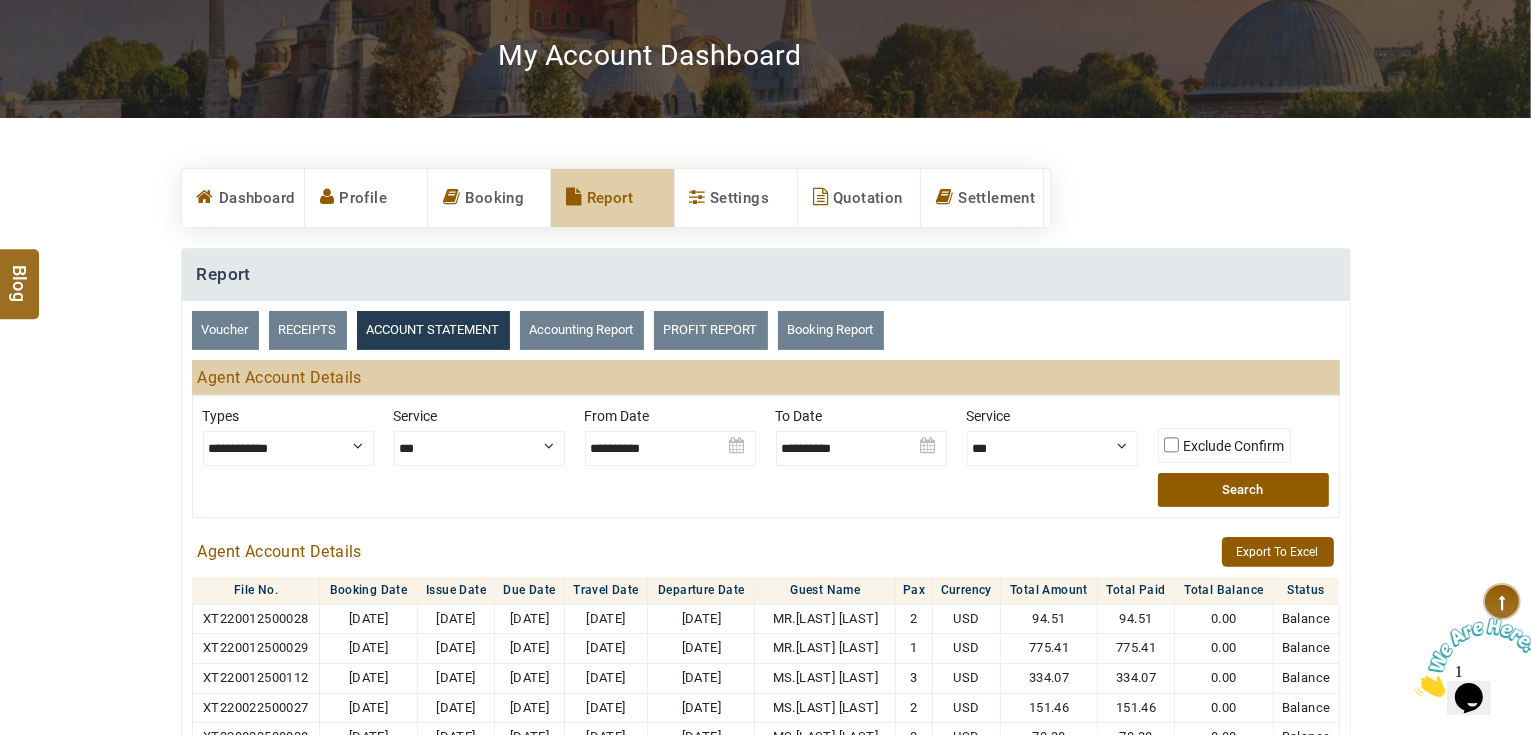 click at bounding box center [670, 441] 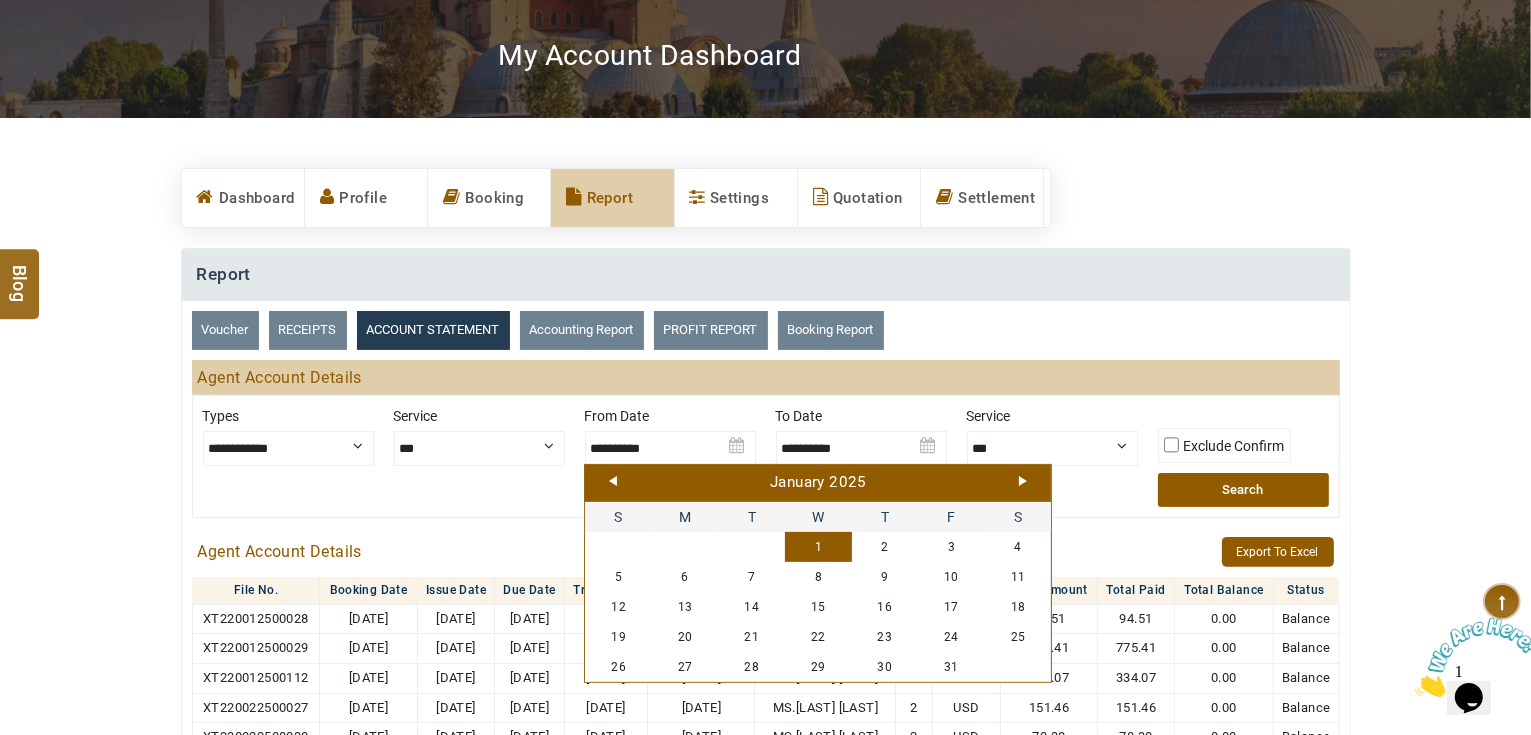 click on "Next" at bounding box center (1023, 481) 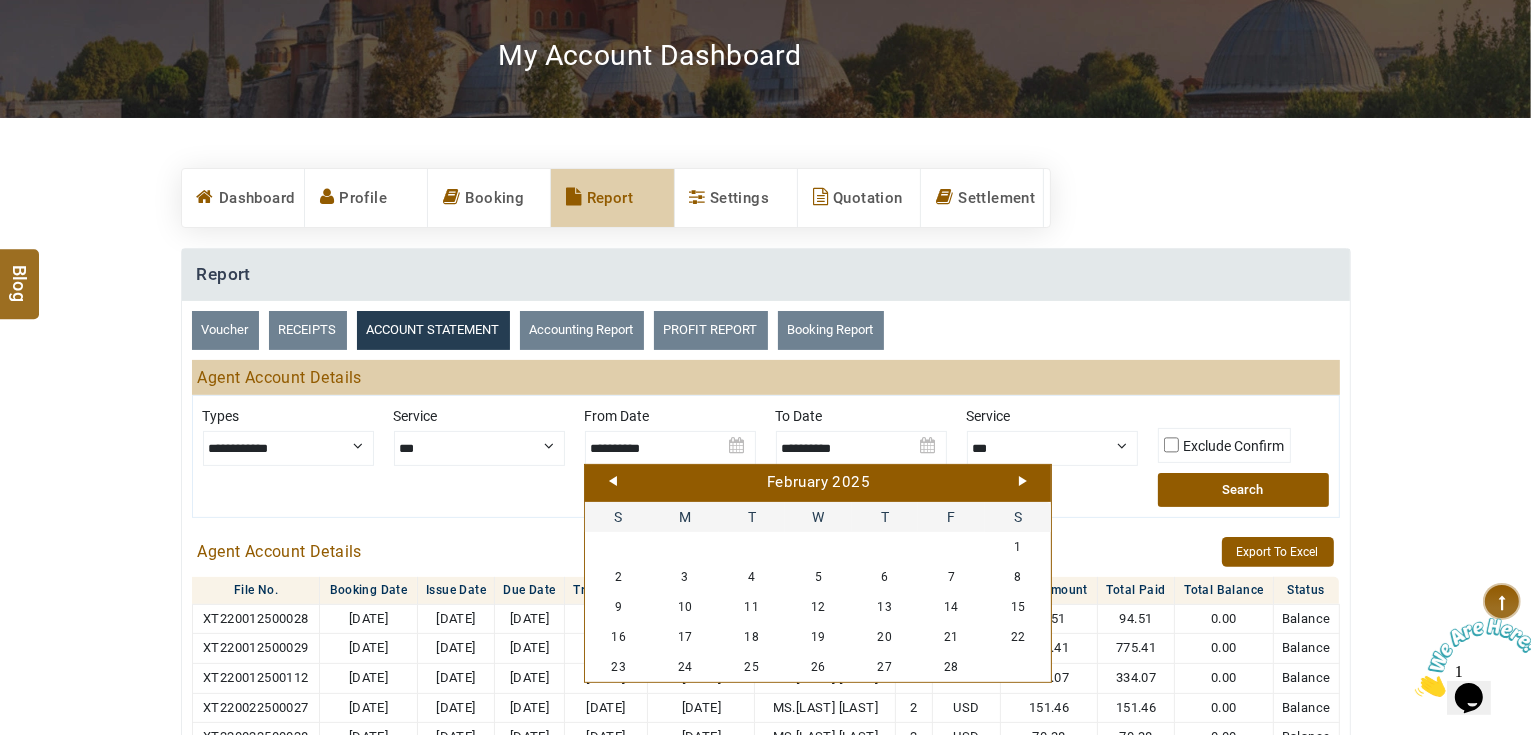 click on "Next" at bounding box center (1023, 481) 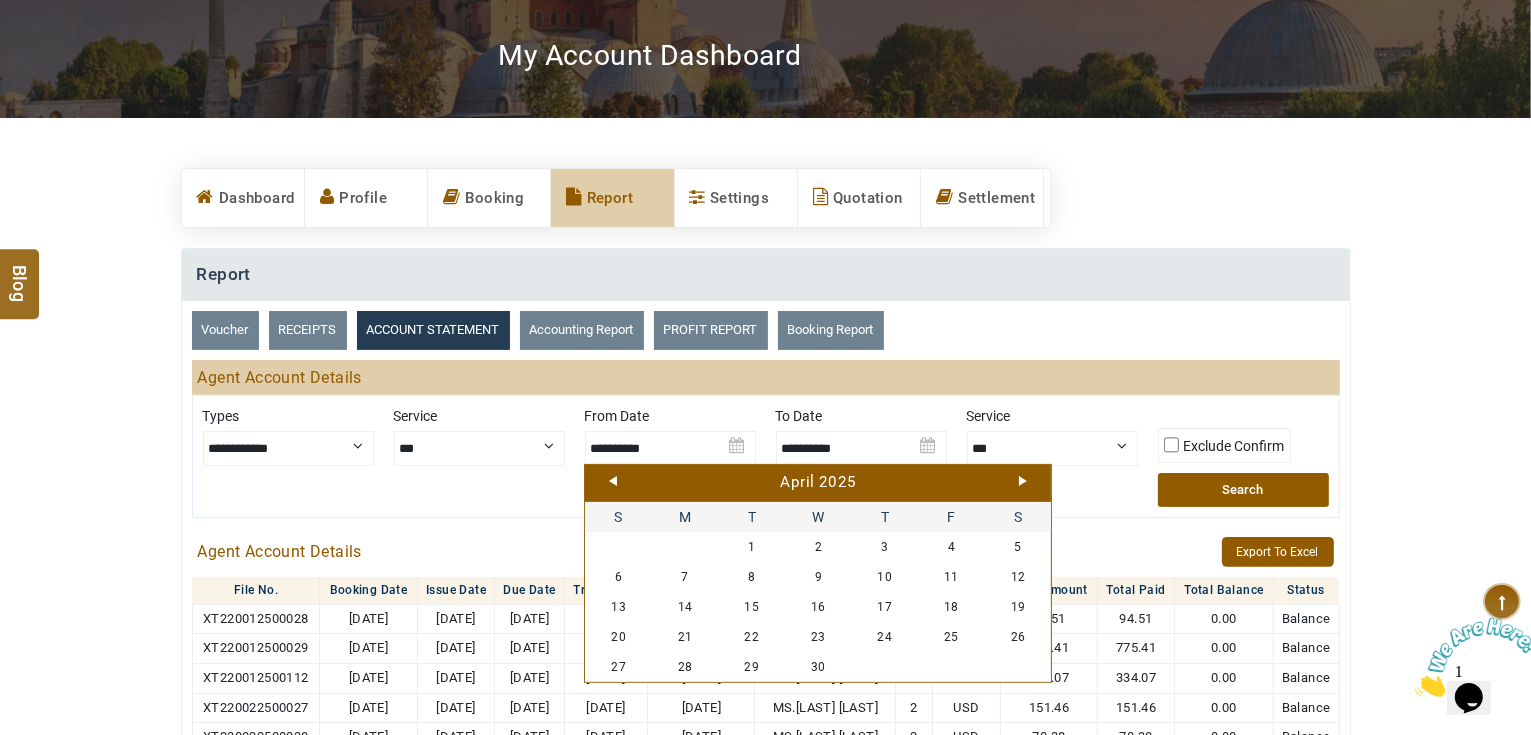 click on "Next" at bounding box center [1023, 481] 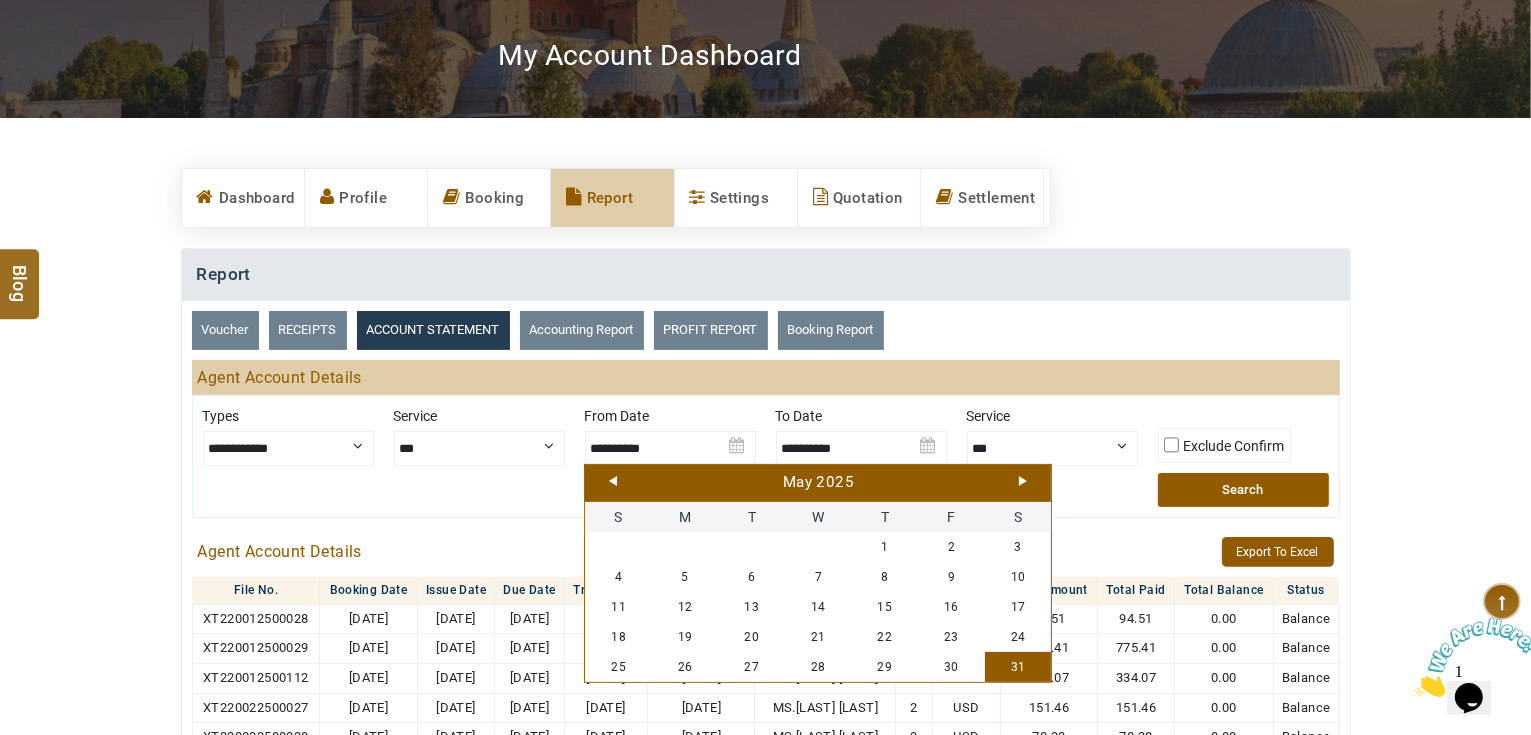 click on "31" at bounding box center [1018, 667] 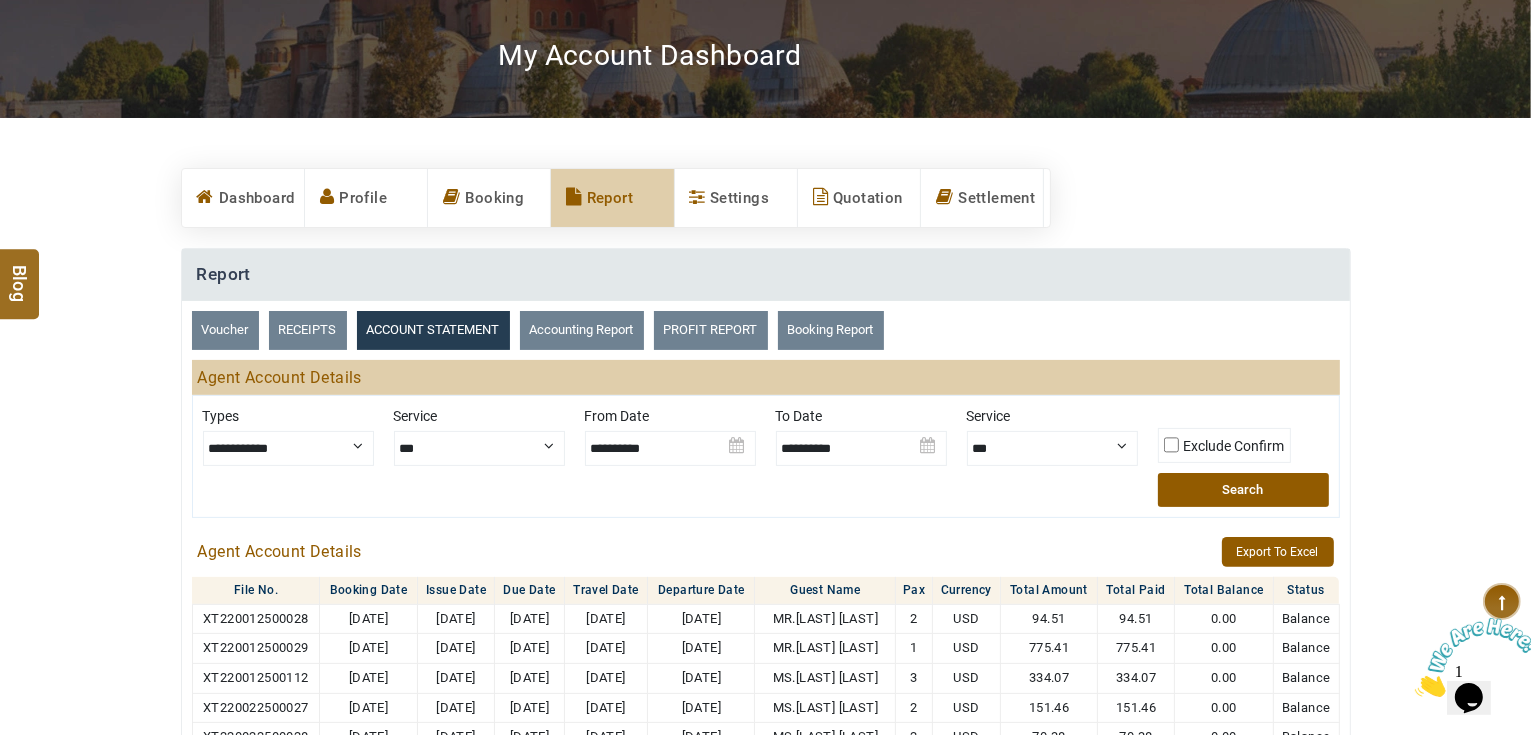 click at bounding box center [861, 441] 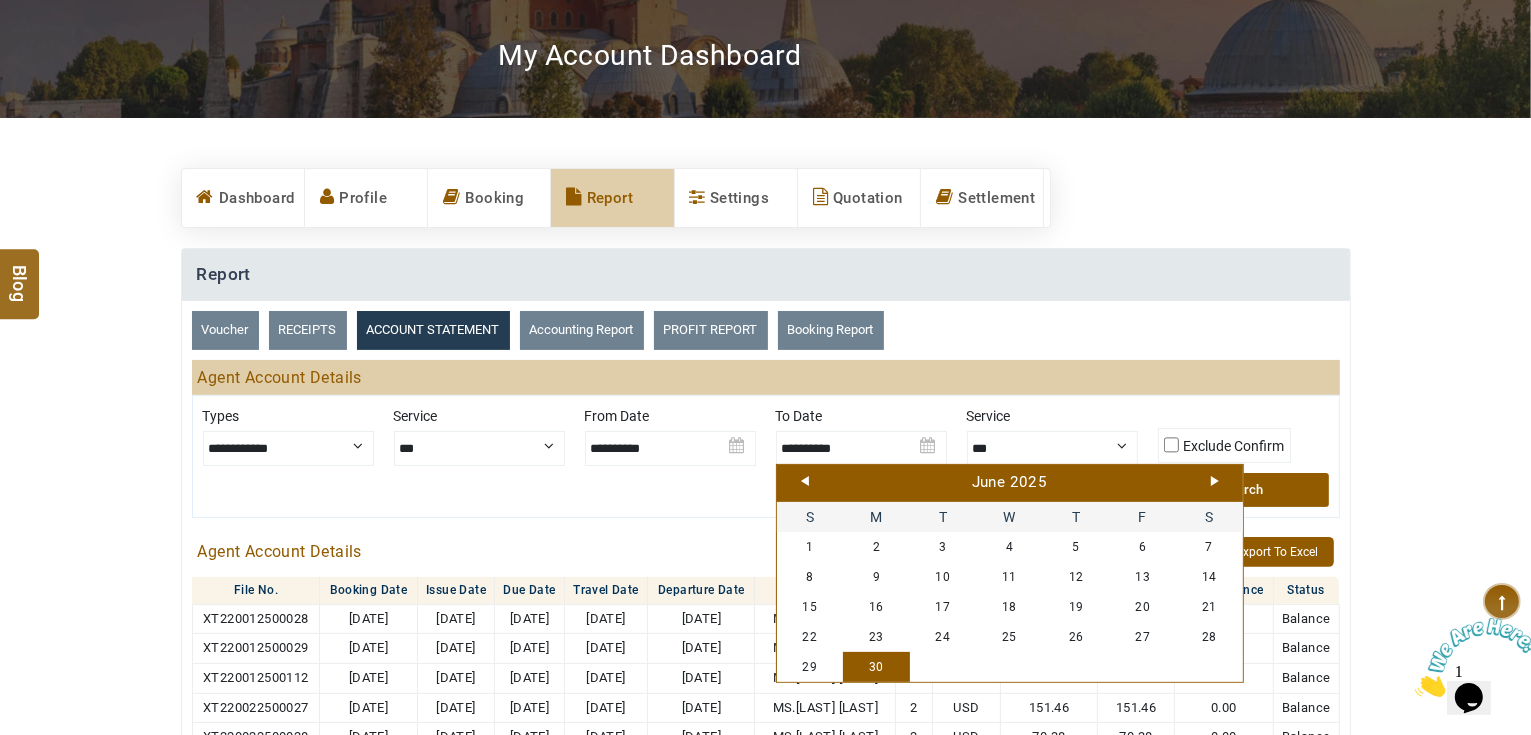 click on "Next" at bounding box center [1215, 481] 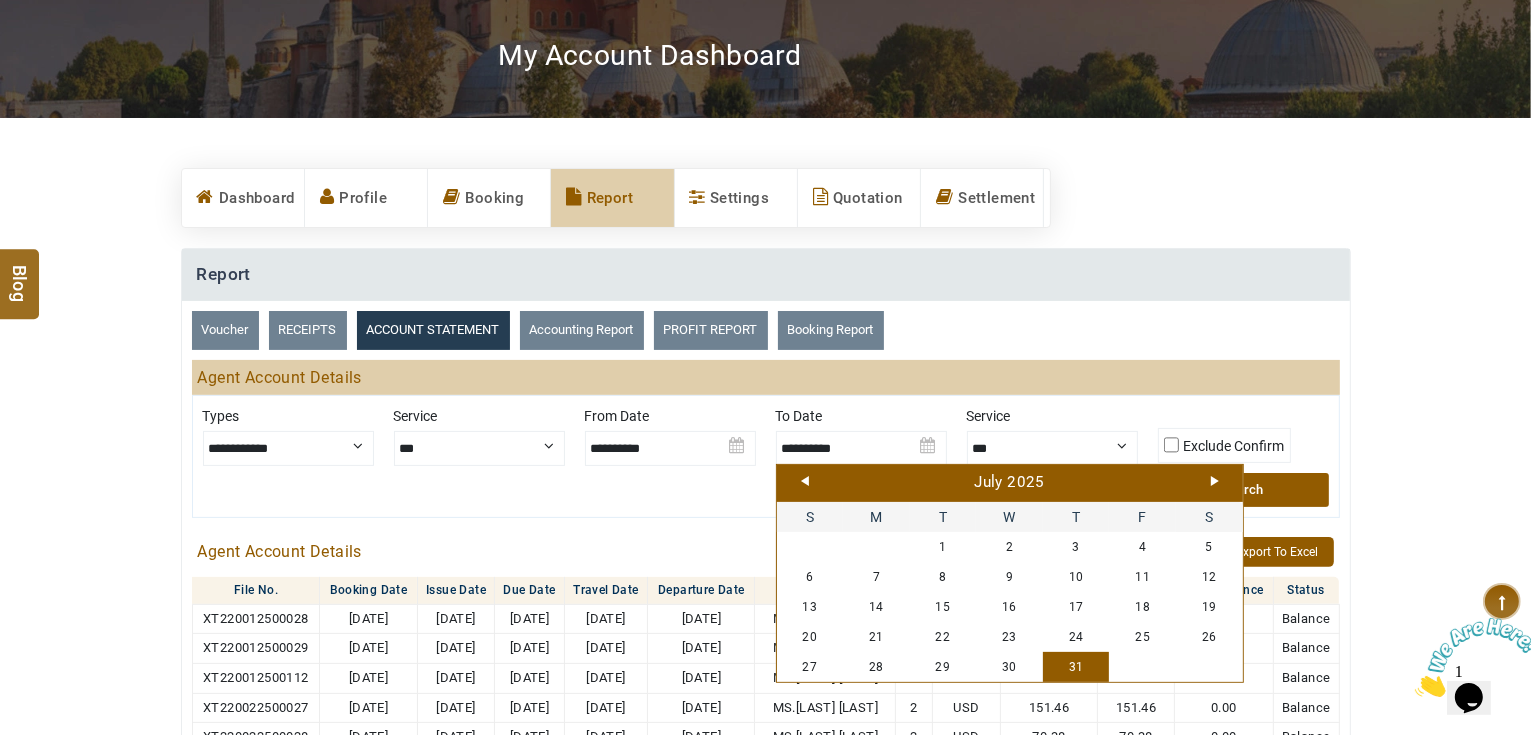 click on "31" at bounding box center [1076, 667] 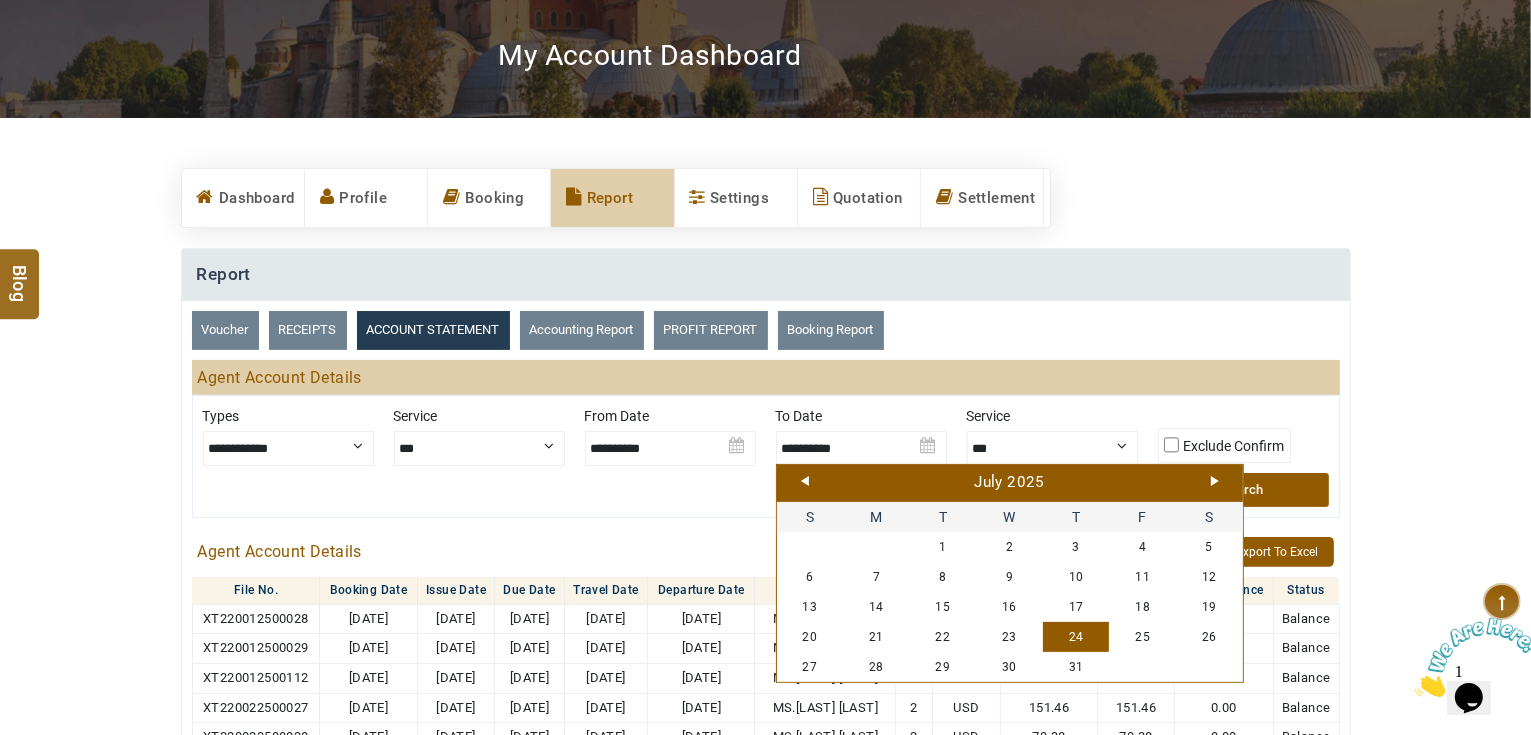 type on "**********" 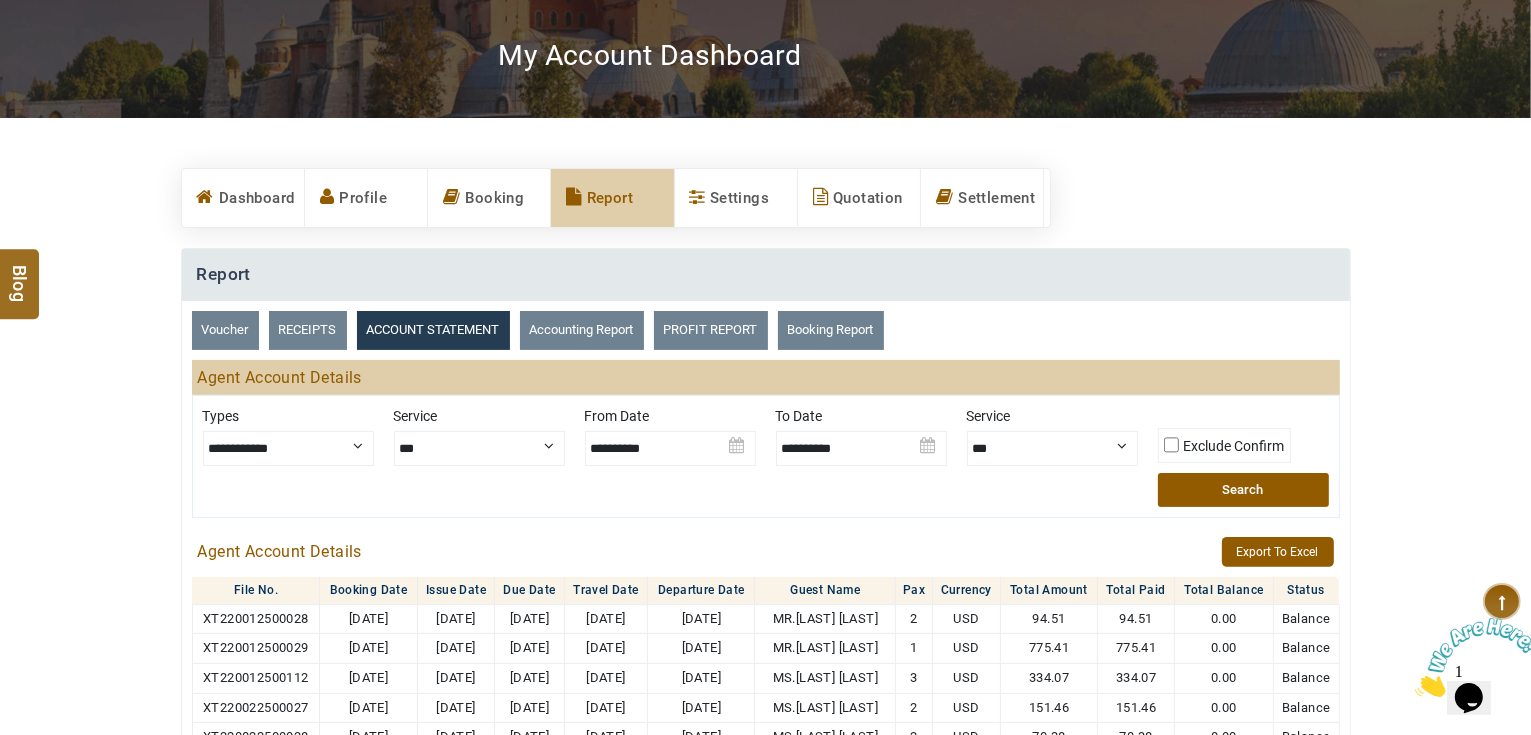 click on "Search" at bounding box center (1243, 490) 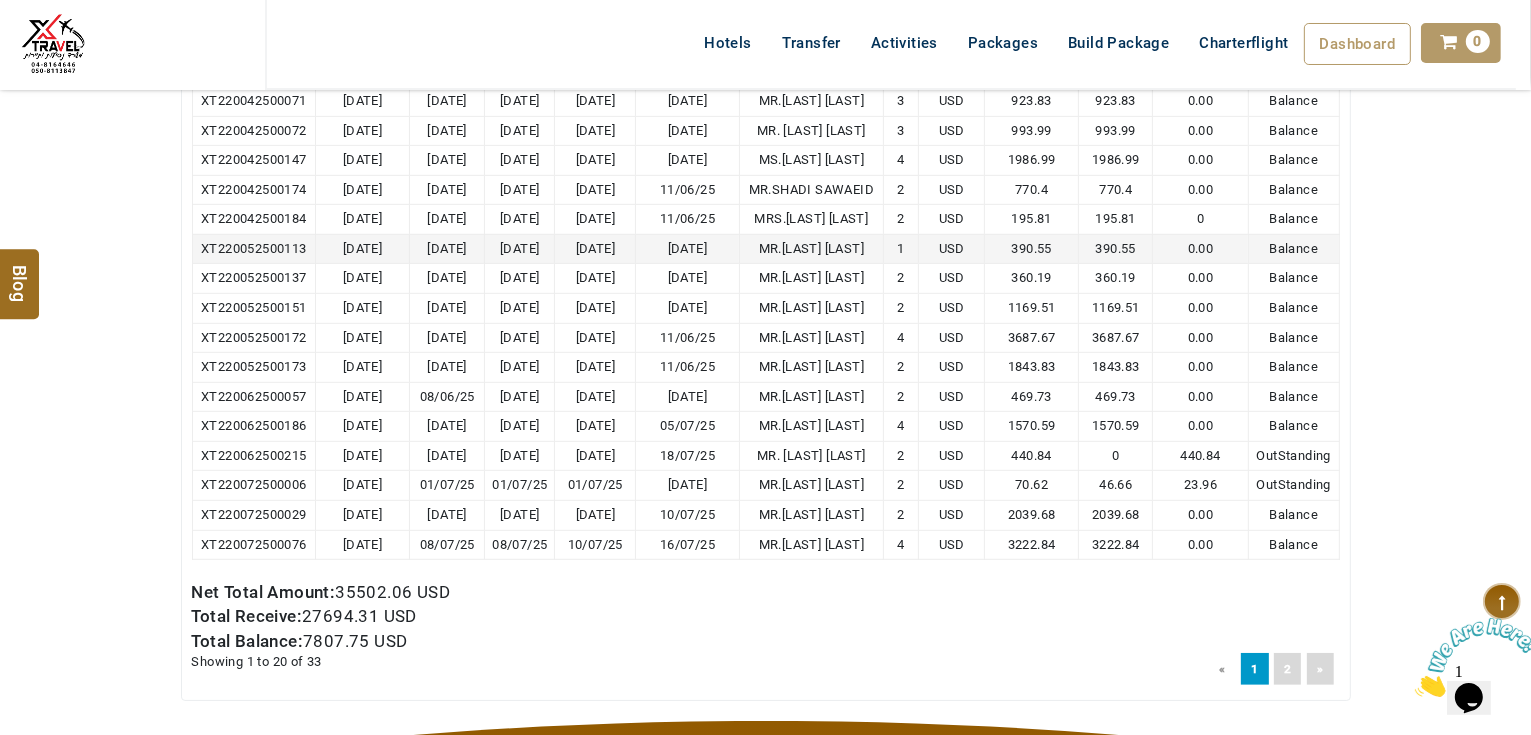 scroll, scrollTop: 1040, scrollLeft: 0, axis: vertical 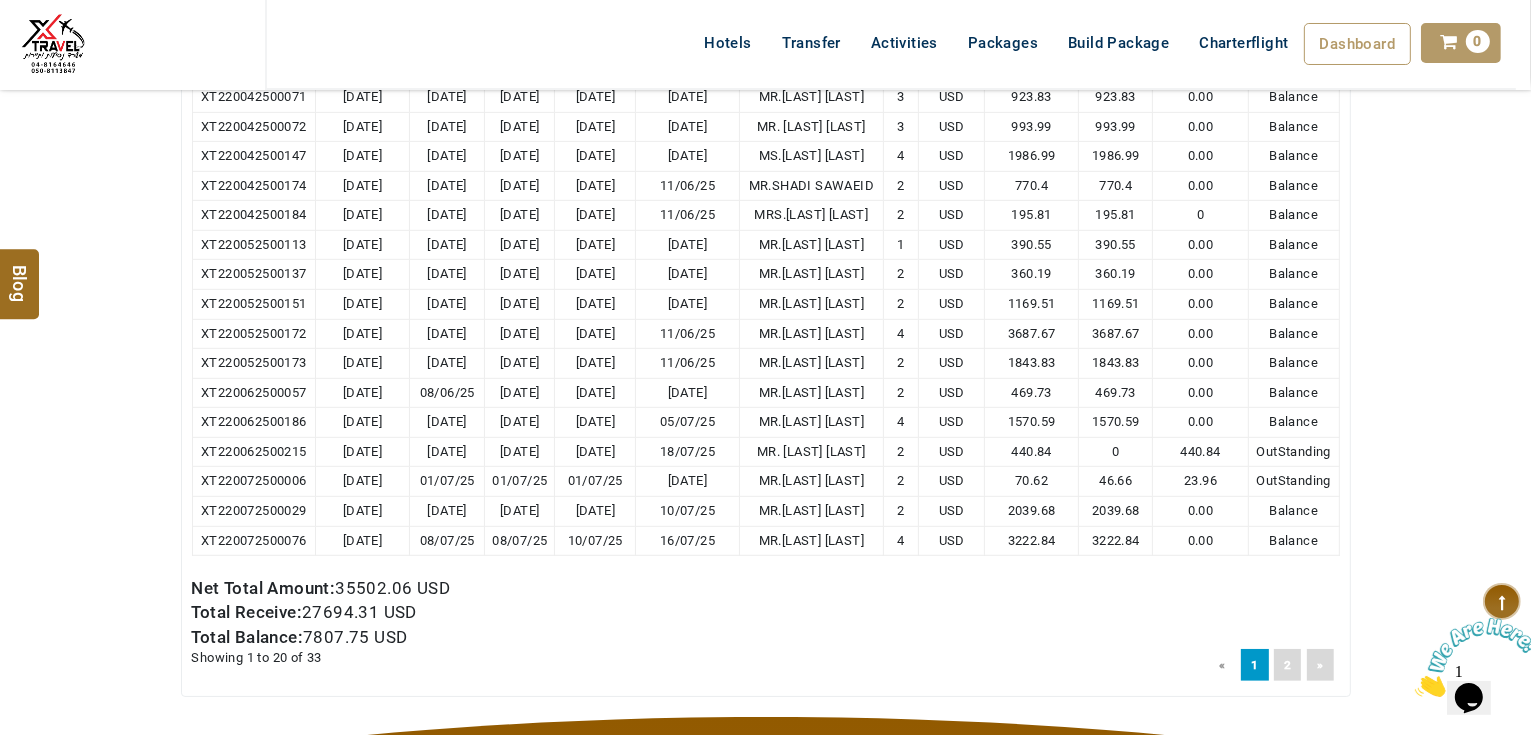 click on "**********" at bounding box center (765, 122) 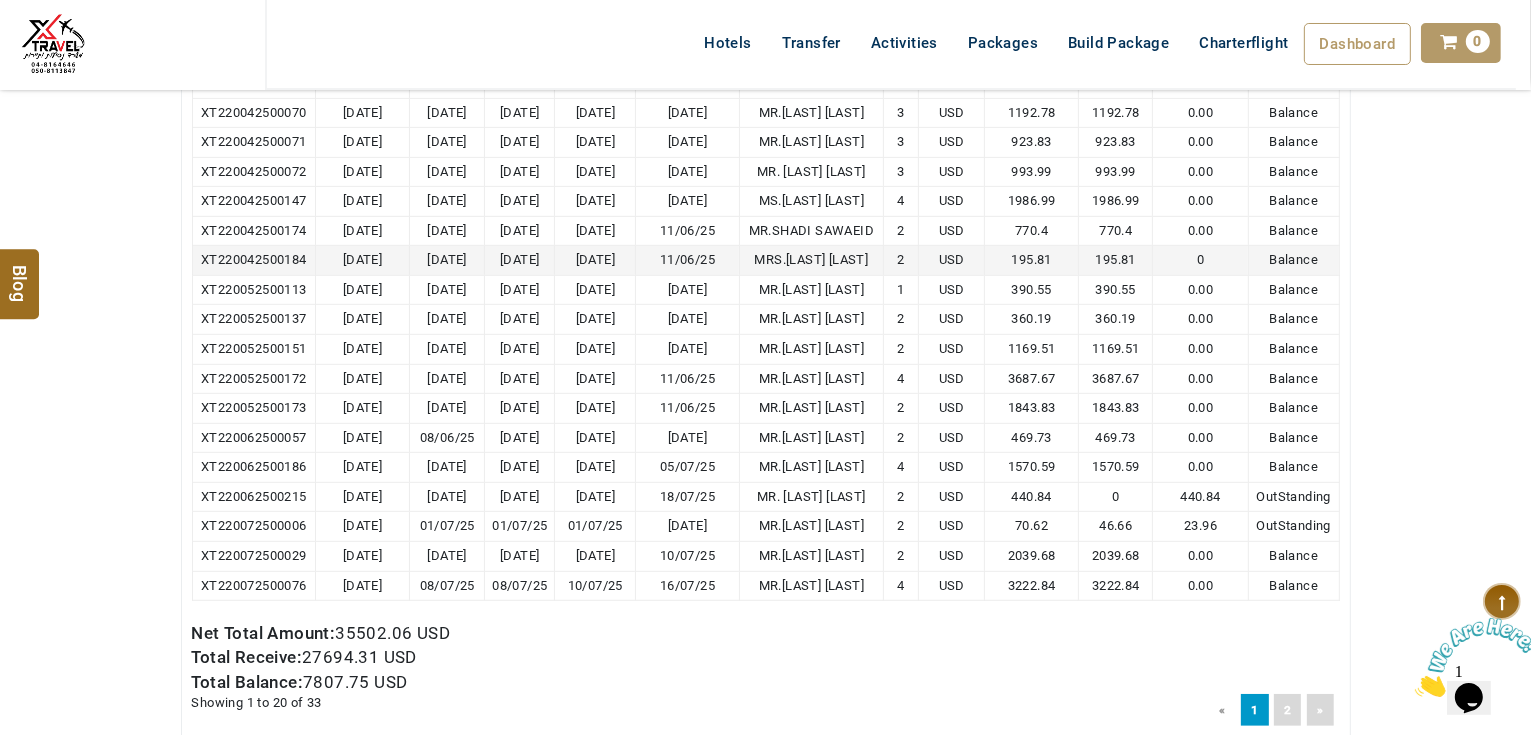 scroll, scrollTop: 1120, scrollLeft: 0, axis: vertical 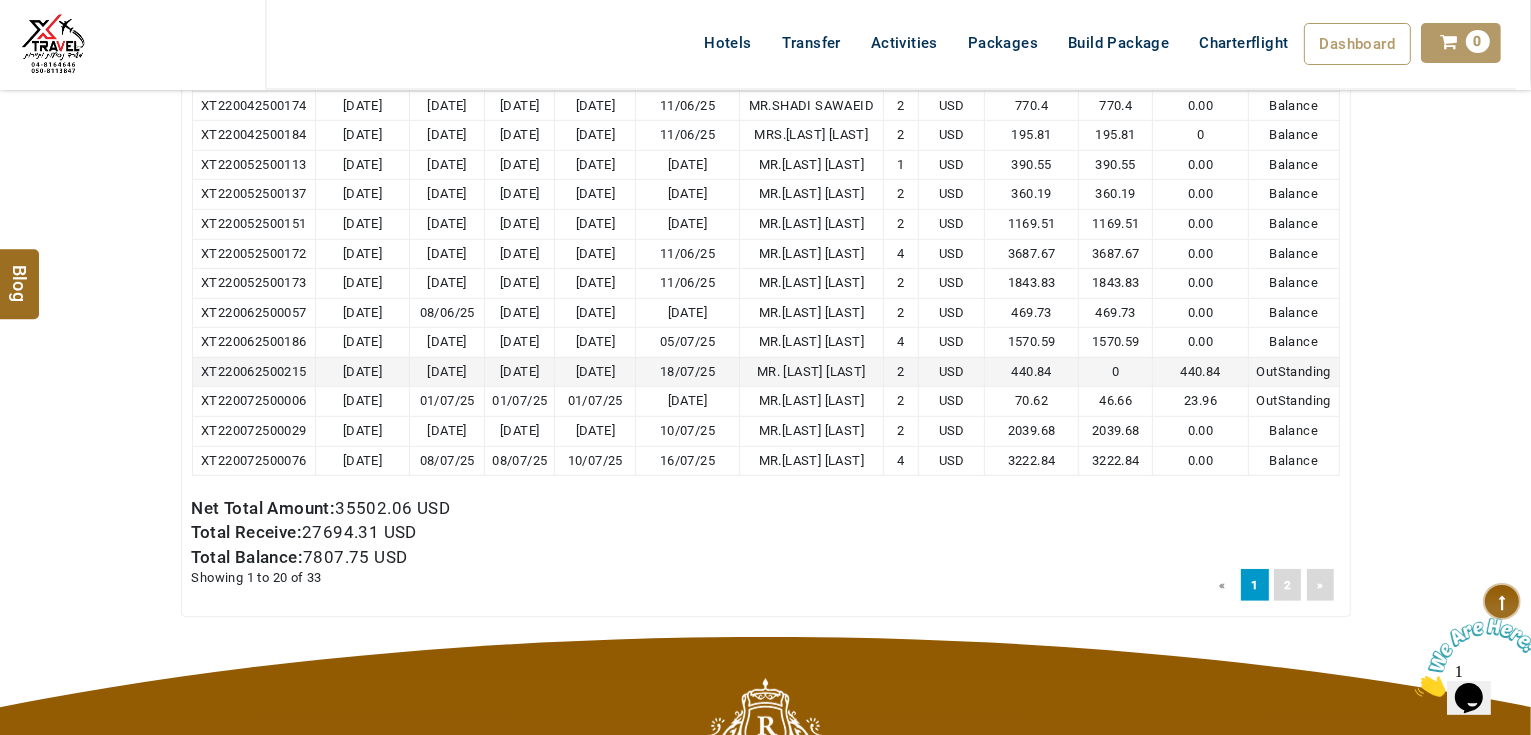 click on "440.84" at bounding box center (1200, 371) 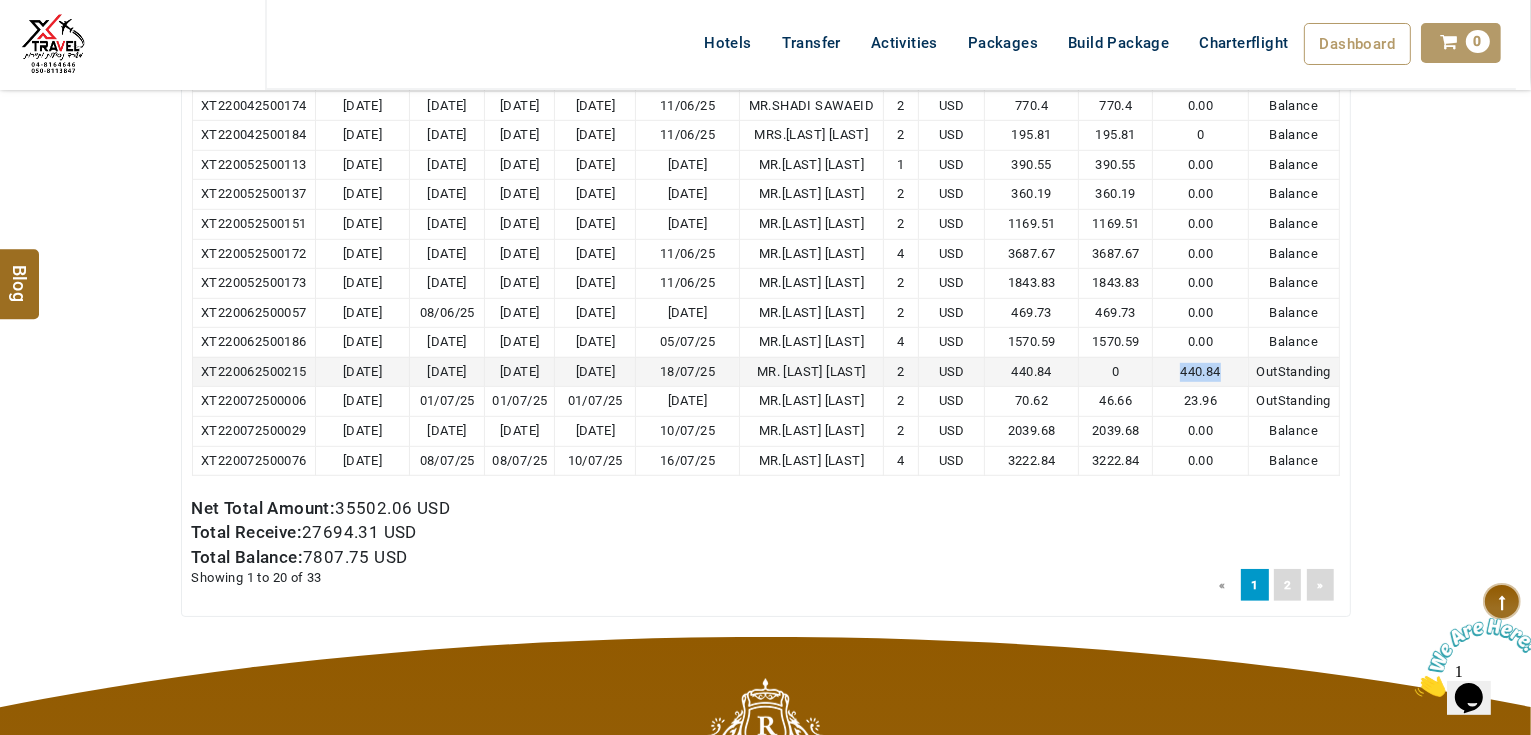 click on "440.84" at bounding box center (1200, 371) 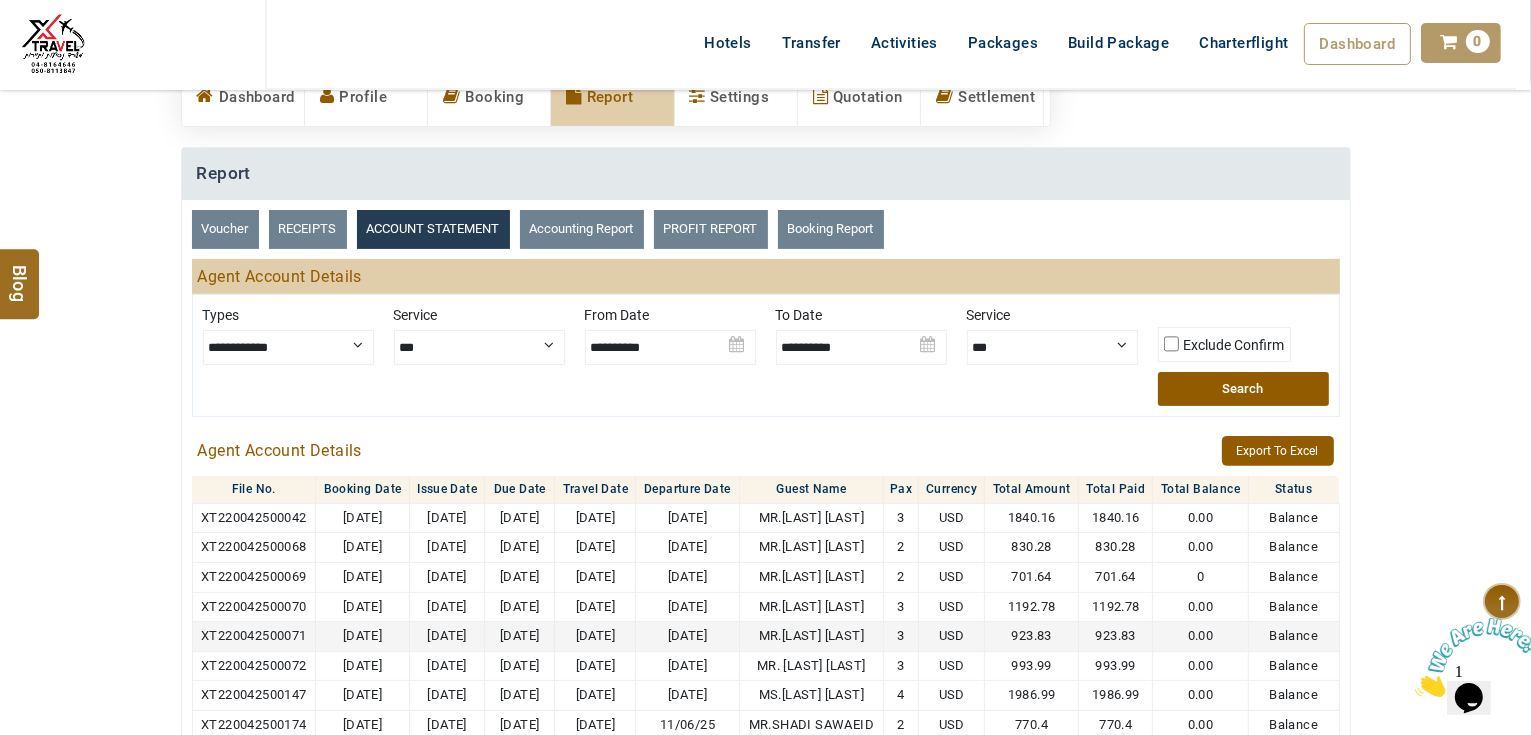 scroll, scrollTop: 480, scrollLeft: 0, axis: vertical 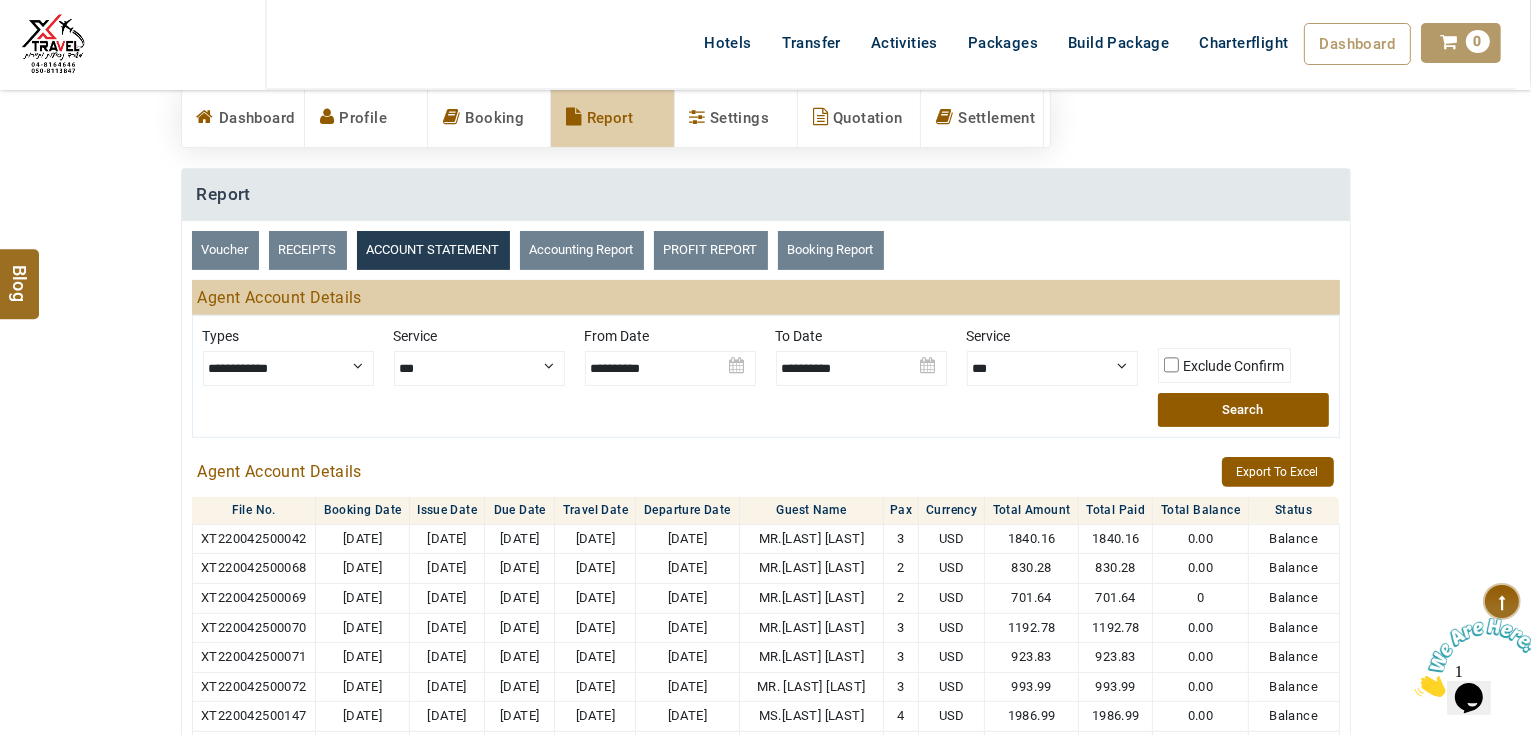 click at bounding box center (670, 361) 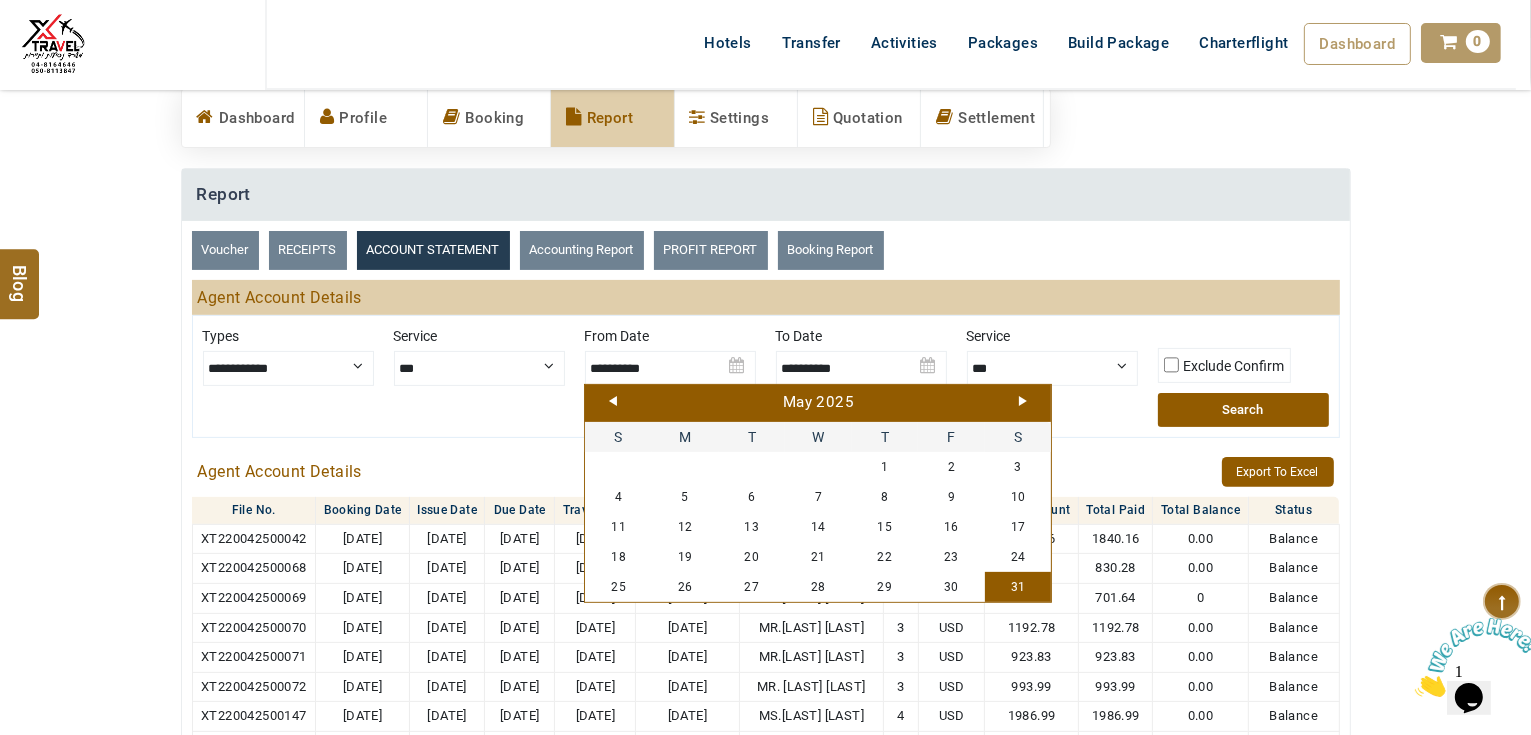 click on "Next" at bounding box center [1023, 401] 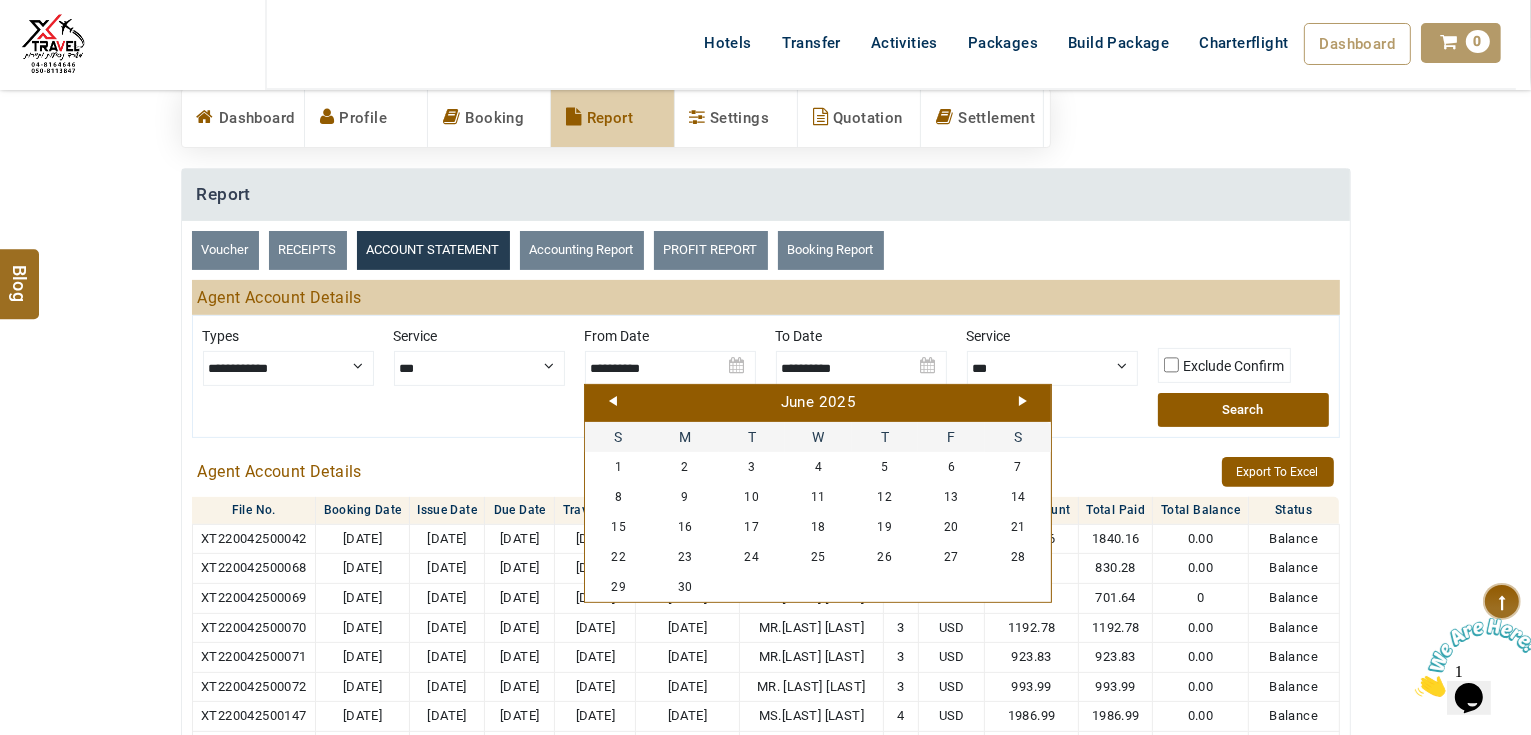 click on "Next" at bounding box center (1023, 401) 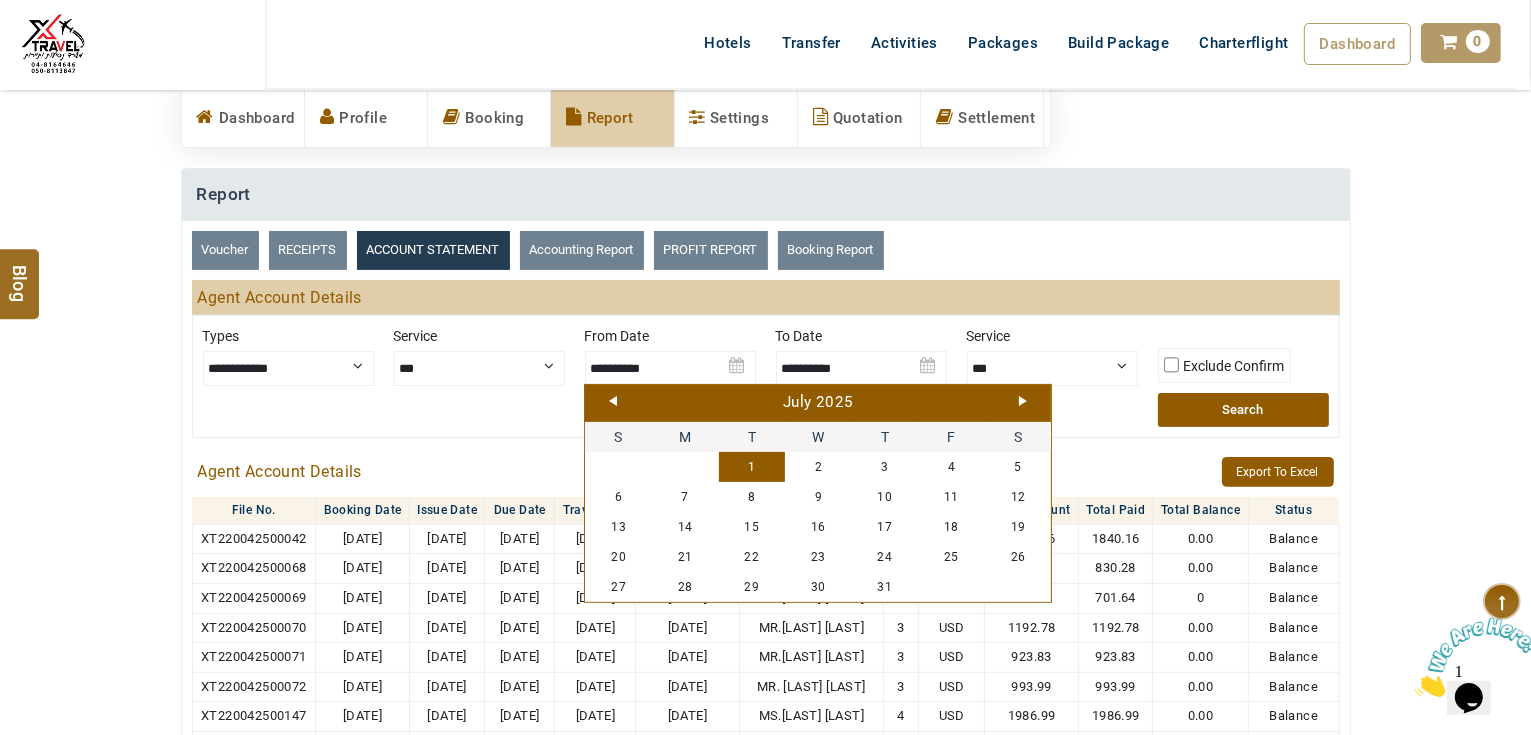 click on "1" at bounding box center [752, 467] 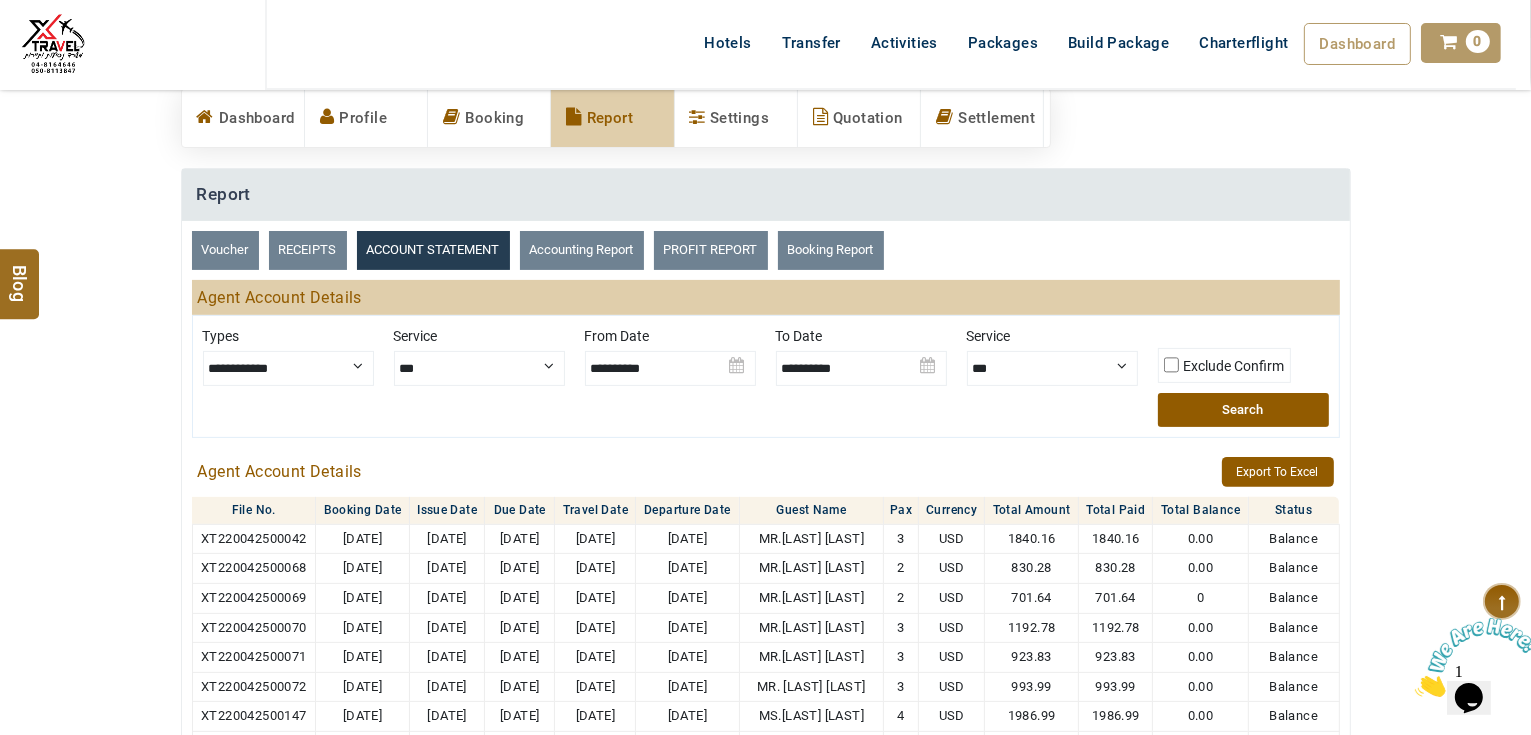 click on "Search" at bounding box center [1243, 410] 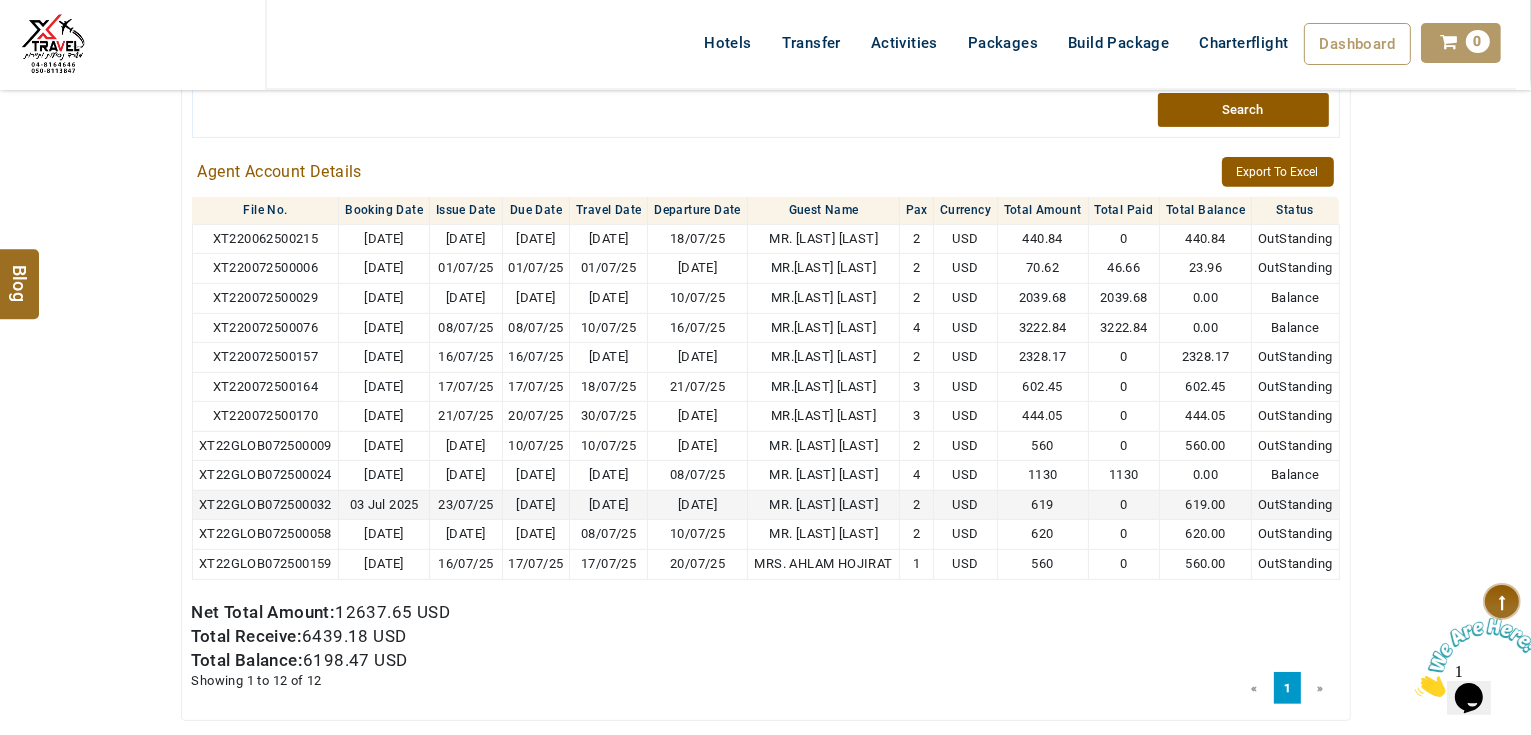scroll, scrollTop: 640, scrollLeft: 0, axis: vertical 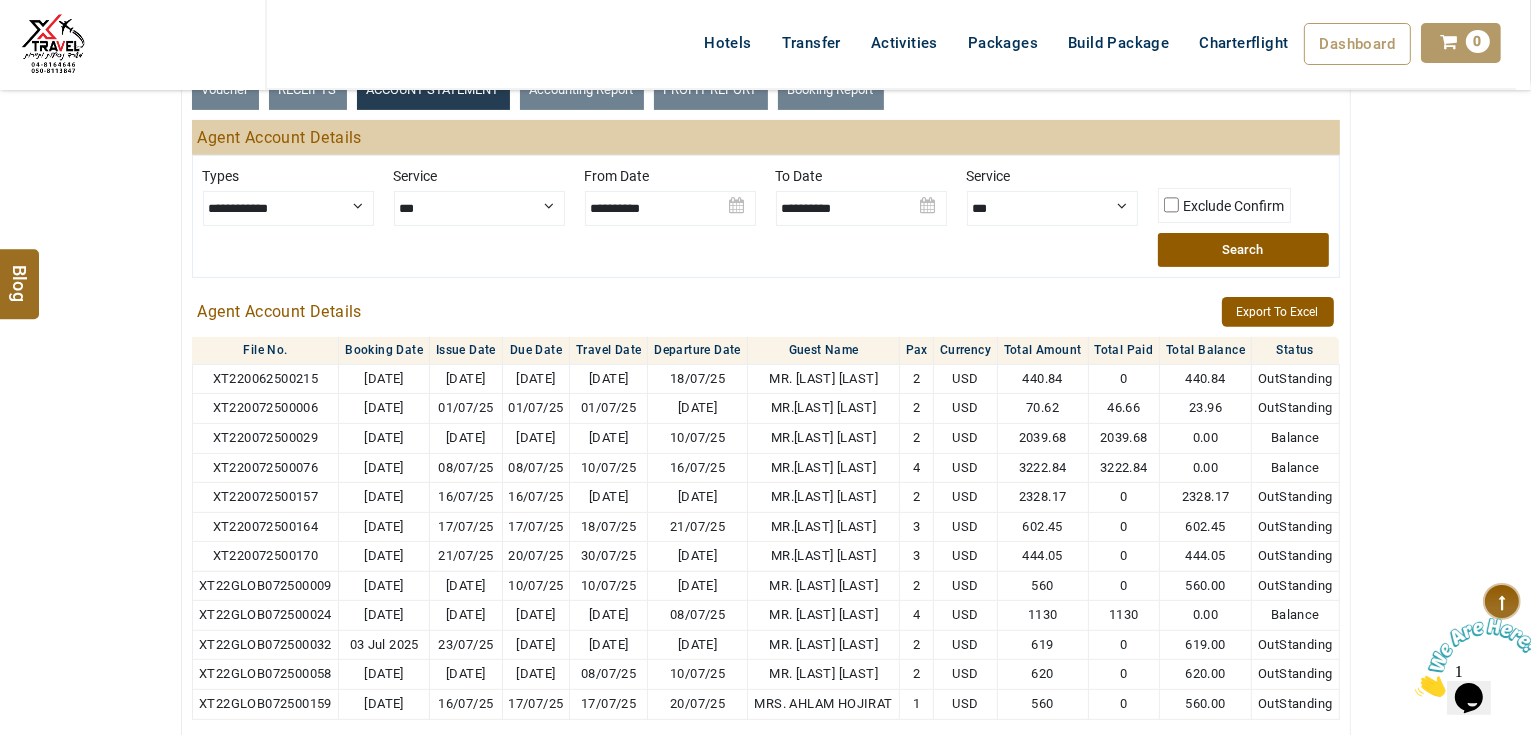 click at bounding box center [670, 201] 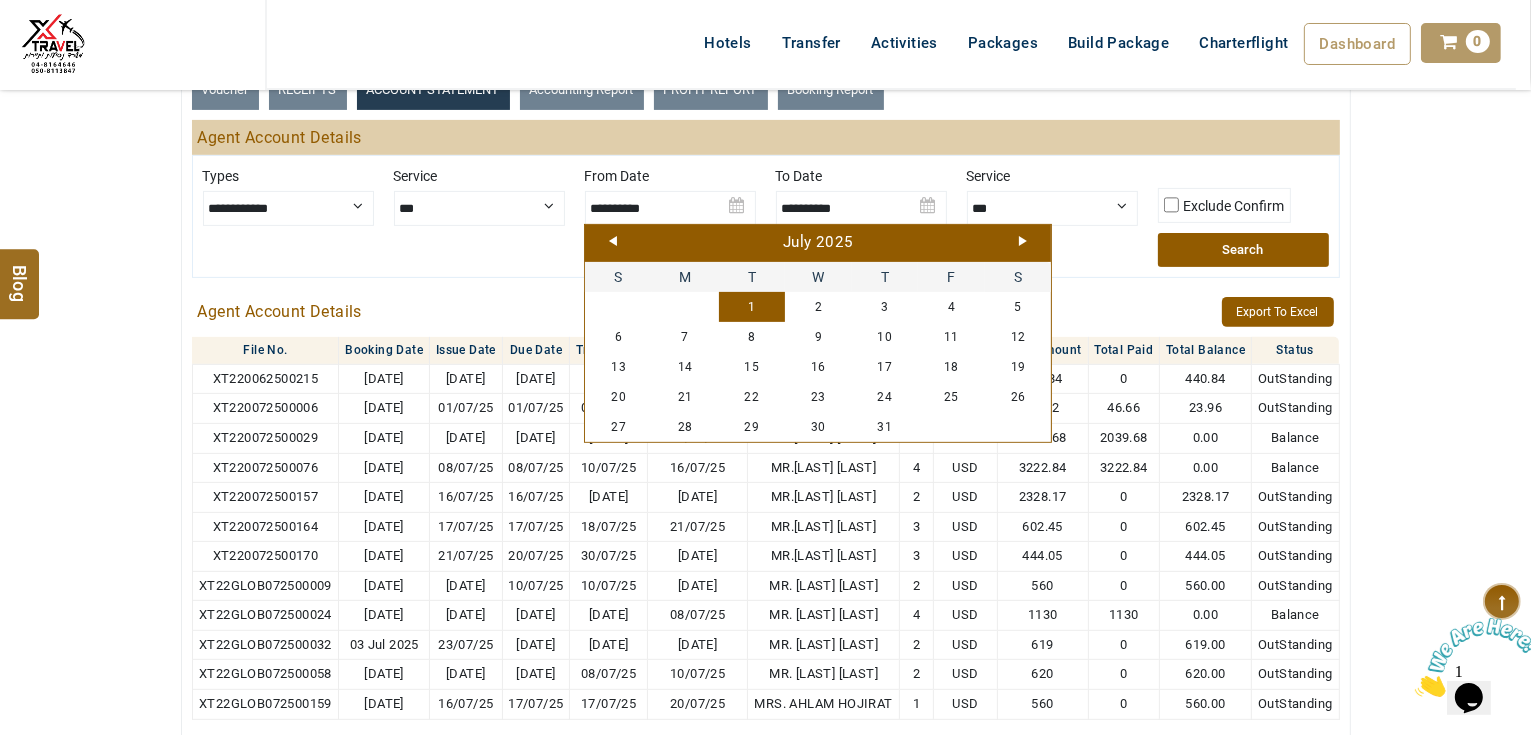 click on "Prev" at bounding box center (613, 241) 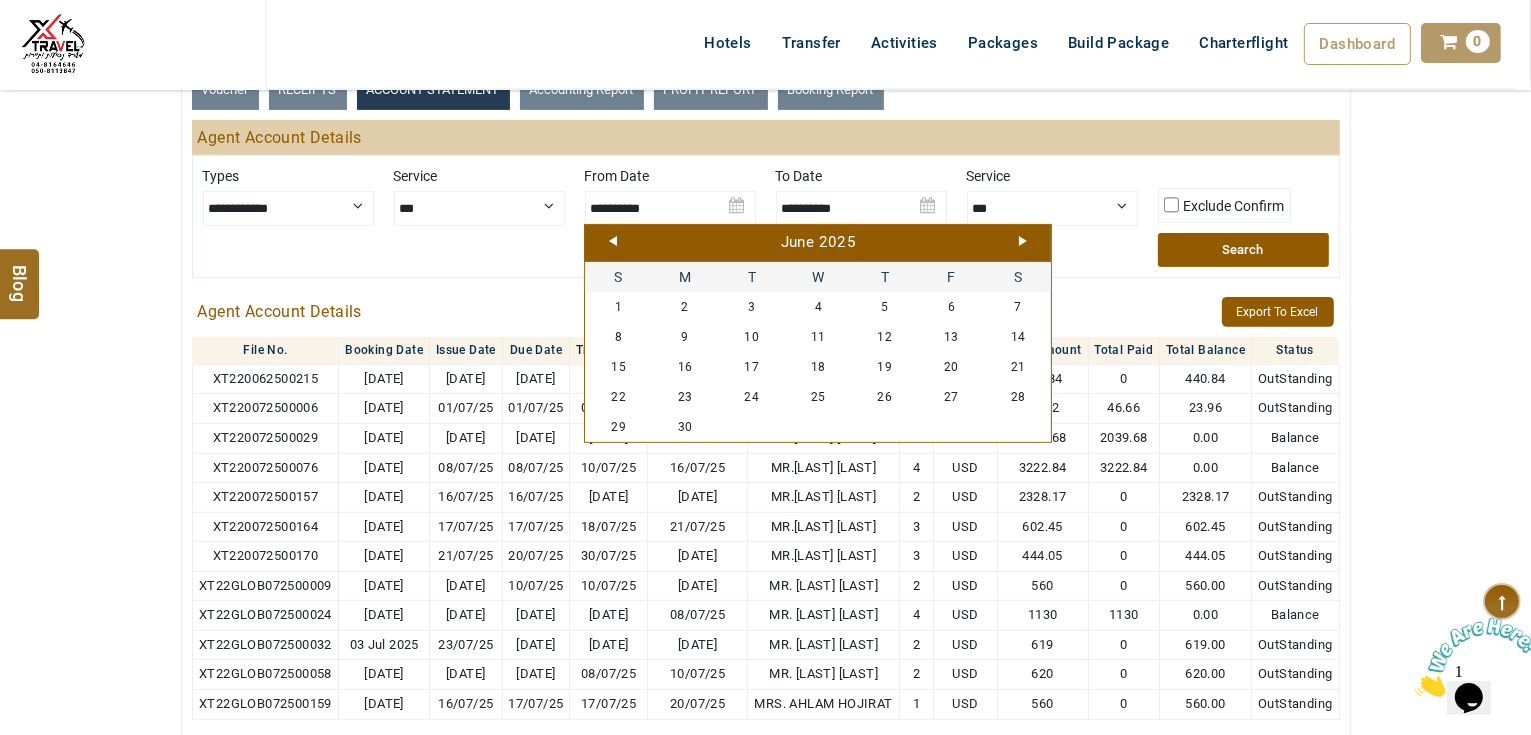 click on "Prev" at bounding box center [613, 241] 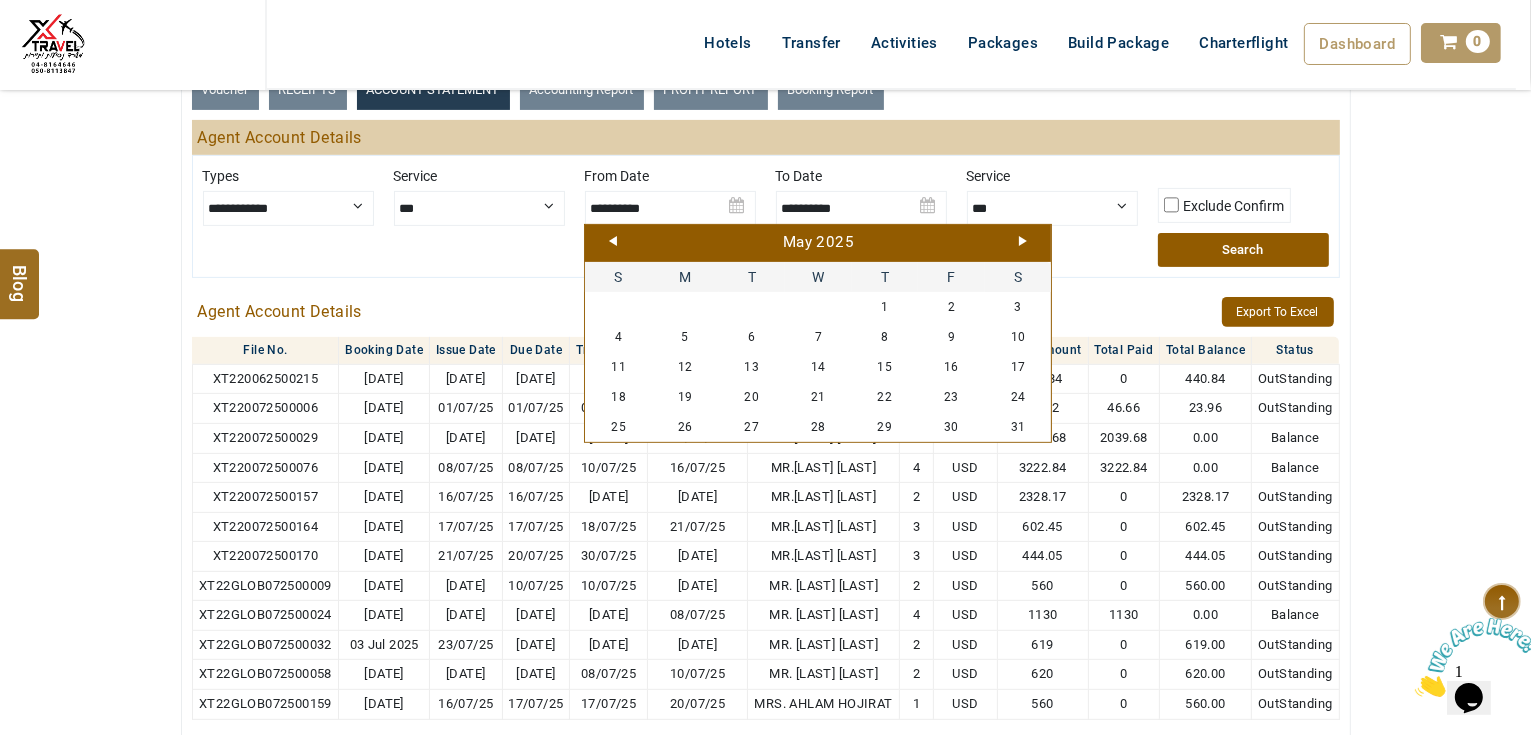 click on "Prev" at bounding box center [613, 241] 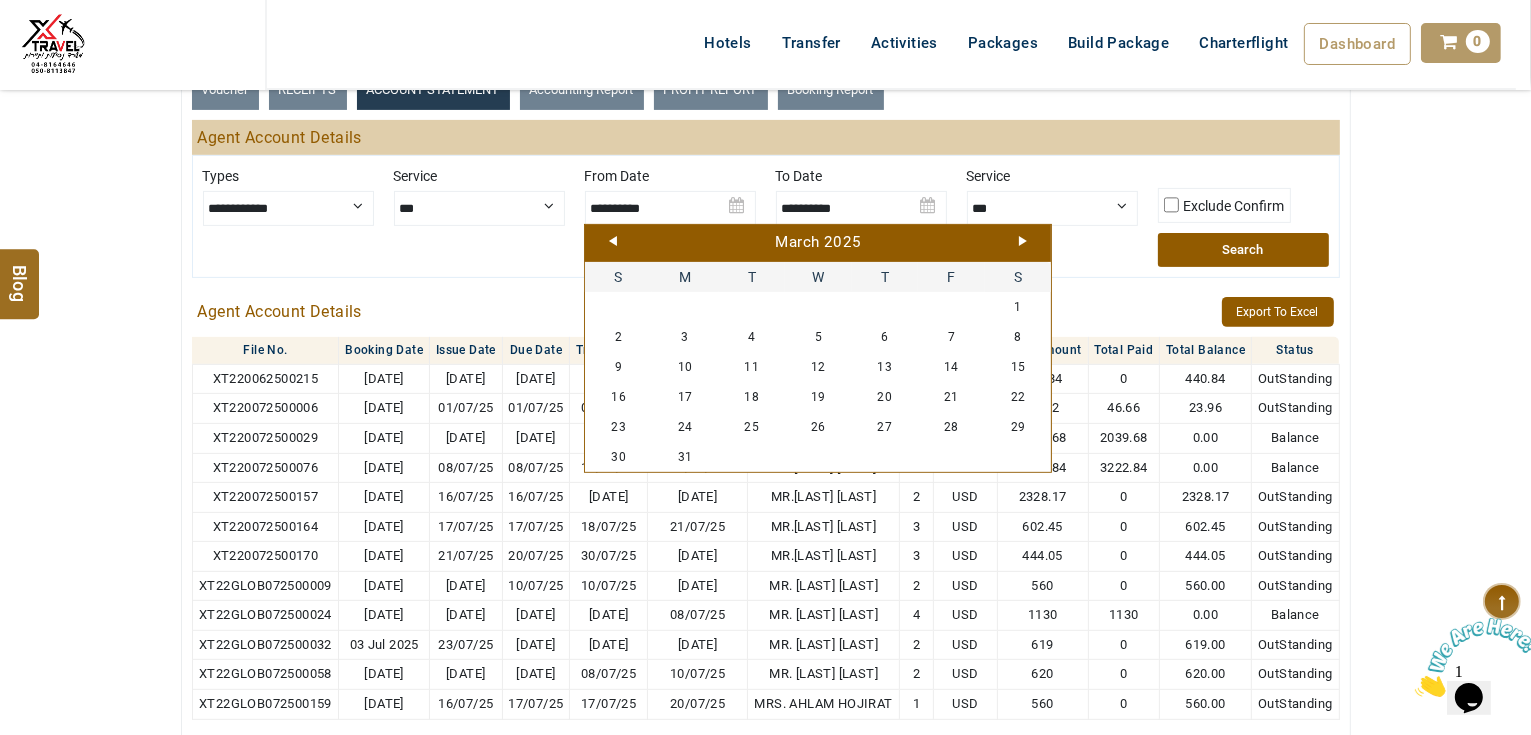 click on "Prev" at bounding box center (613, 241) 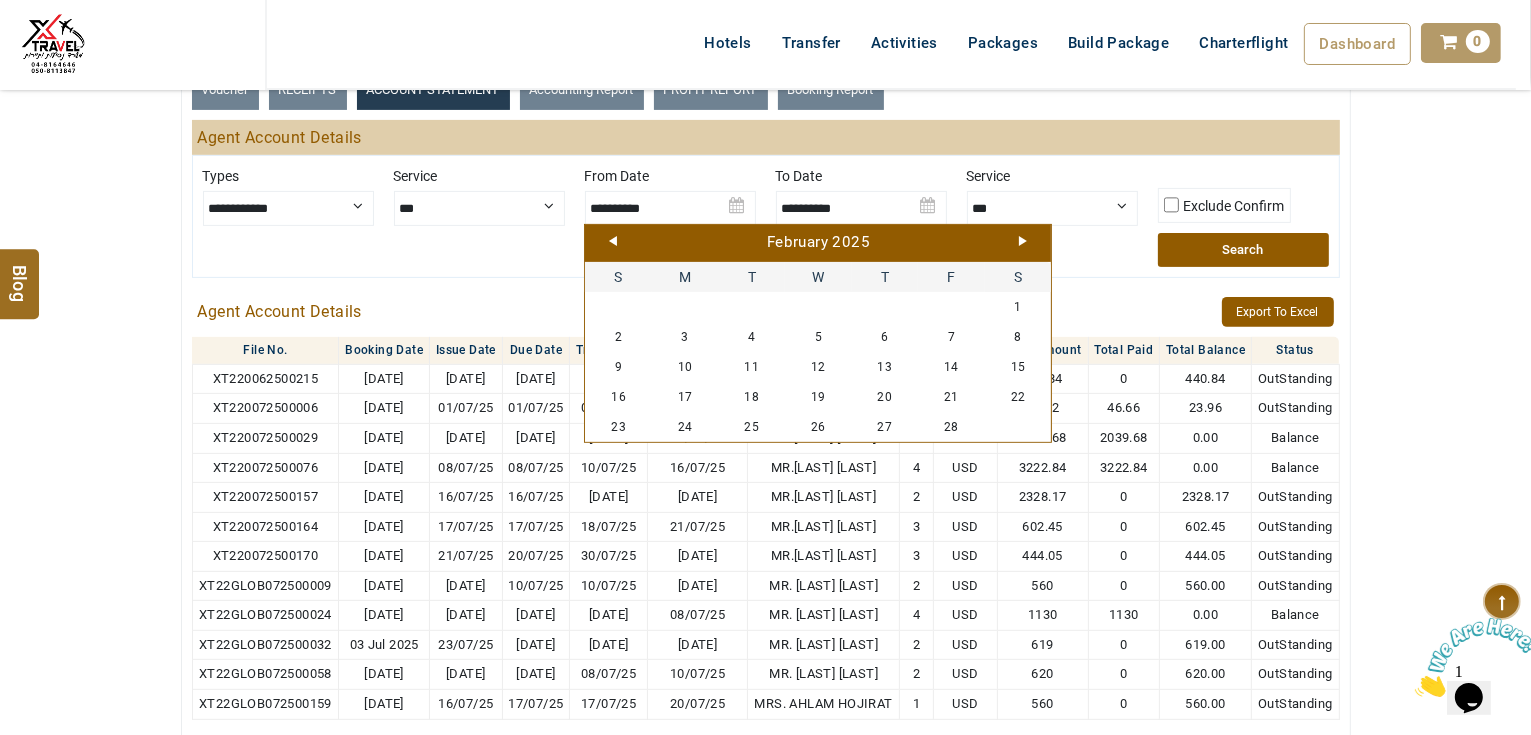 click on "Prev" at bounding box center (613, 241) 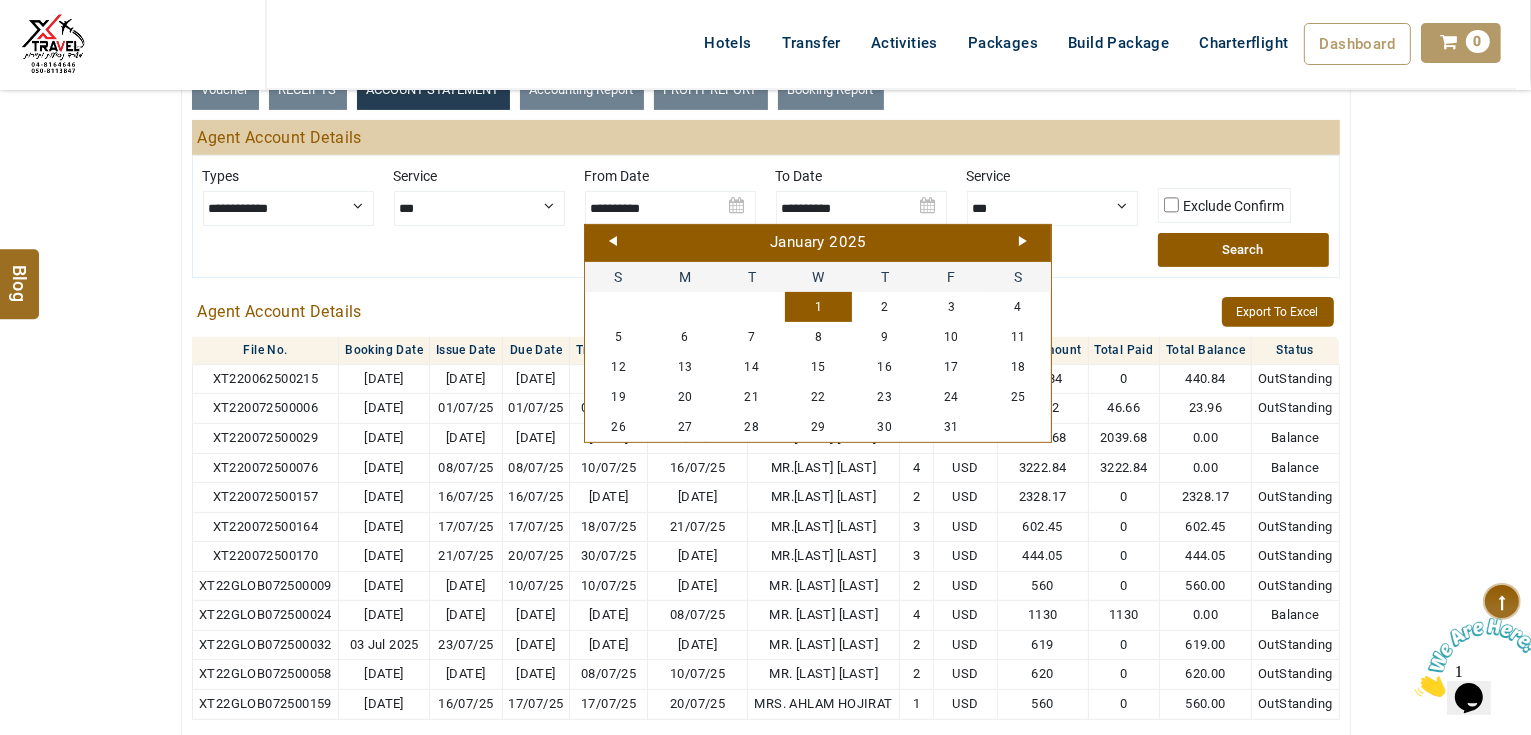 click on "1" at bounding box center (818, 307) 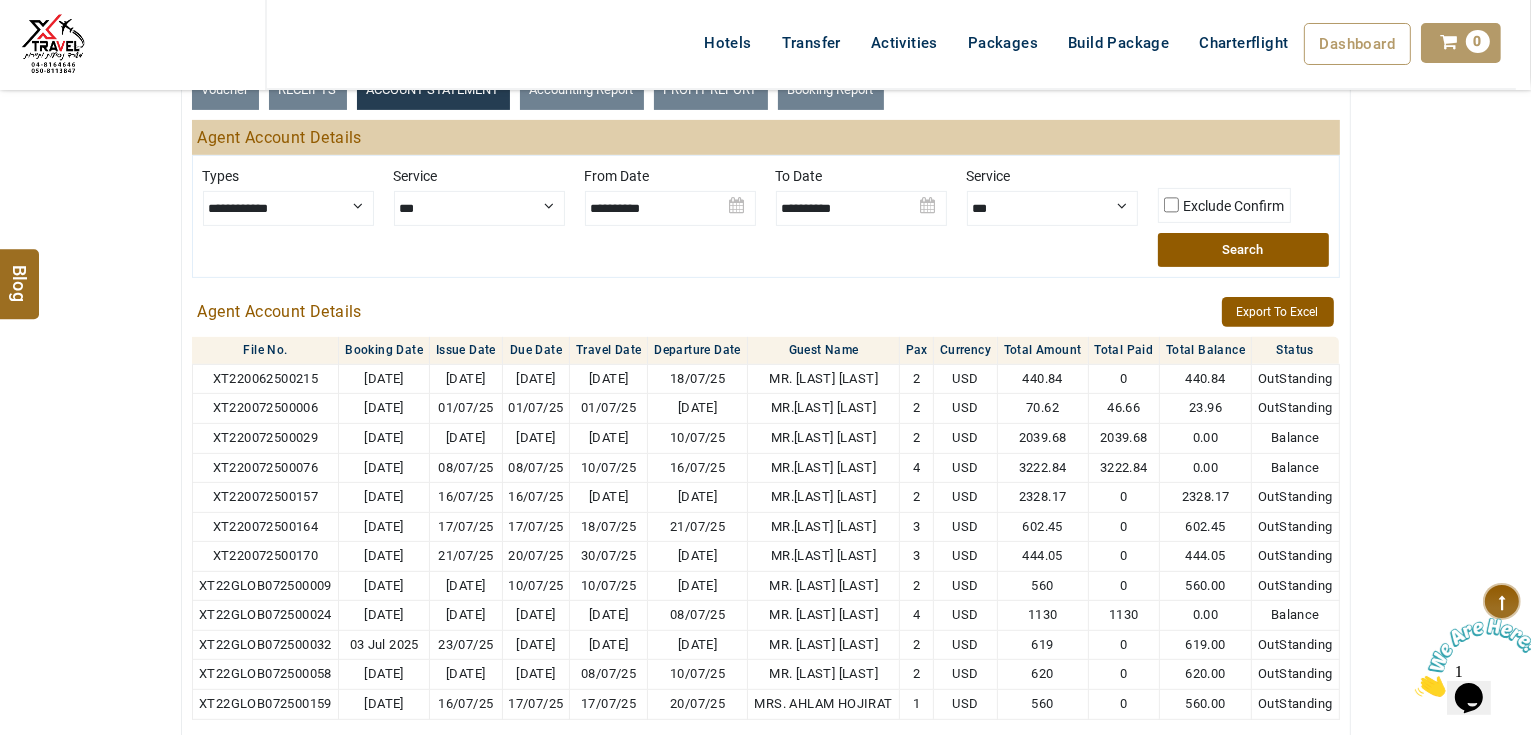 drag, startPoint x: 882, startPoint y: 193, endPoint x: 932, endPoint y: 203, distance: 50.990196 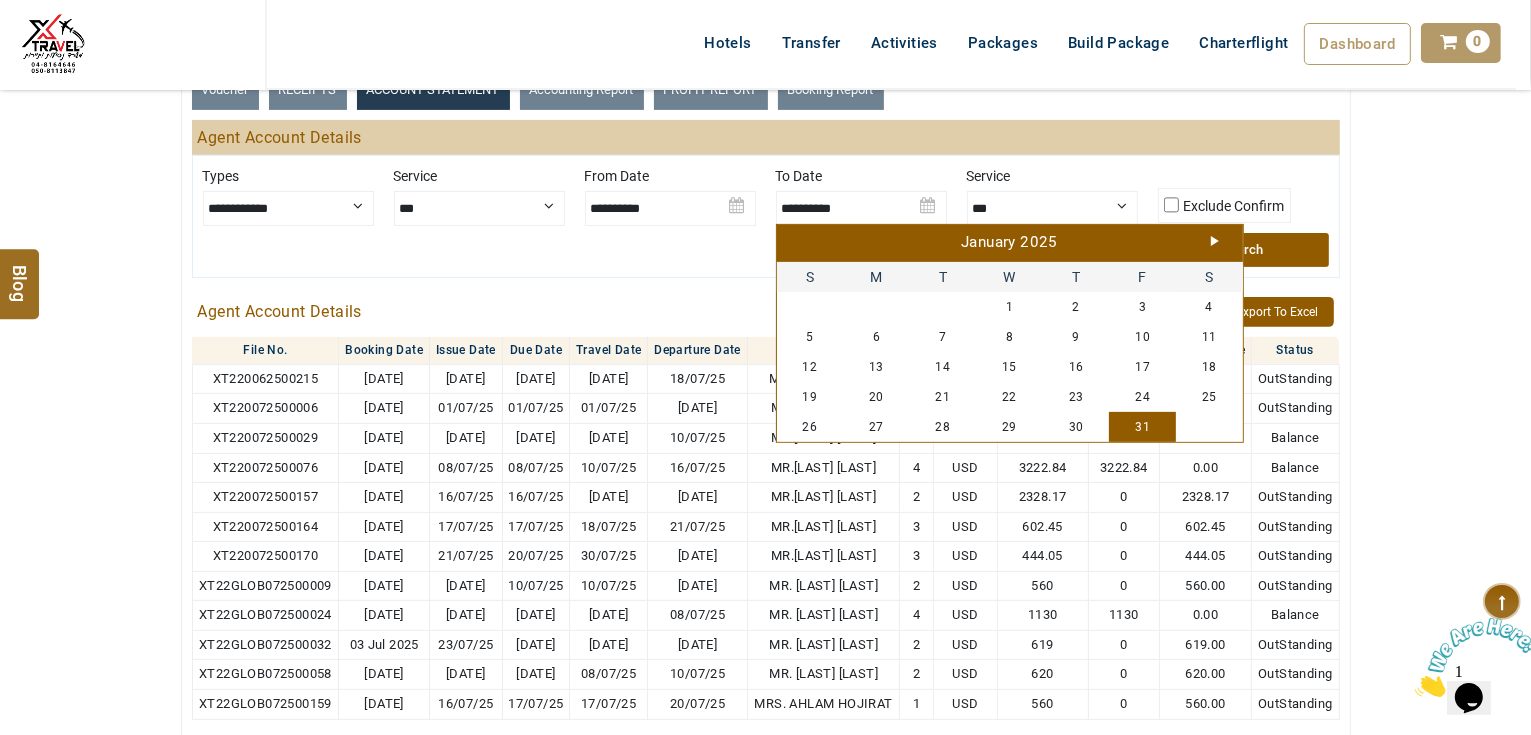 click on "Next" at bounding box center [1215, 241] 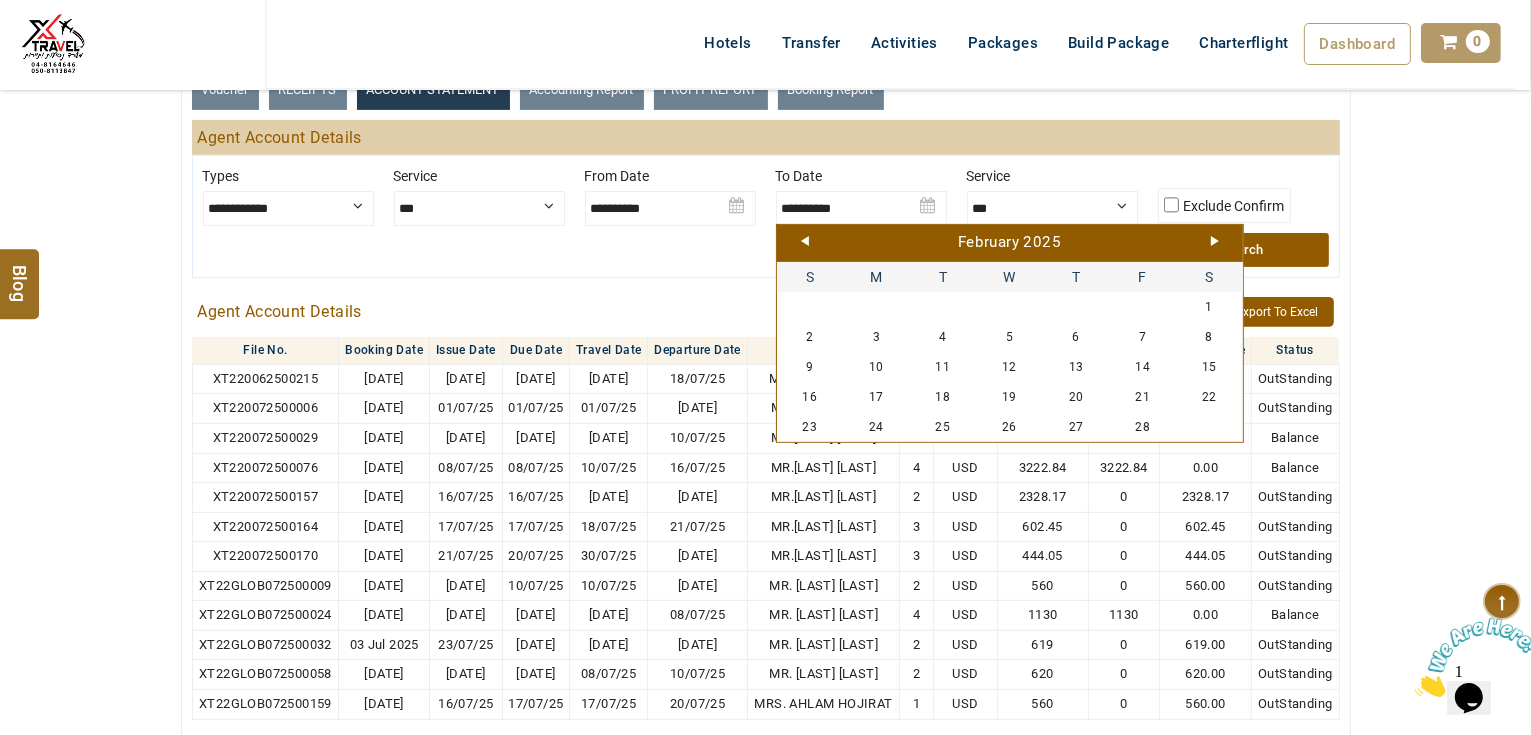 click on "Next" at bounding box center [1215, 241] 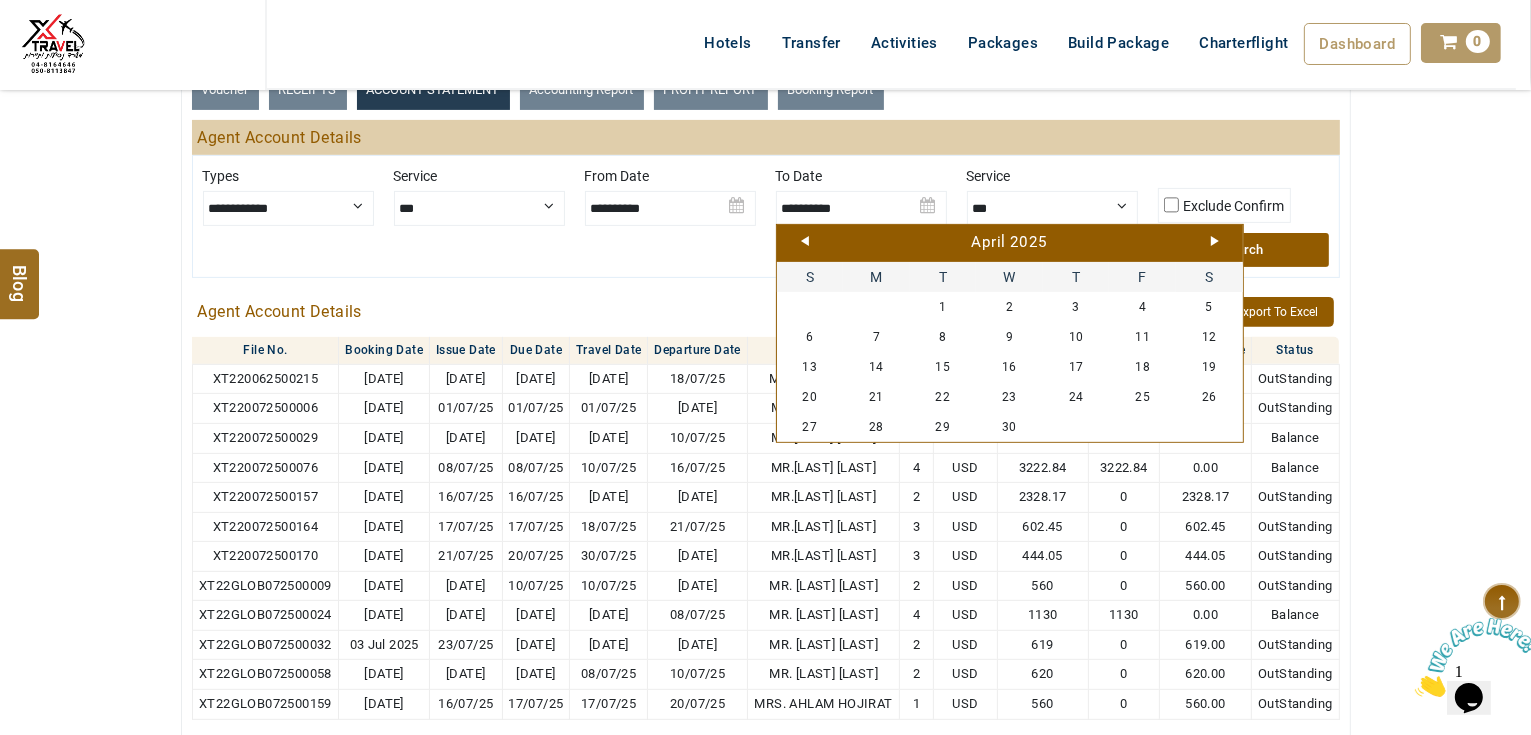 click on "Next" at bounding box center (1215, 241) 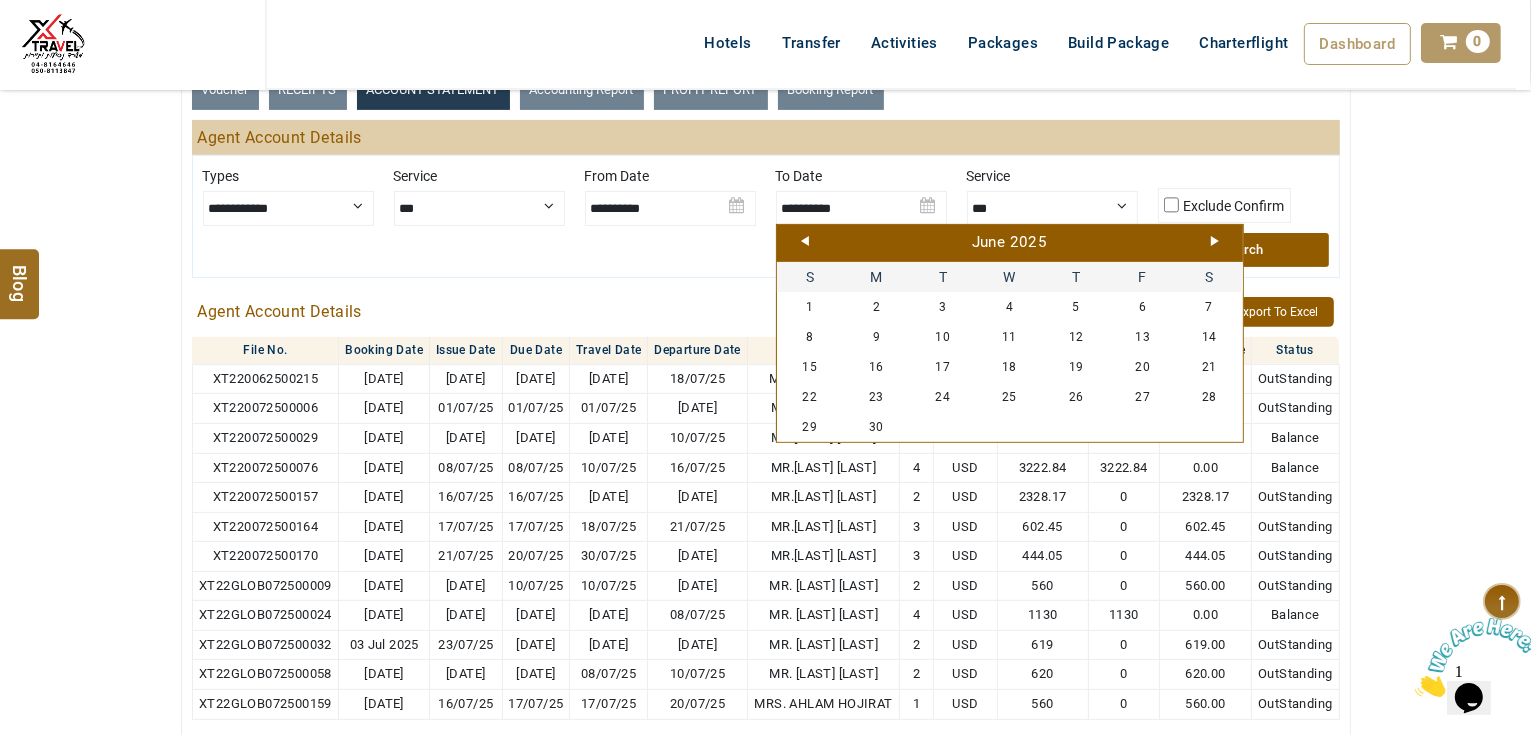 click on "Next" at bounding box center [1215, 241] 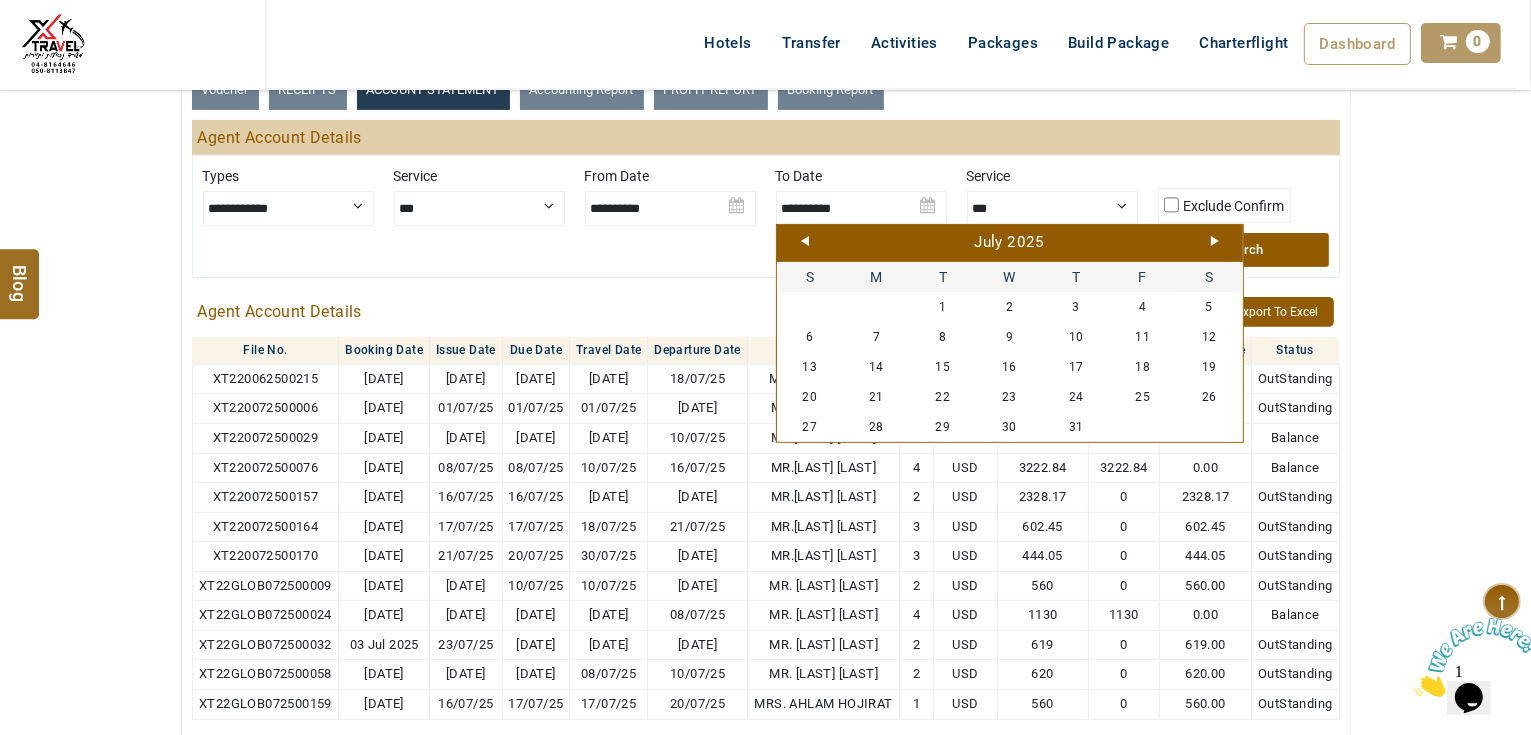 click on "Next" at bounding box center [1215, 241] 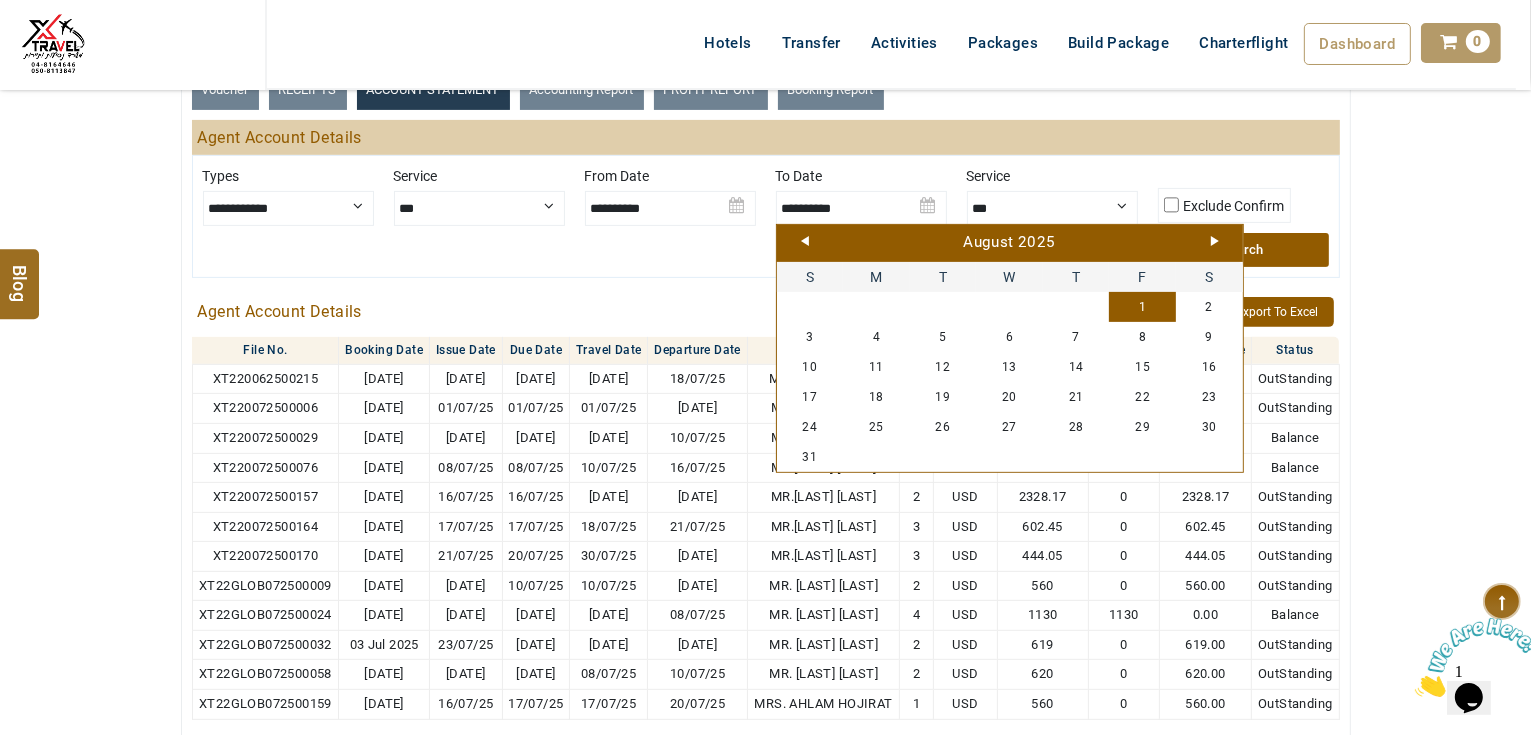 click on "August   2025" at bounding box center [1010, 243] 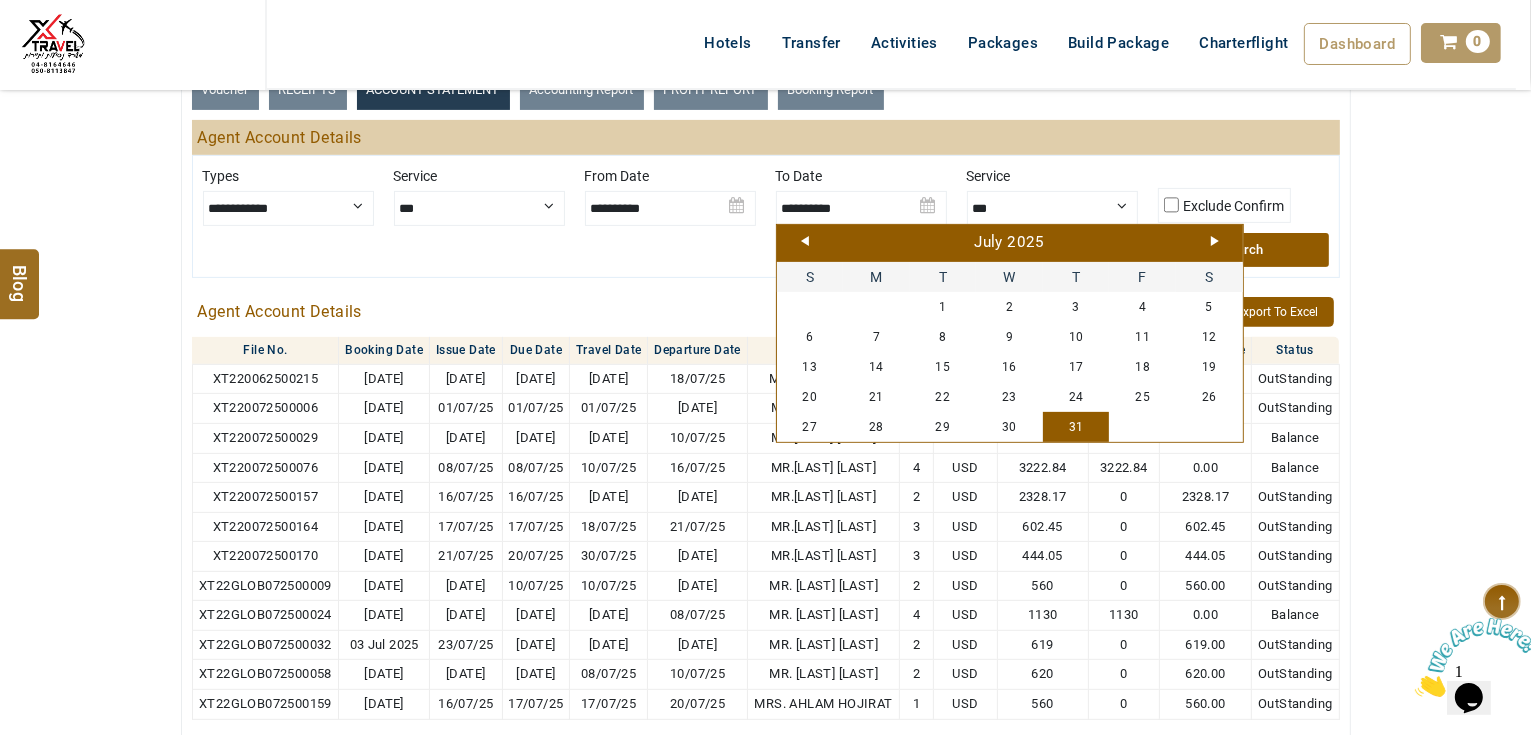 click on "31" at bounding box center (1076, 427) 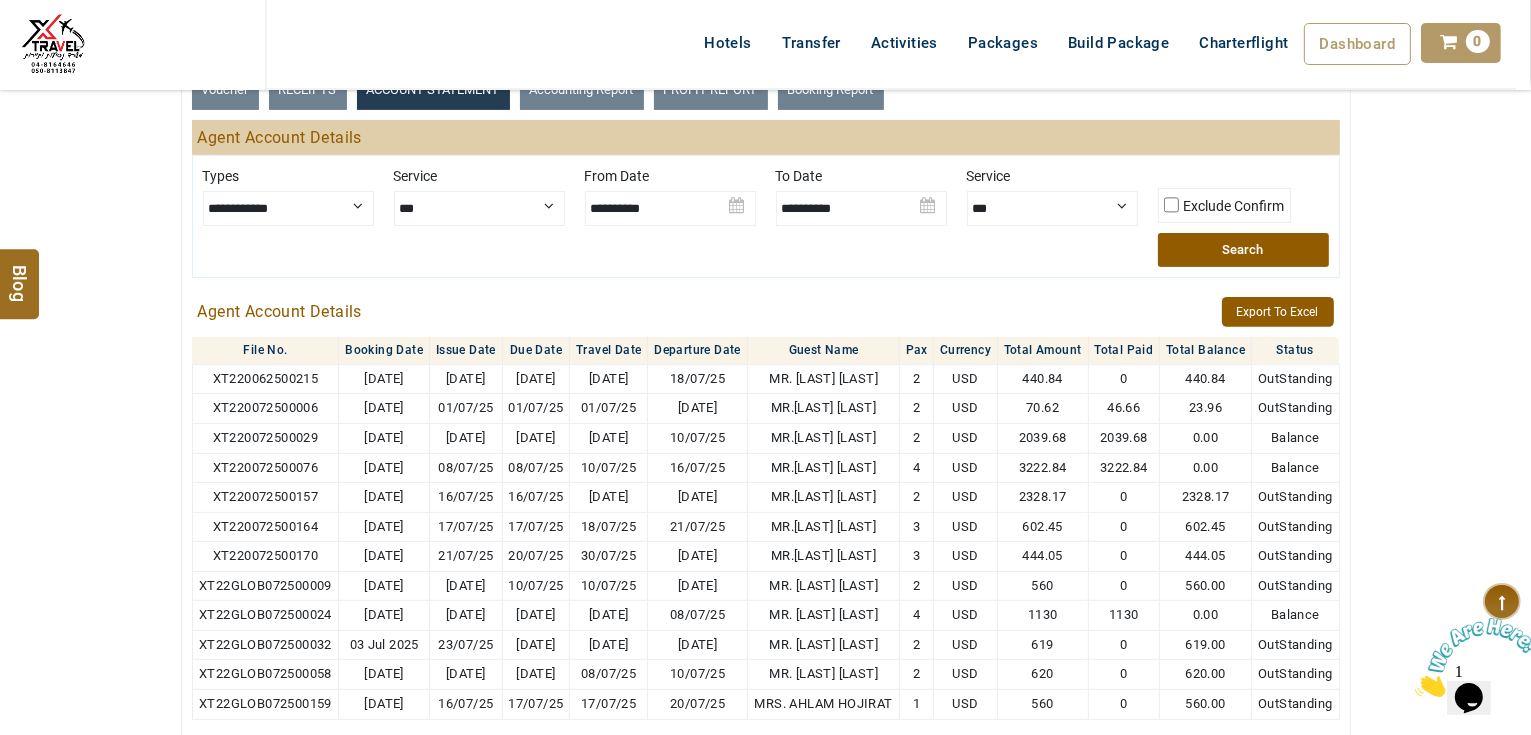 click on "Search" at bounding box center (1243, 250) 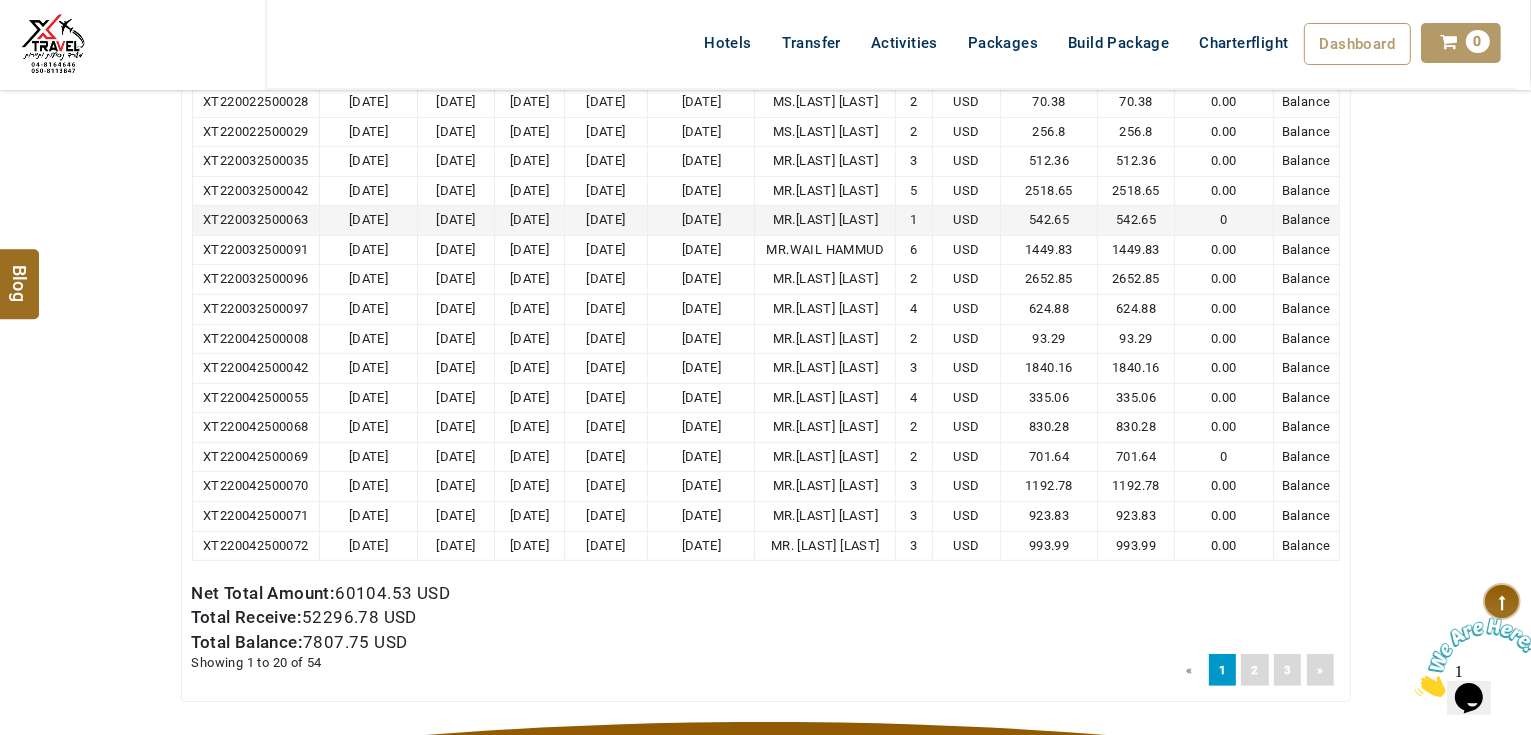 scroll, scrollTop: 1040, scrollLeft: 0, axis: vertical 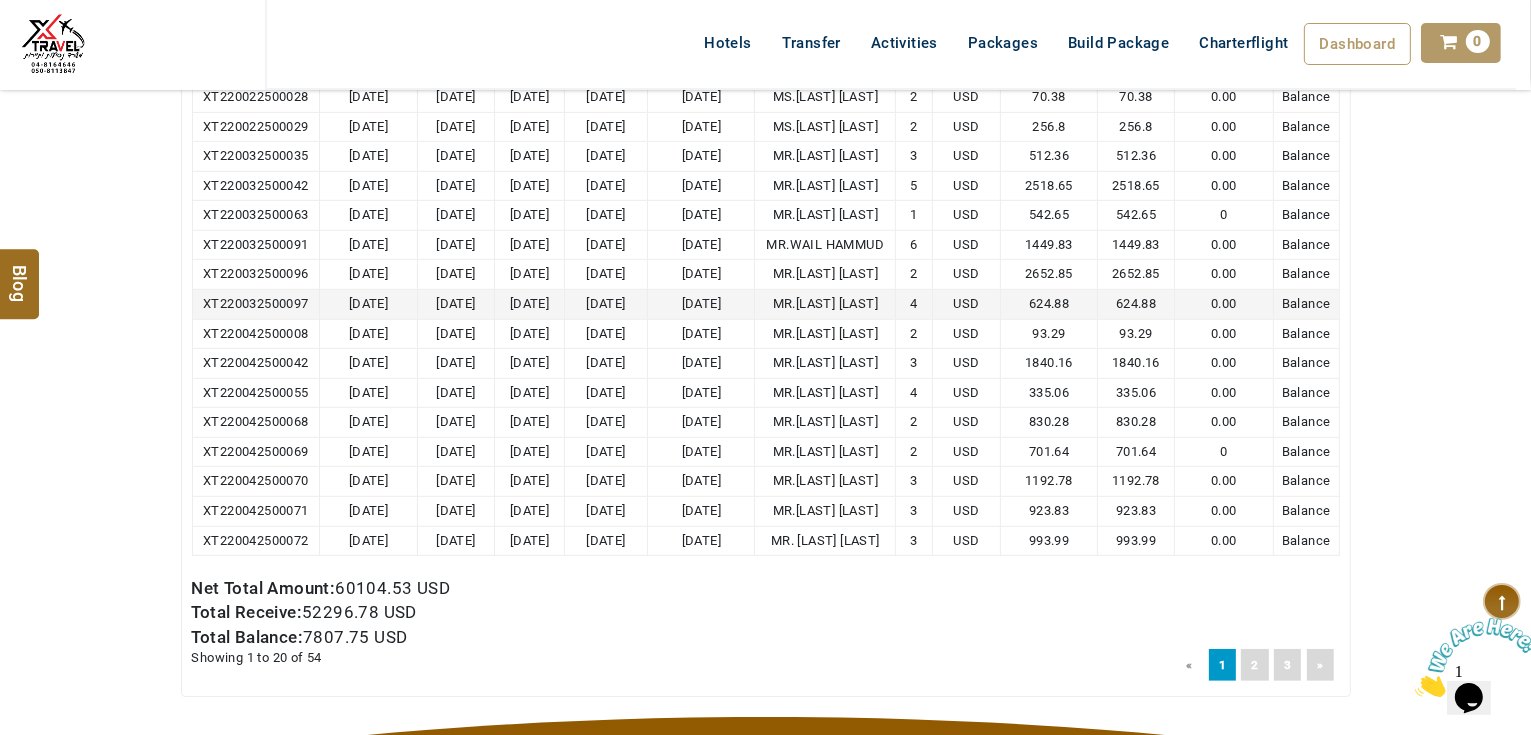 click on "MR.[LAST] [LAST]" at bounding box center (825, 303) 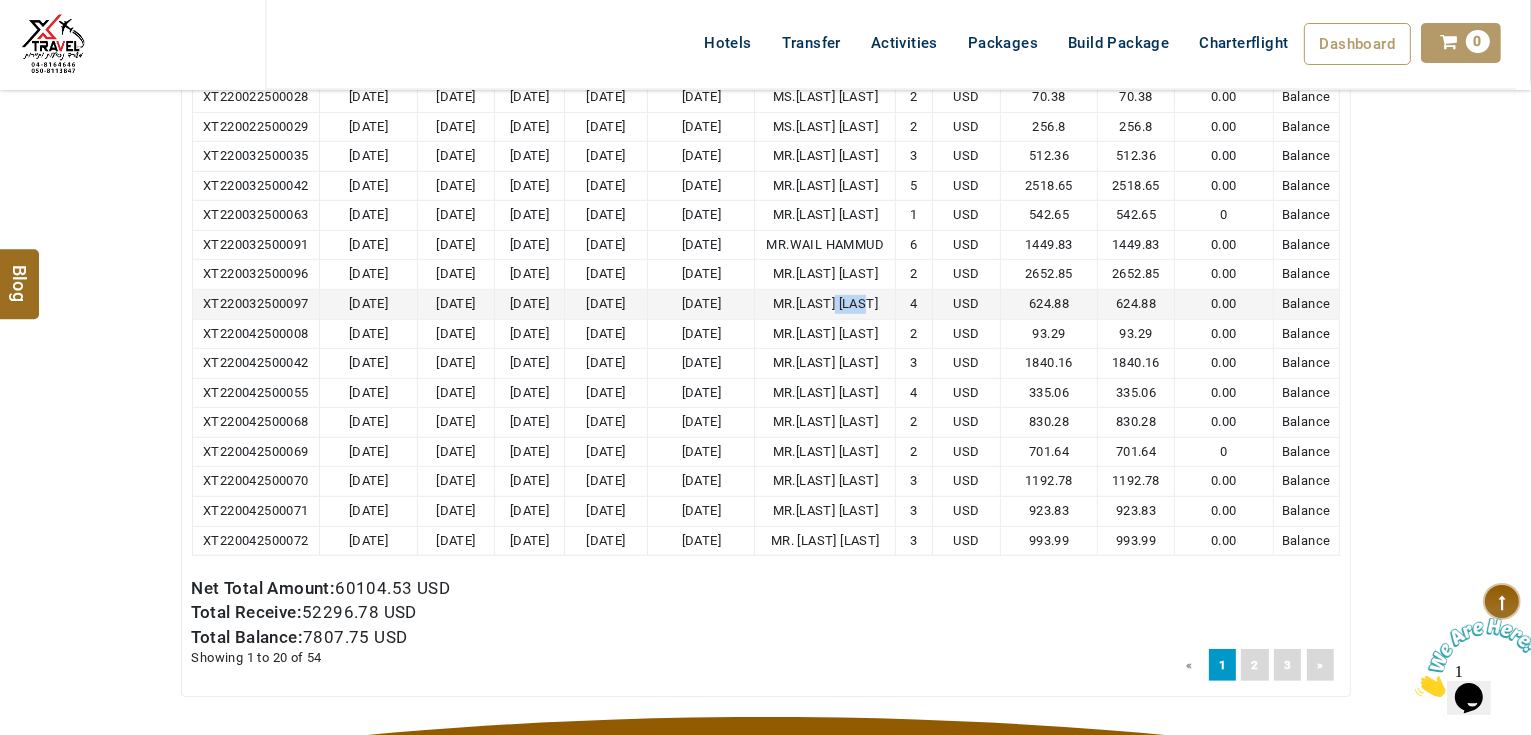 click on "MR.[LAST] [LAST]" at bounding box center [825, 303] 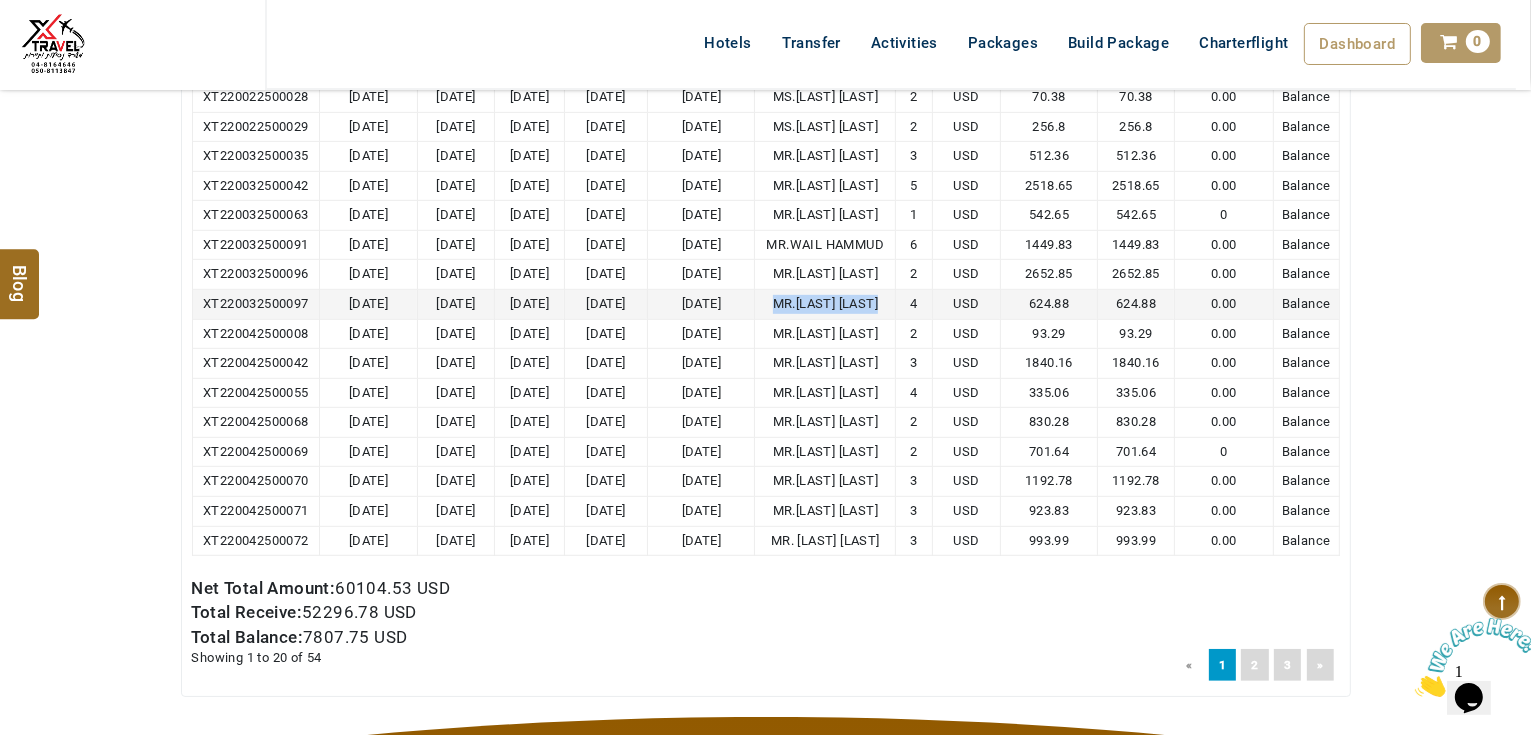 click on "MR.[LAST] [LAST]" at bounding box center (825, 303) 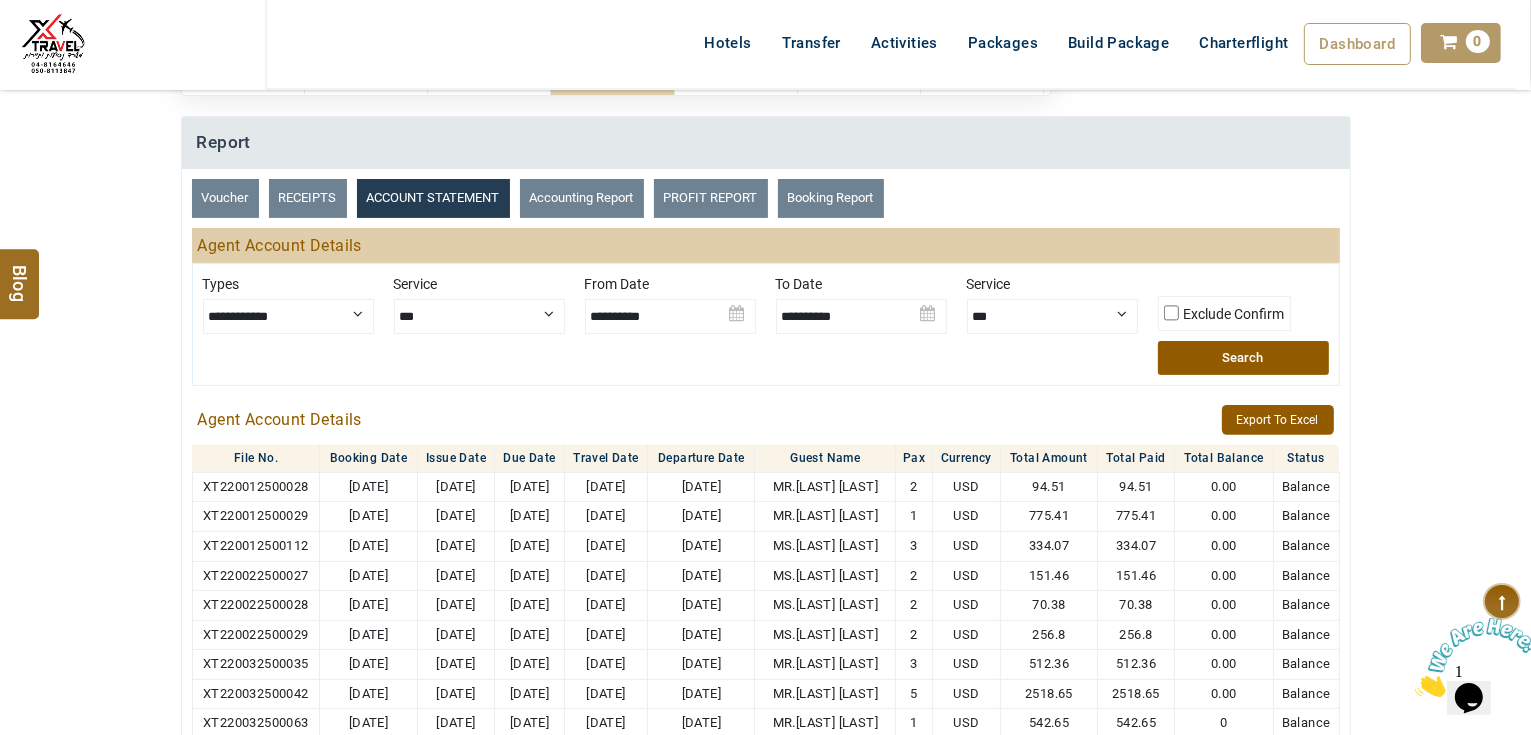 scroll, scrollTop: 560, scrollLeft: 0, axis: vertical 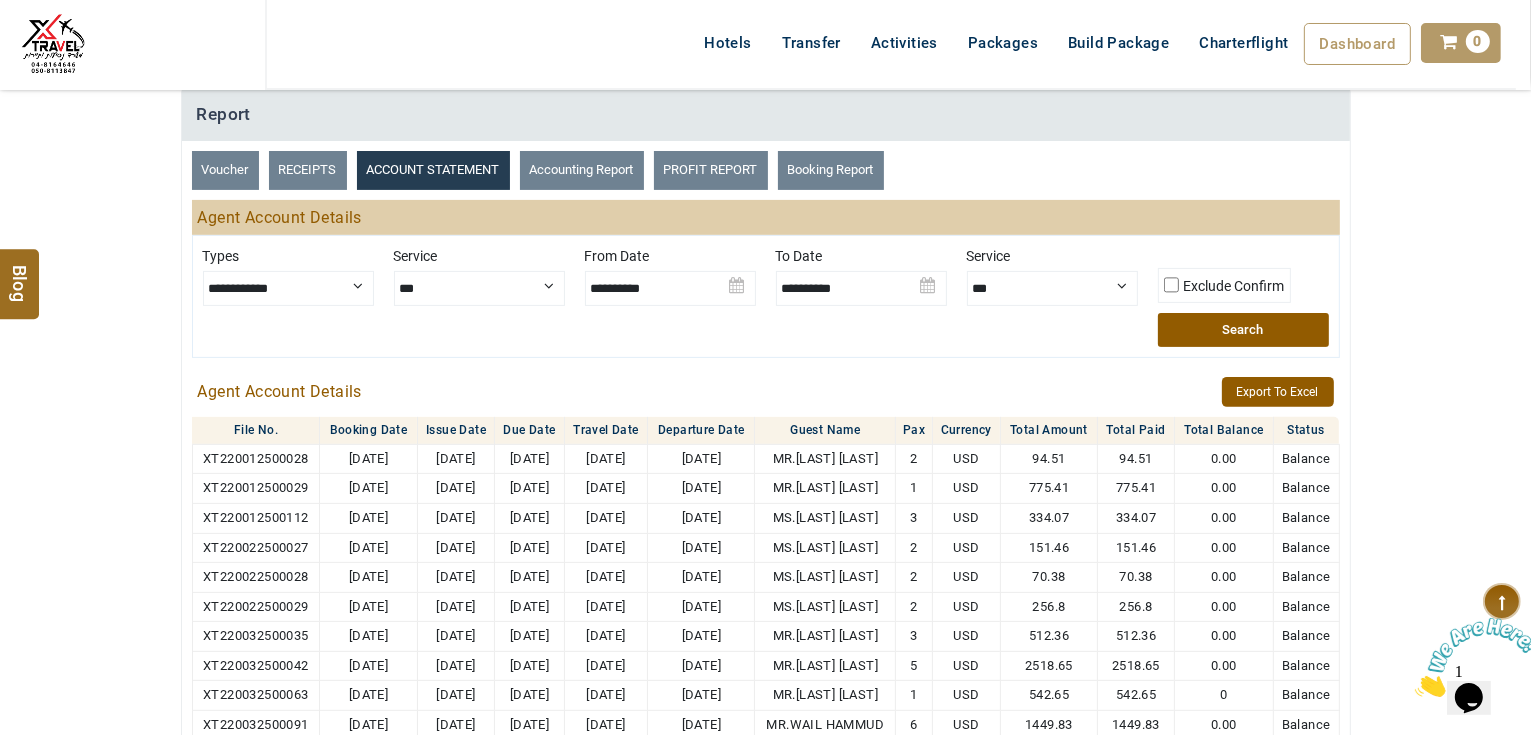 click on "Search" at bounding box center (1243, 330) 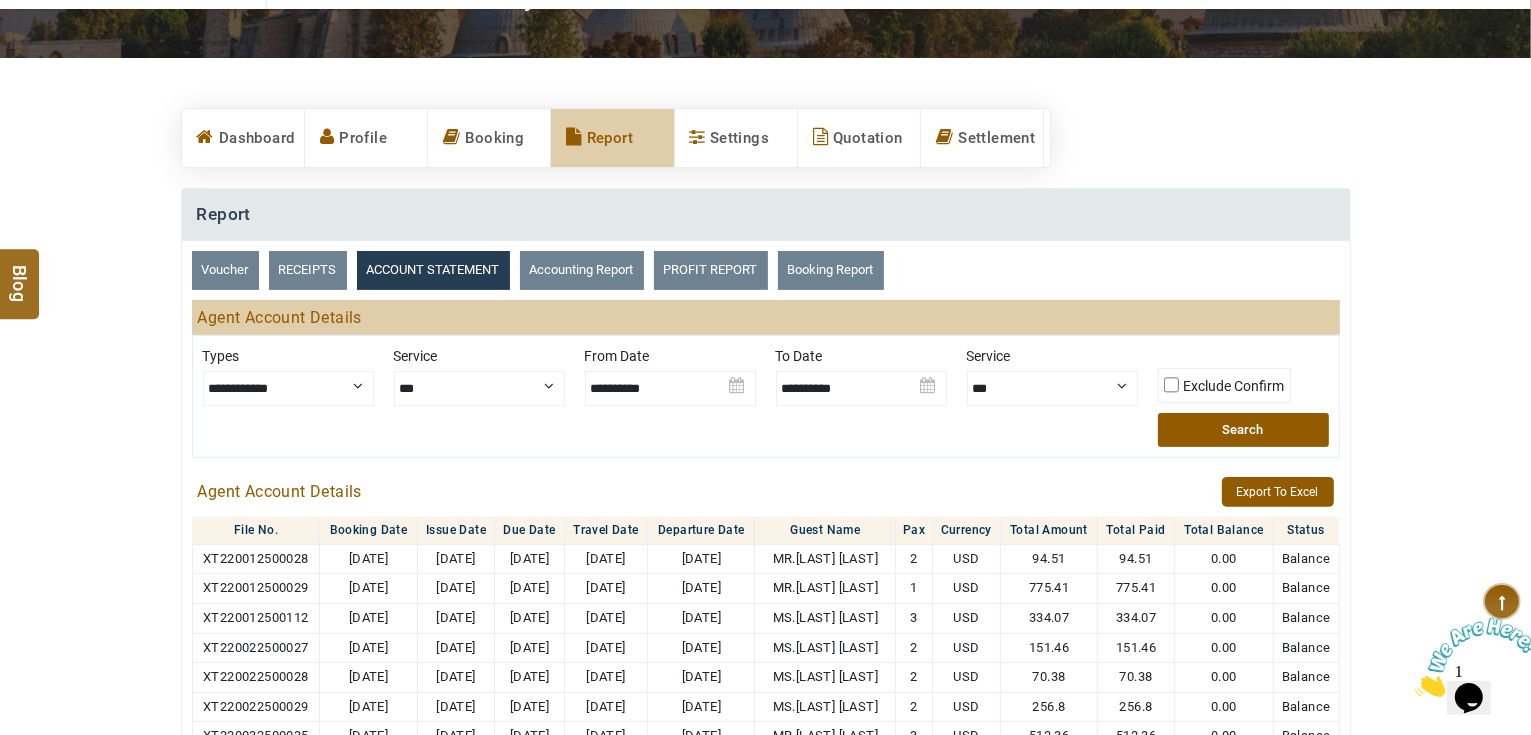 scroll, scrollTop: 480, scrollLeft: 0, axis: vertical 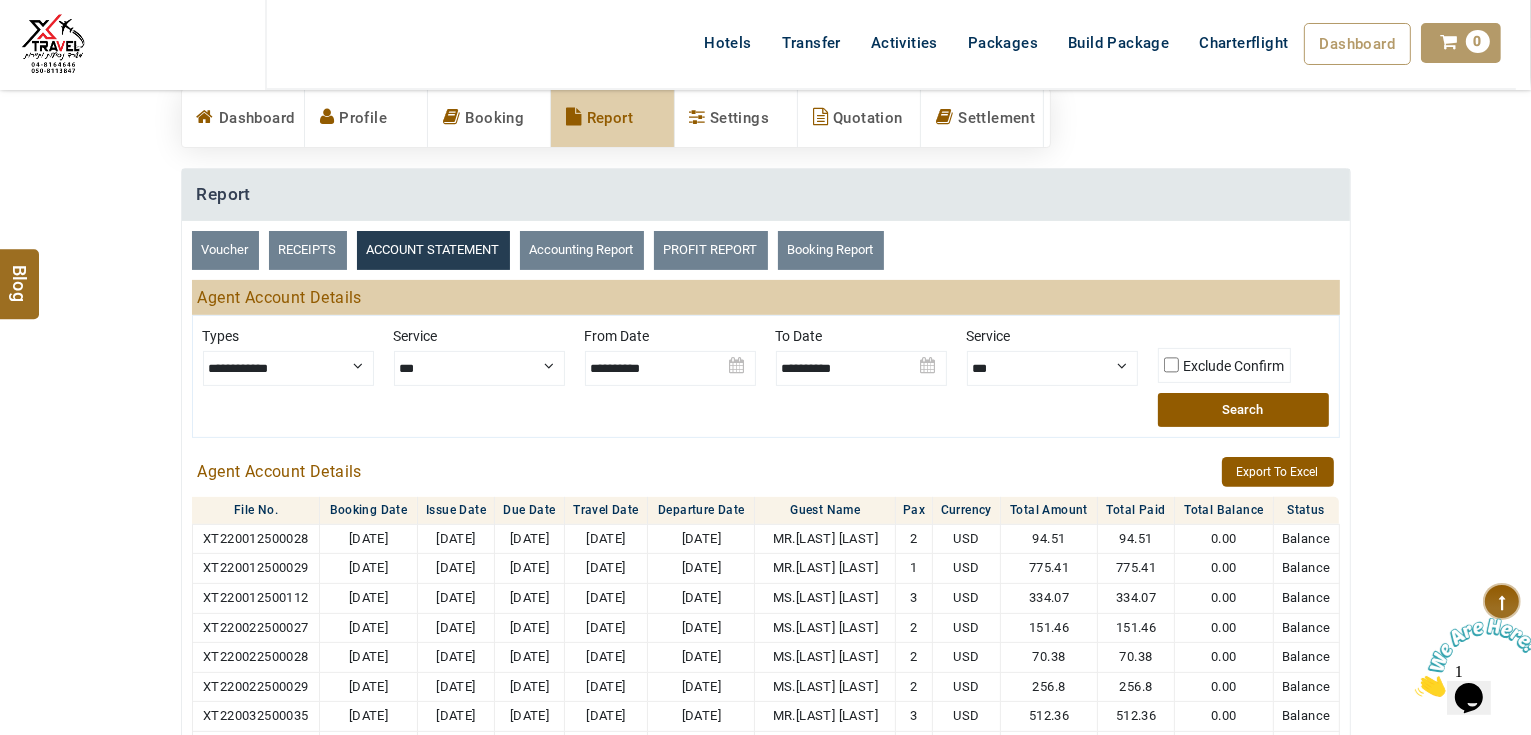 click on "**********" at bounding box center (288, 368) 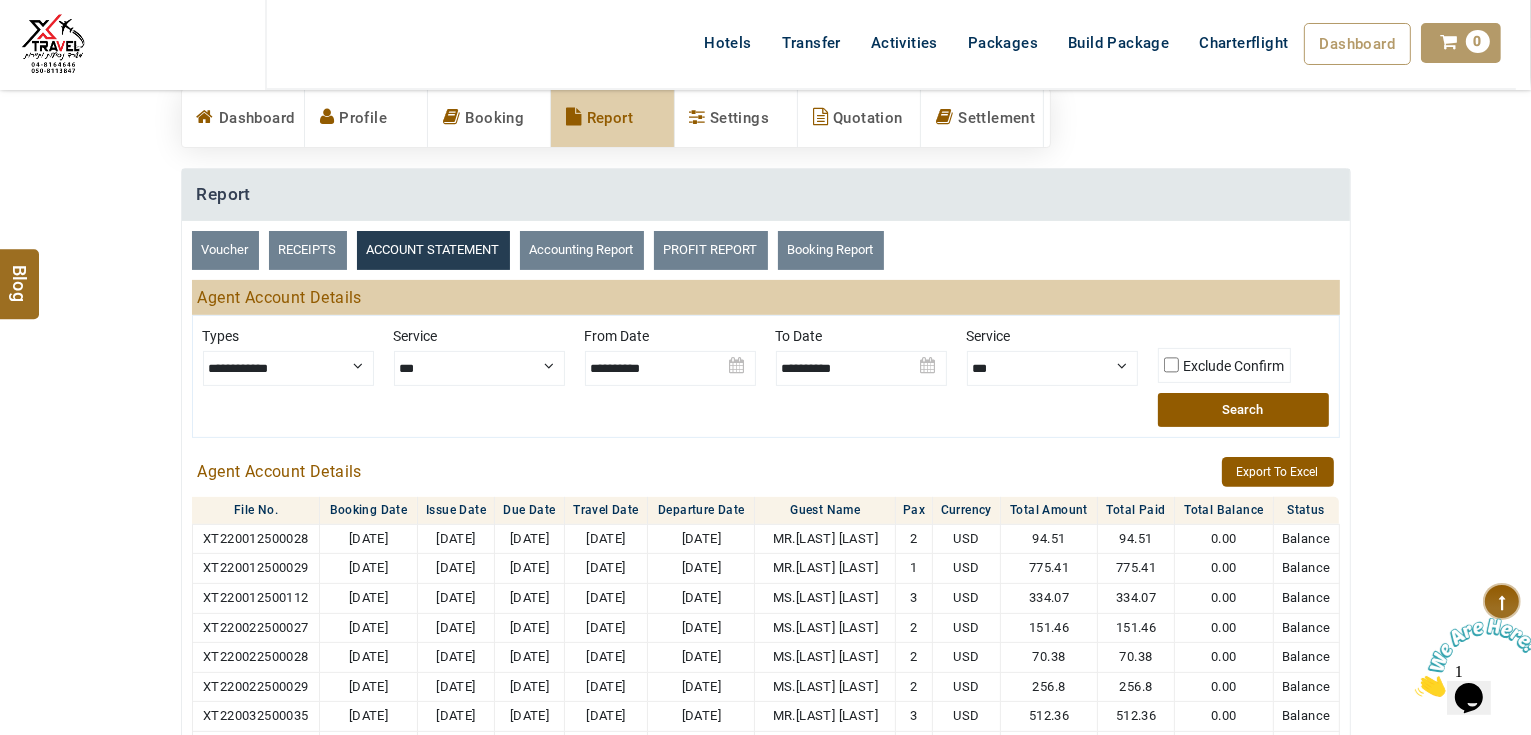 click on "**********" at bounding box center [288, 368] 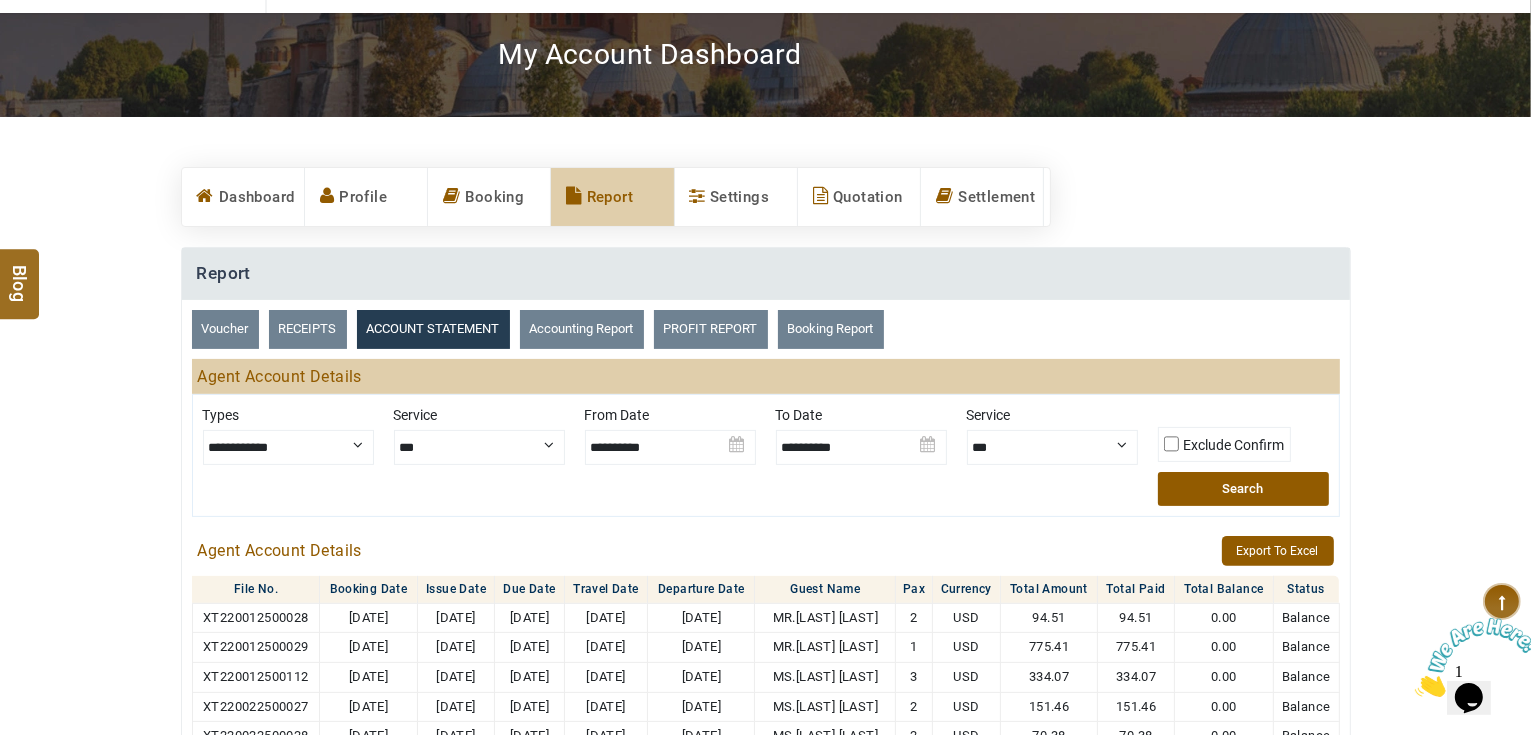 scroll, scrollTop: 560, scrollLeft: 0, axis: vertical 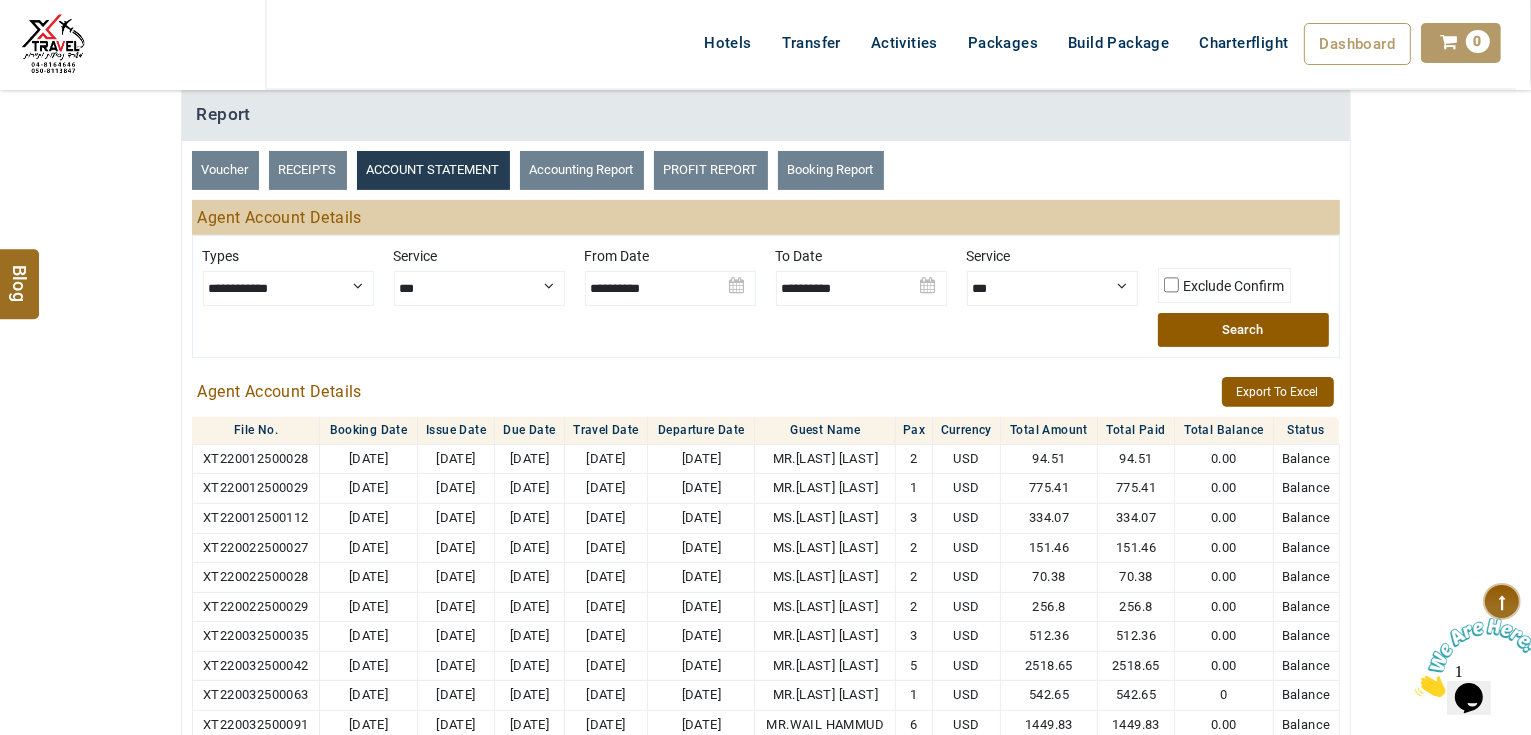 click at bounding box center [670, 281] 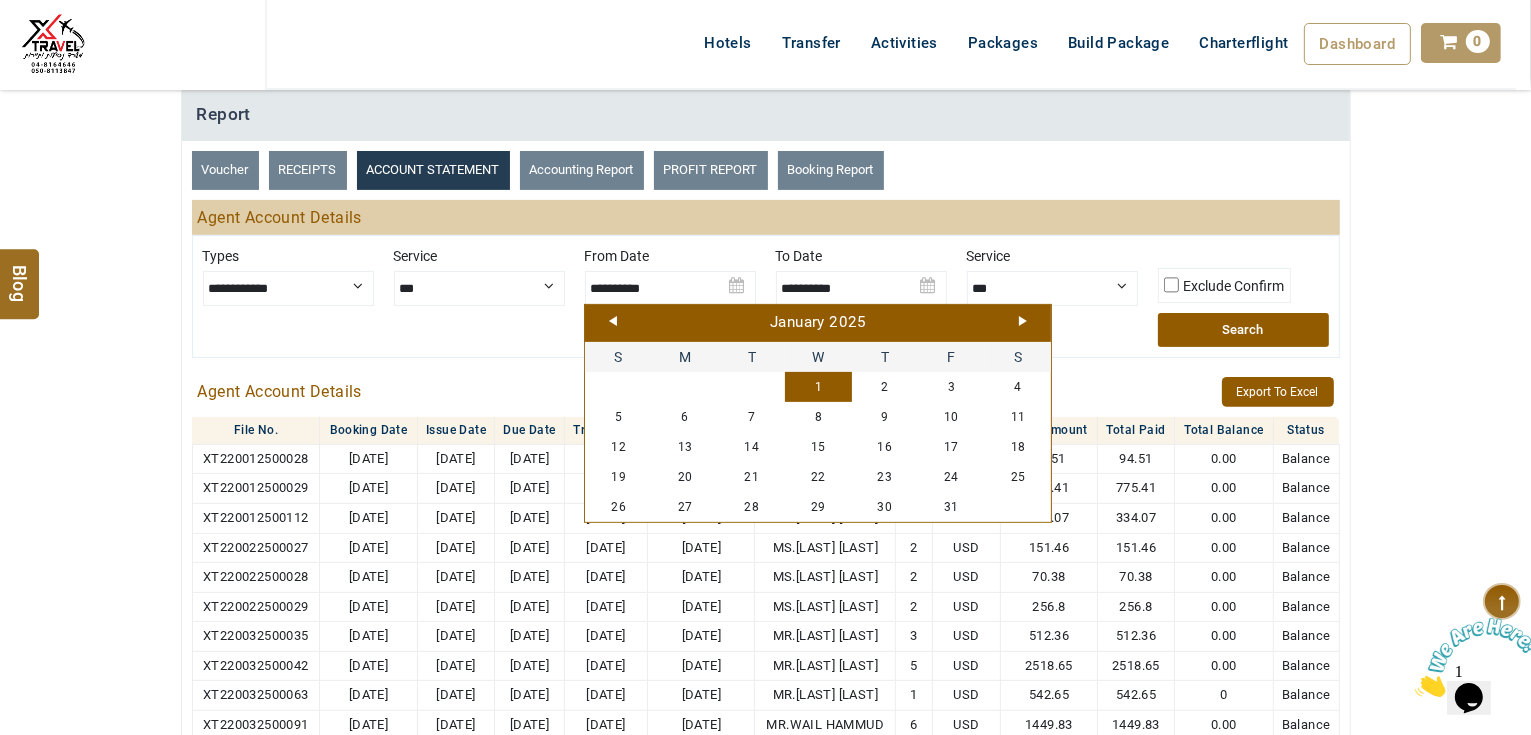click on "Next" at bounding box center [1023, 321] 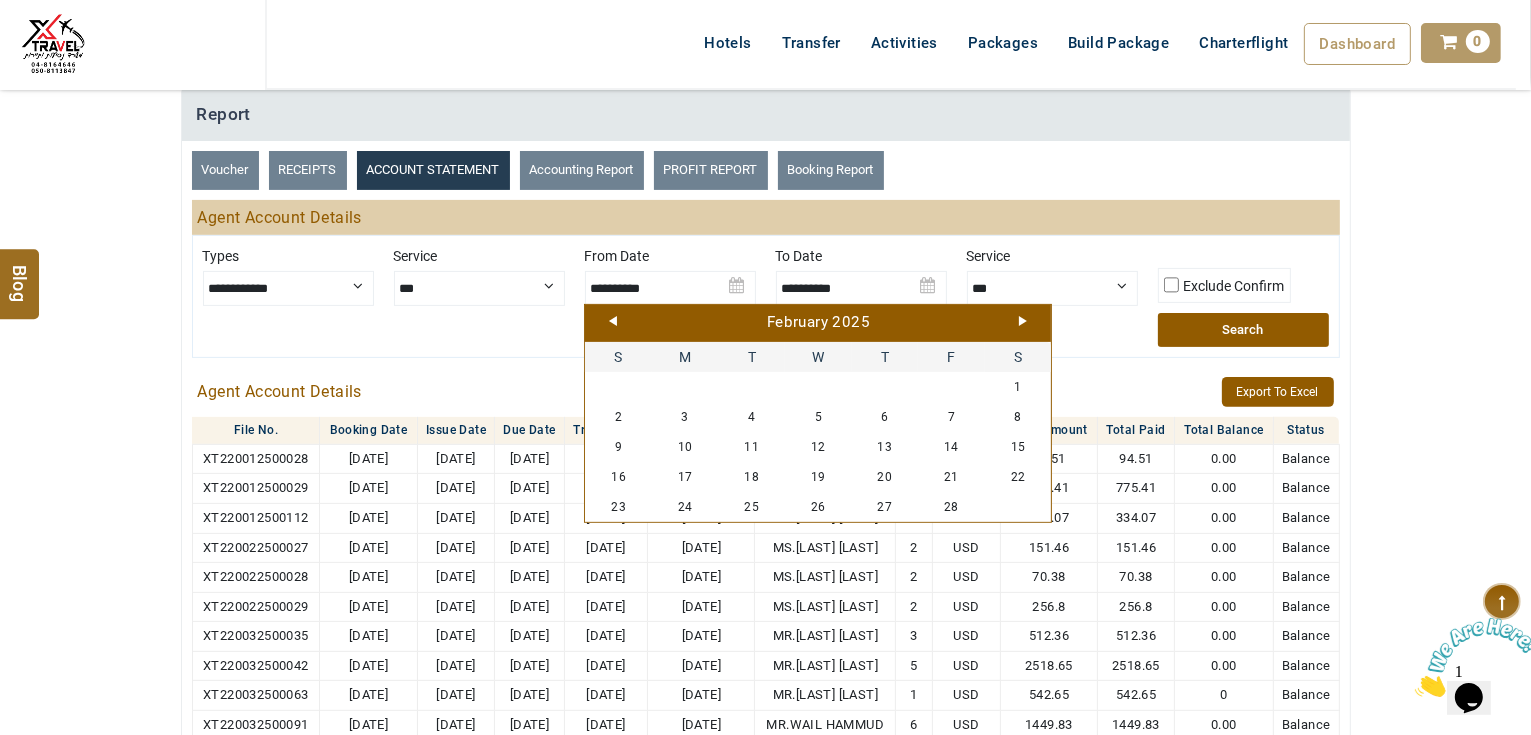 click on "Next" at bounding box center [1023, 321] 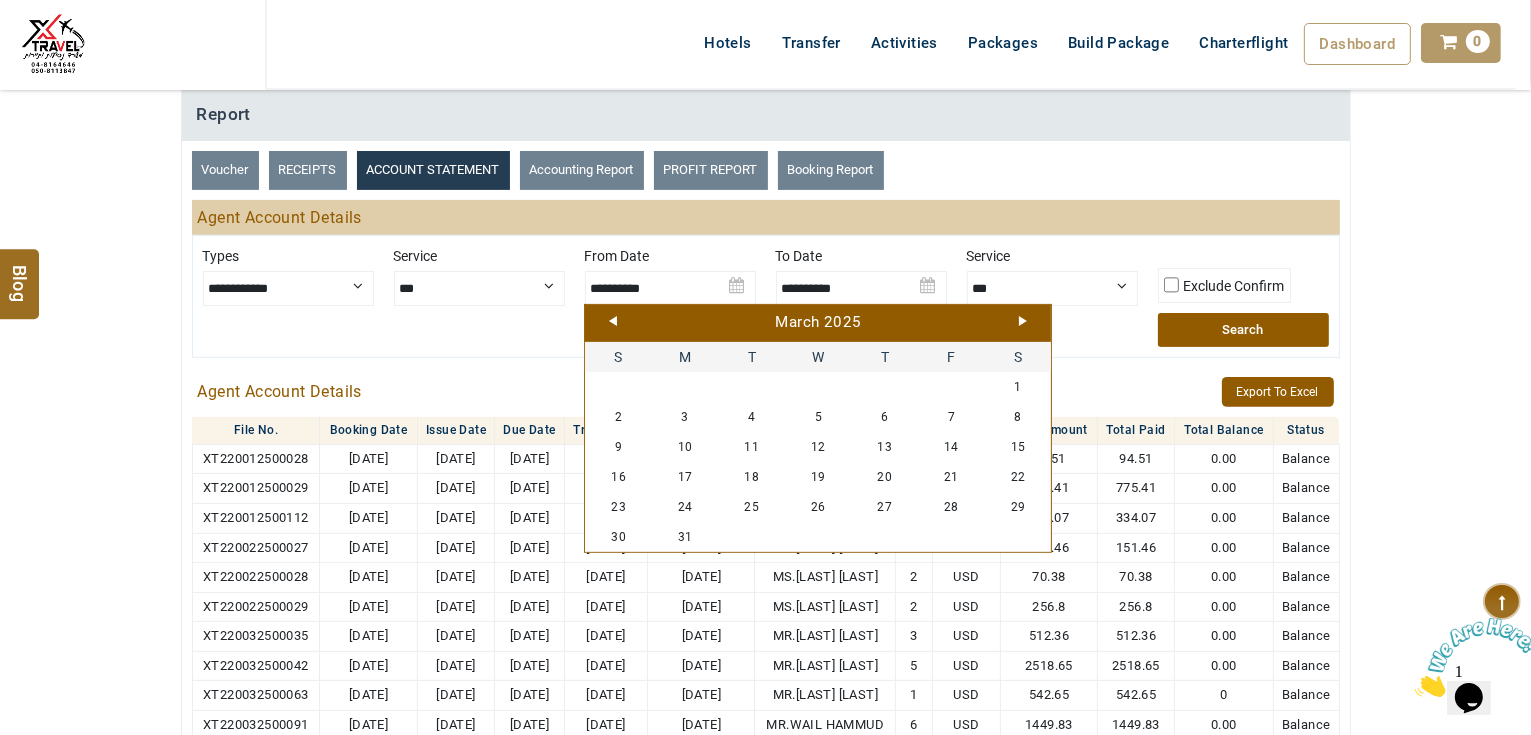 click on "Next" at bounding box center (1023, 321) 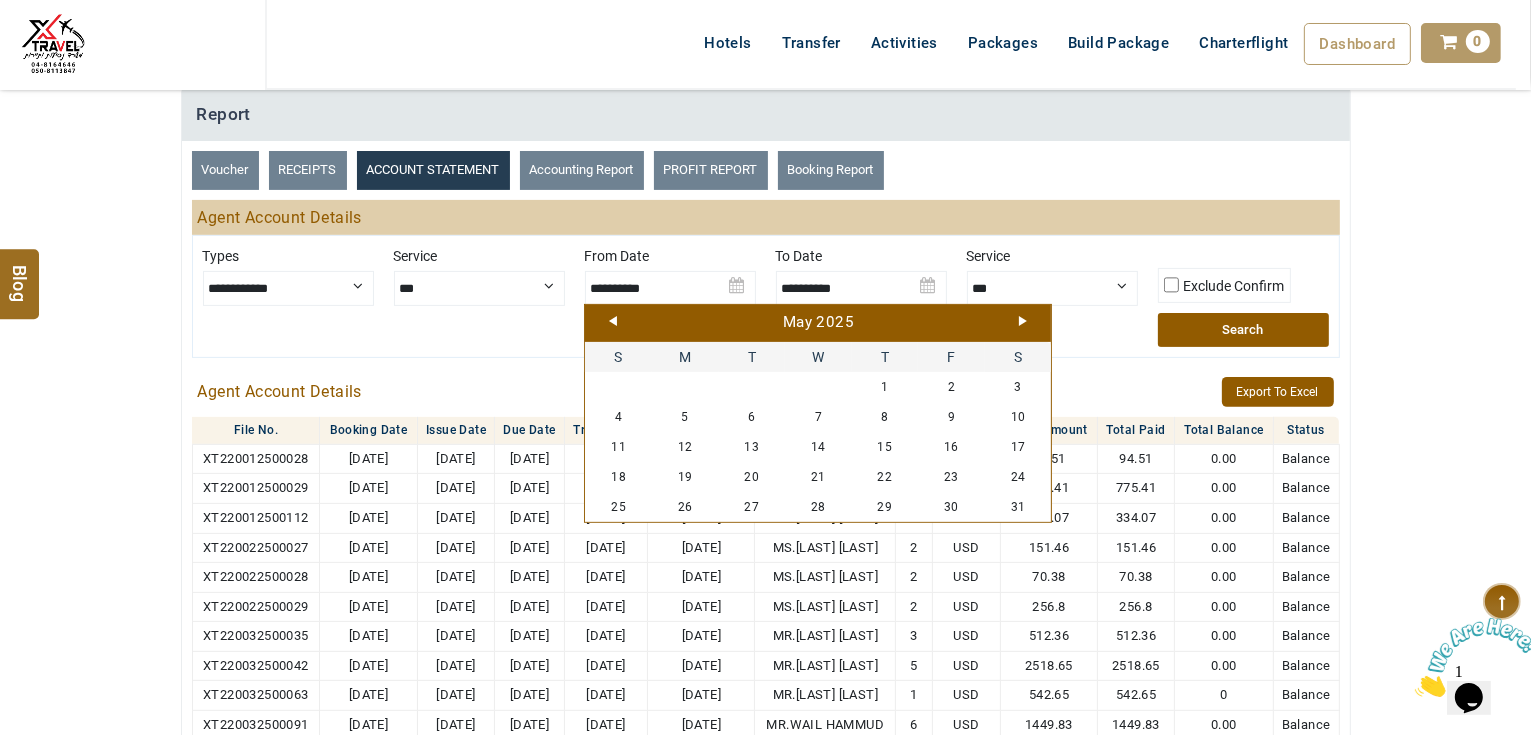 click on "Next" at bounding box center (1023, 321) 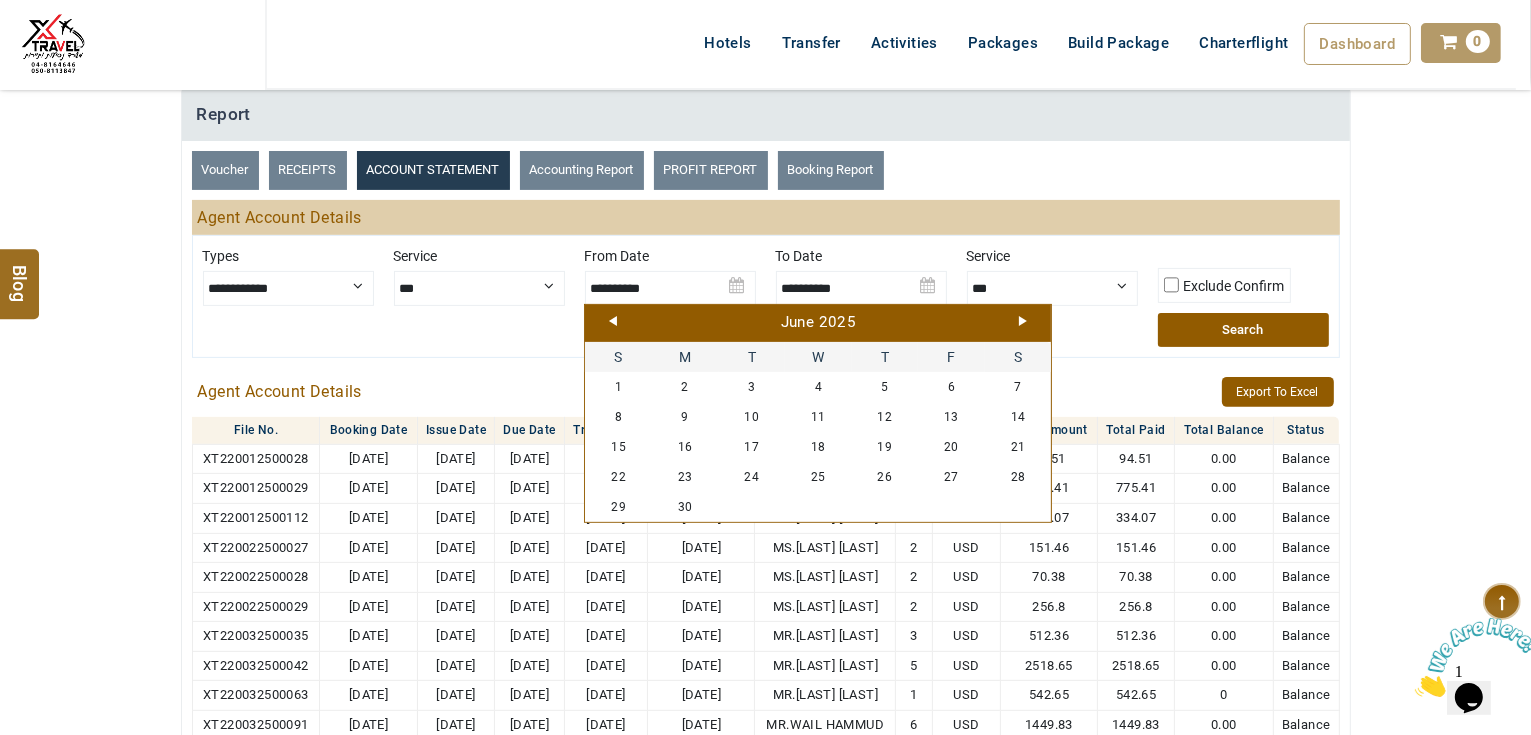 click on "Next" at bounding box center [1023, 321] 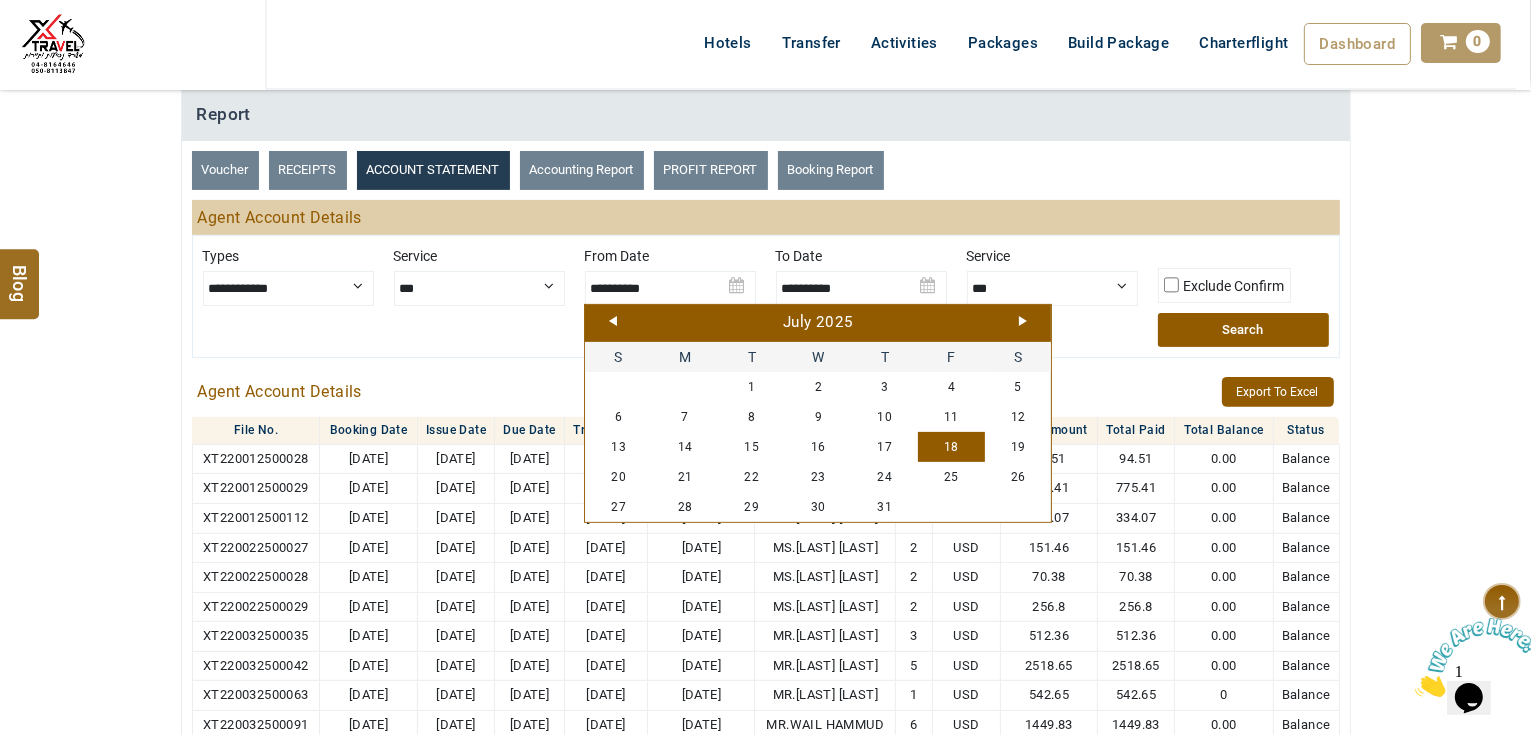 click on "18" at bounding box center [951, 447] 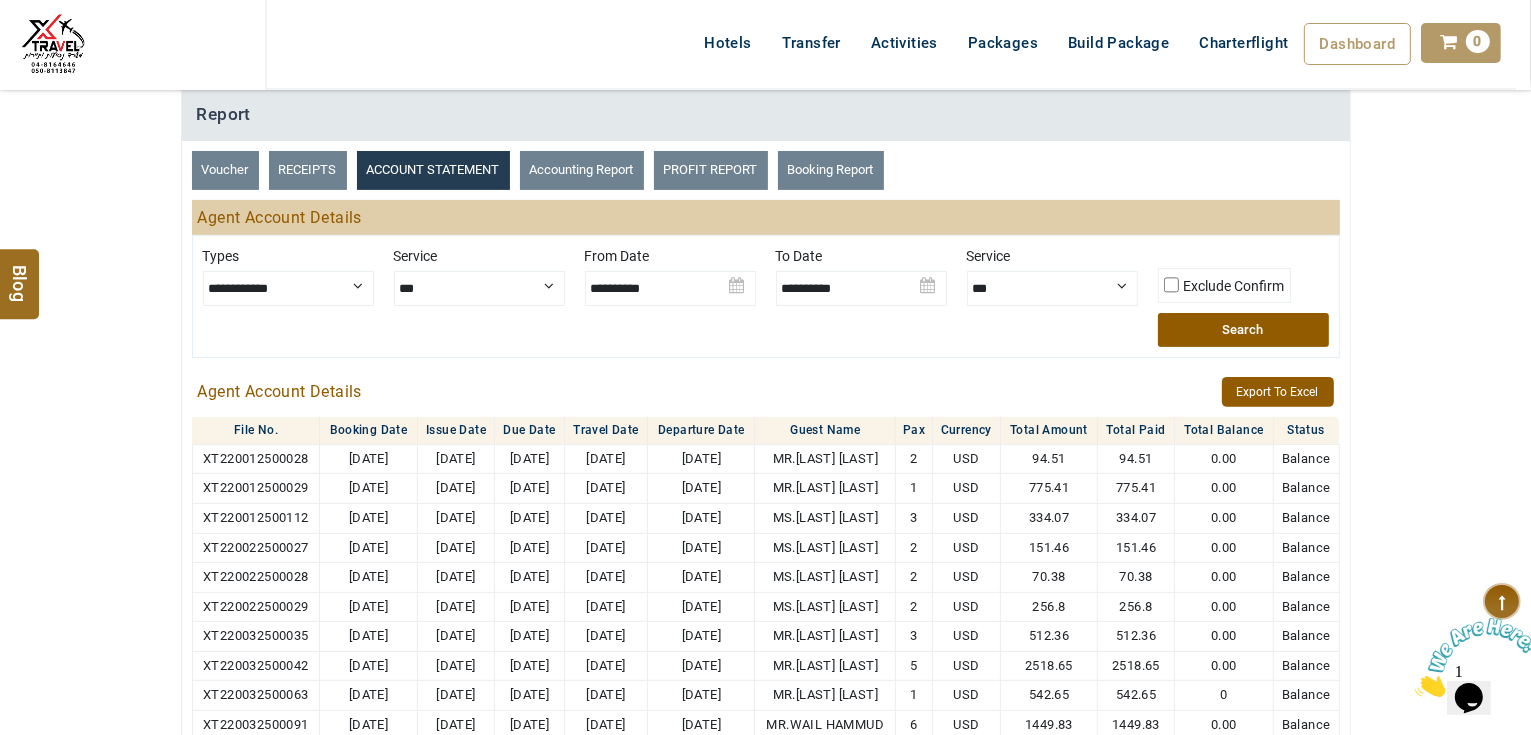 click at bounding box center [861, 281] 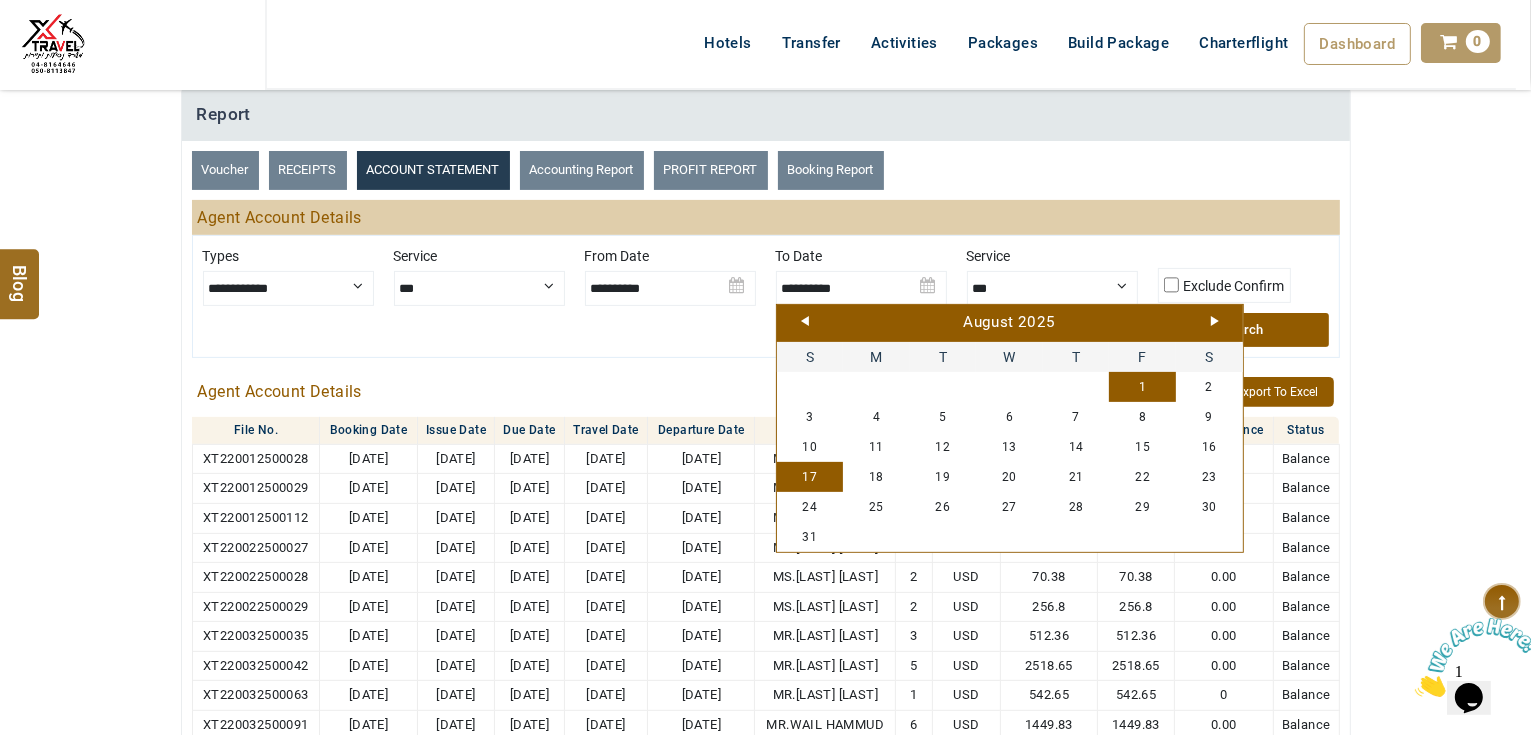 click on "1" at bounding box center [1142, 387] 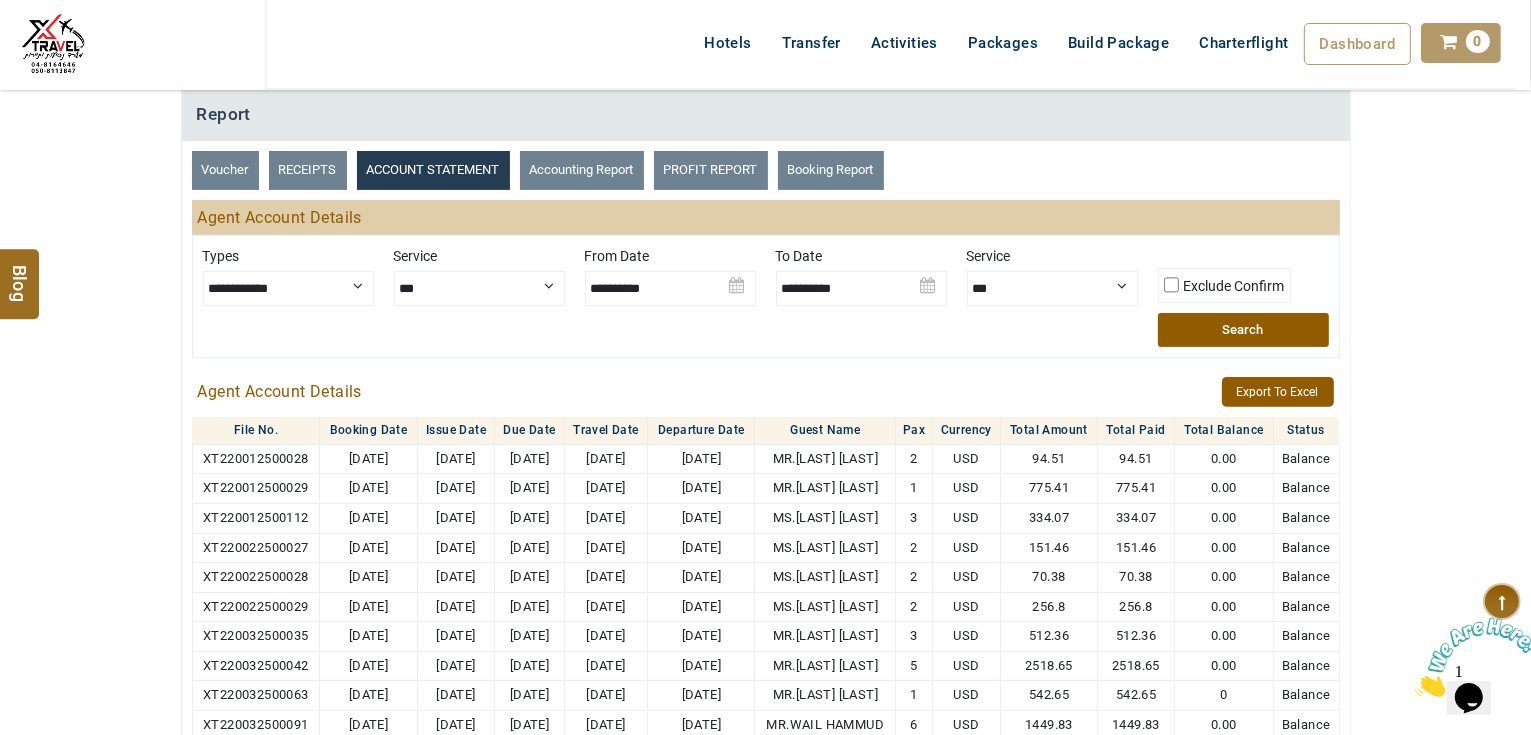click on "Search" at bounding box center (1243, 330) 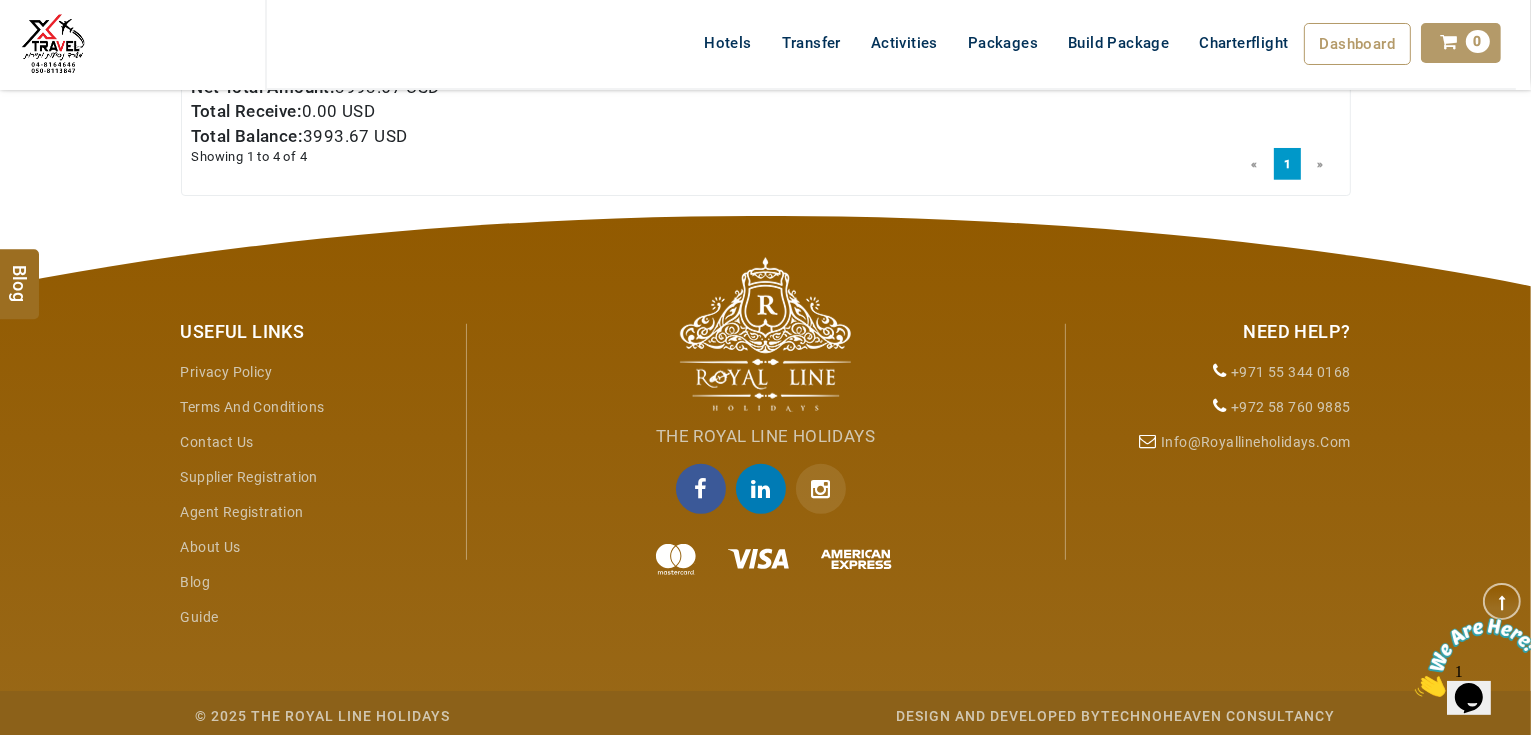 scroll, scrollTop: 588, scrollLeft: 0, axis: vertical 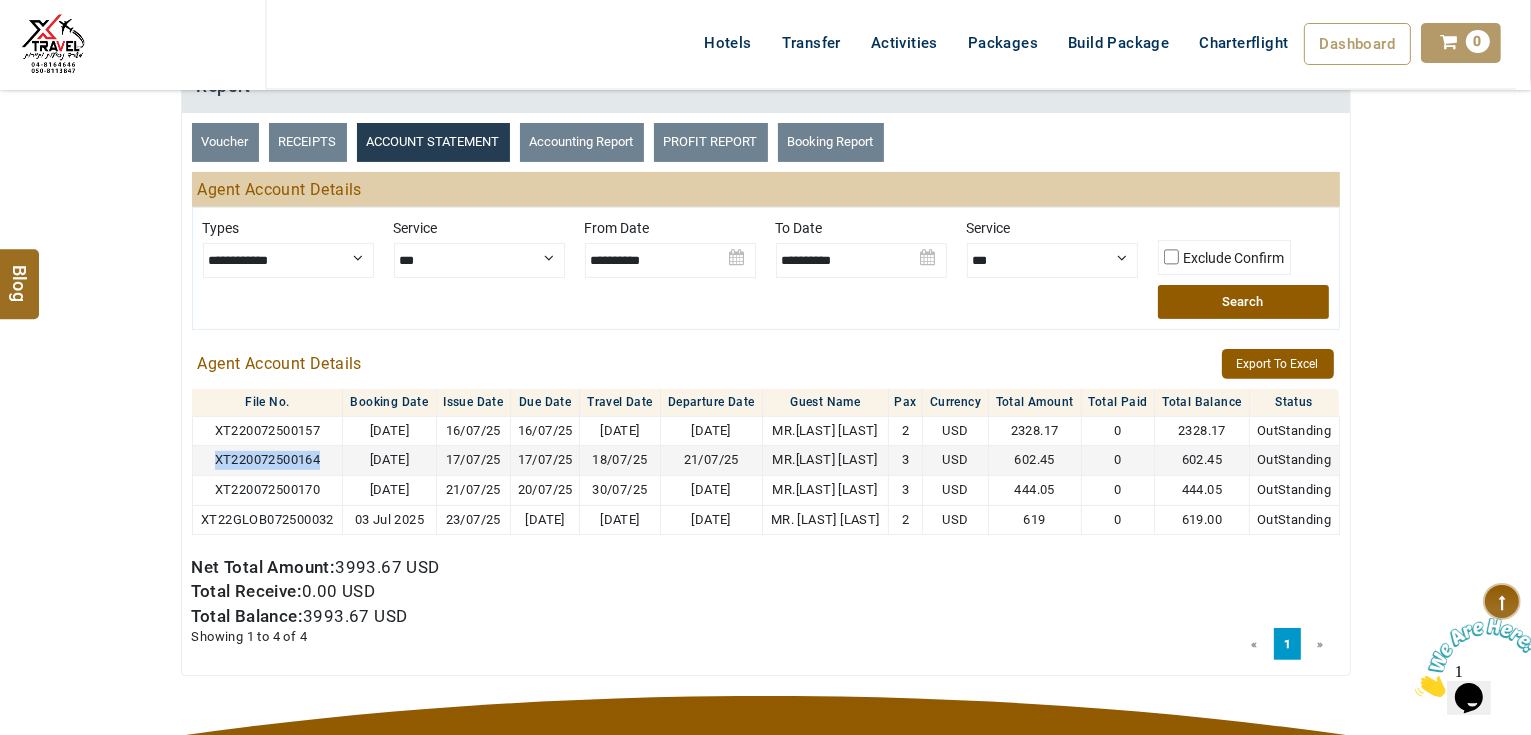 drag, startPoint x: 322, startPoint y: 456, endPoint x: 196, endPoint y: 456, distance: 126 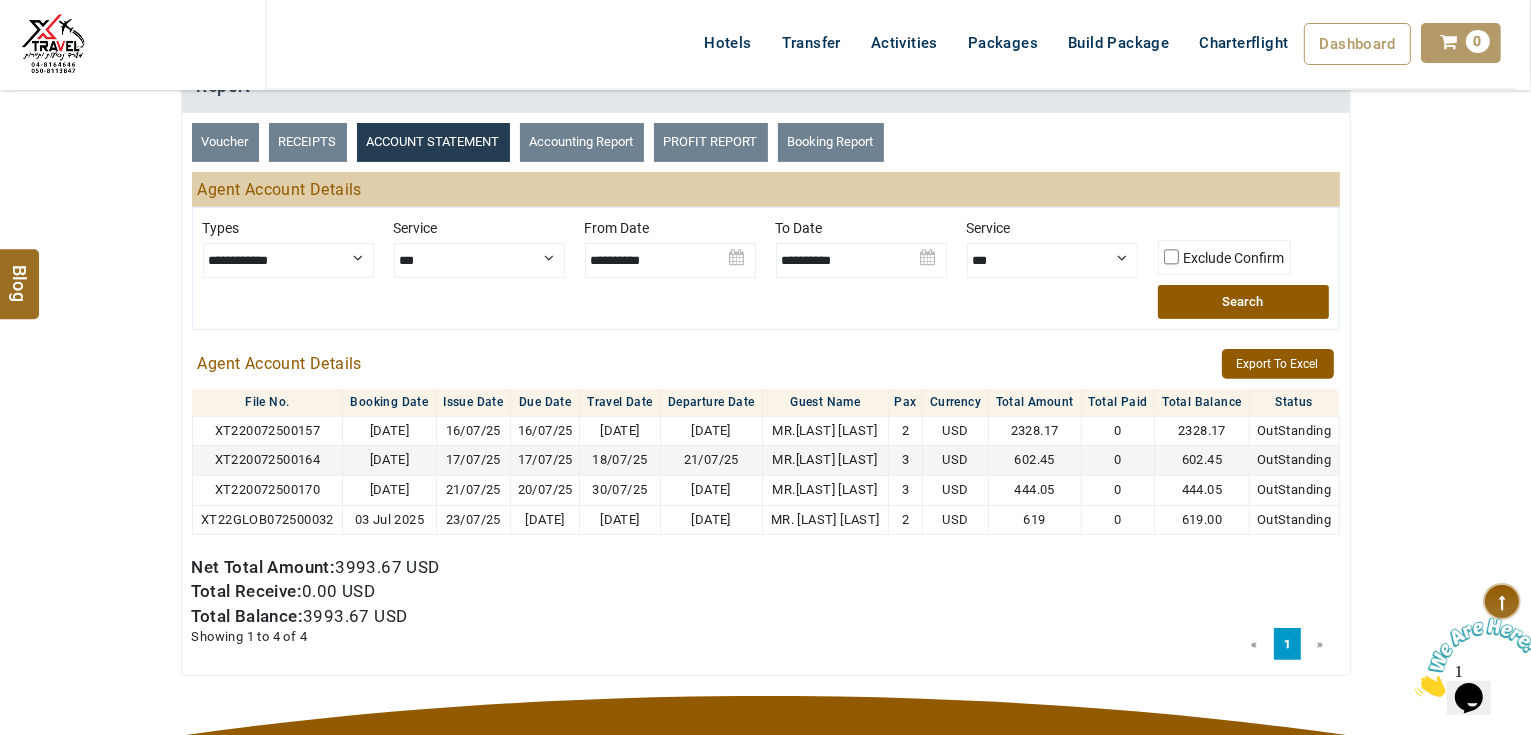 click on "OutStanding" at bounding box center (1294, 459) 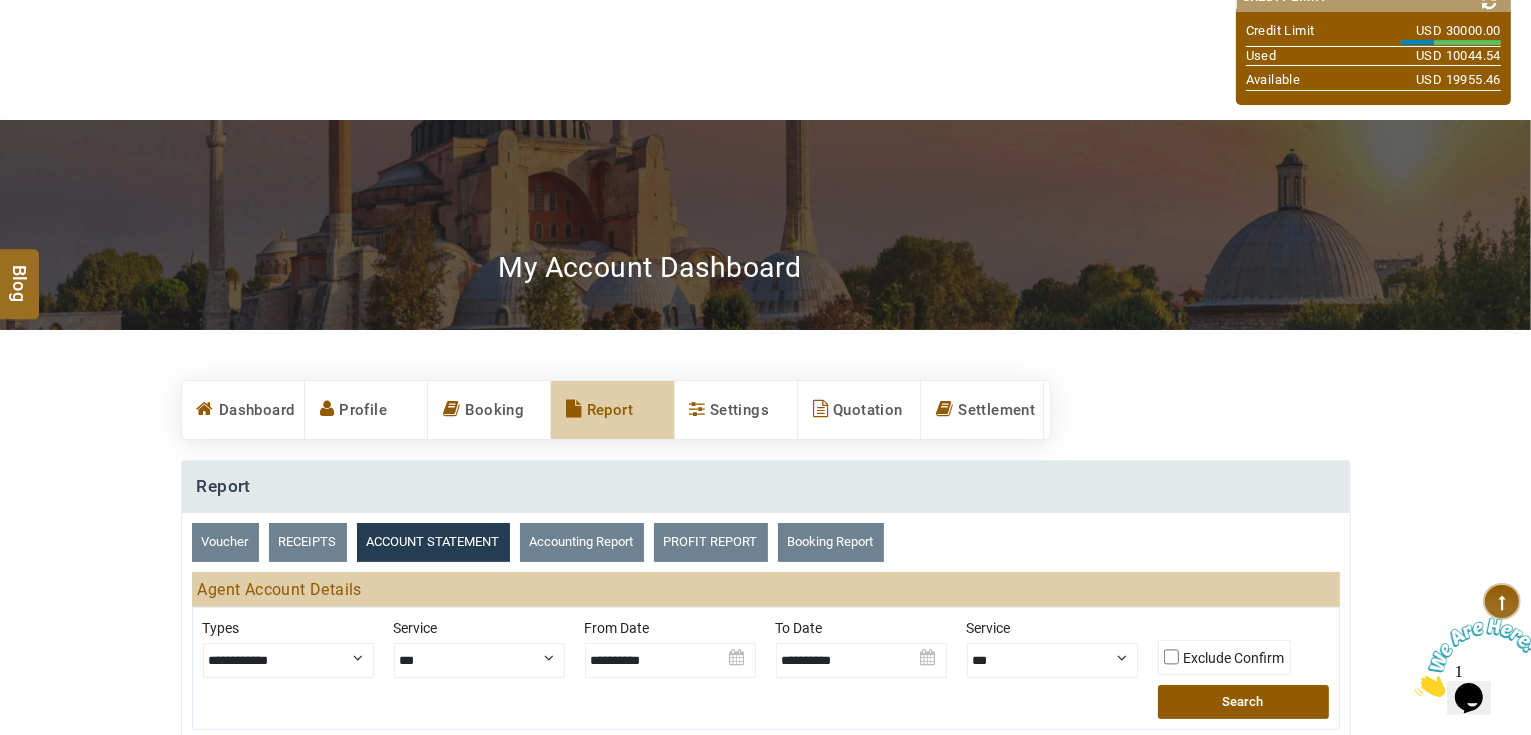 scroll, scrollTop: 28, scrollLeft: 0, axis: vertical 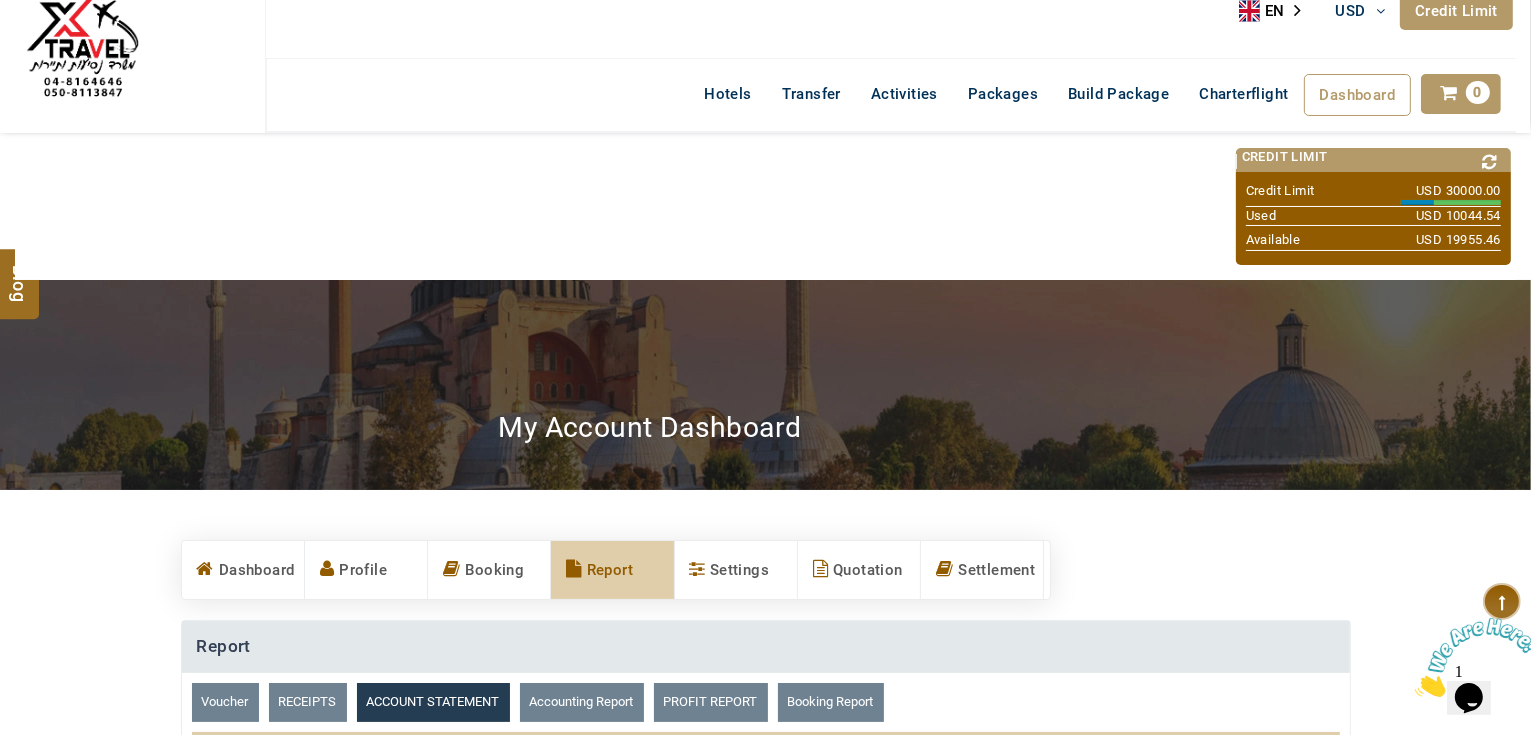 click at bounding box center [1490, 162] 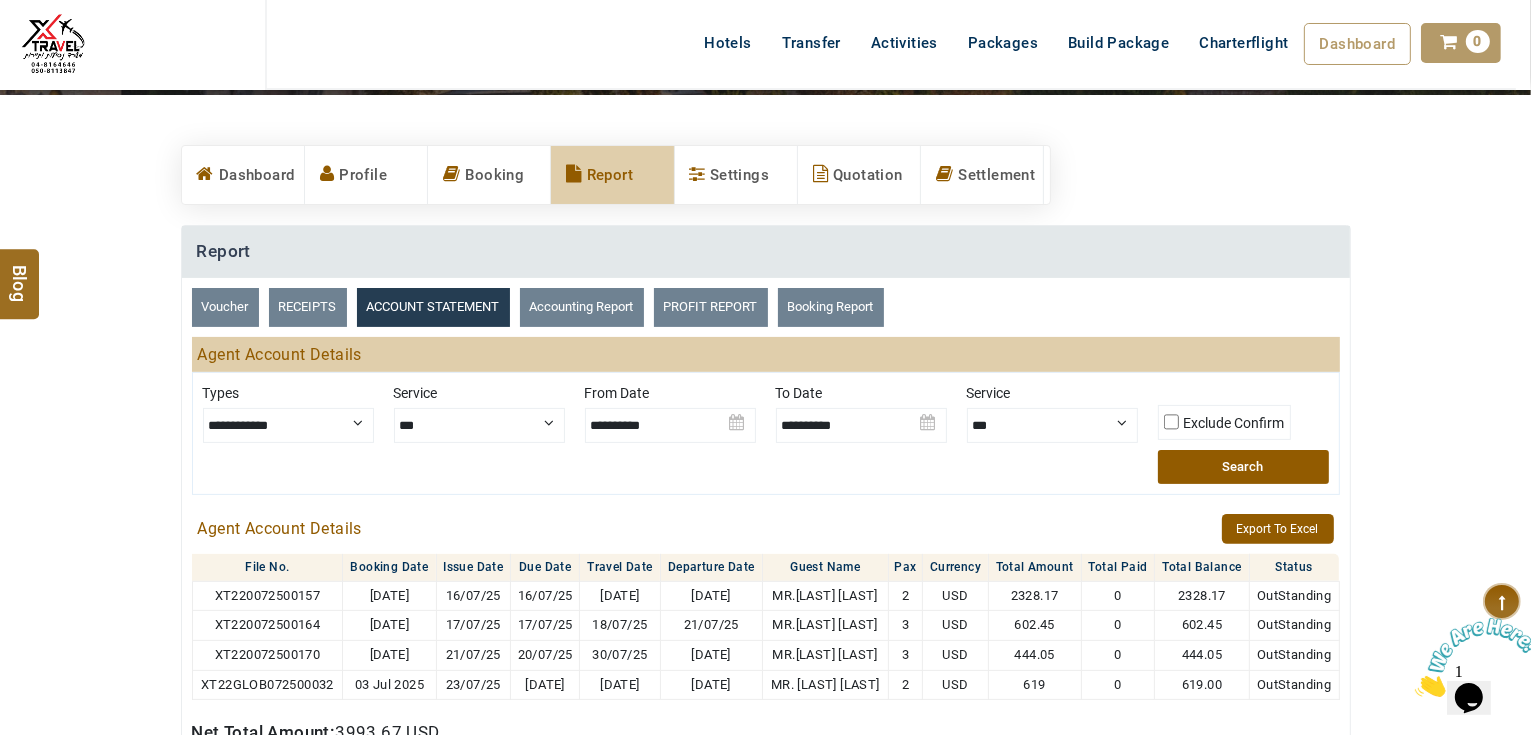 scroll, scrollTop: 348, scrollLeft: 0, axis: vertical 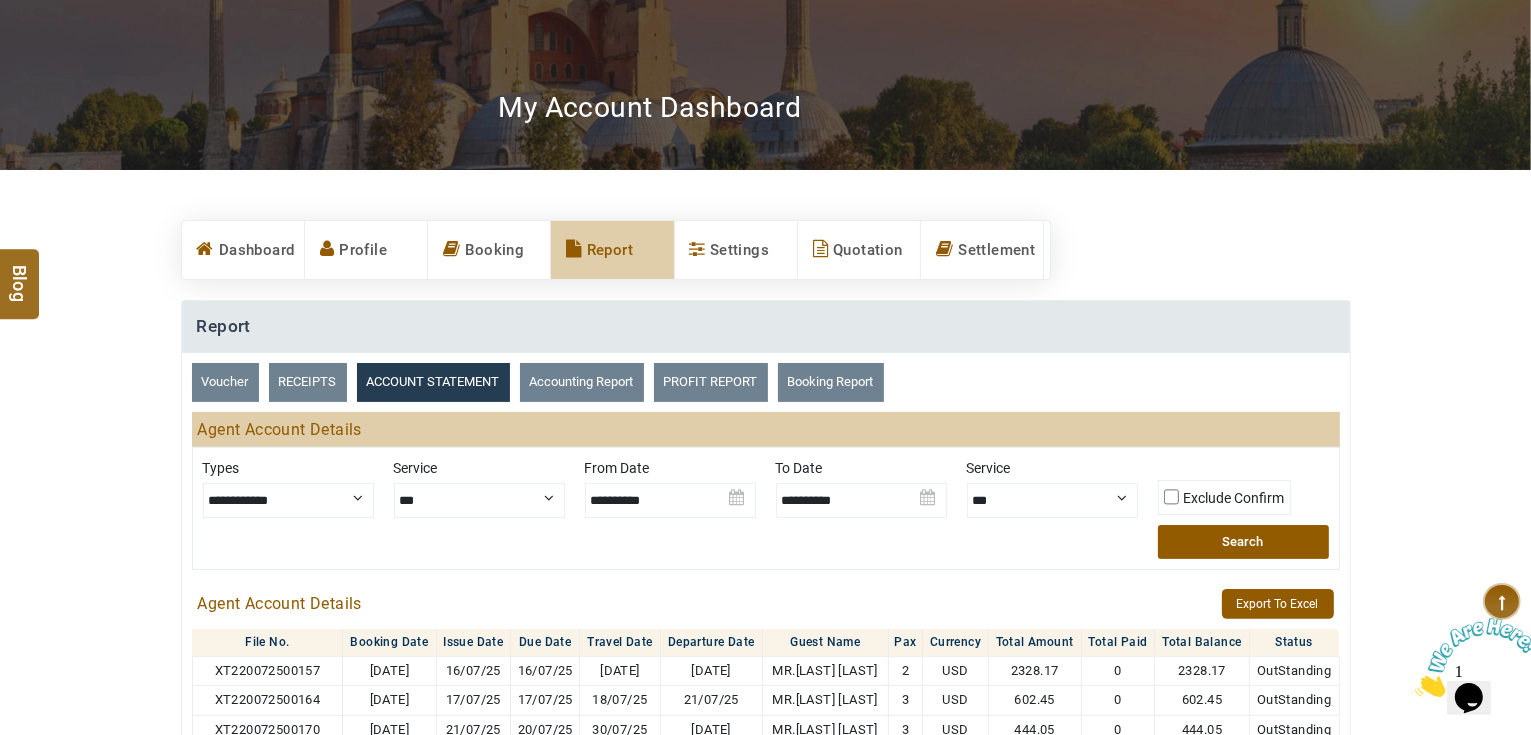 click at bounding box center (670, 493) 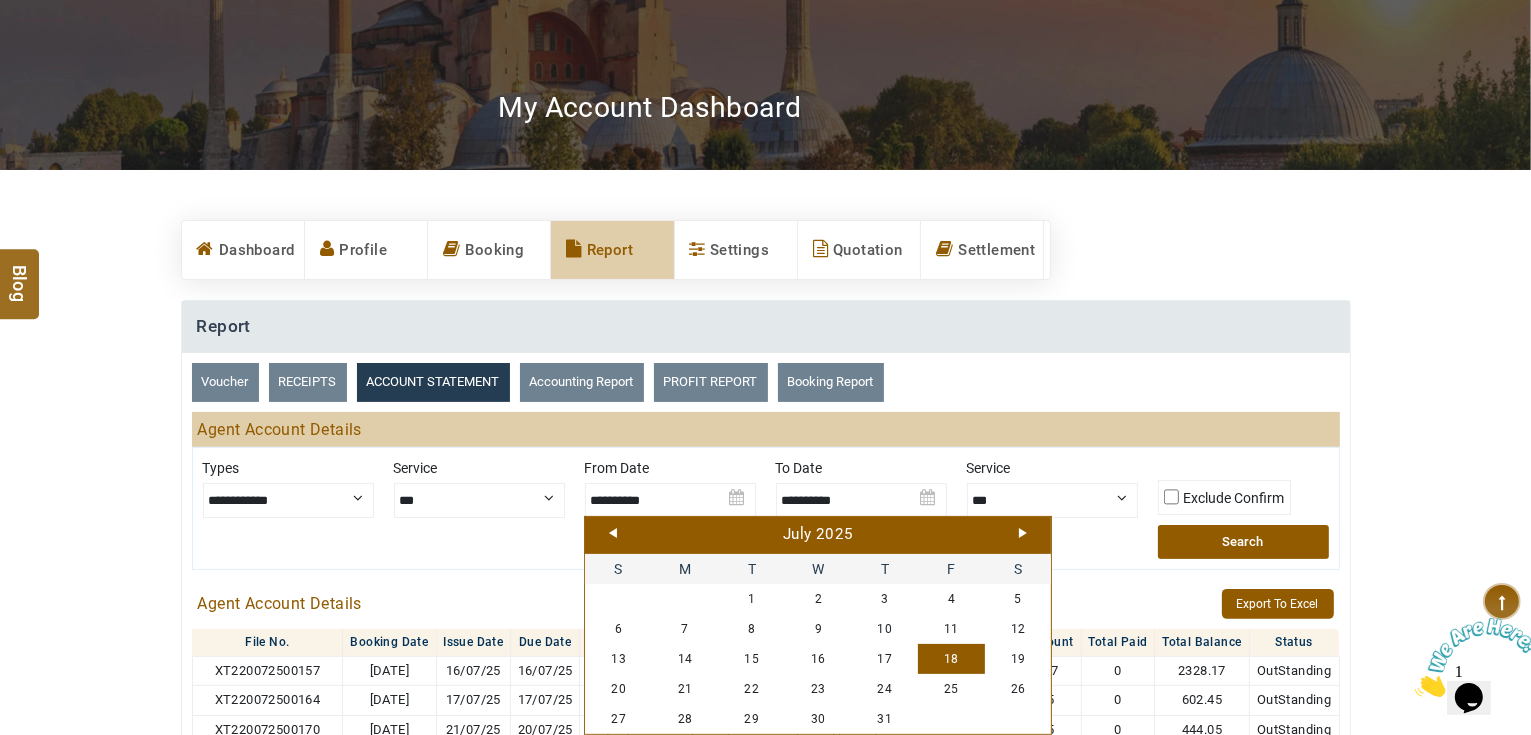 click on "**********" at bounding box center [288, 500] 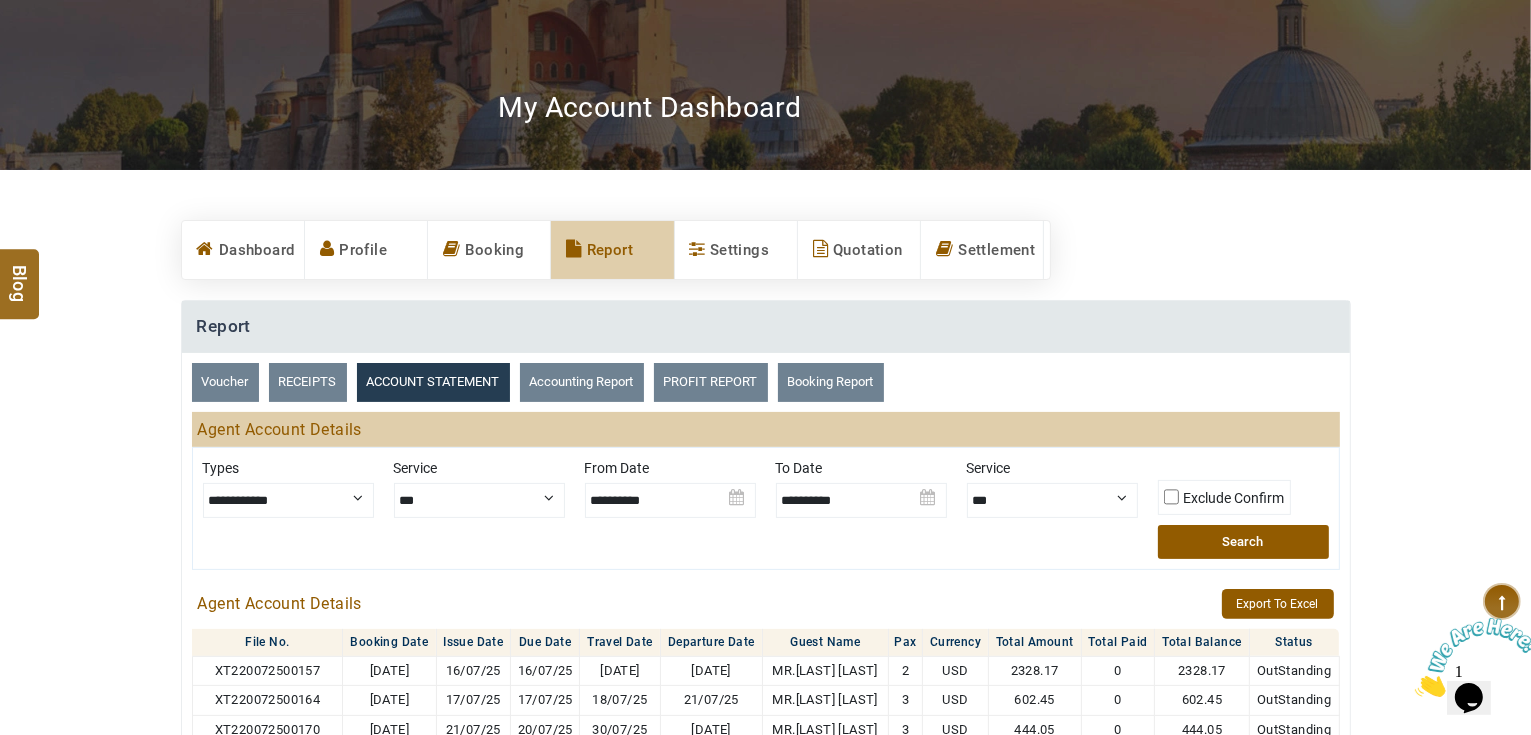 click at bounding box center (670, 493) 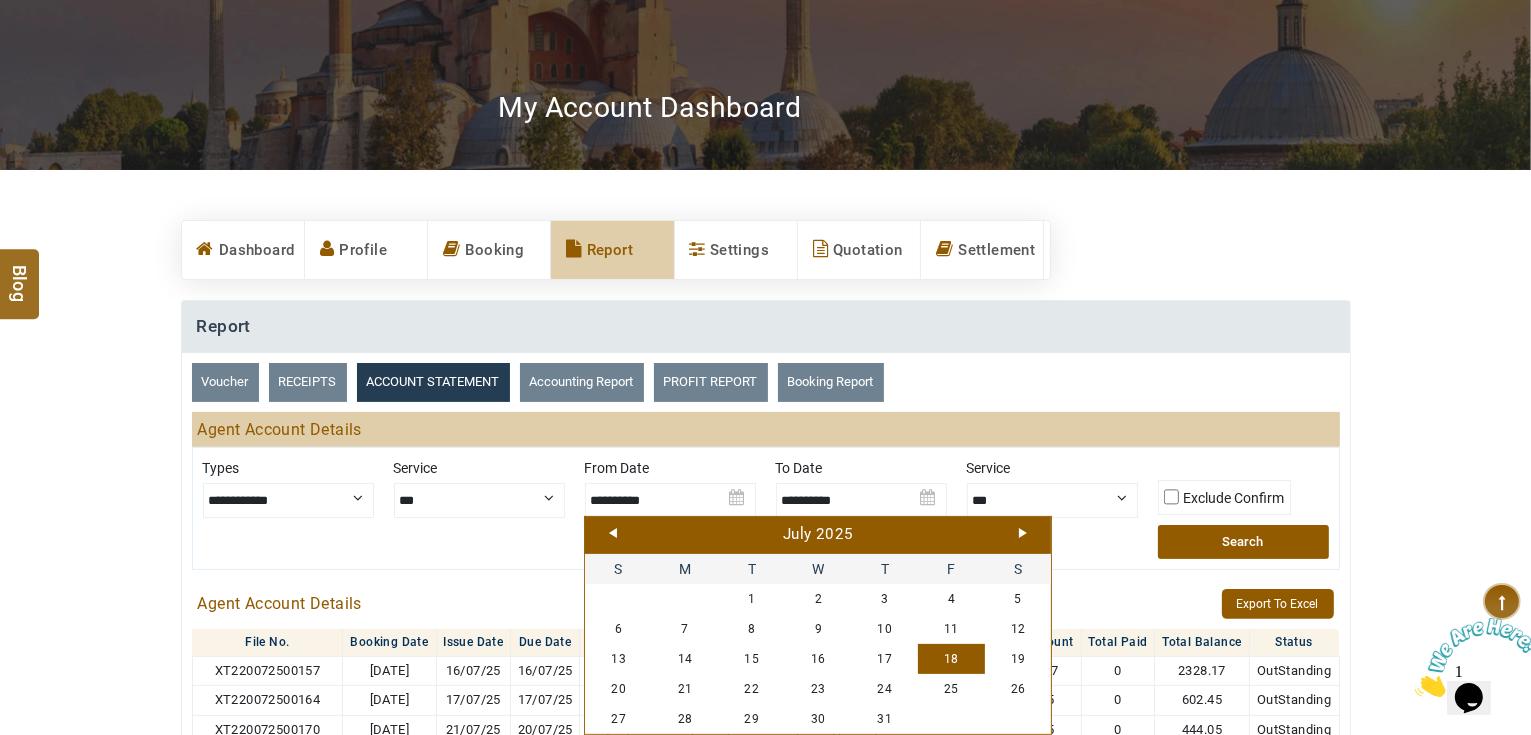 click on "Prev" at bounding box center (613, 533) 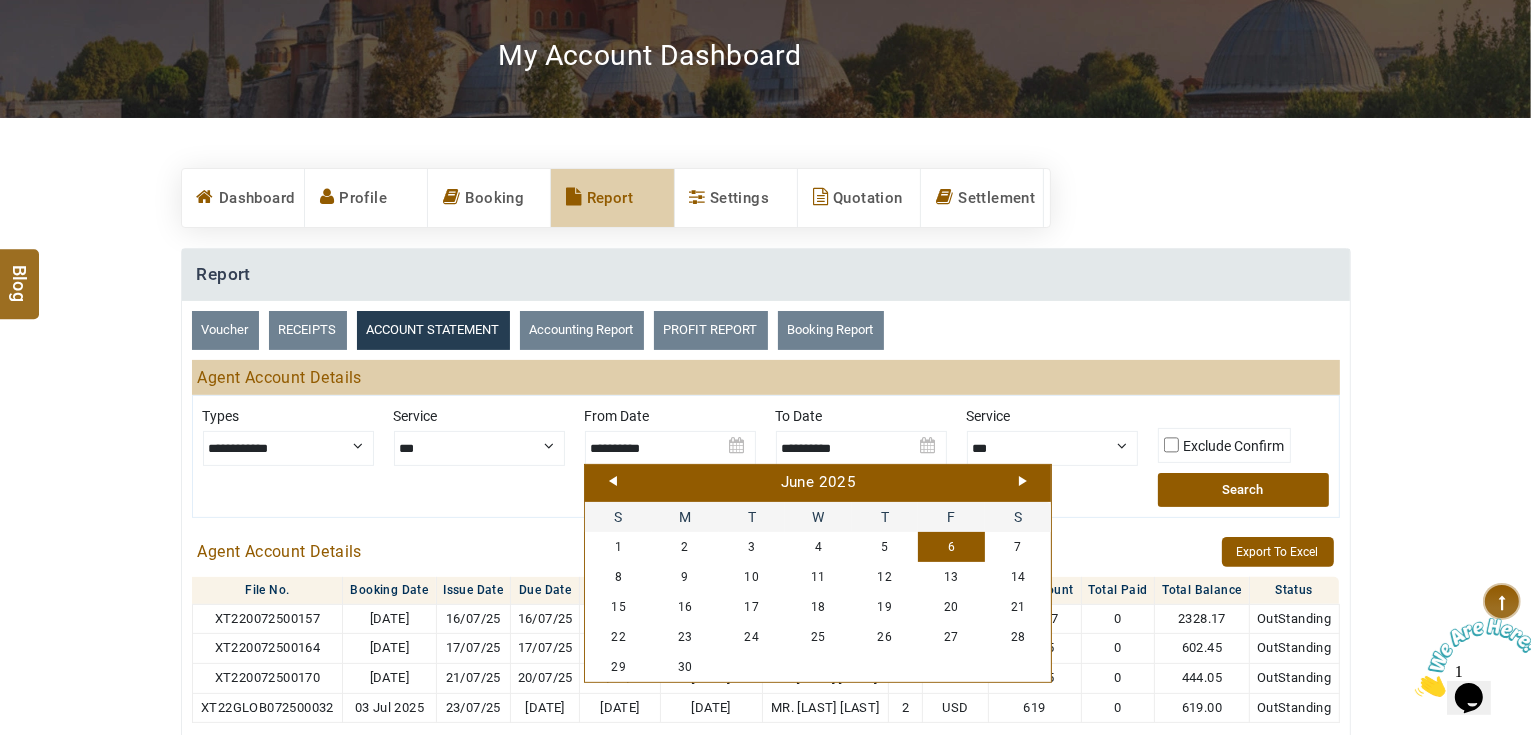 scroll, scrollTop: 428, scrollLeft: 0, axis: vertical 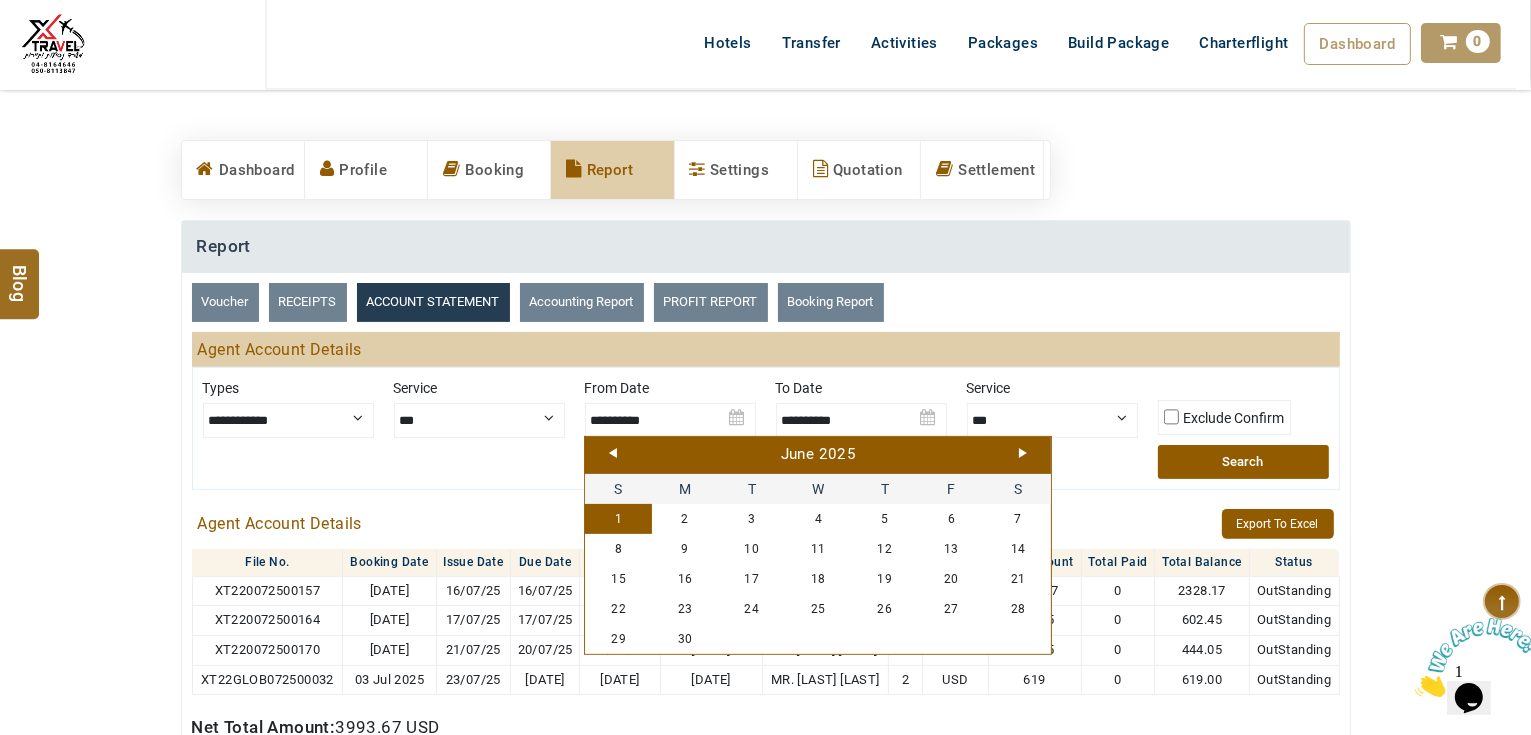 click on "1" at bounding box center (618, 519) 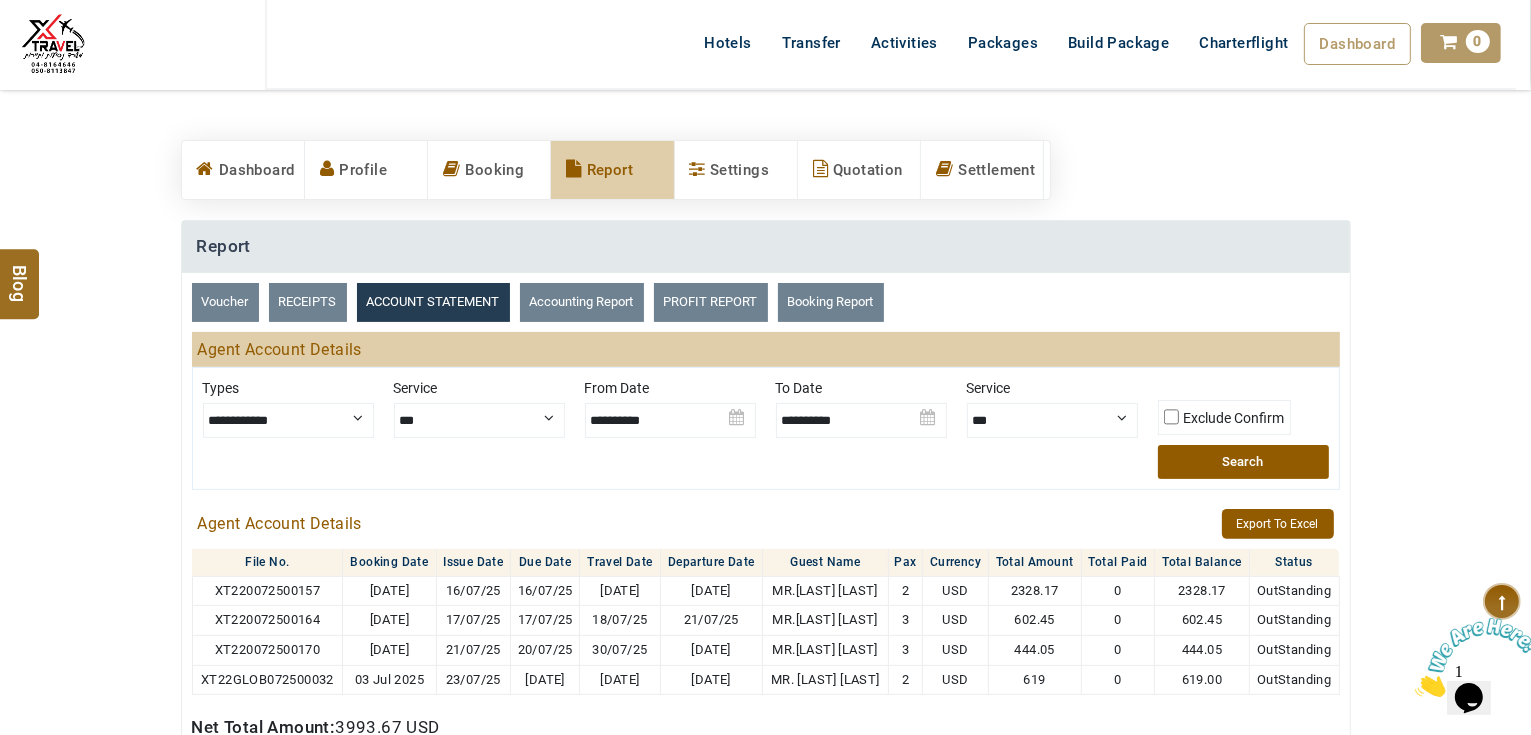 click at bounding box center [861, 413] 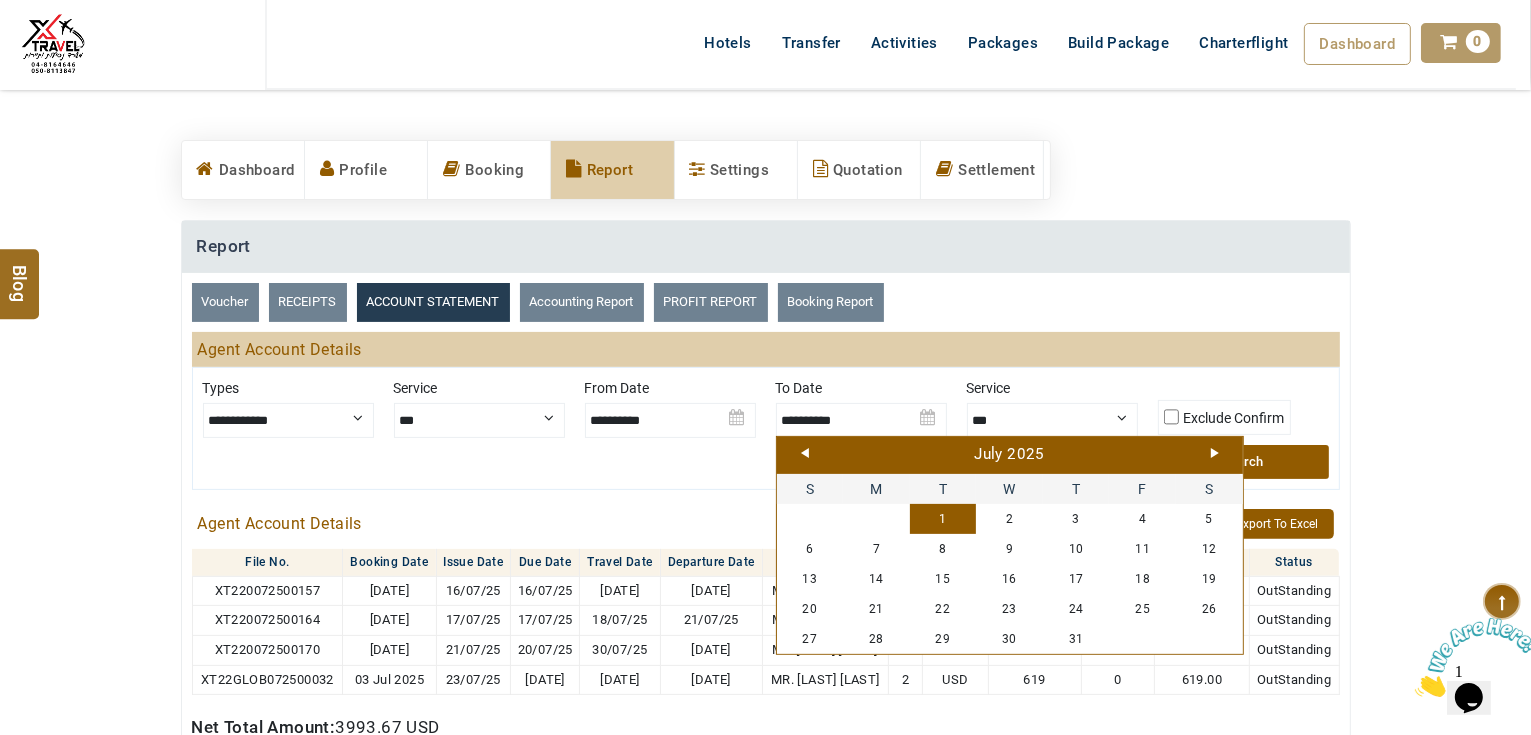 click on "Next" at bounding box center [1215, 453] 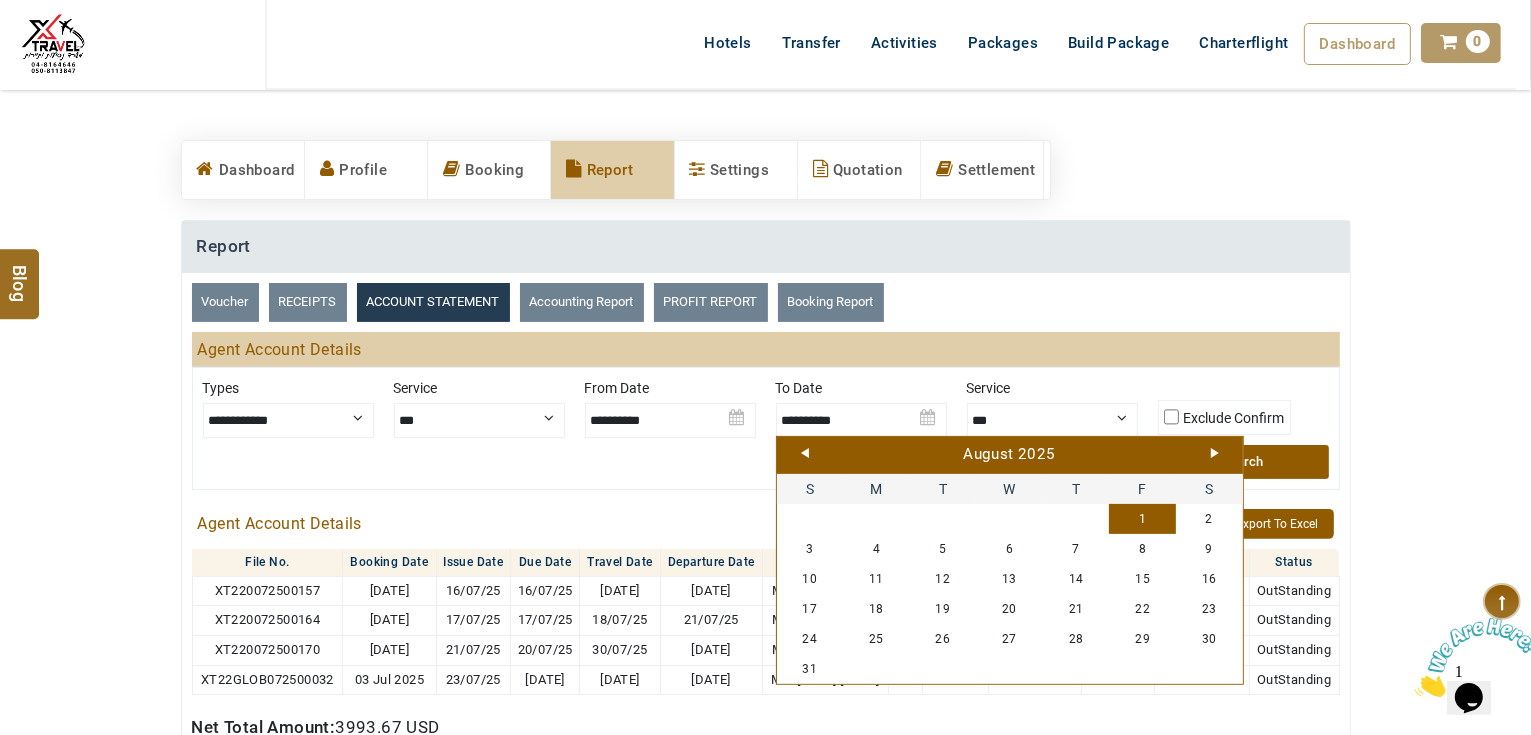 click at bounding box center (670, 413) 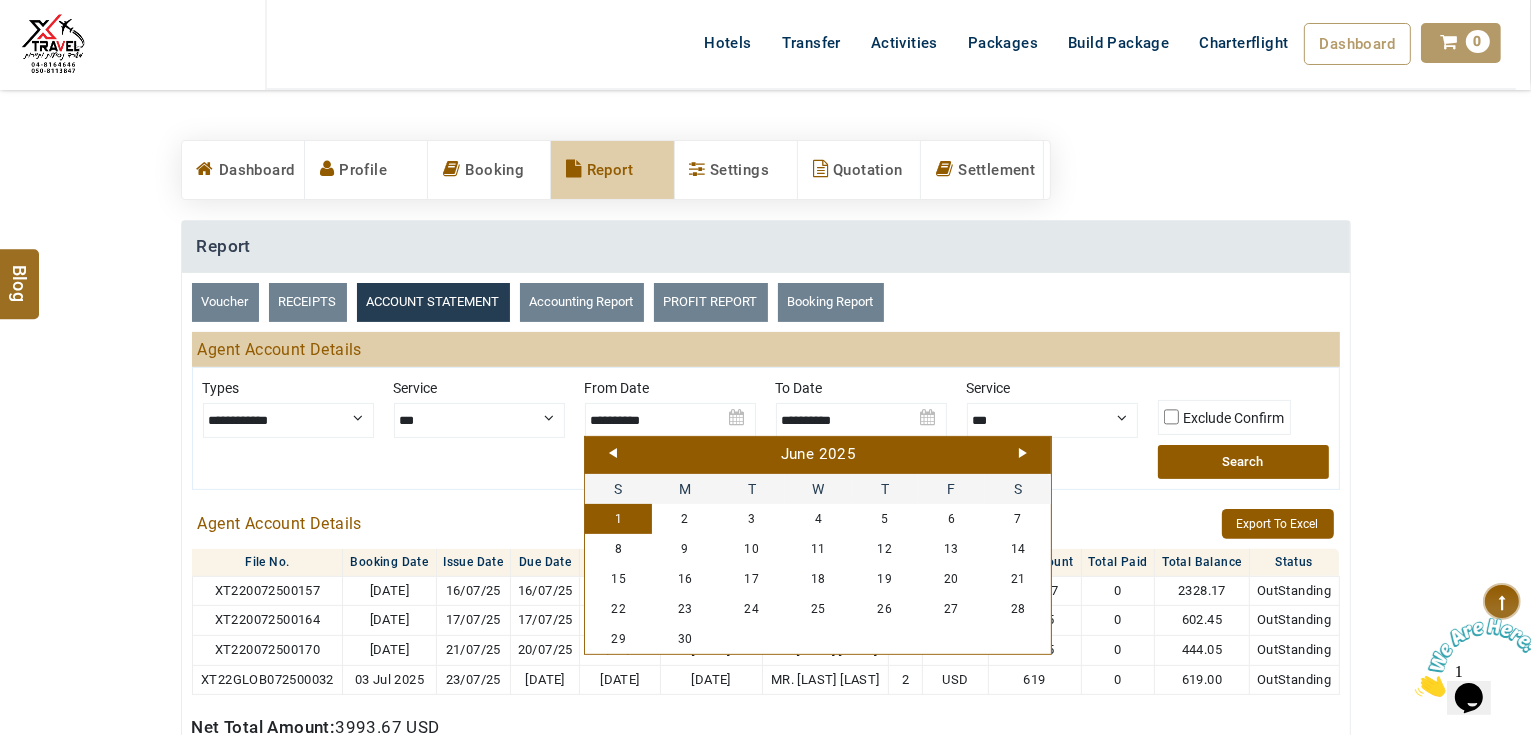 click on "Next" at bounding box center (1023, 453) 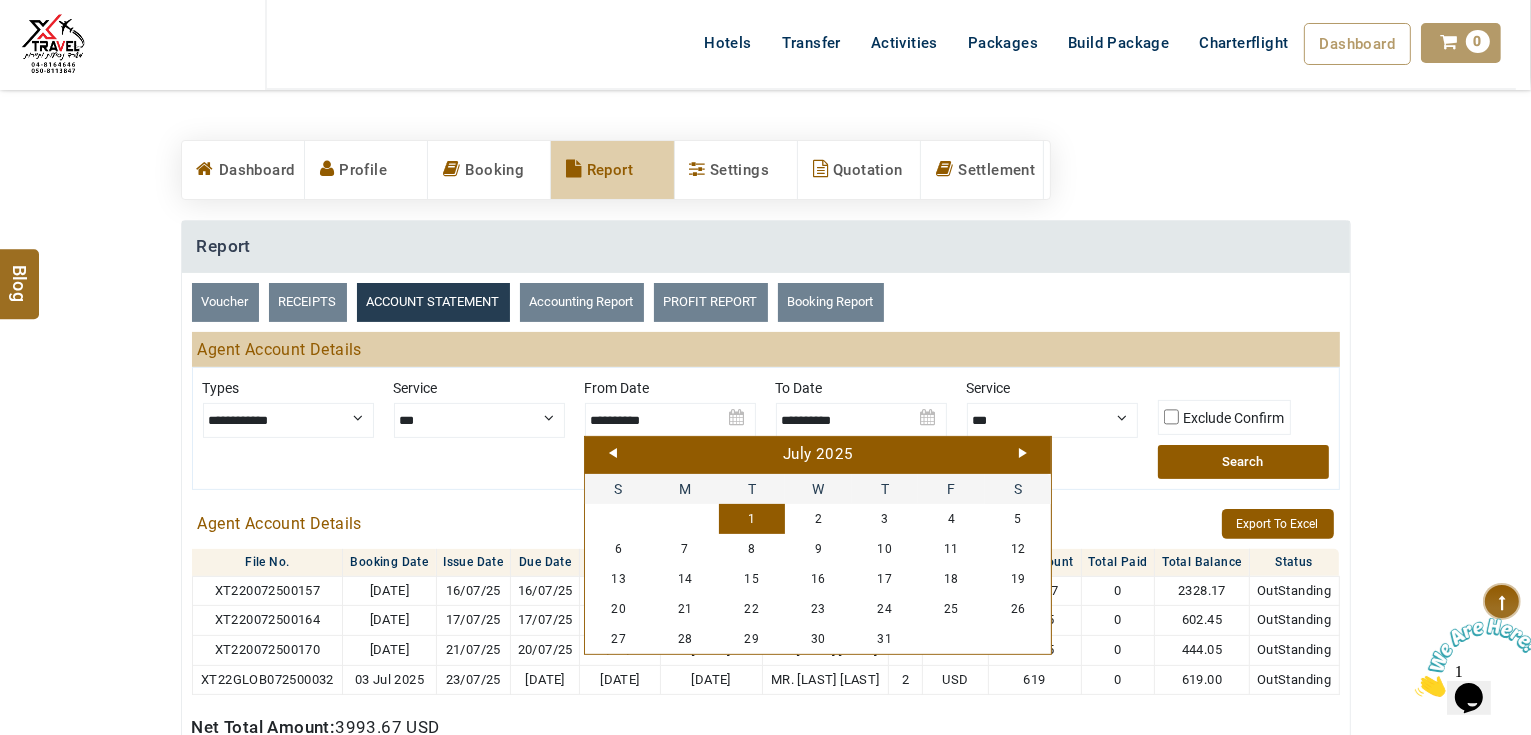 click on "1" at bounding box center (752, 519) 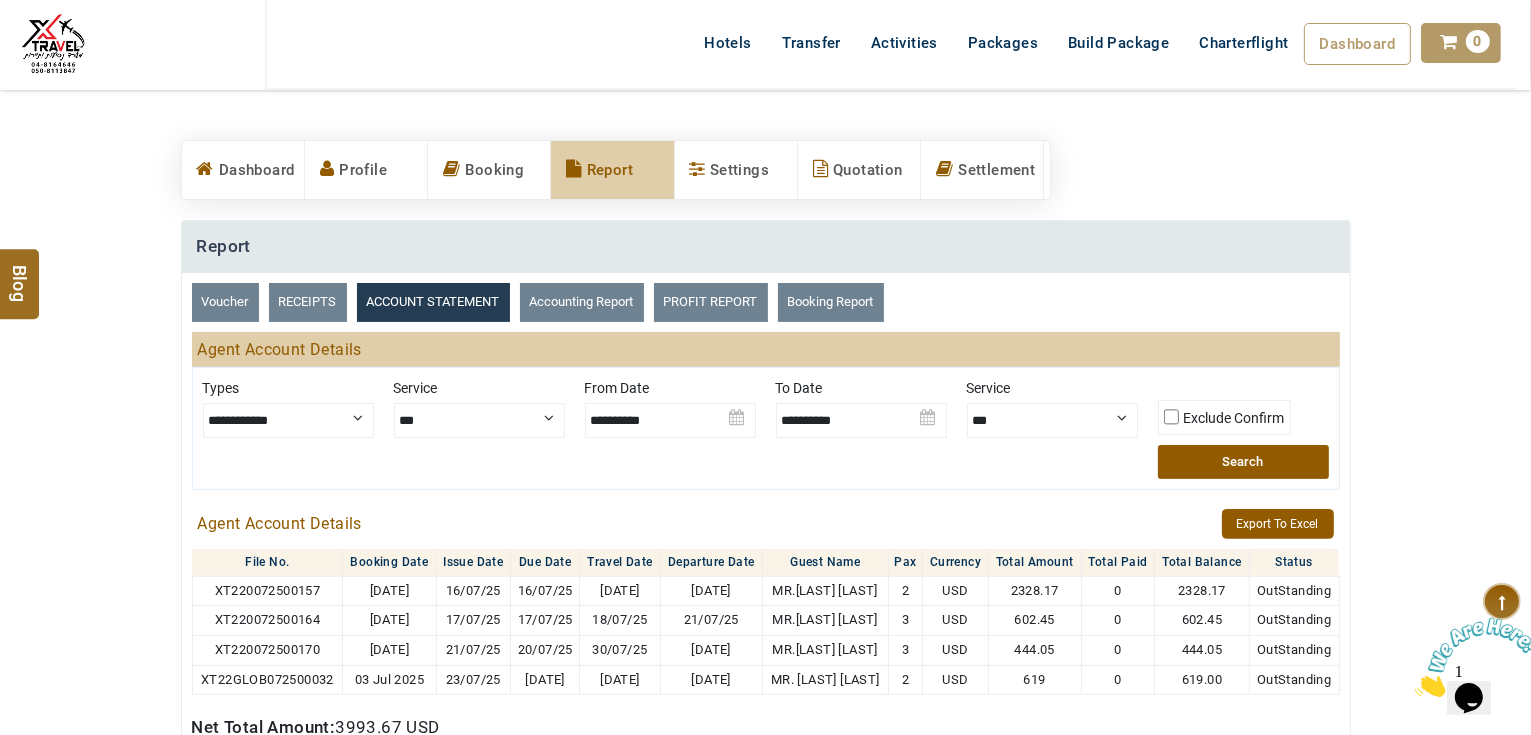 click on "Search" at bounding box center (1243, 462) 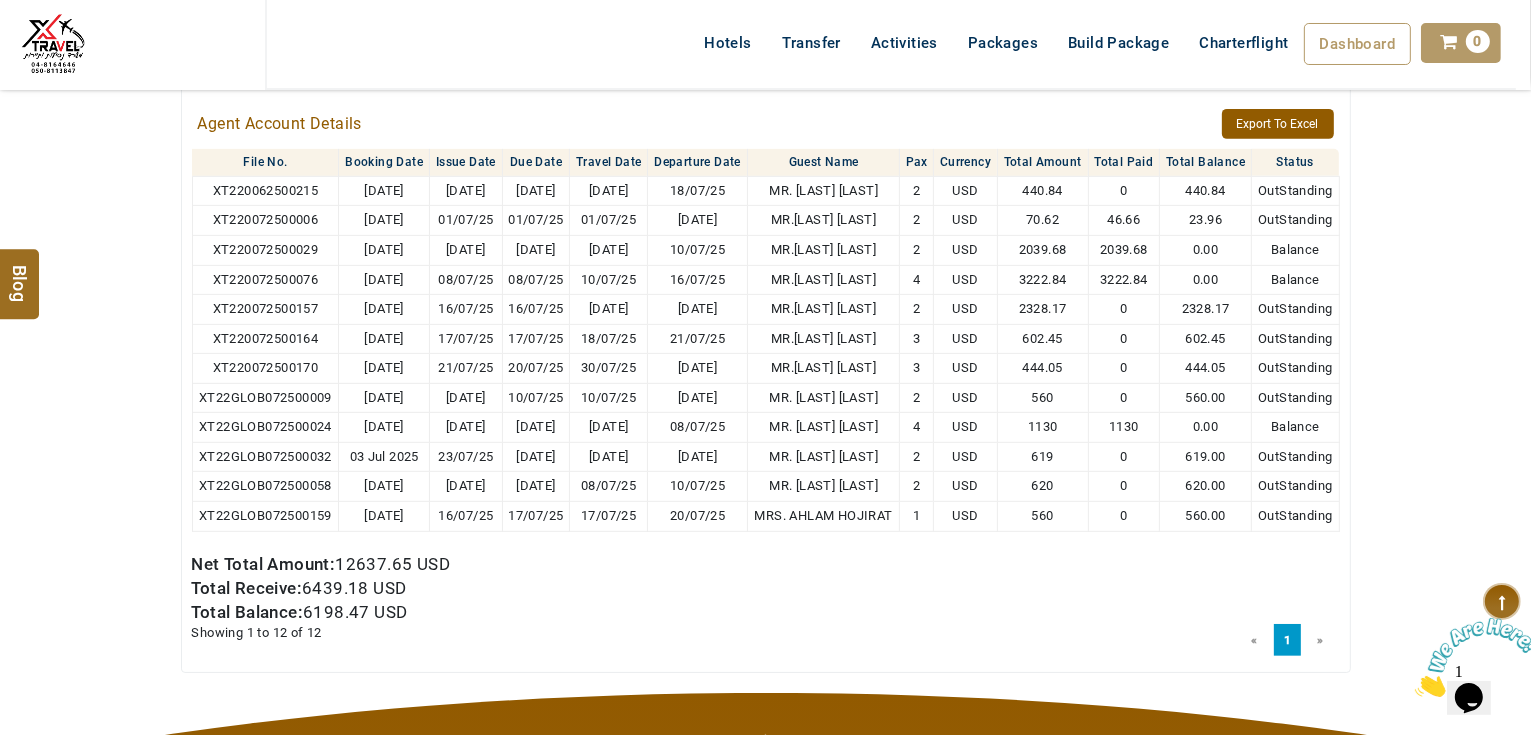 scroll, scrollTop: 588, scrollLeft: 0, axis: vertical 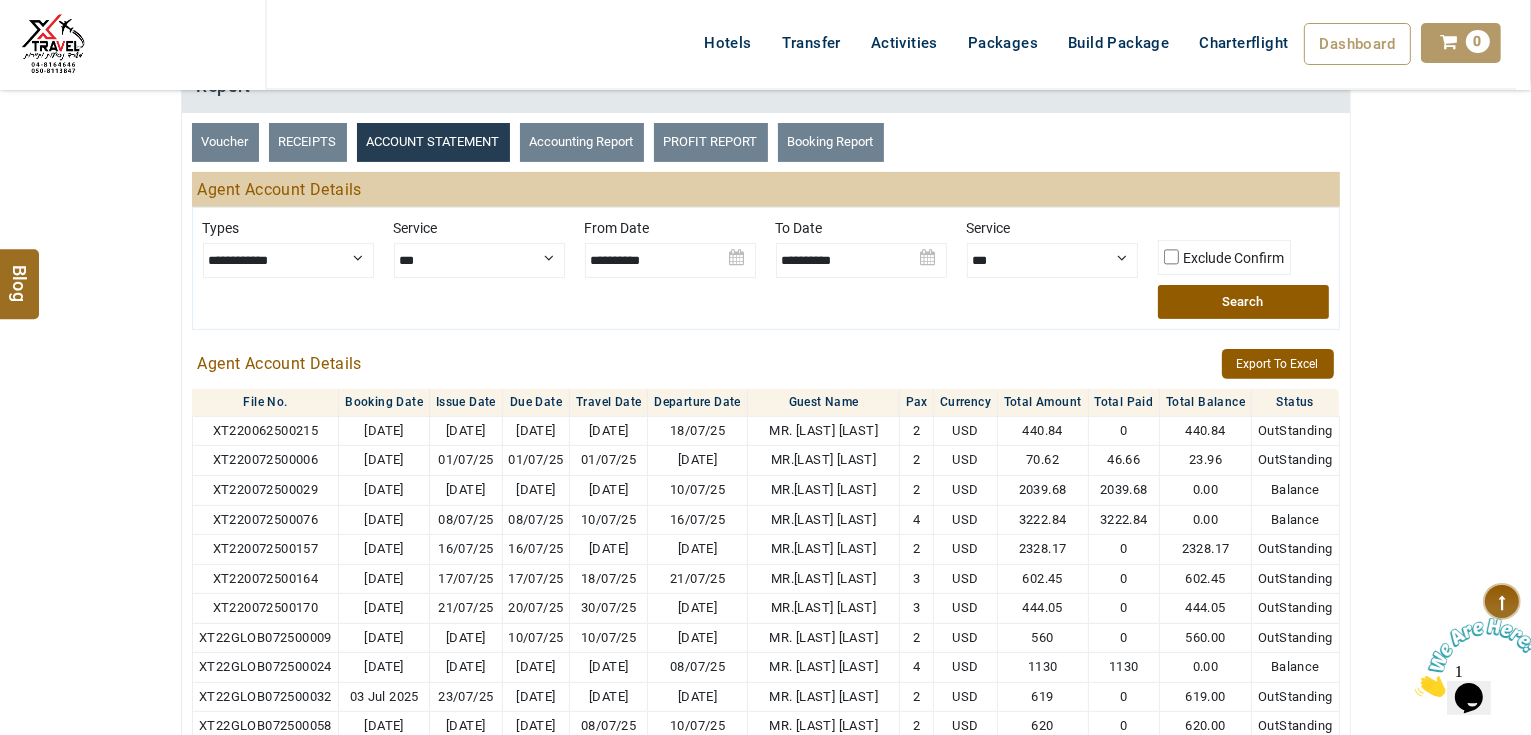 click at bounding box center [861, 253] 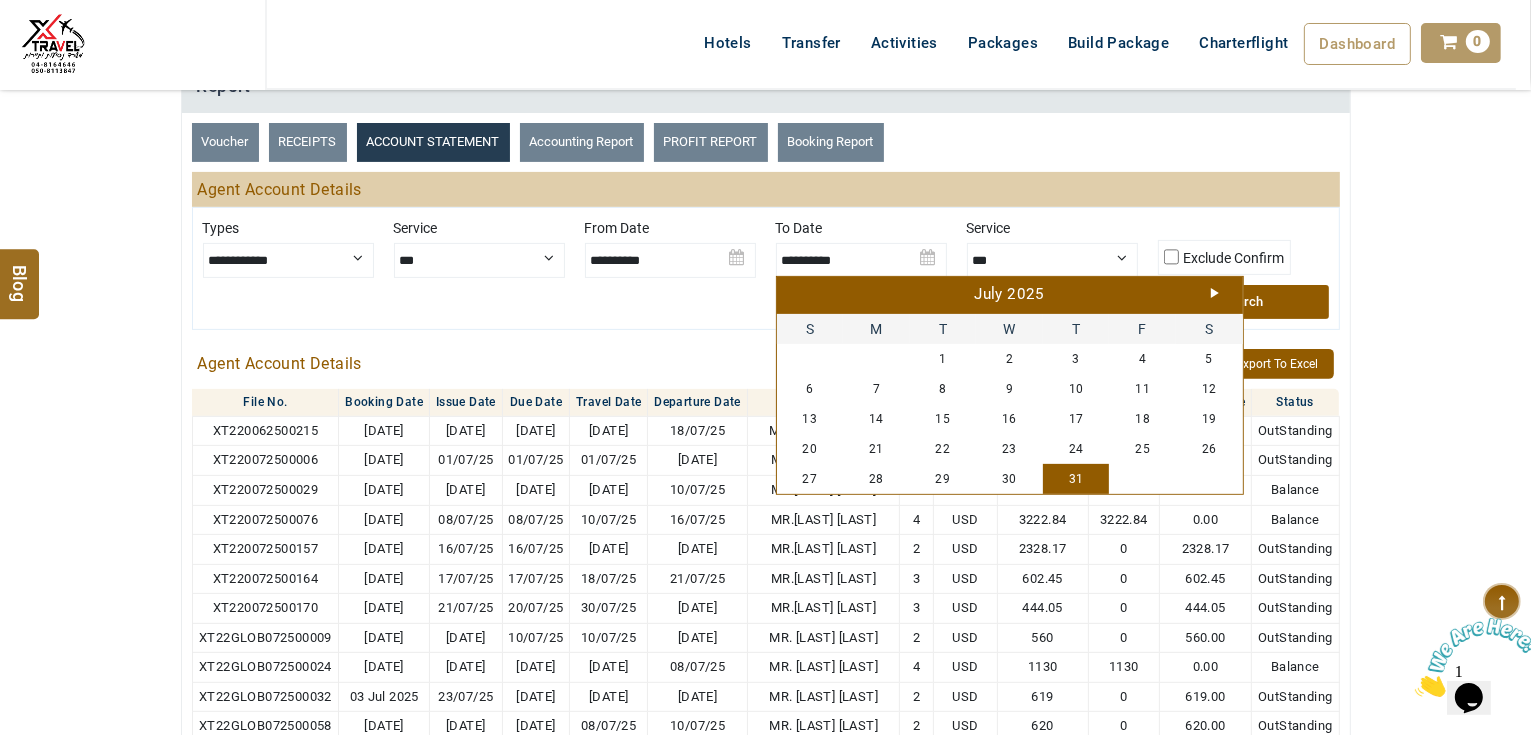 click on "[MONTH]   [YEAR]" at bounding box center (1010, 295) 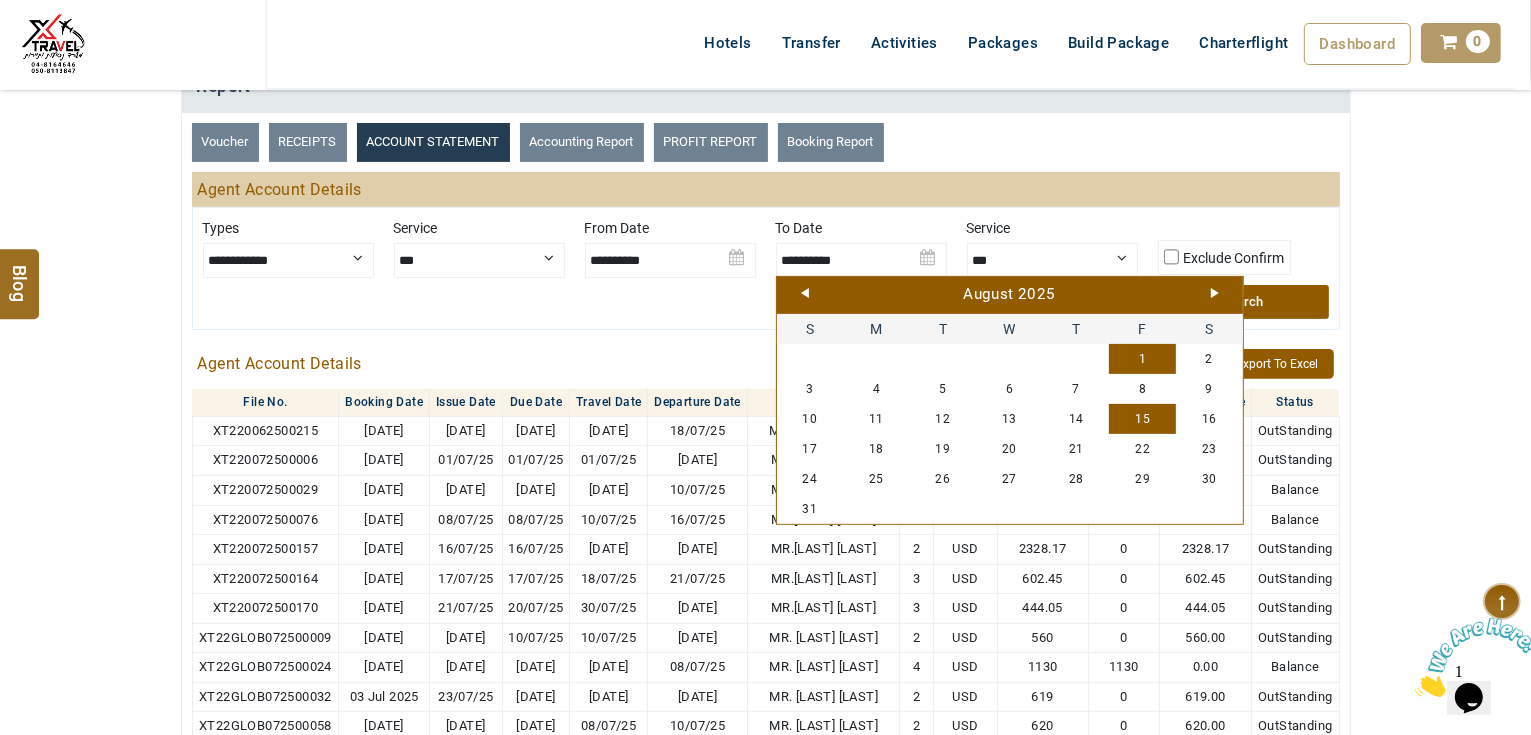 click on "15" at bounding box center (1142, 419) 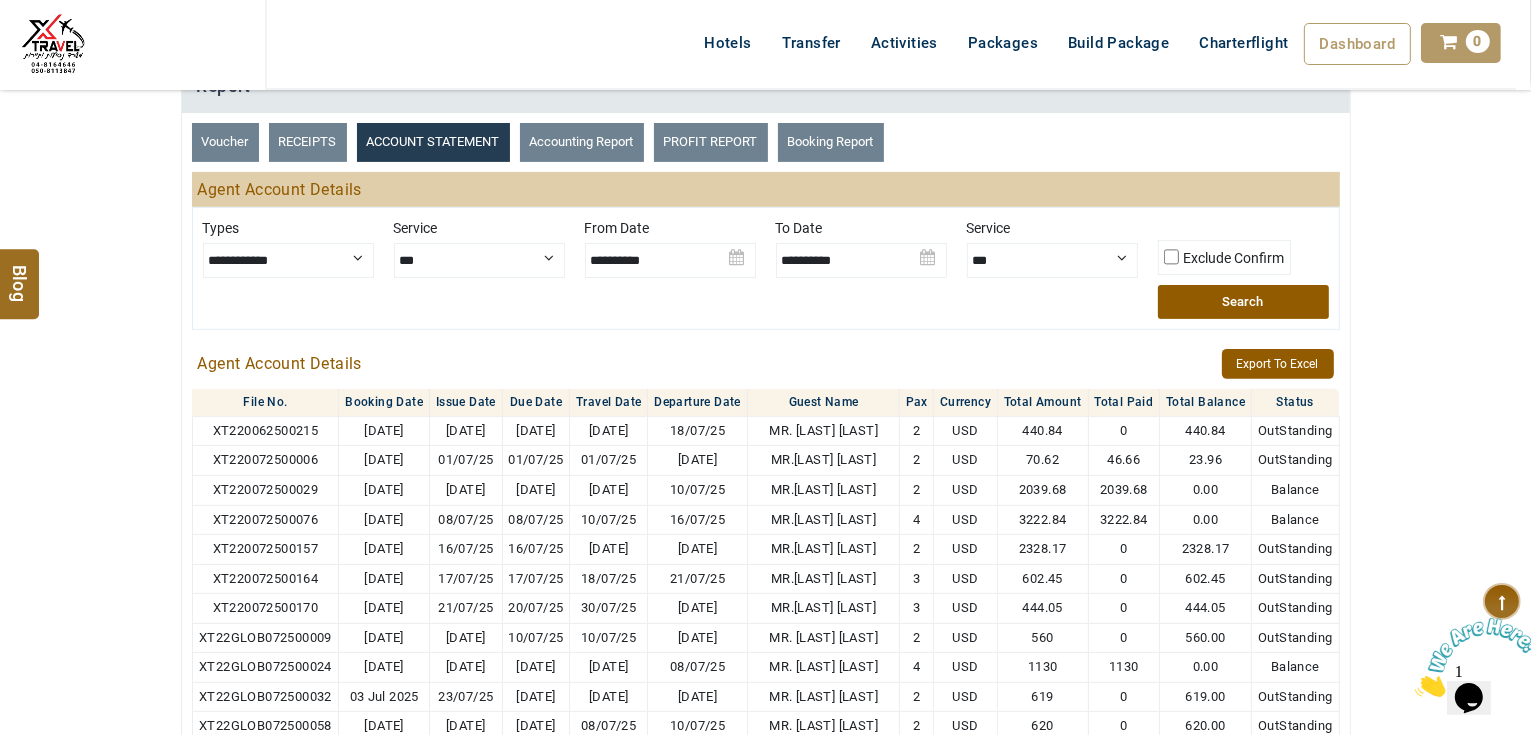 click on "Search" at bounding box center (1243, 302) 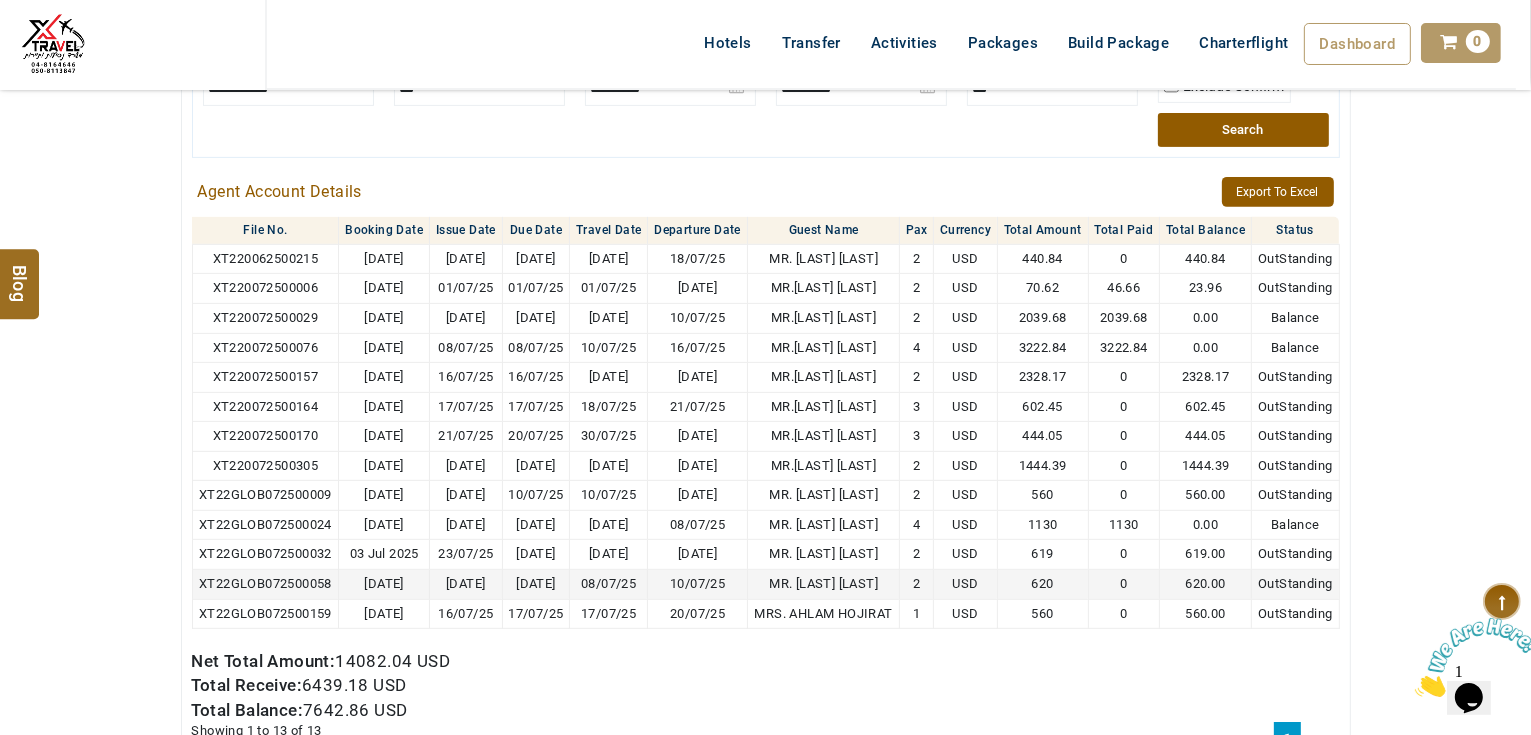 scroll, scrollTop: 908, scrollLeft: 0, axis: vertical 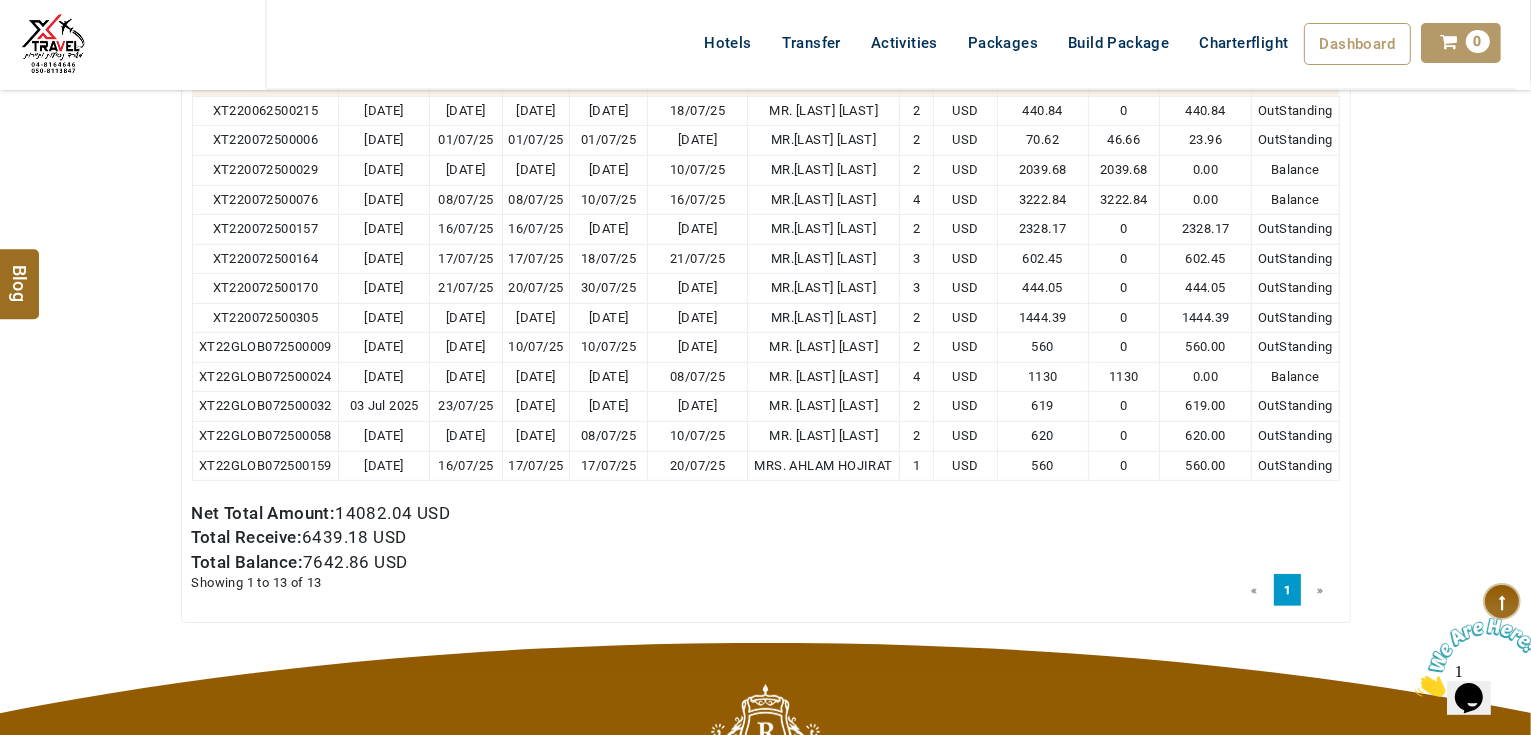click on "Net Total Amount: 14082.04 USD Total Receive: 6439.18 USD Total Balance: 7642.86 USD" at bounding box center (766, 537) 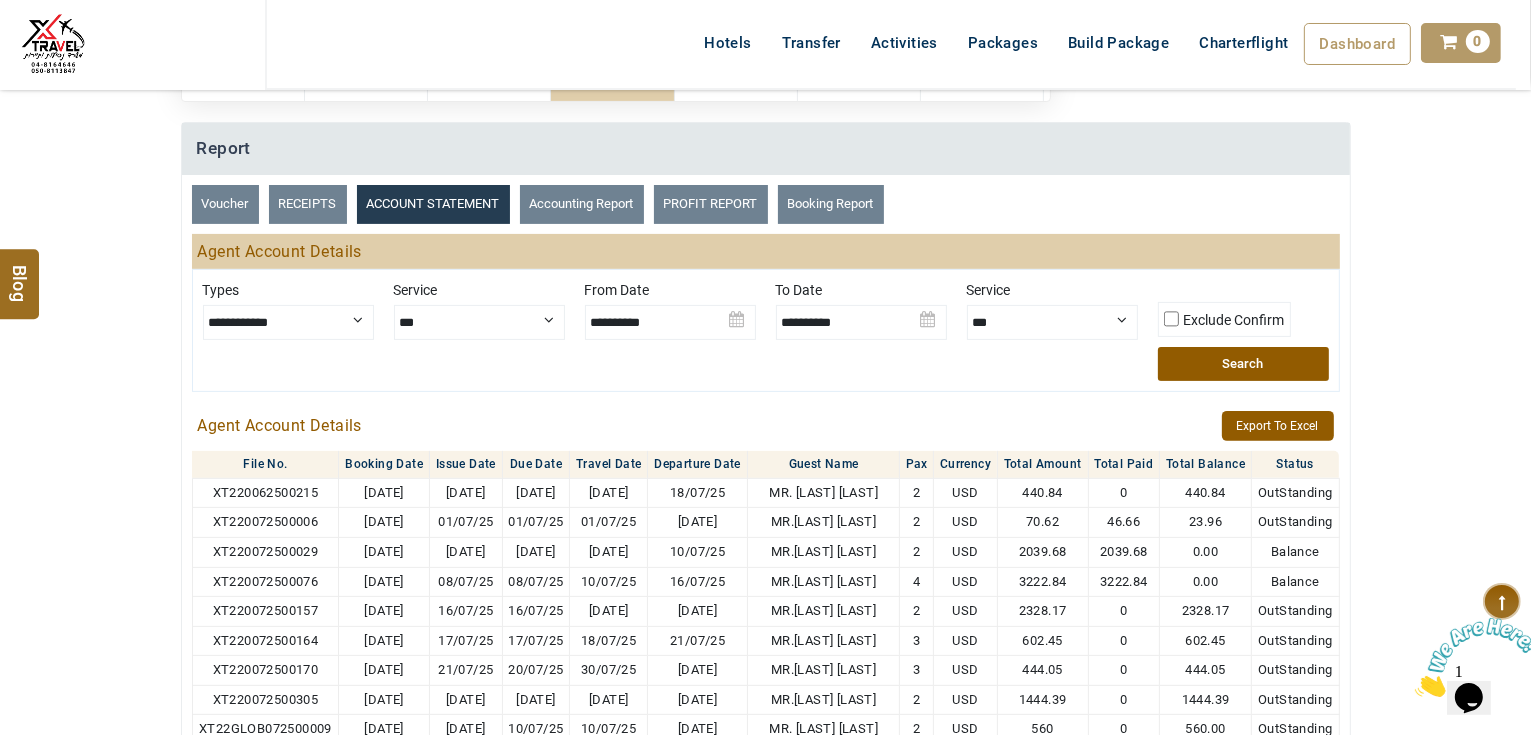 scroll, scrollTop: 508, scrollLeft: 0, axis: vertical 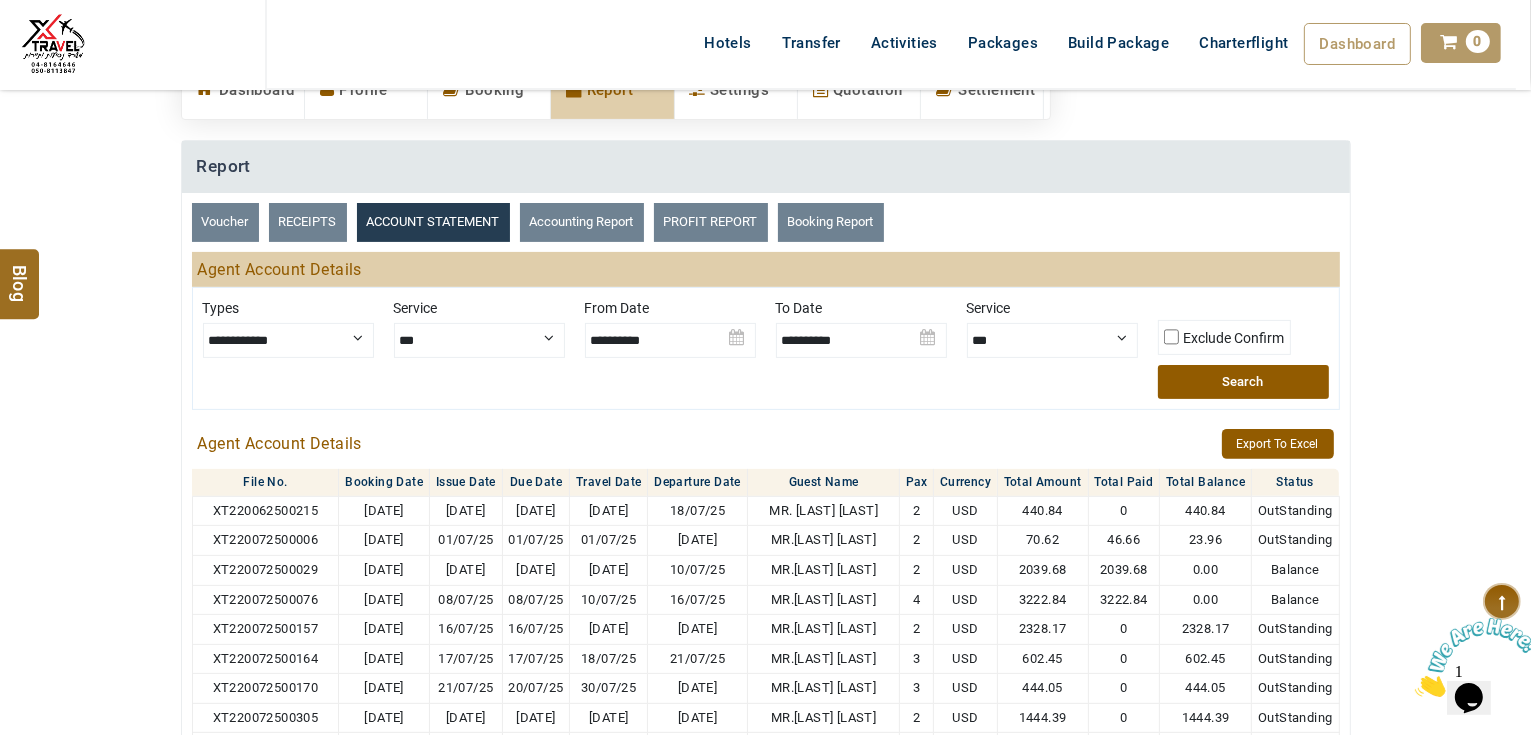 click at bounding box center (861, 333) 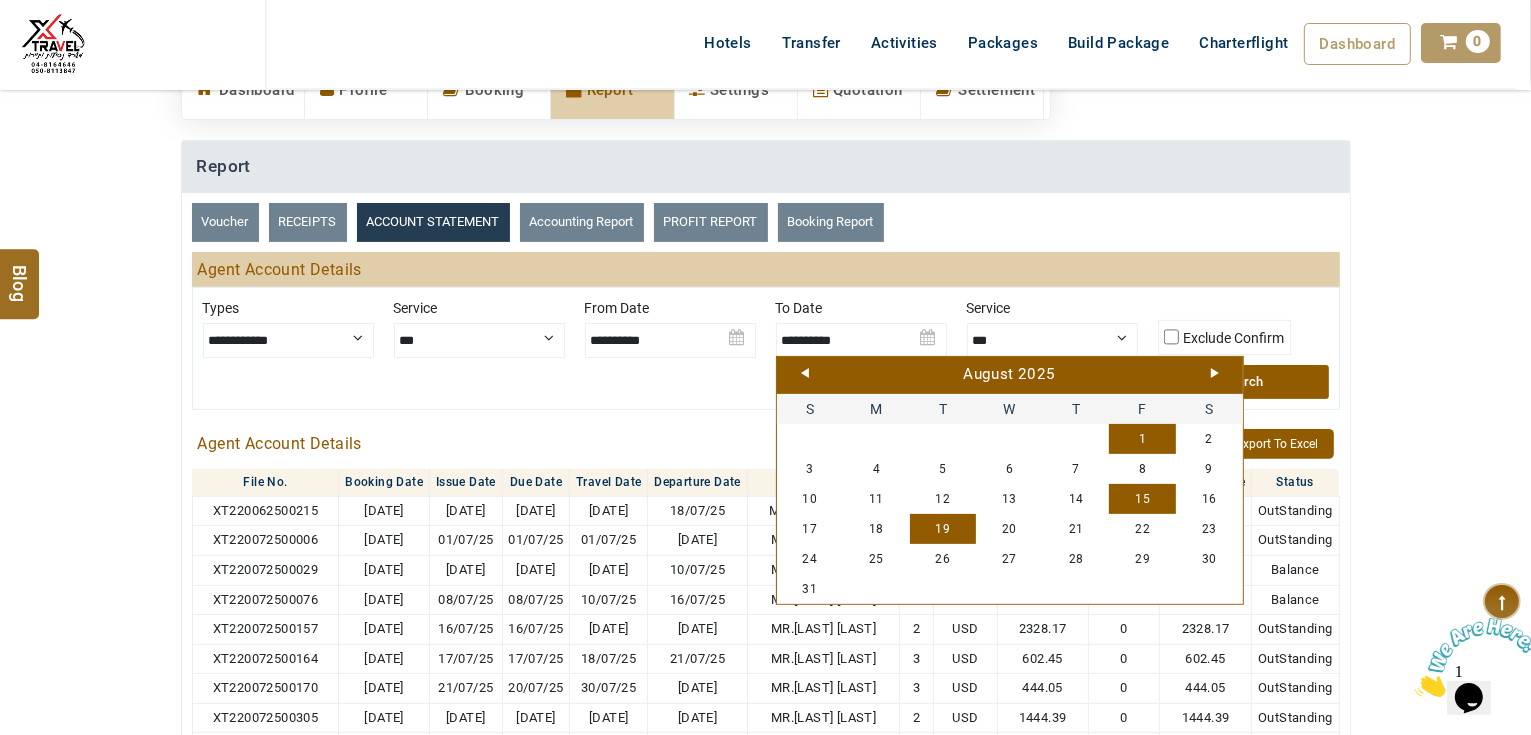 click on "19" at bounding box center [943, 529] 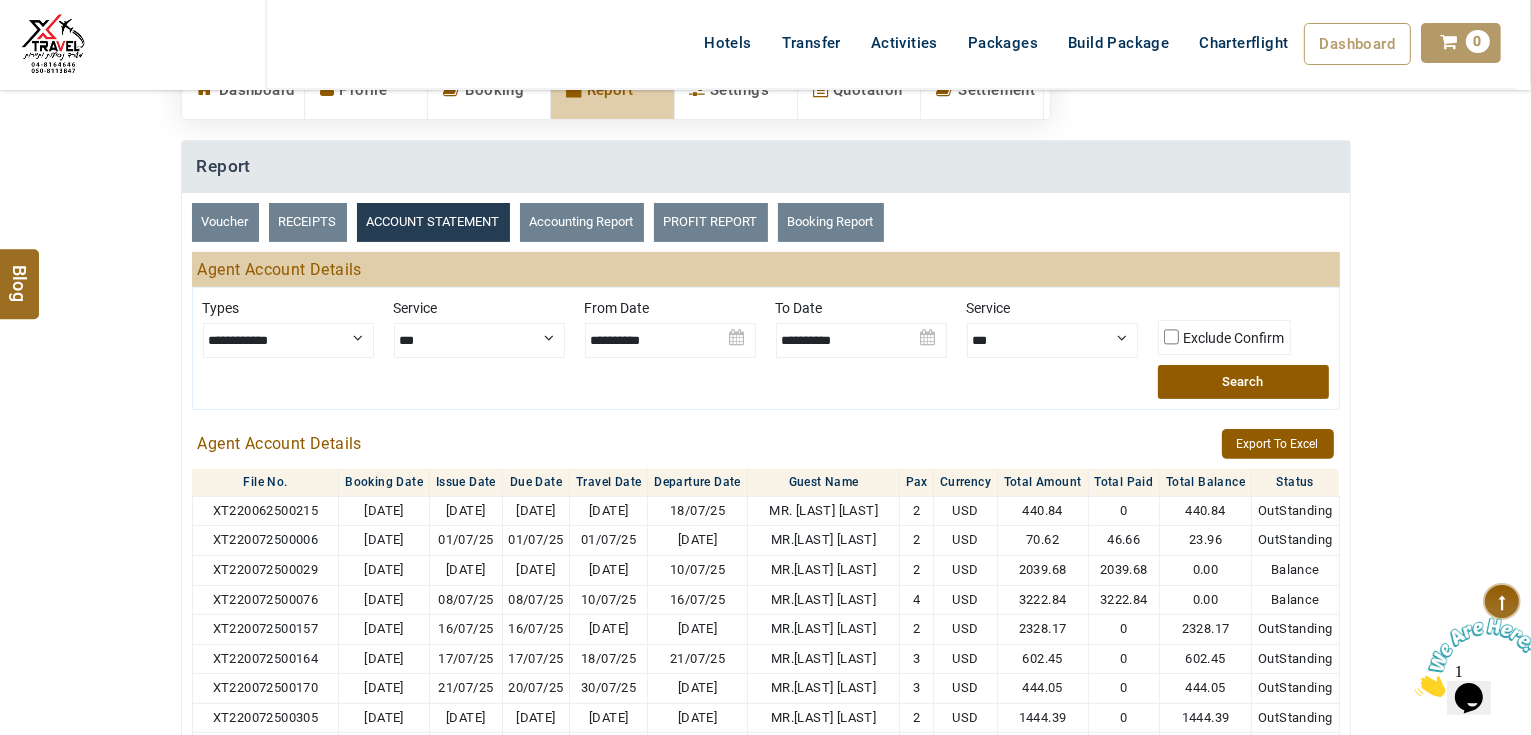 drag, startPoint x: 1199, startPoint y: 381, endPoint x: 1165, endPoint y: 372, distance: 35.17101 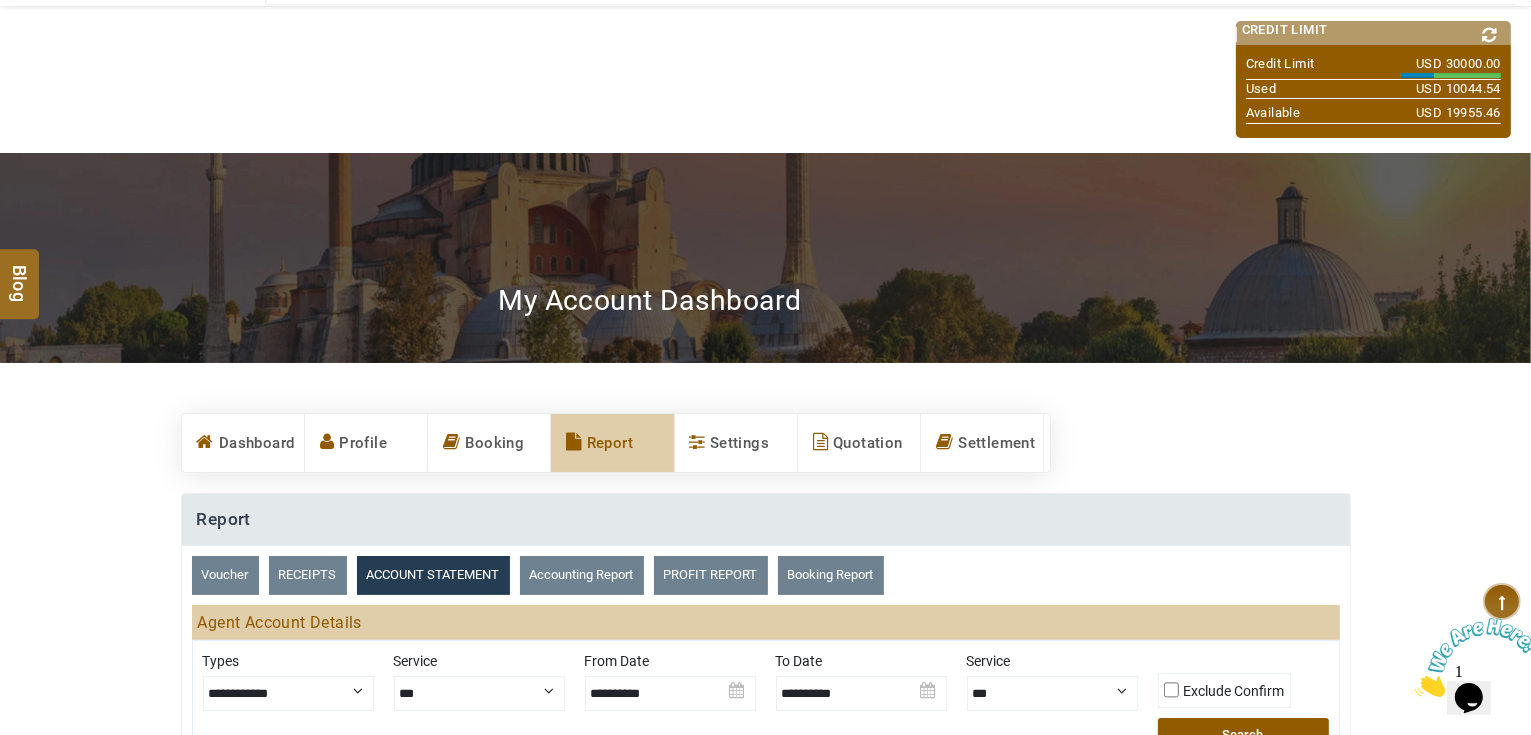scroll, scrollTop: 0, scrollLeft: 0, axis: both 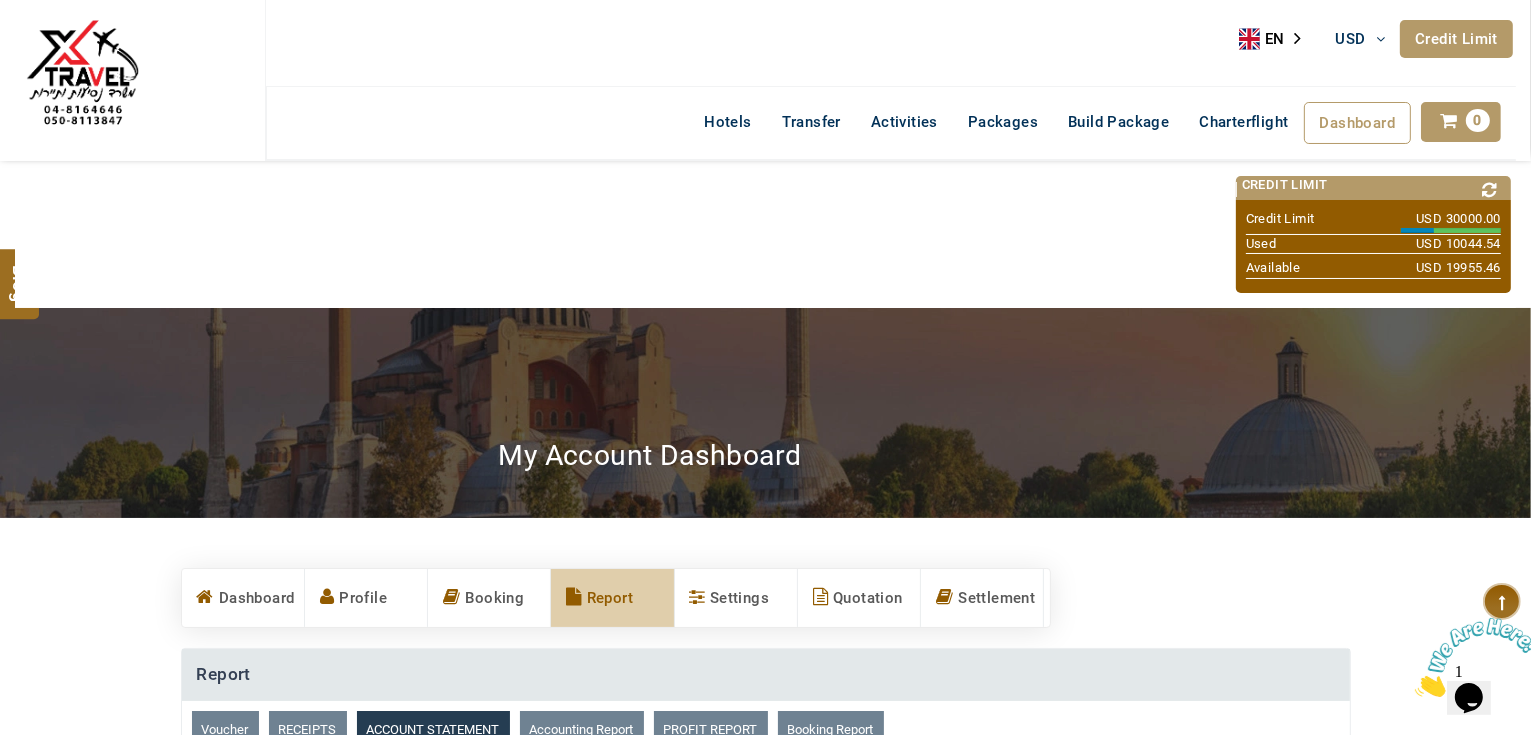 click on "Points Redeem Now To Redeem 37092  Points Future Points  2721   Points Credit Limit Credit Limit USD 30000.00 70% Complete Used USD 10044.54 Available USD 19955.46" at bounding box center [1078, 234] 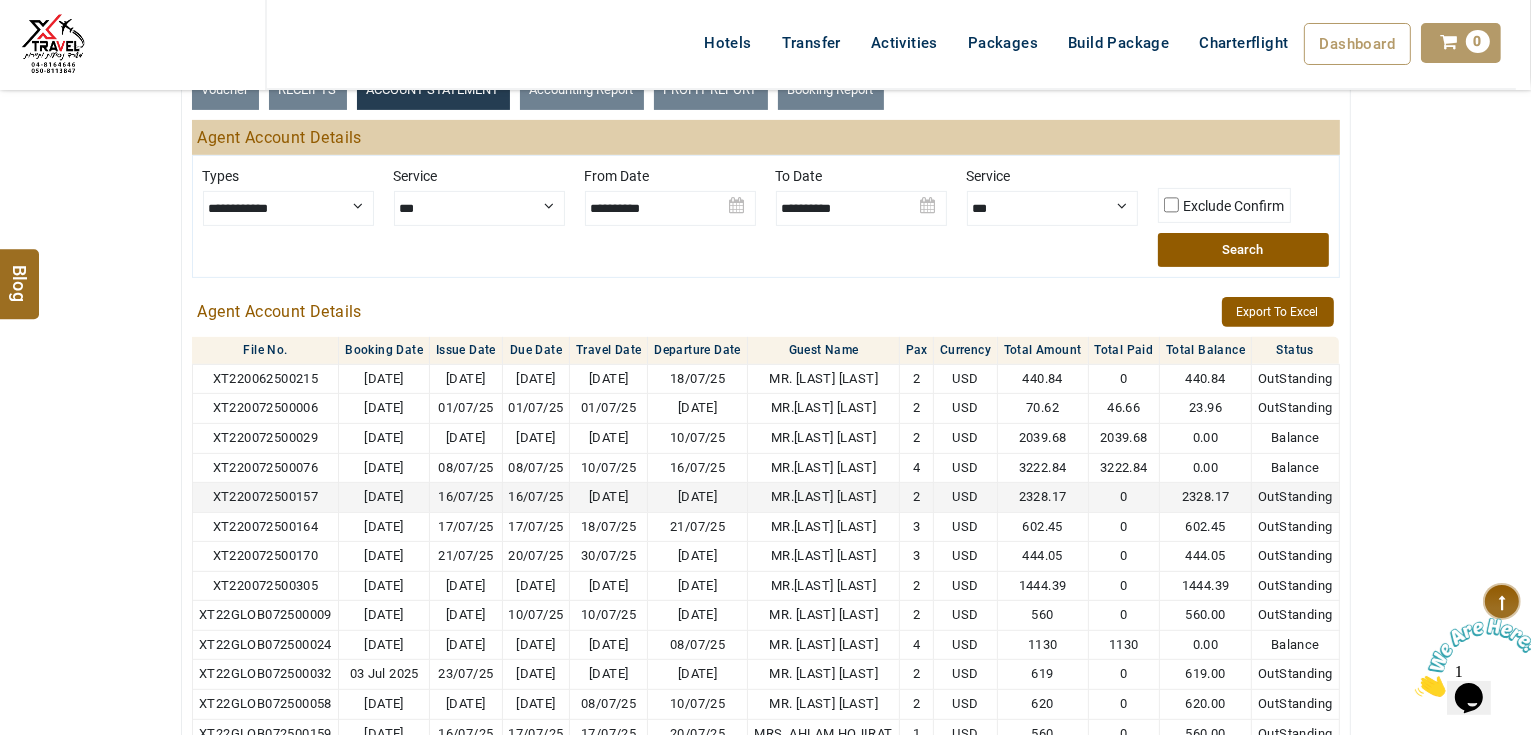 scroll, scrollTop: 640, scrollLeft: 0, axis: vertical 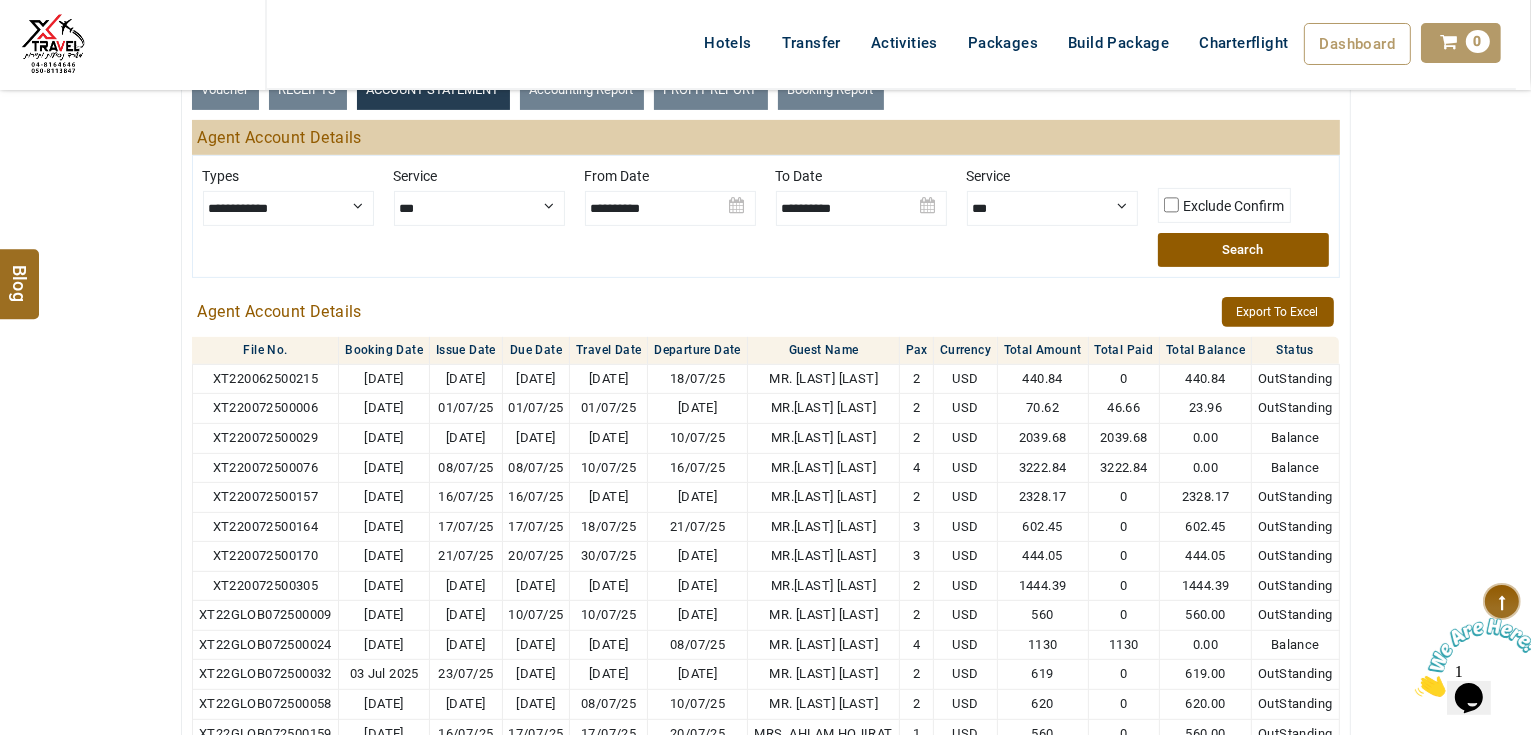 drag, startPoint x: 860, startPoint y: 203, endPoint x: 975, endPoint y: 210, distance: 115.212845 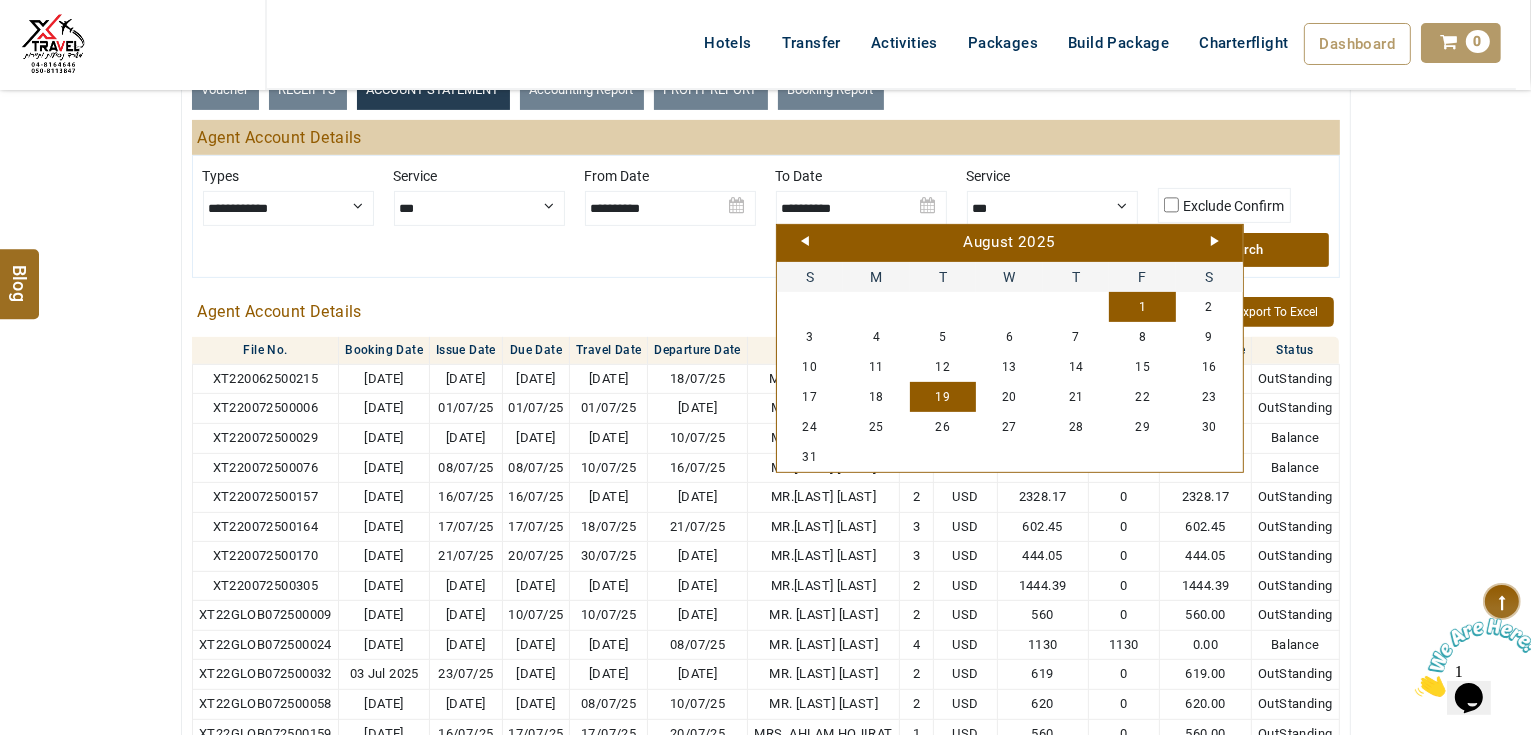 click on "Next" at bounding box center (1215, 241) 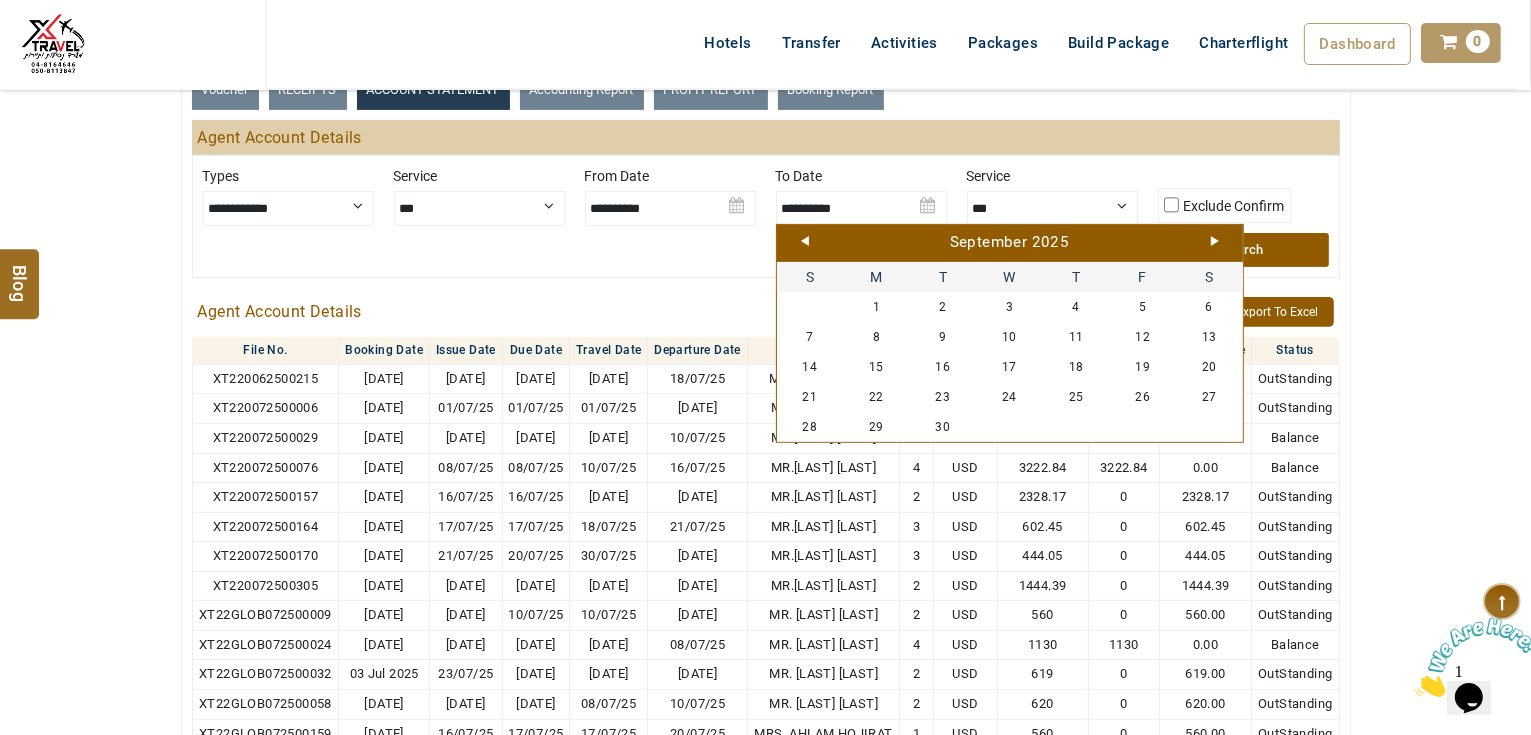 click on "Next" at bounding box center (1215, 241) 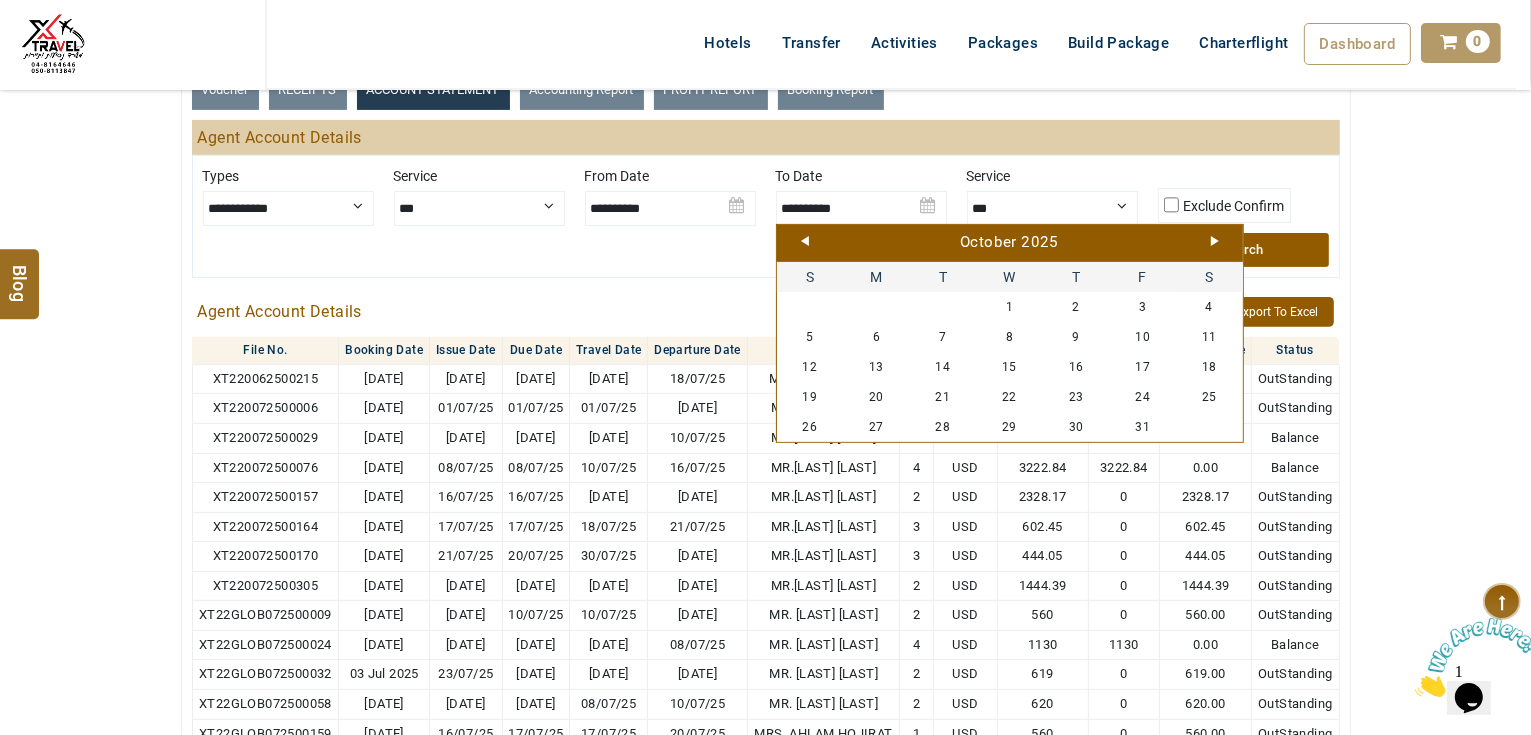 click on "Next" at bounding box center (1215, 241) 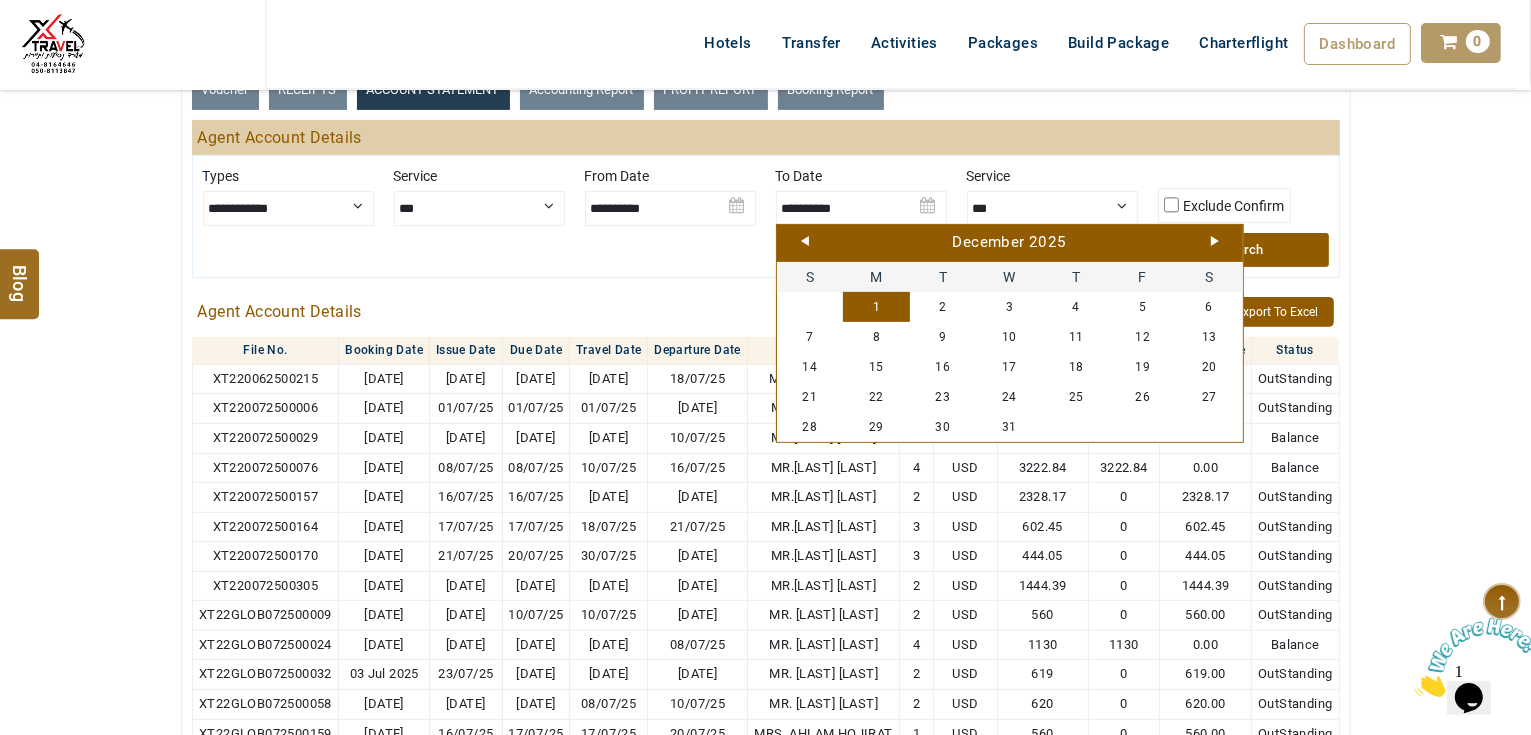 click on "1" at bounding box center (876, 307) 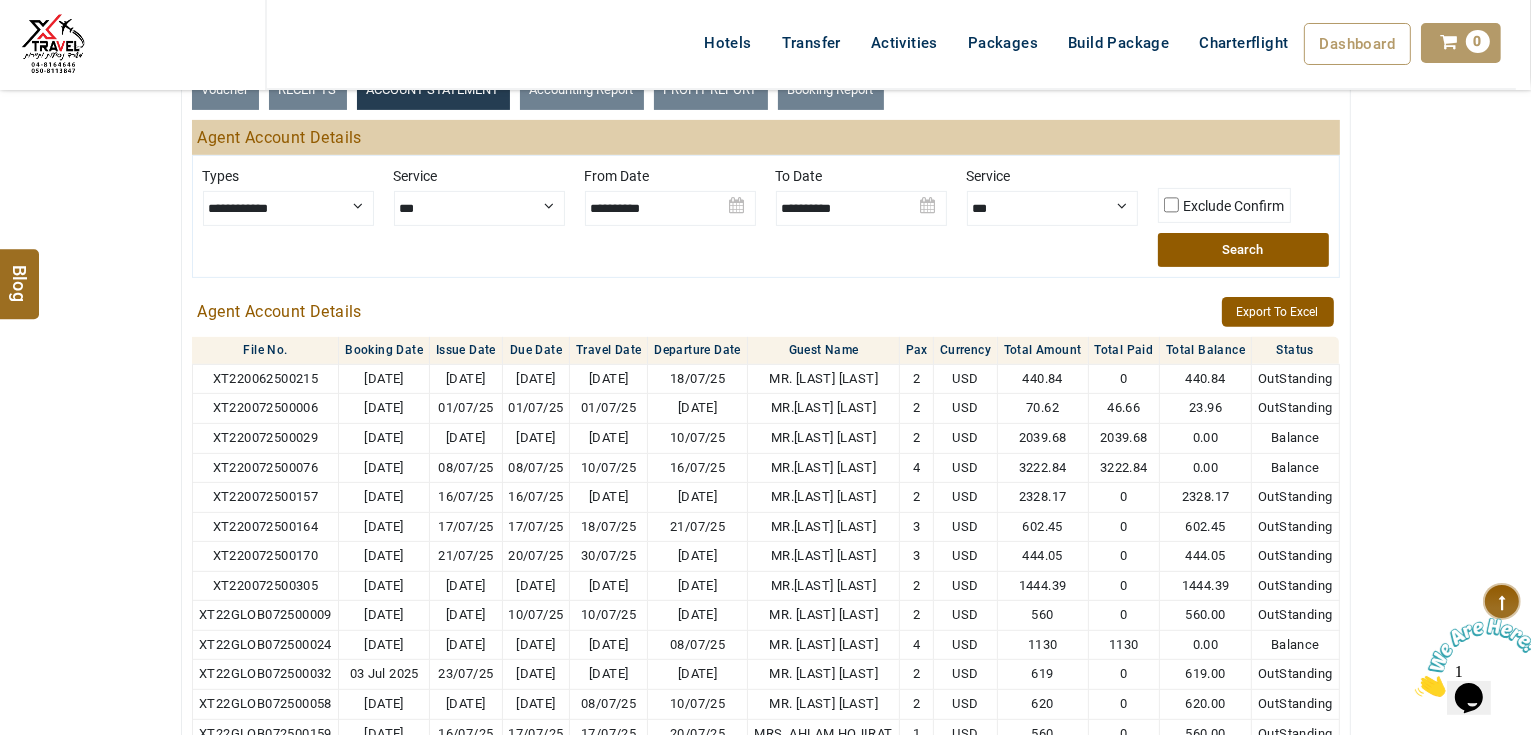 click on "Search" at bounding box center (1243, 250) 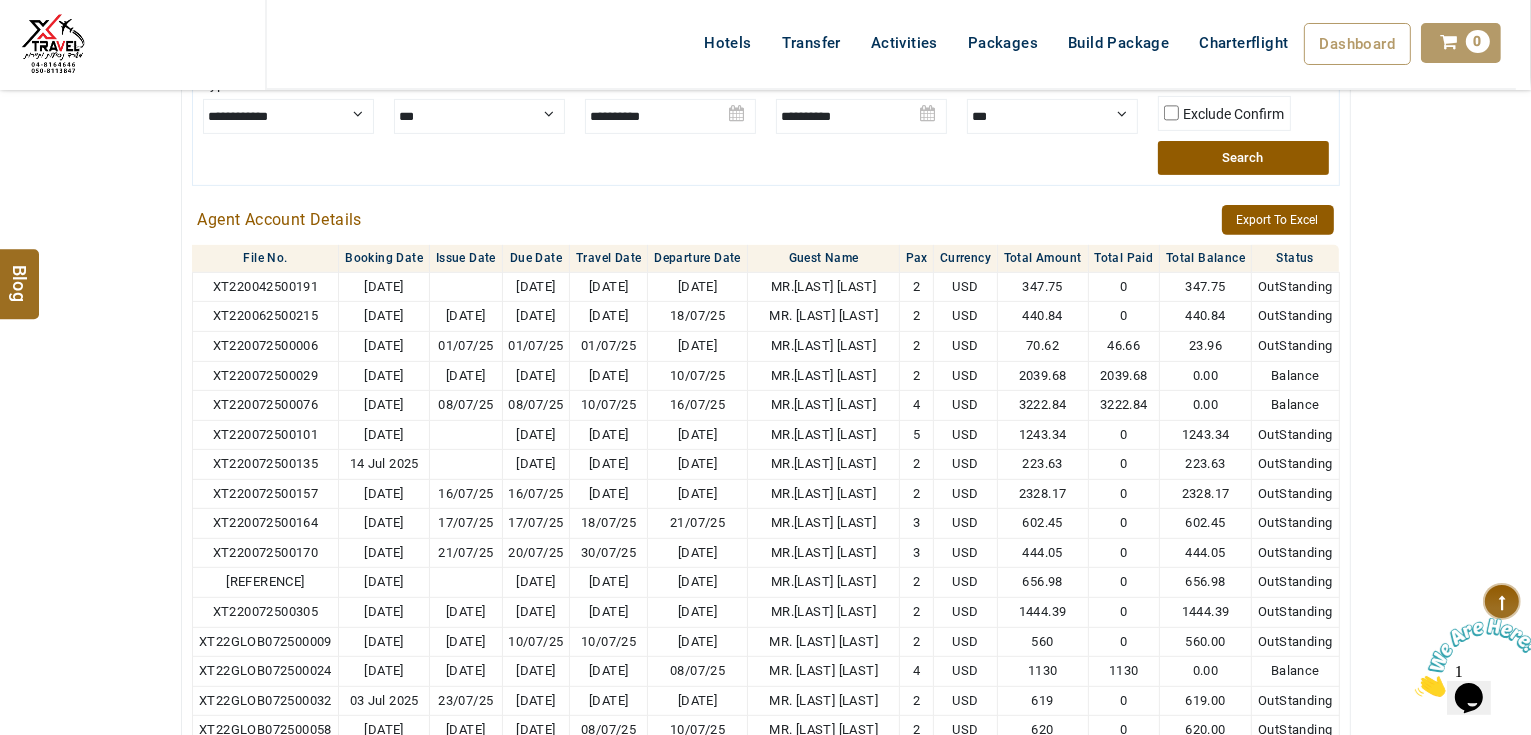 scroll, scrollTop: 720, scrollLeft: 0, axis: vertical 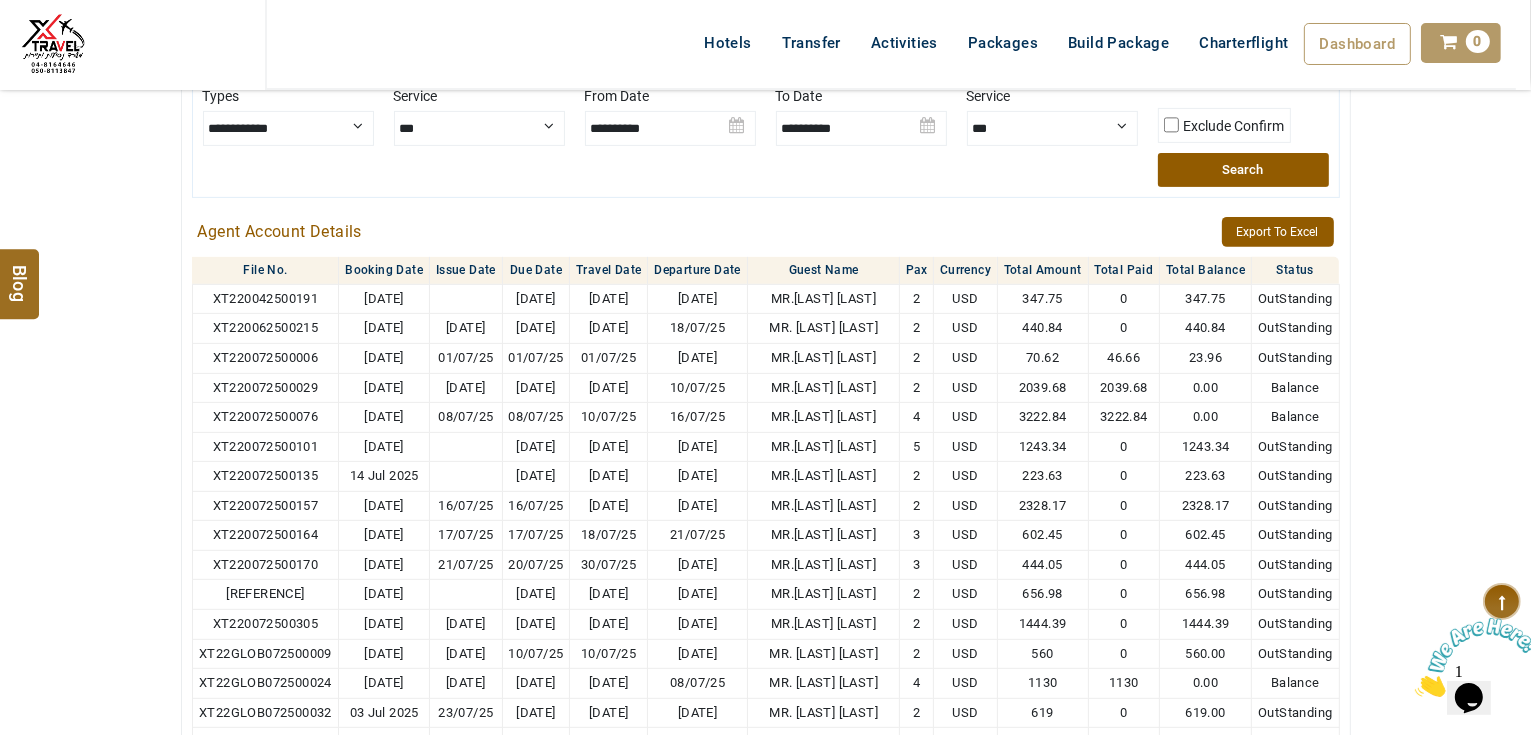 click on "AHMAD JINDAWY USD AED  AED EUR  € USD  $ INR  ₹ THB  ฿ IDR  Rp BHD  BHD TRY  ₺ Credit Limit EN HE AR ES PT ZH Helpline
+971 [PHONE] info@royallineholidays.com About Us What we Offer Blog Why Us Contact Hotels  Transfer Activities Packages Build Package Charterflight Dashboard My Profile My Booking My Reports My Quotation Sign Out 0 Points Redeem Now To Redeem 37092  Points Future Points  2721   Points Credit Limit Credit Limit USD 30000.00 70% Complete Used USD 10044.54 Available USD 19955.46 Setting" at bounding box center [765, 70] 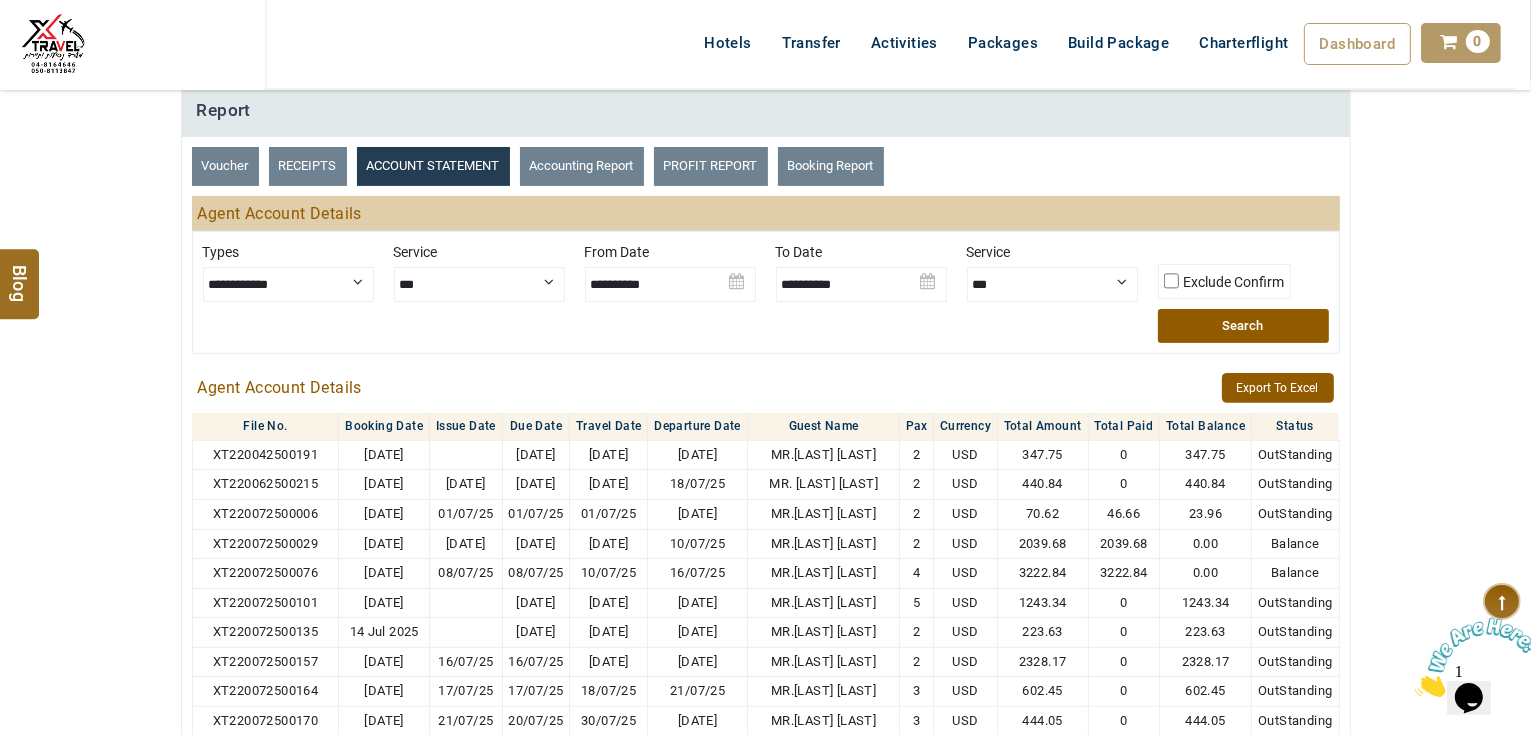 scroll, scrollTop: 560, scrollLeft: 0, axis: vertical 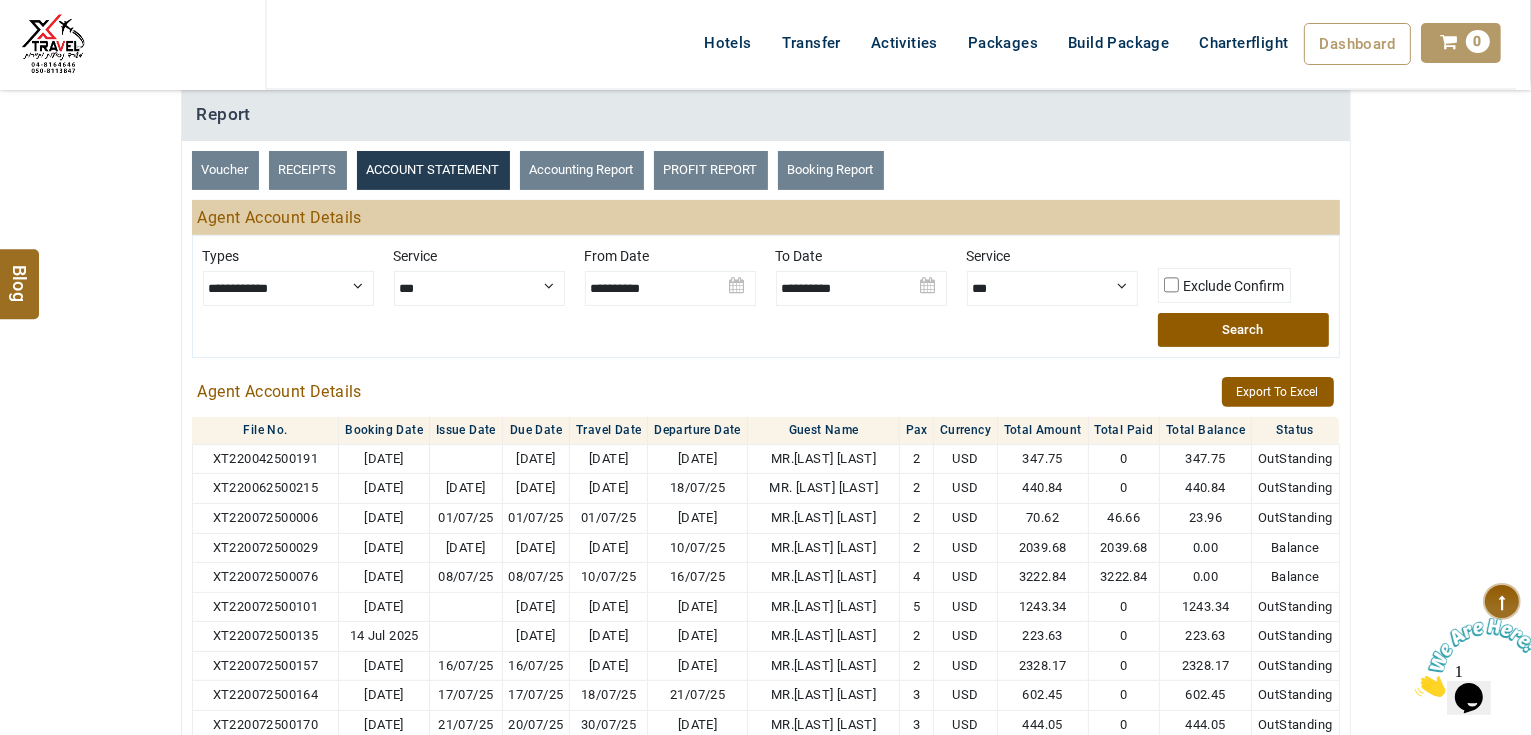 click at bounding box center [861, 281] 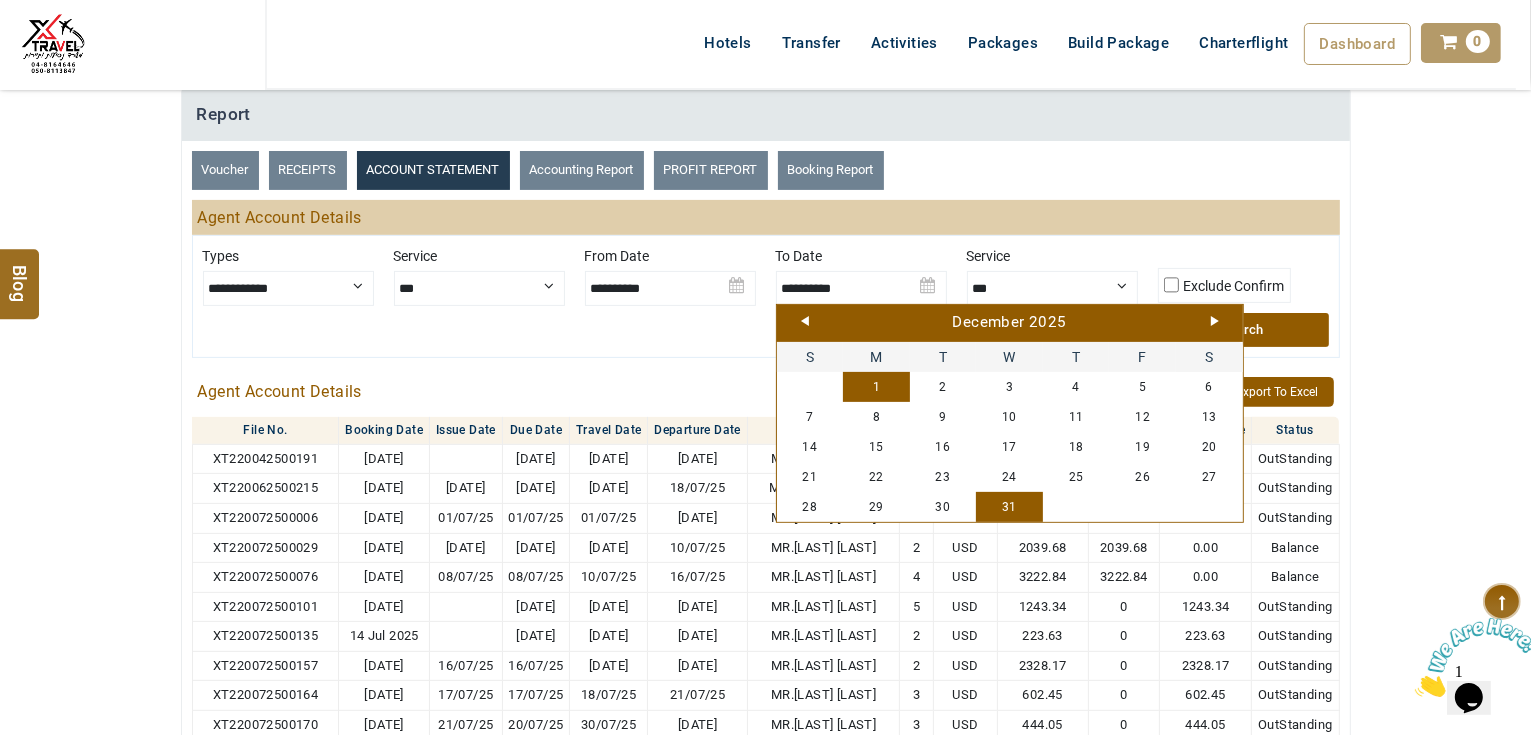 click on "31" at bounding box center [1009, 507] 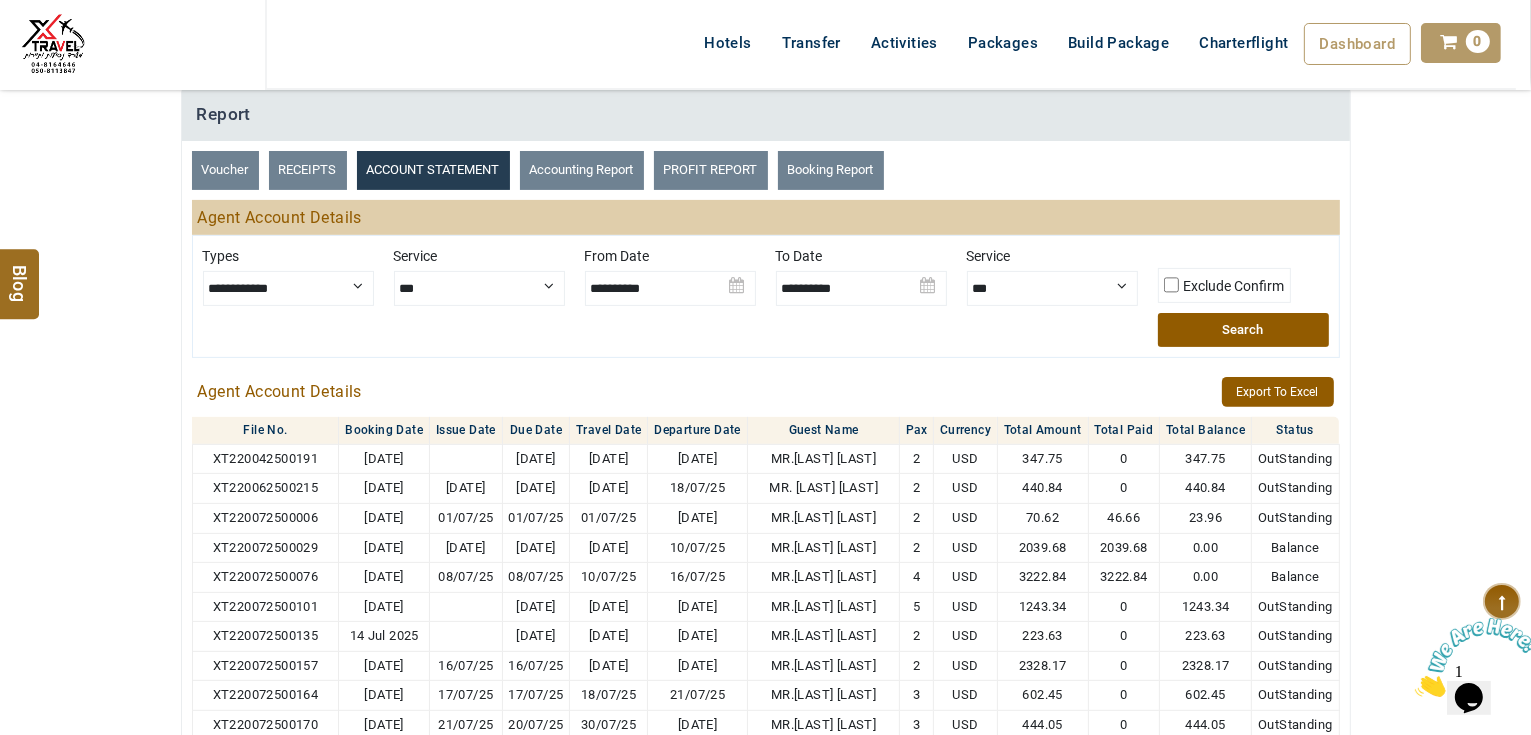 click on "Search" at bounding box center (1243, 330) 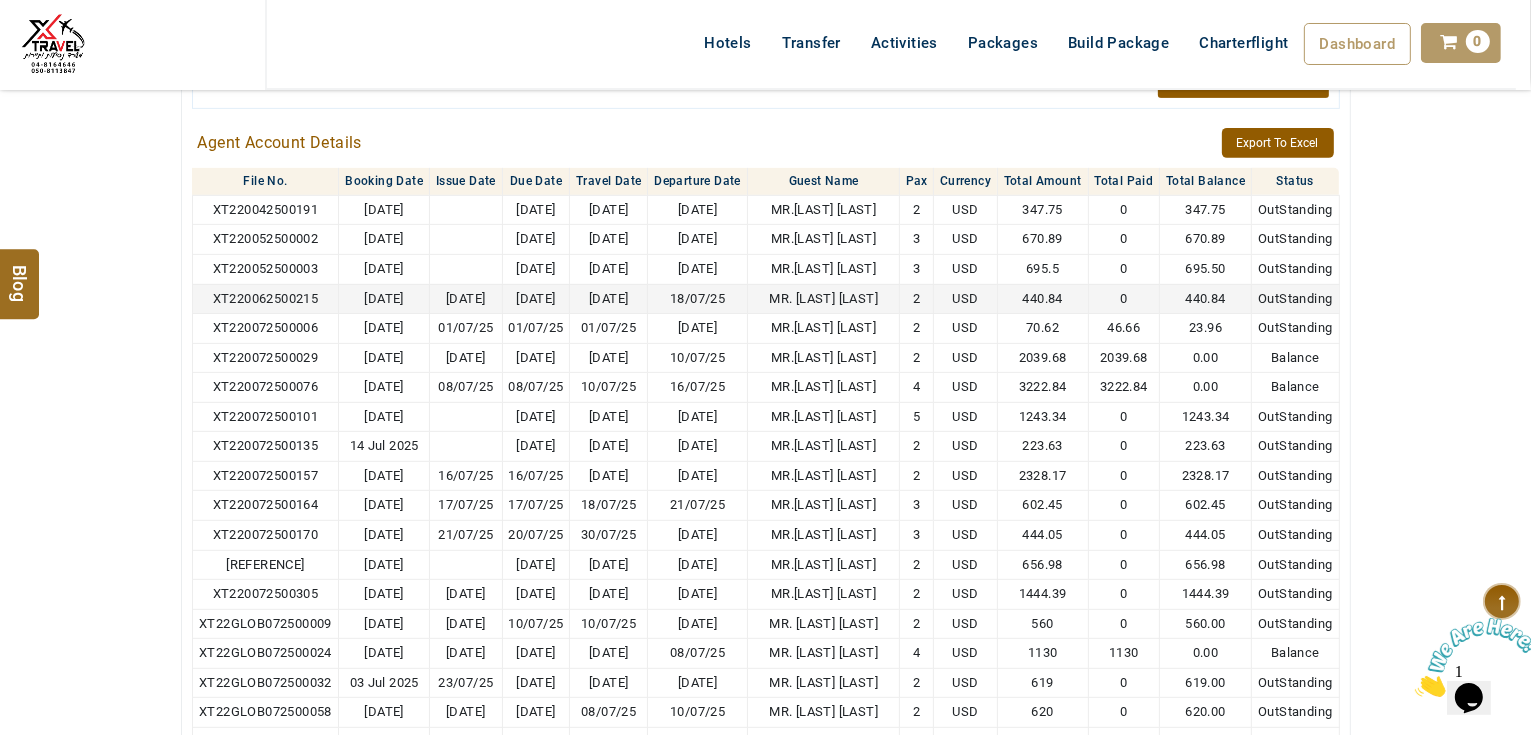 scroll, scrollTop: 720, scrollLeft: 0, axis: vertical 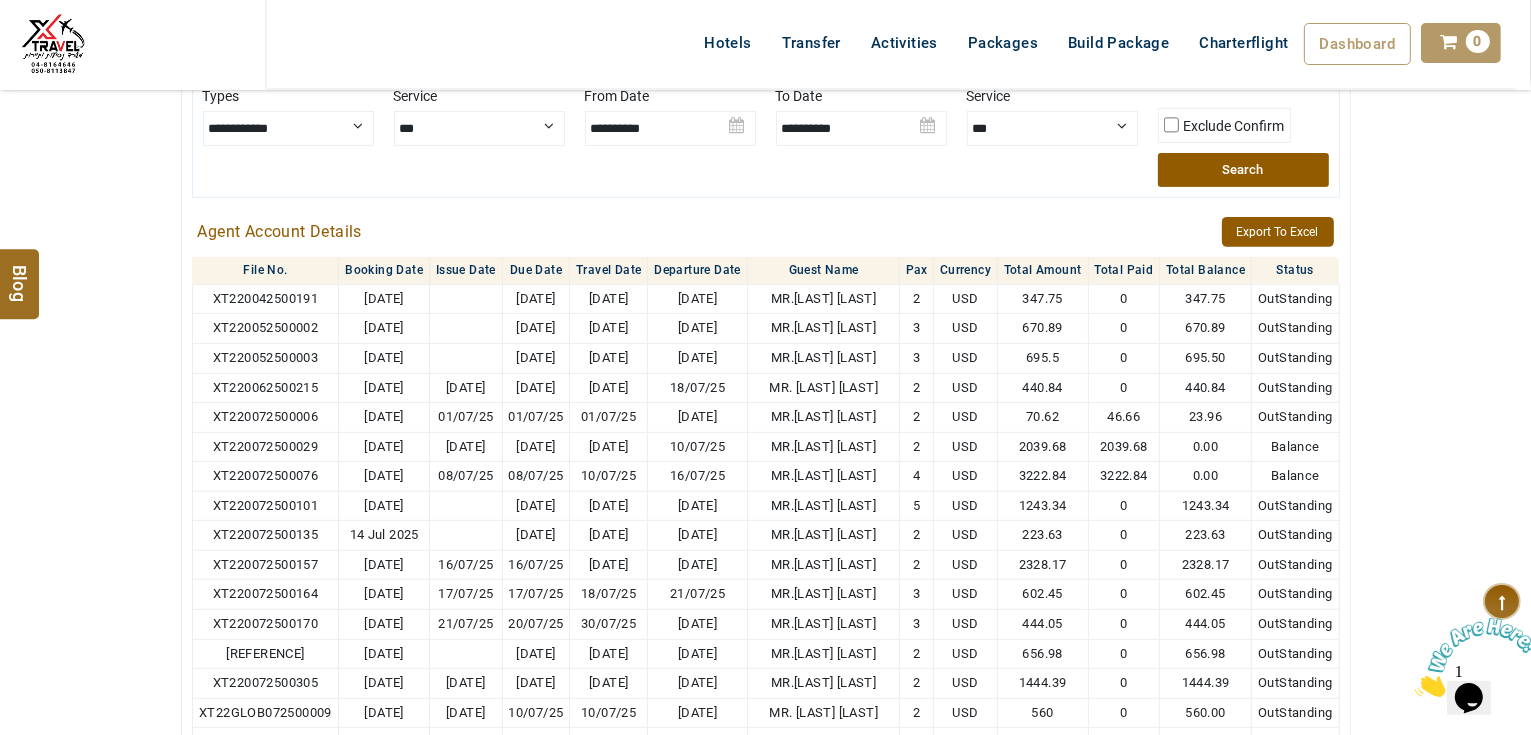 click on "AHMAD JINDAWY USD AED  AED EUR  € USD  $ INR  ₹ THB  ฿ IDR  Rp BHD  BHD TRY  ₺ Credit Limit EN HE AR ES PT ZH Helpline
+971 [PHONE] info@royallineholidays.com About Us What we Offer Blog Why Us Contact Hotels  Transfer Activities Packages Build Package Charterflight Dashboard My Profile My Booking My Reports My Quotation Sign Out 0 Points Redeem Now To Redeem 37092  Points Future Points  2721   Points Credit Limit Credit Limit USD 30000.00 70% Complete Used USD 10044.54 Available USD 19955.46 Setting" at bounding box center [765, 70] 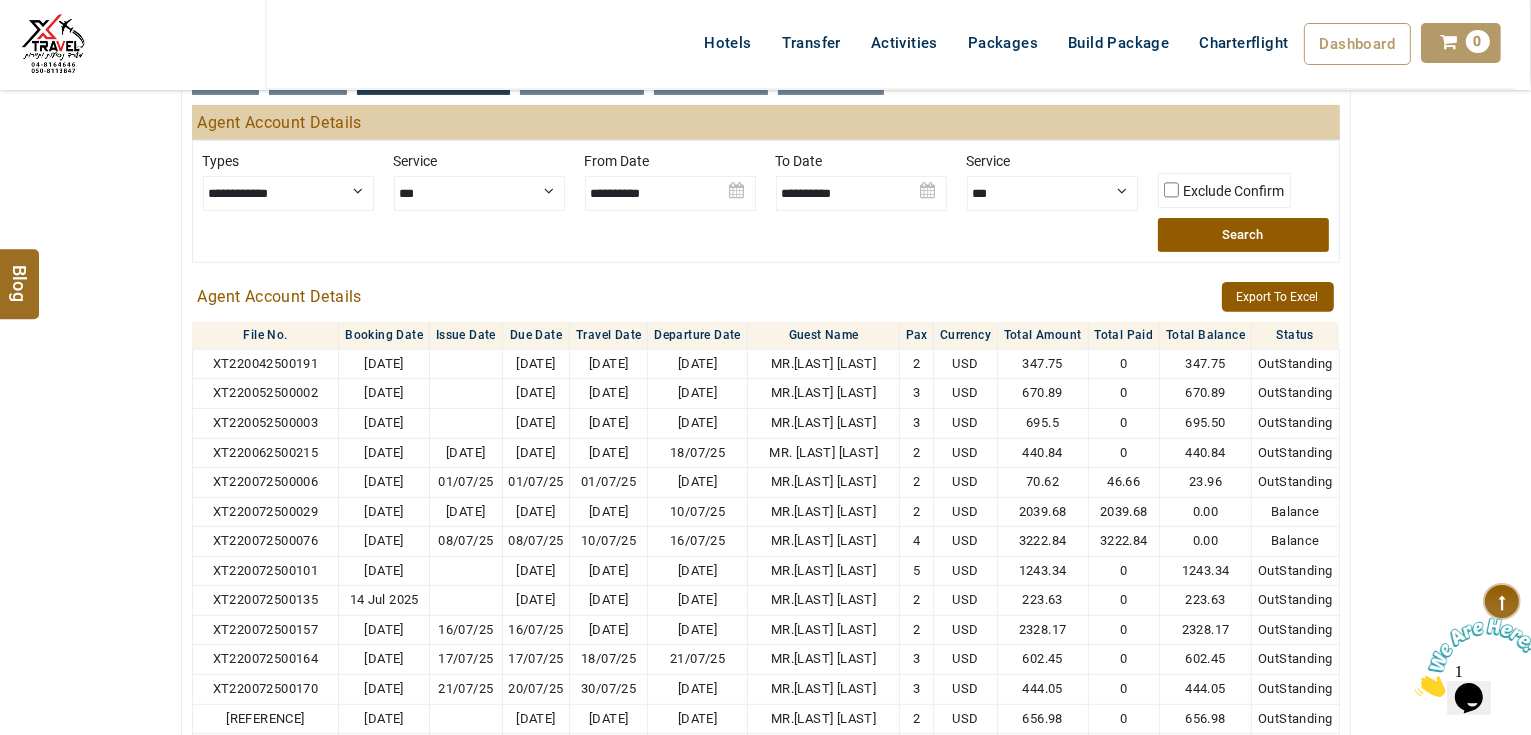scroll, scrollTop: 480, scrollLeft: 0, axis: vertical 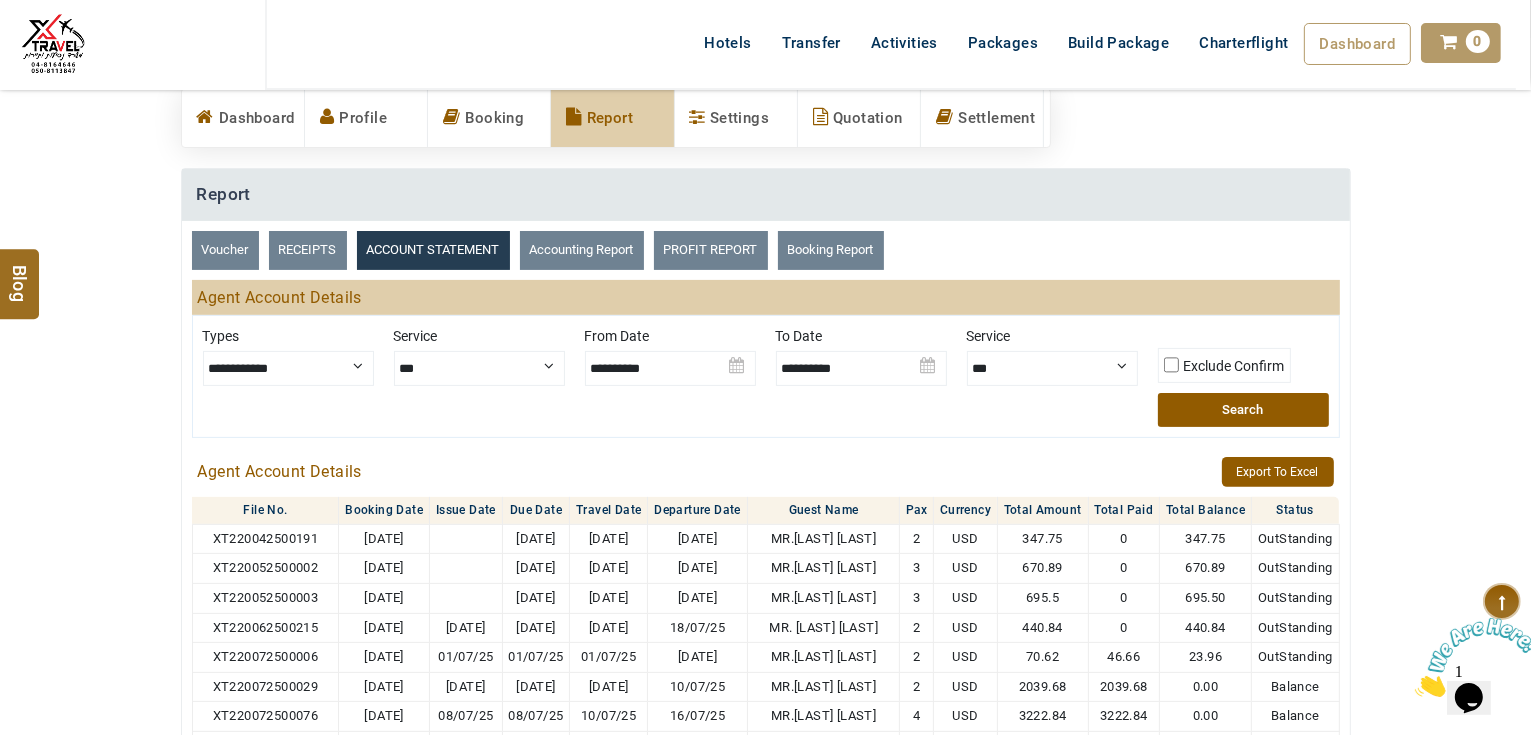 click at bounding box center [861, 361] 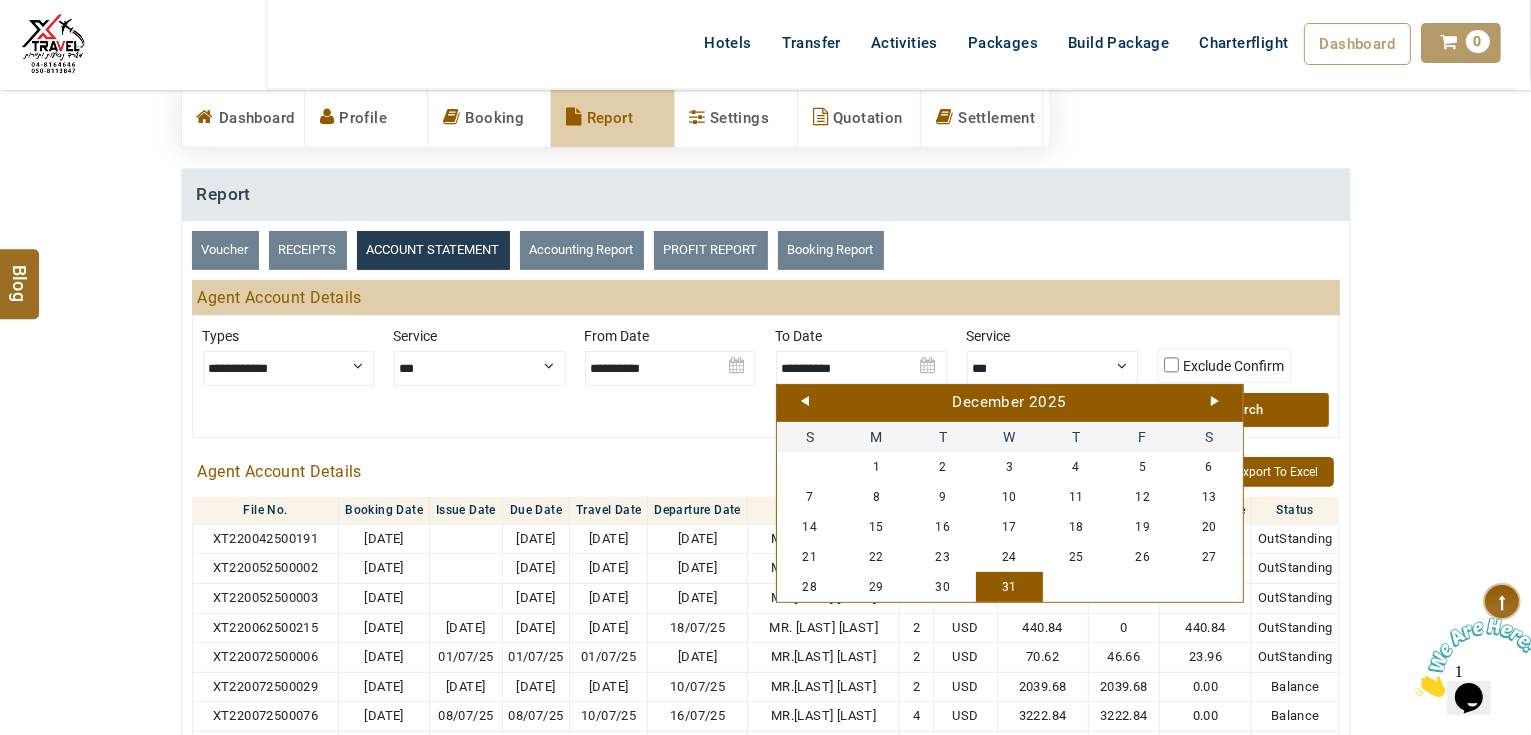 click on "[MONTH]   [YEAR]" at bounding box center (1010, 403) 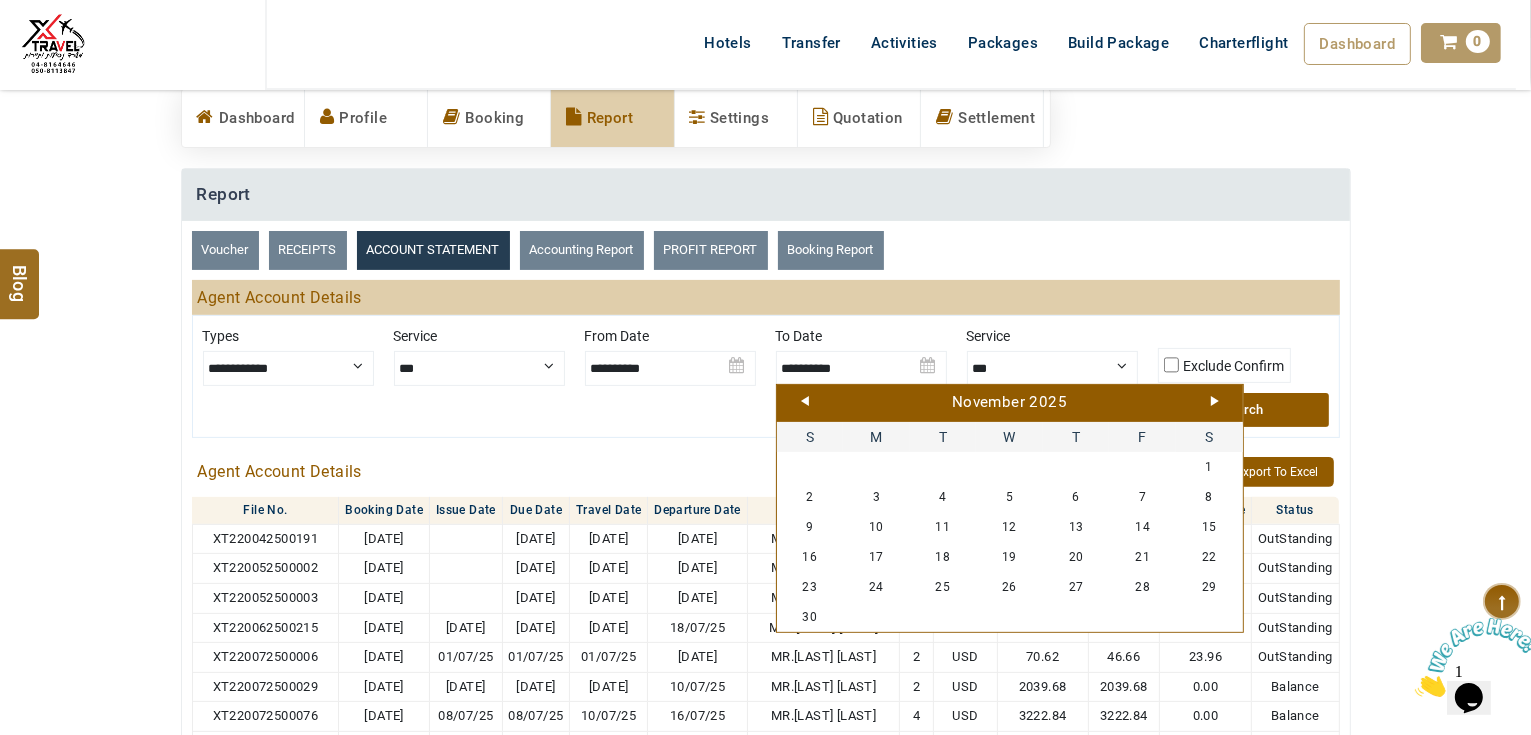 click on "Prev" at bounding box center [805, 401] 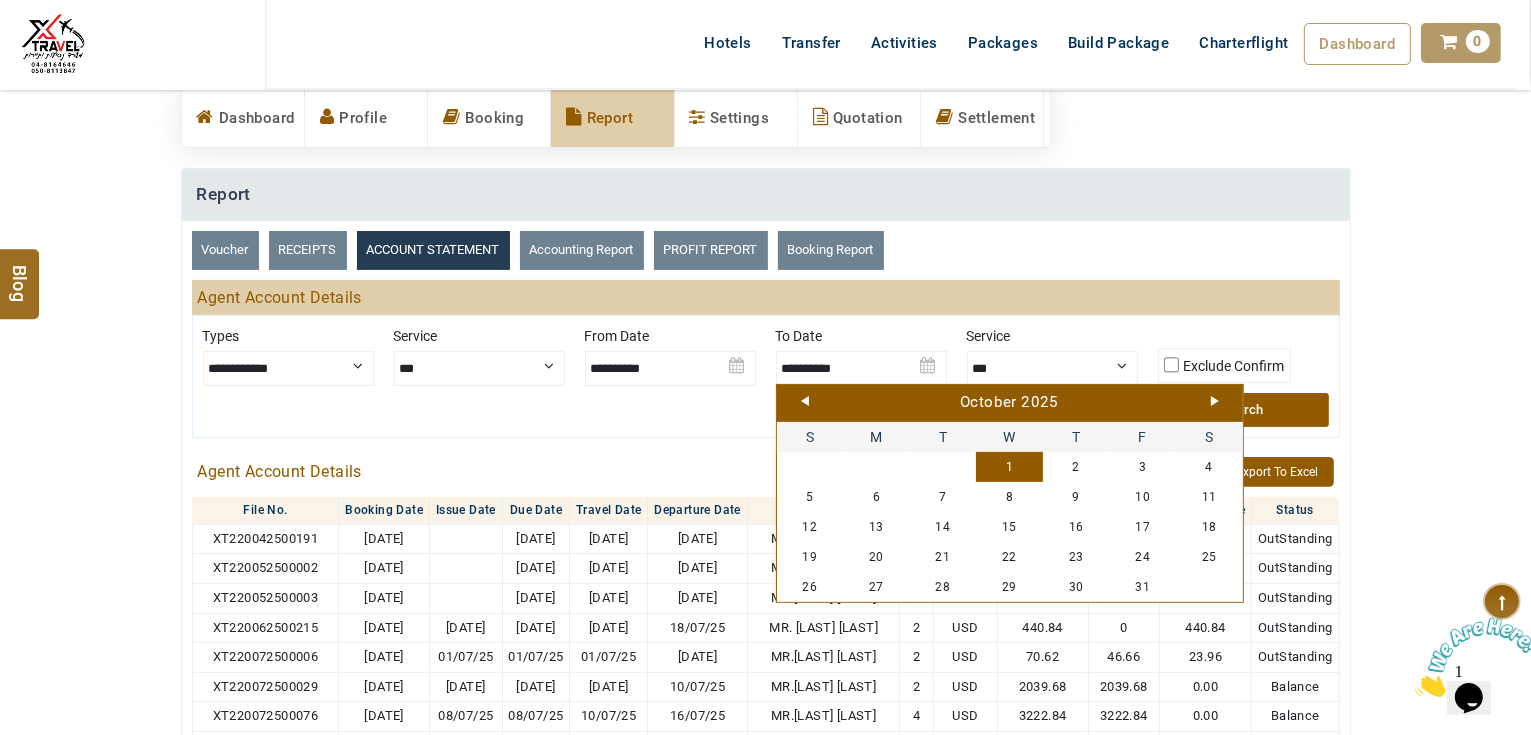 click on "1" at bounding box center (1009, 467) 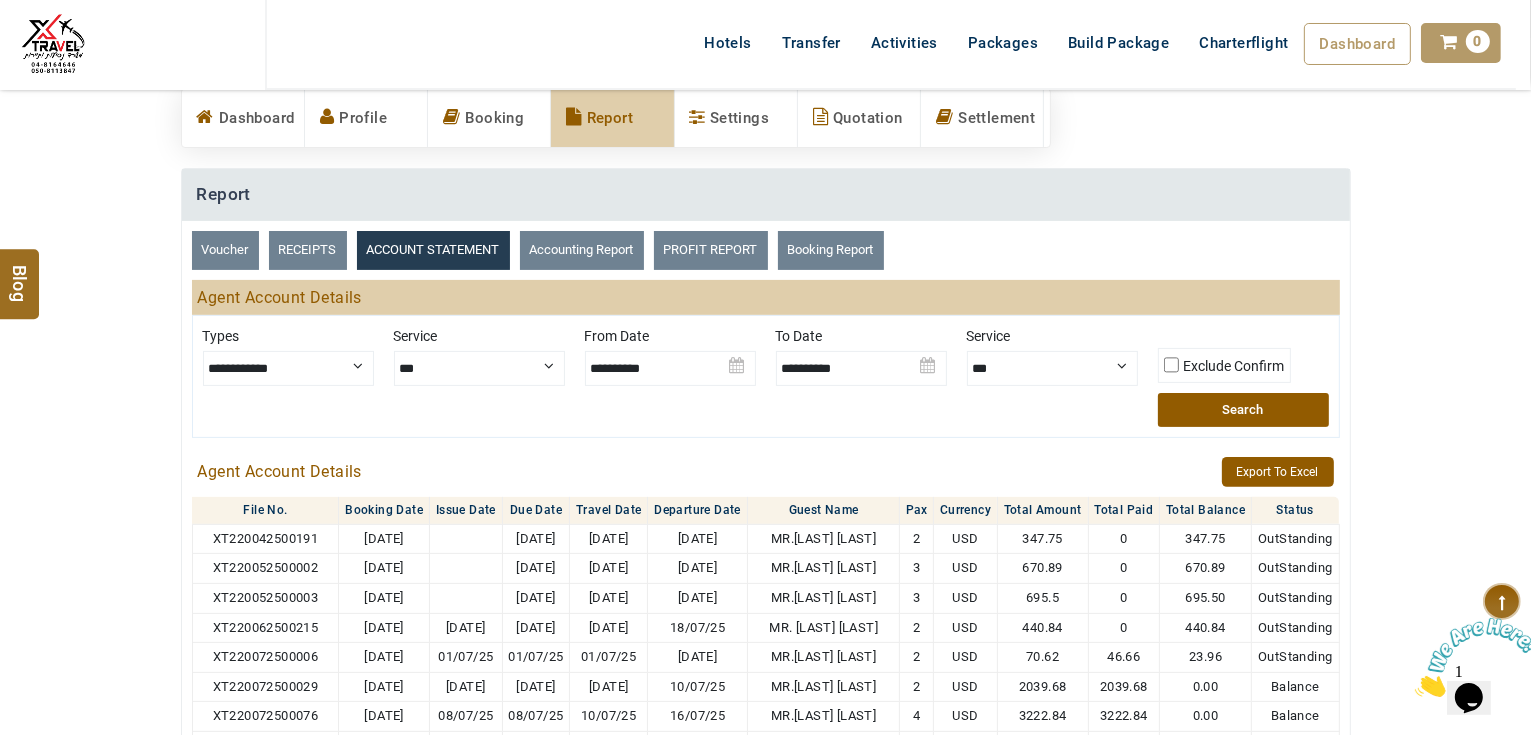 click on "Search" at bounding box center [1243, 410] 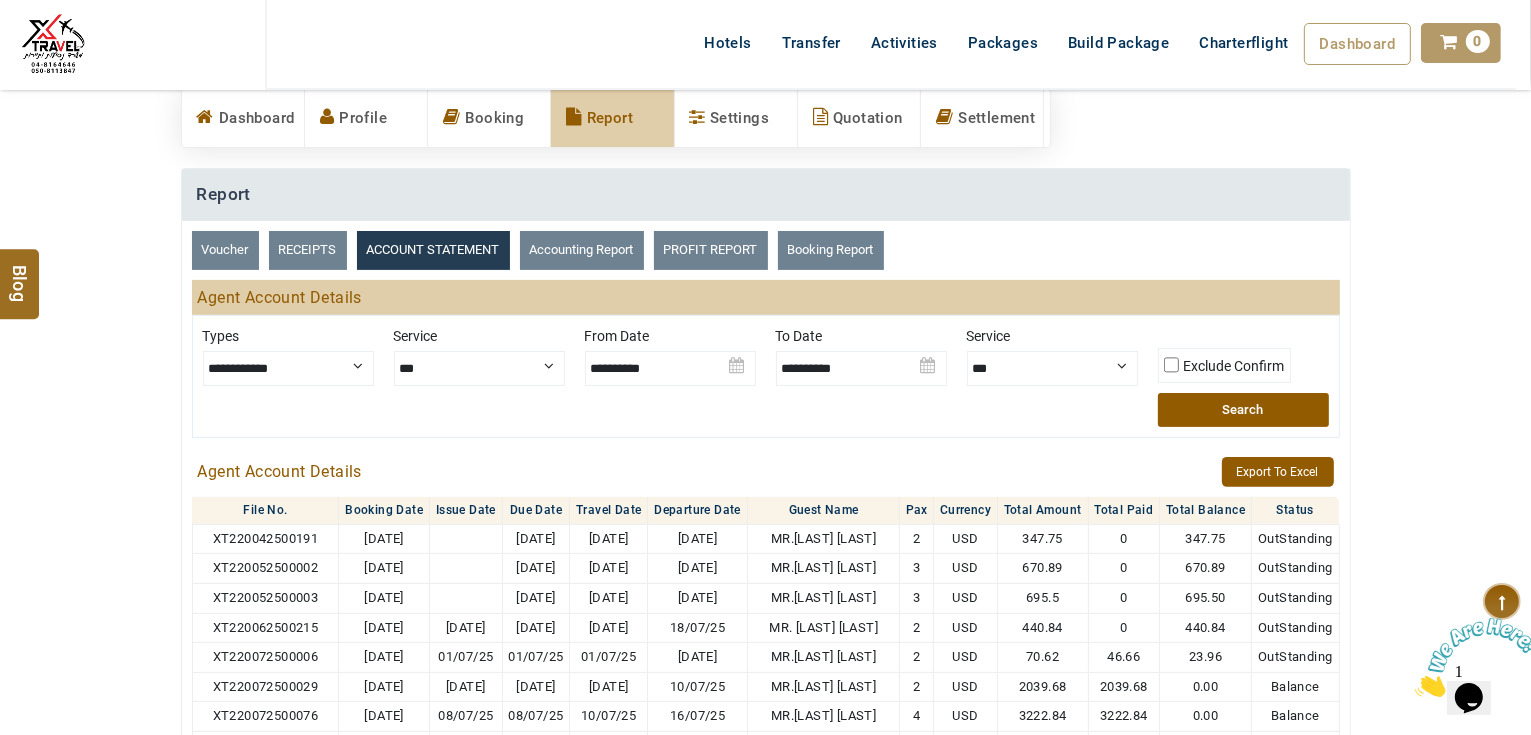 click on "Search" at bounding box center (1243, 410) 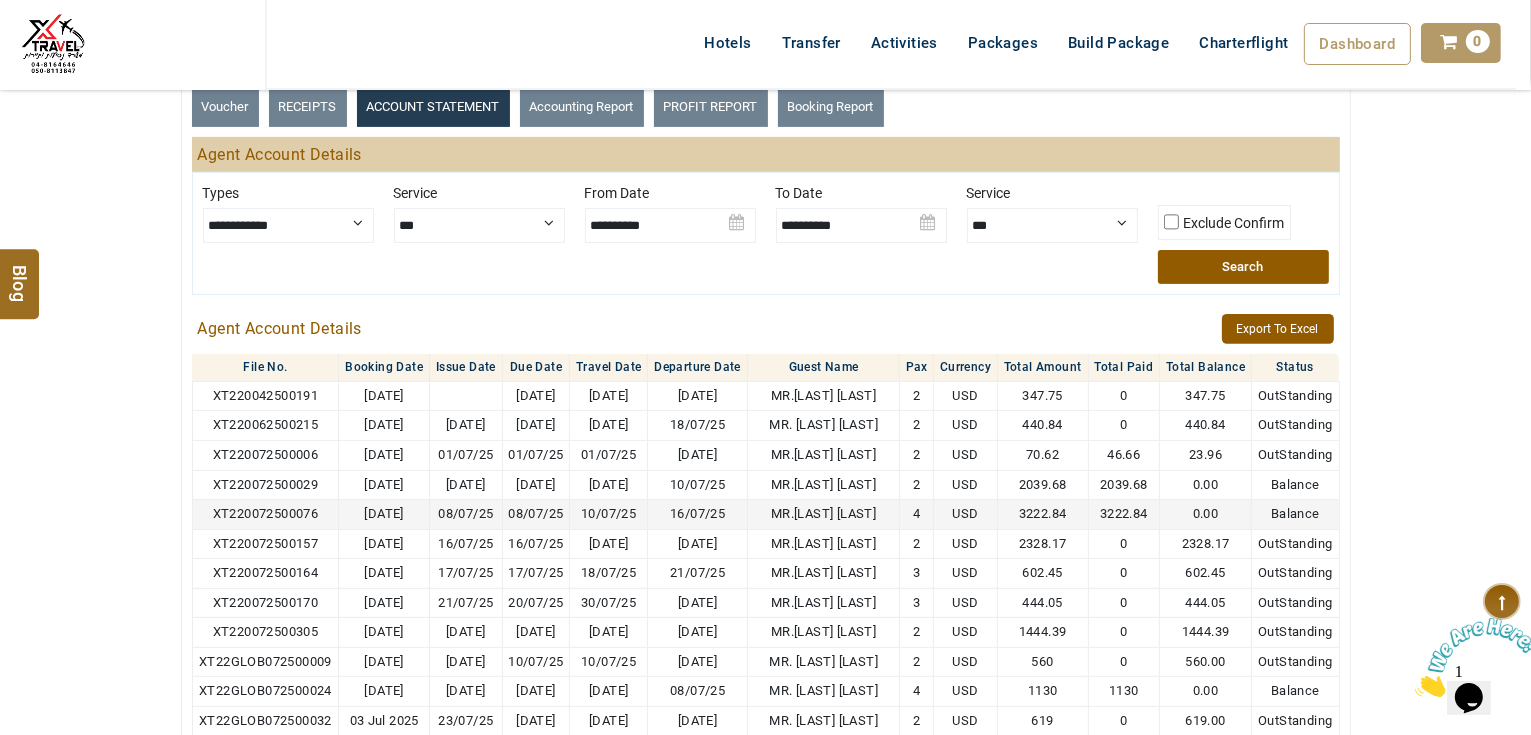 scroll, scrollTop: 720, scrollLeft: 0, axis: vertical 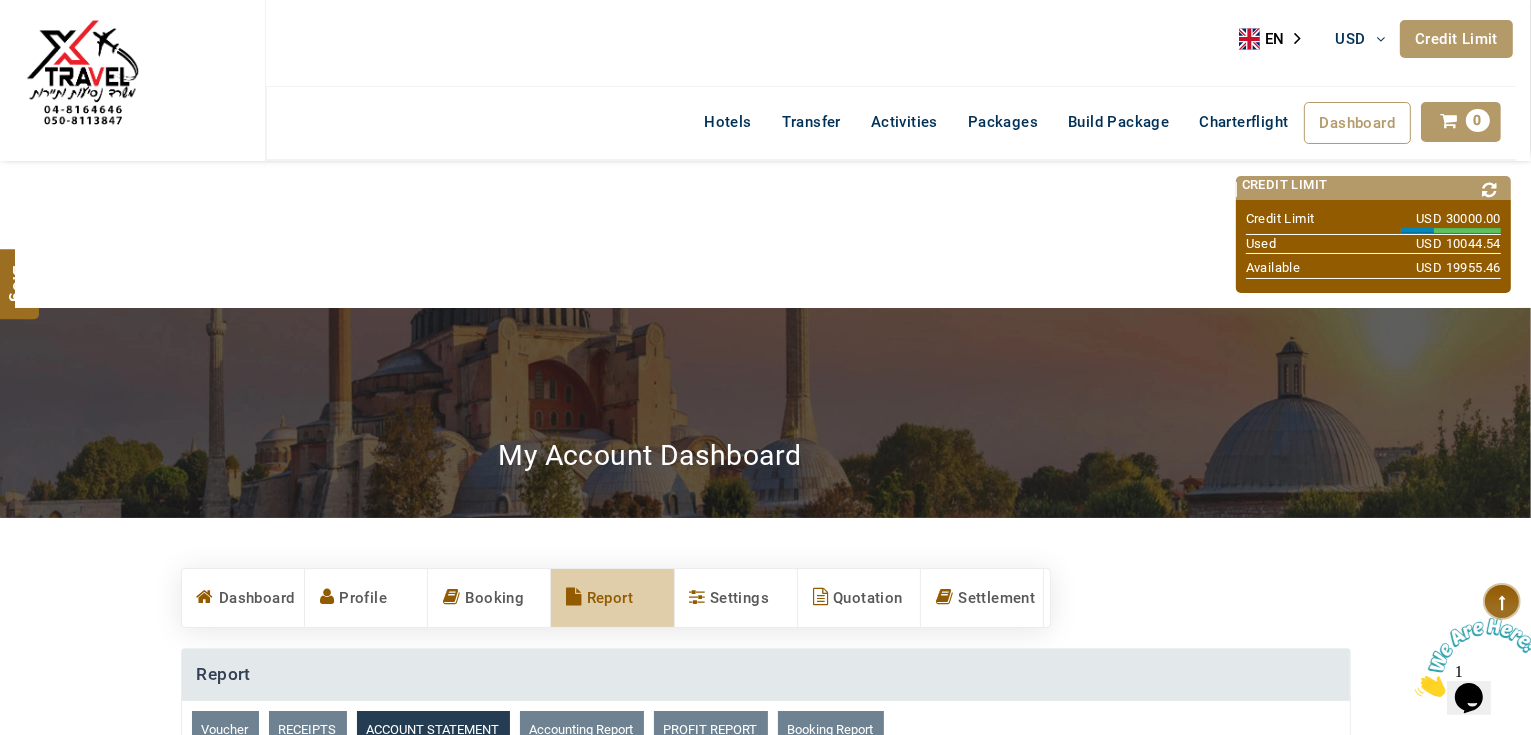 click at bounding box center (1490, 190) 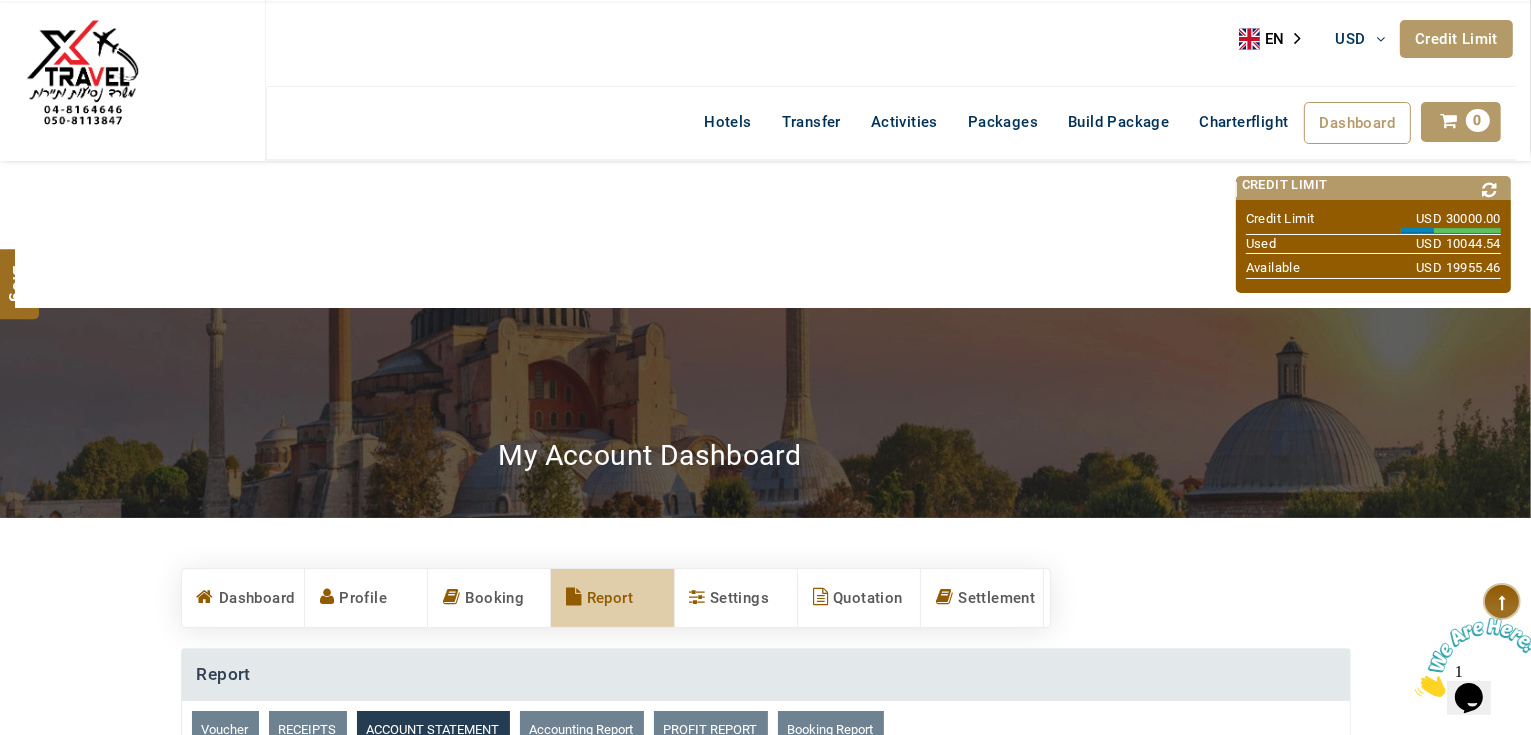 scroll, scrollTop: 480, scrollLeft: 0, axis: vertical 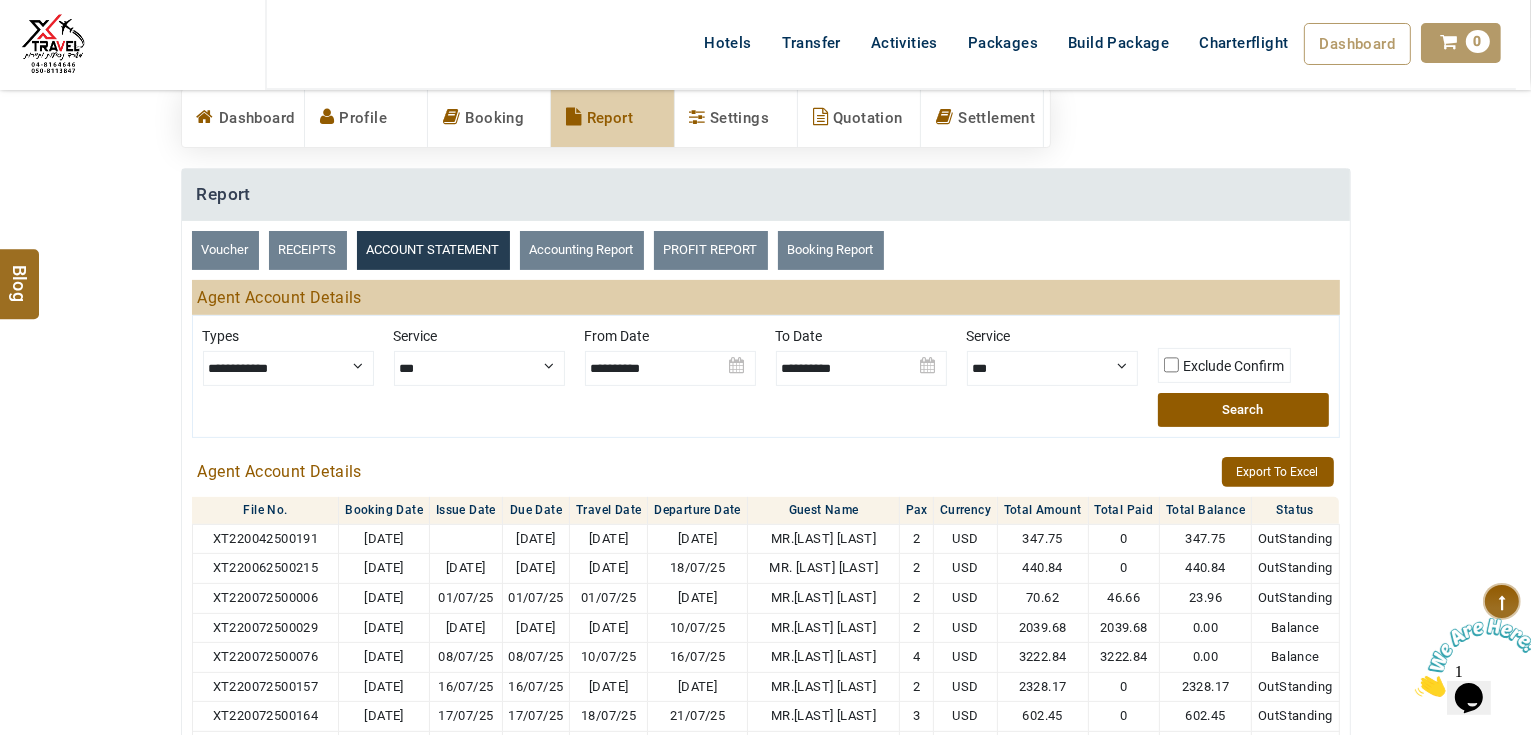 click at bounding box center [861, 361] 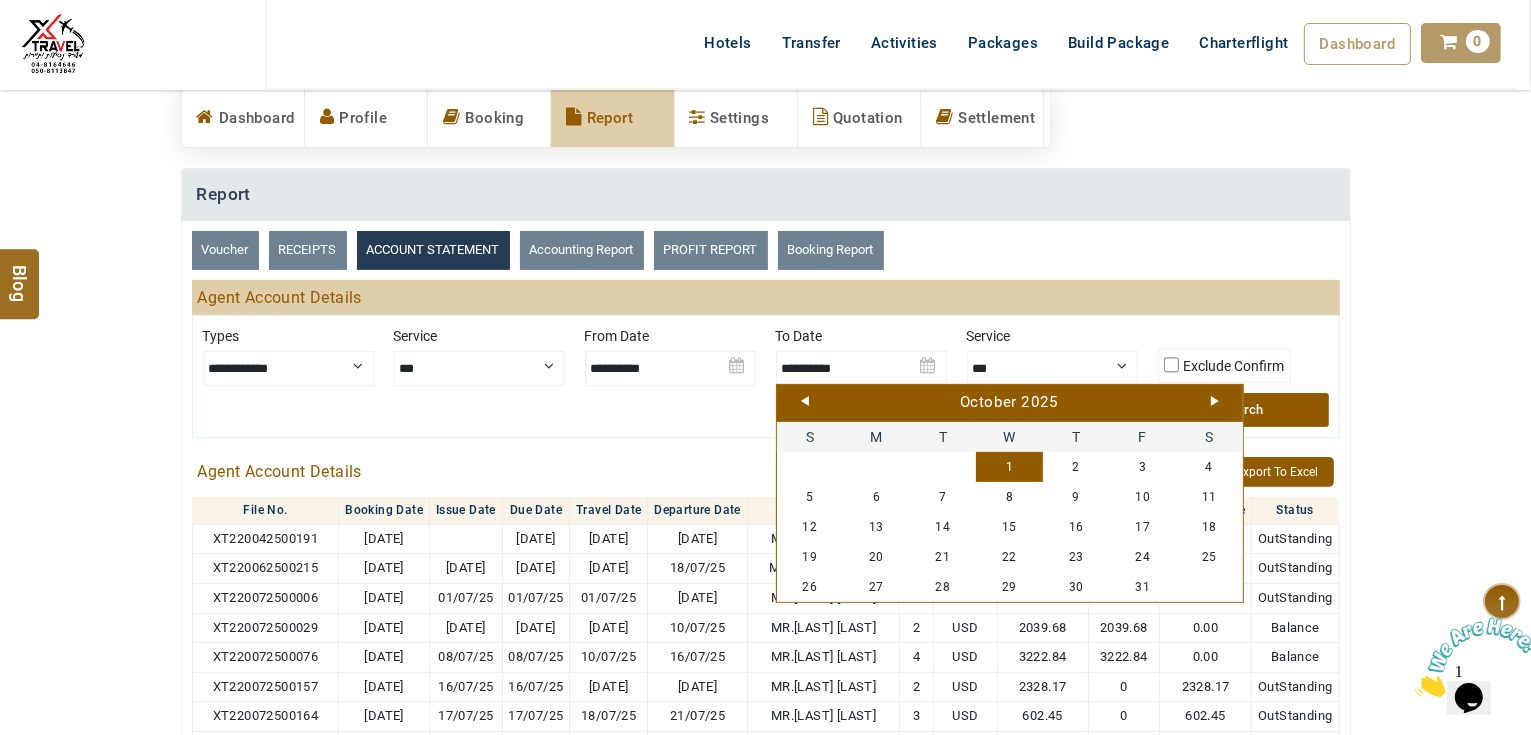 click on "[MONTH]   [YEAR]" at bounding box center (1010, 403) 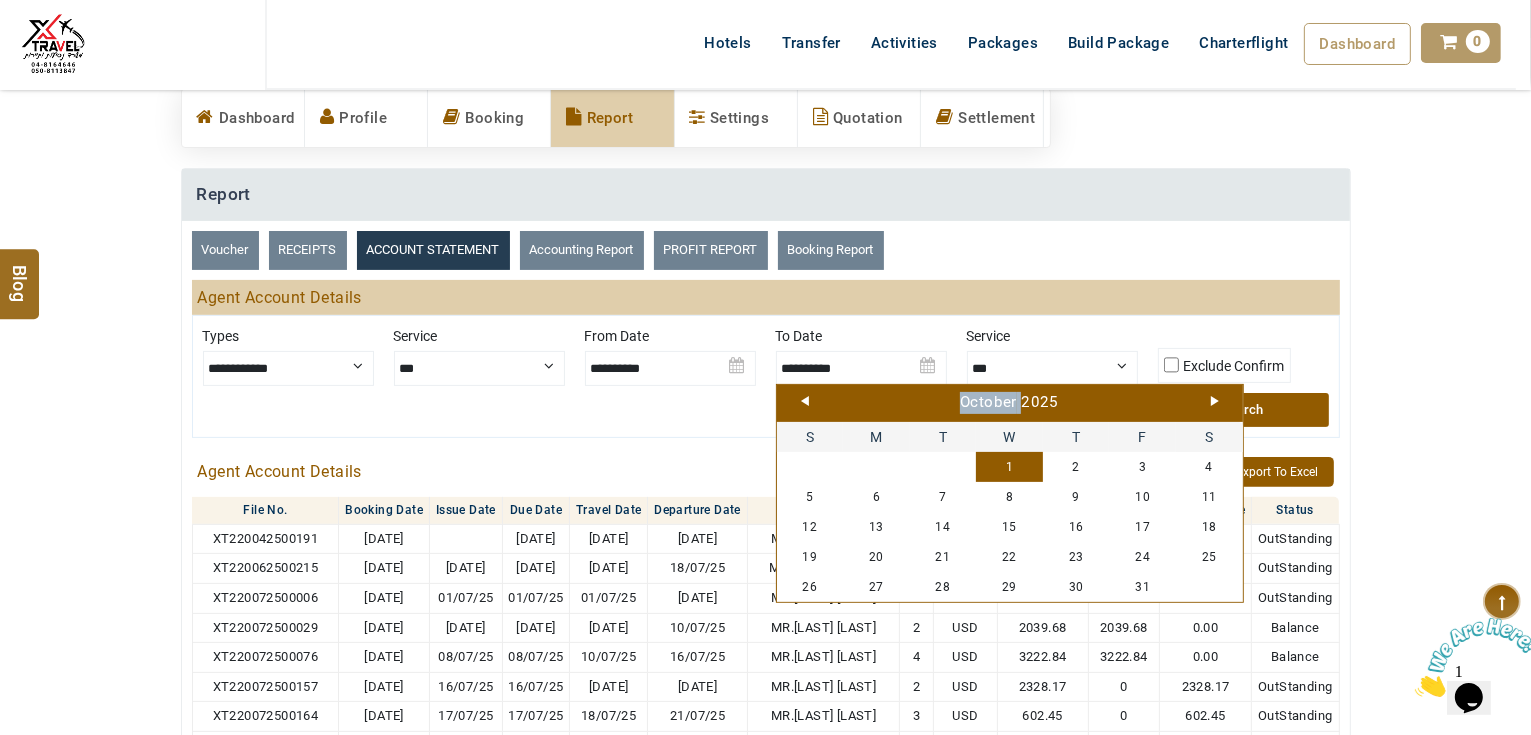 click on "[MONTH]   [YEAR]" at bounding box center (1010, 403) 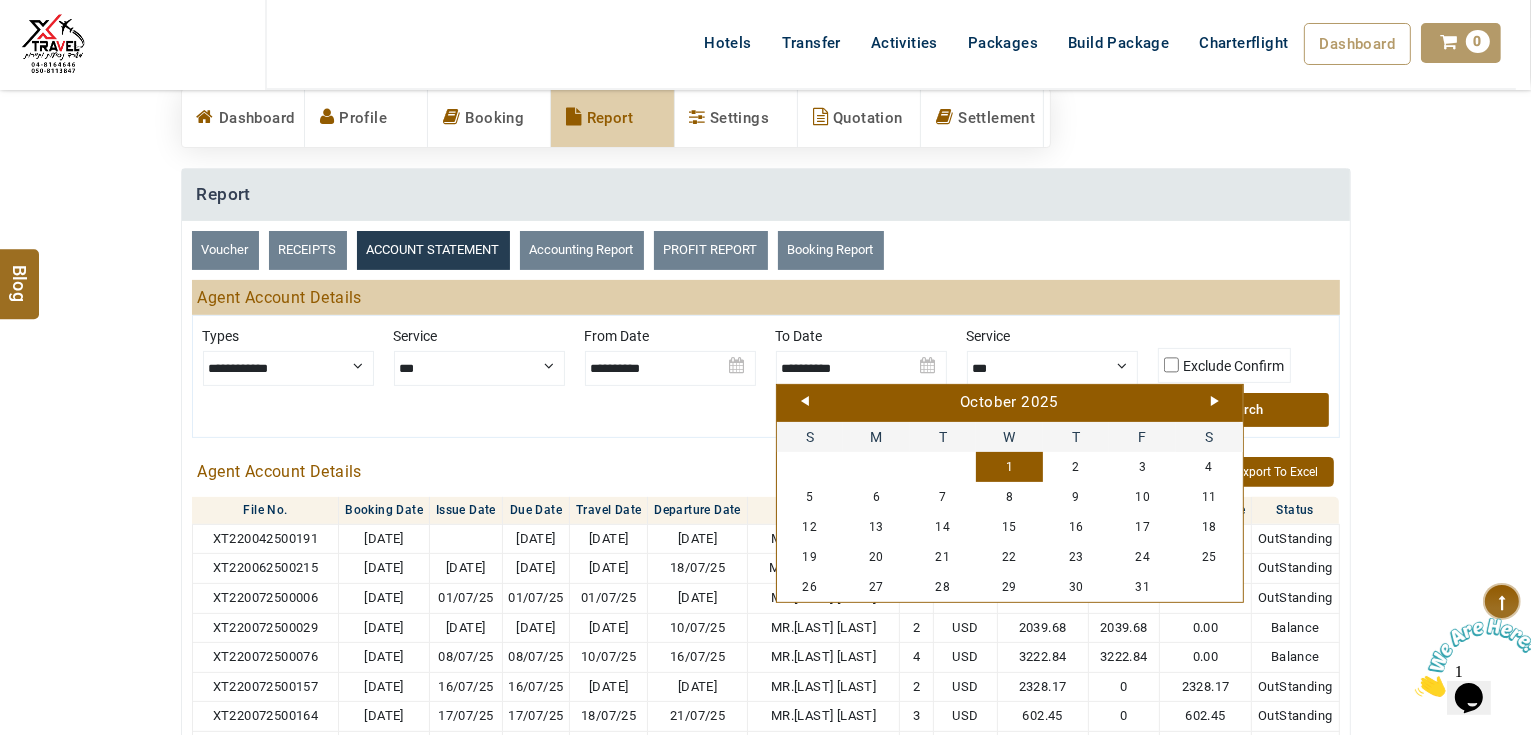 click on "Prev" at bounding box center (805, 401) 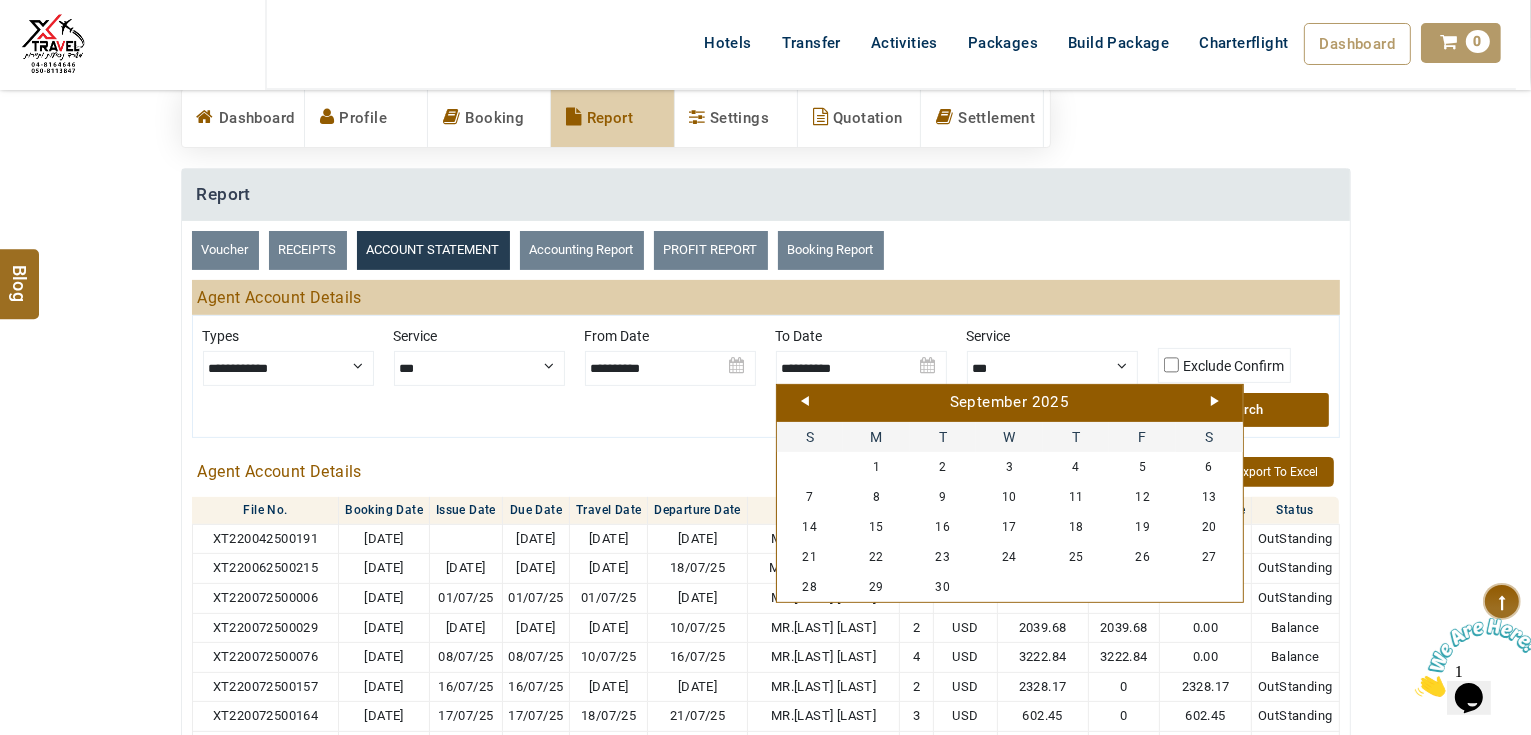 click on "Prev" at bounding box center [805, 401] 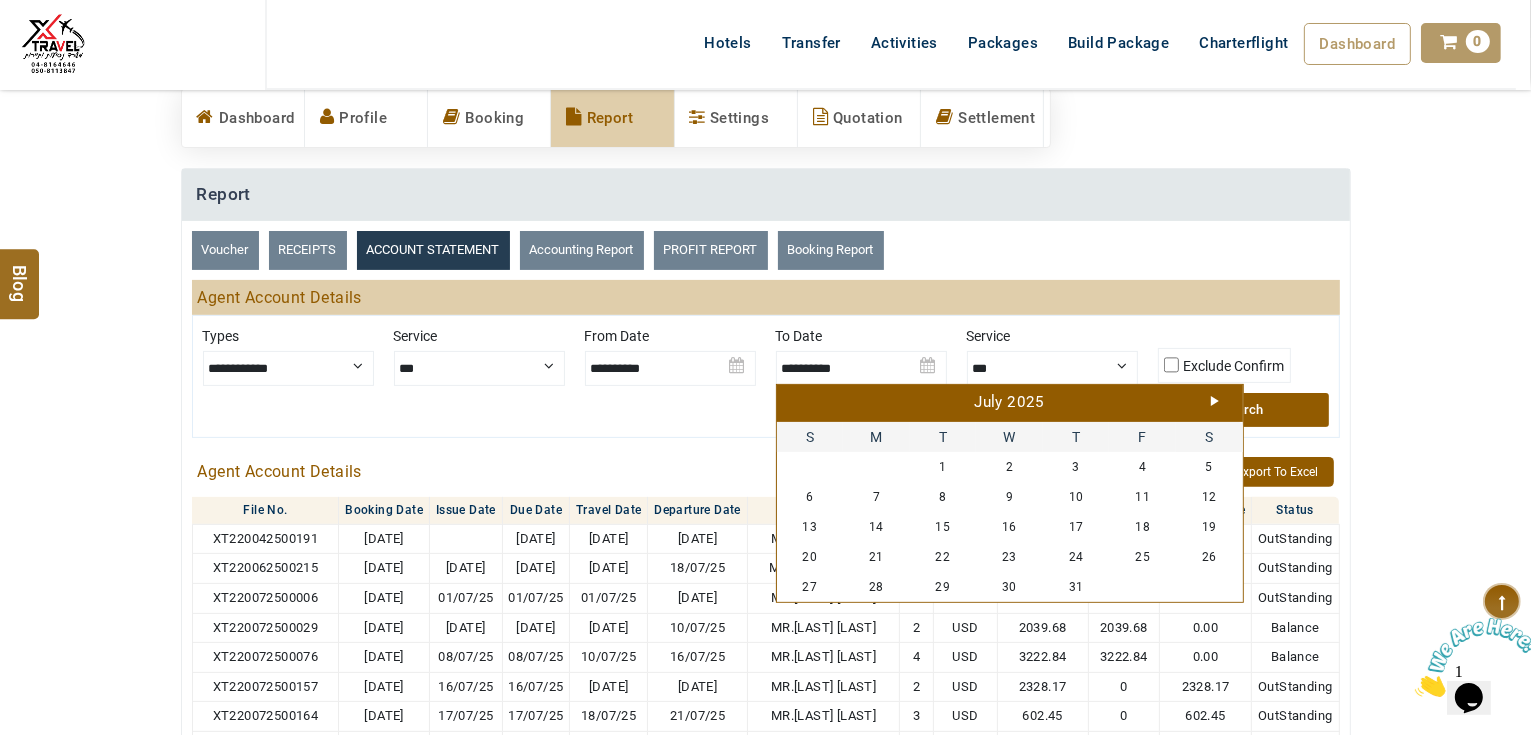 click on "Next" at bounding box center [1215, 401] 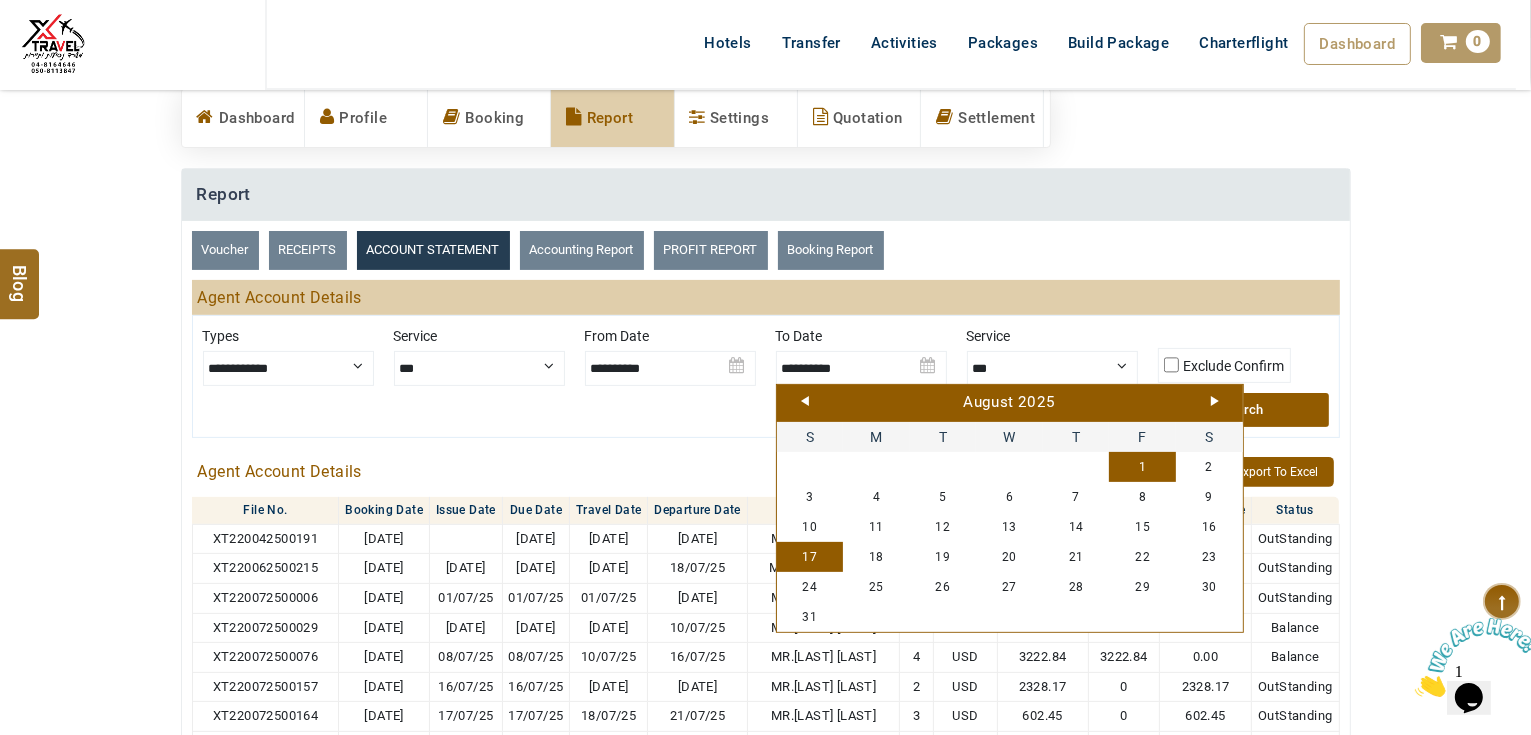 click on "17" at bounding box center [810, 557] 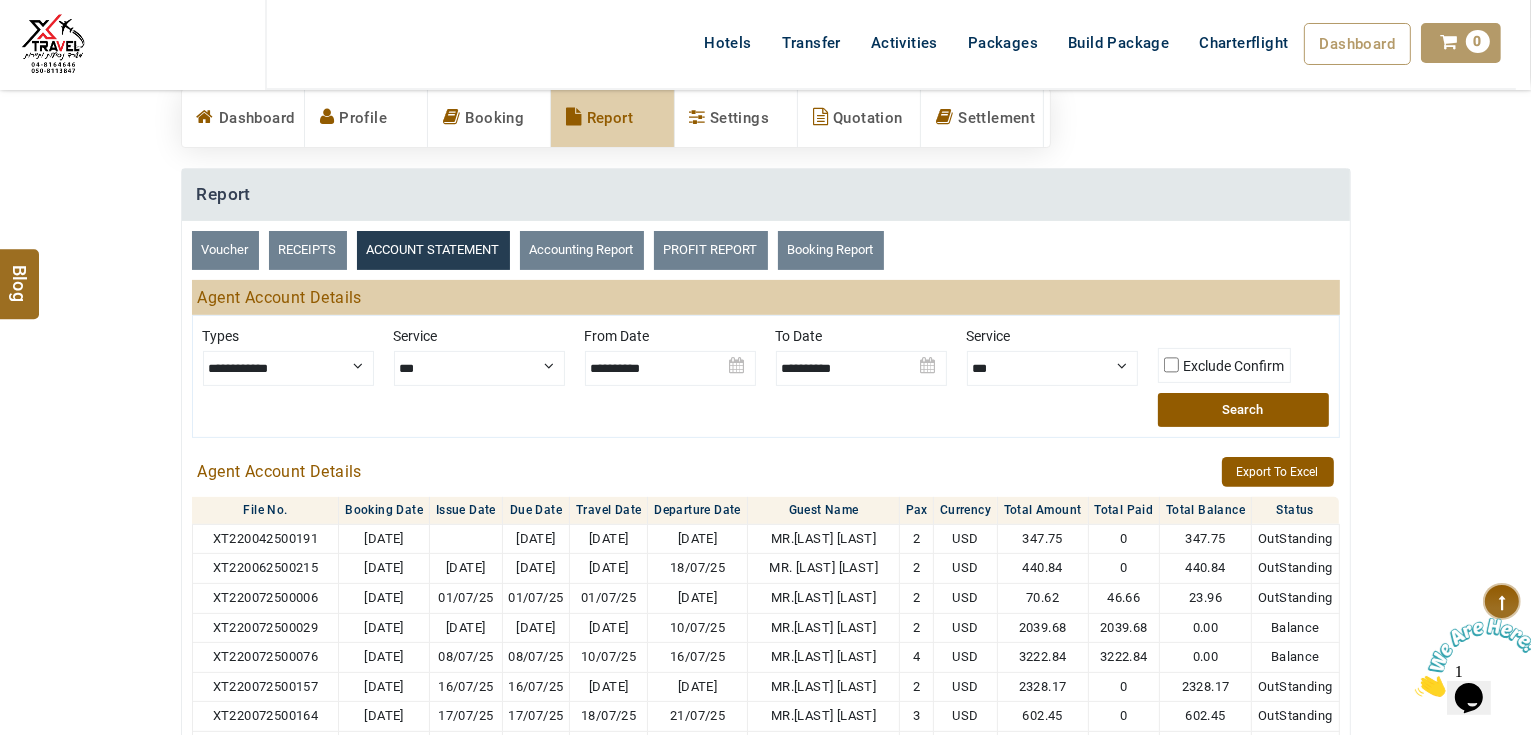 click on "Search" at bounding box center (1243, 410) 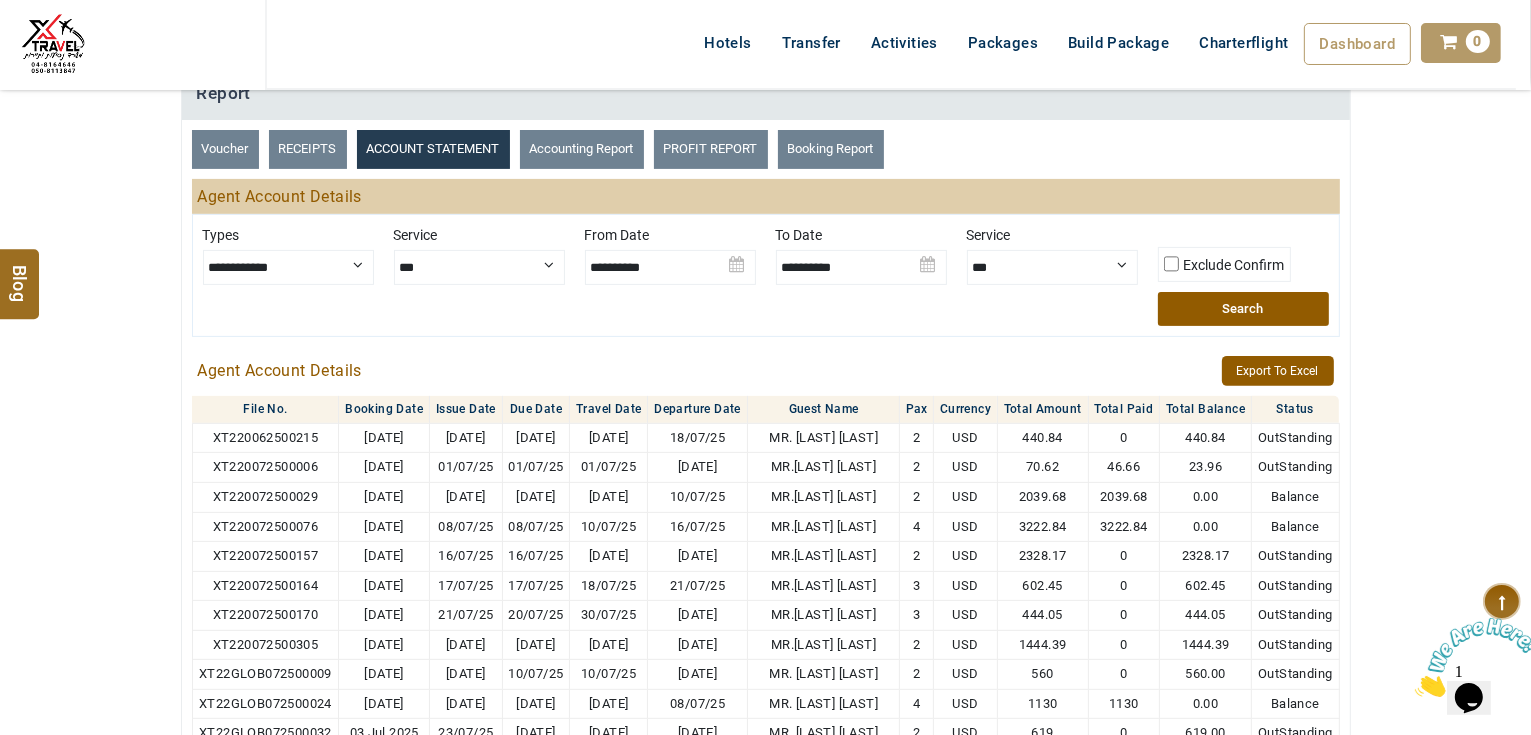 scroll, scrollTop: 720, scrollLeft: 0, axis: vertical 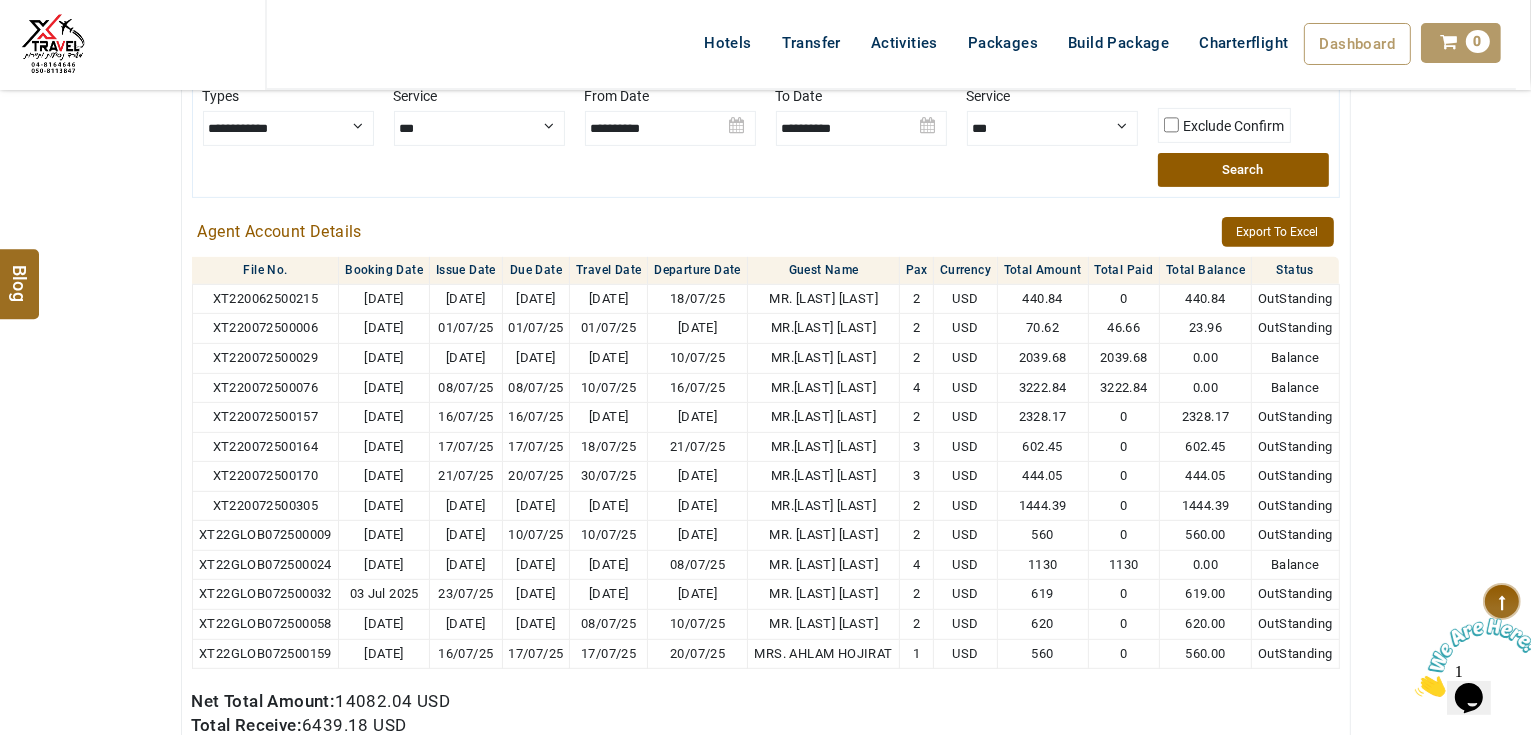 click on "**********" at bounding box center (765, 339) 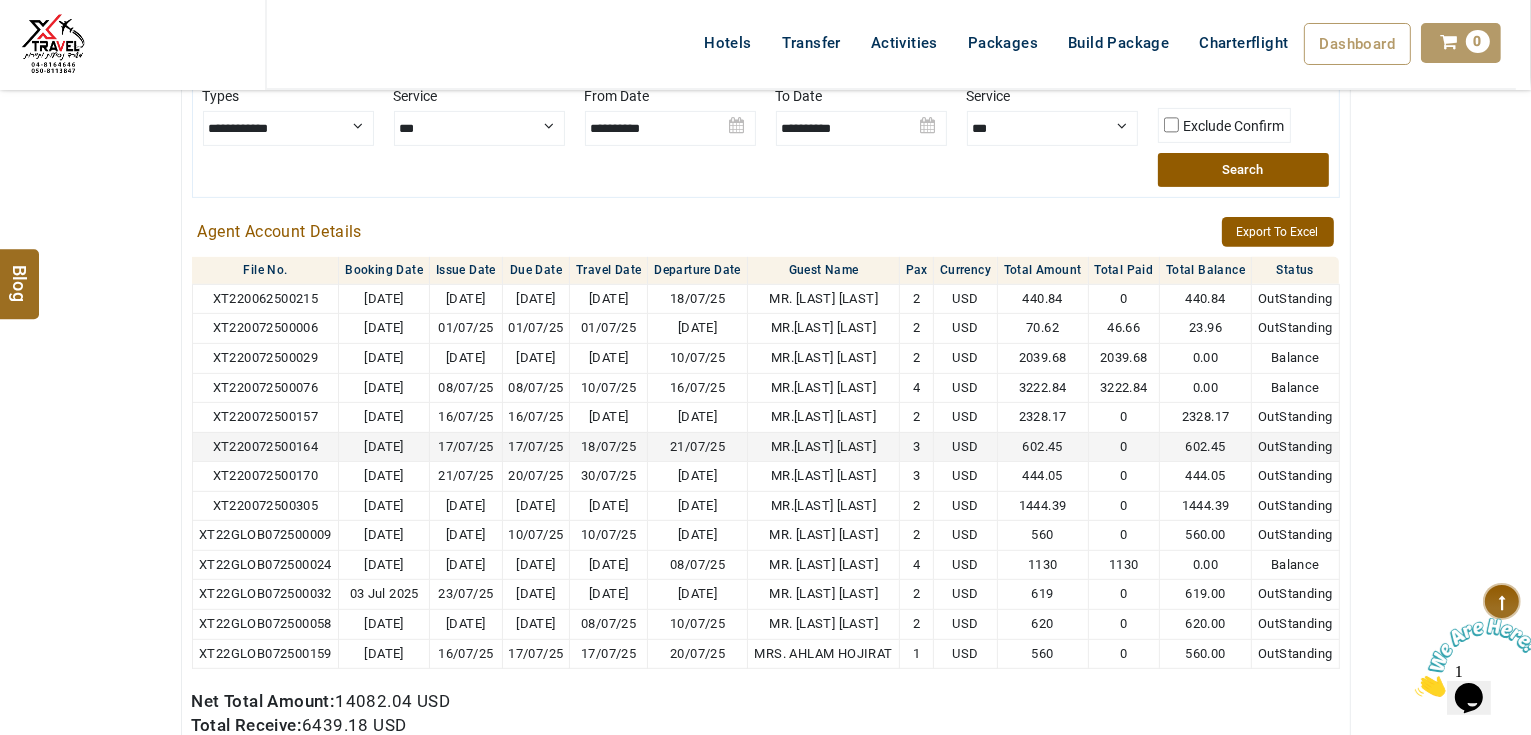 scroll, scrollTop: 560, scrollLeft: 0, axis: vertical 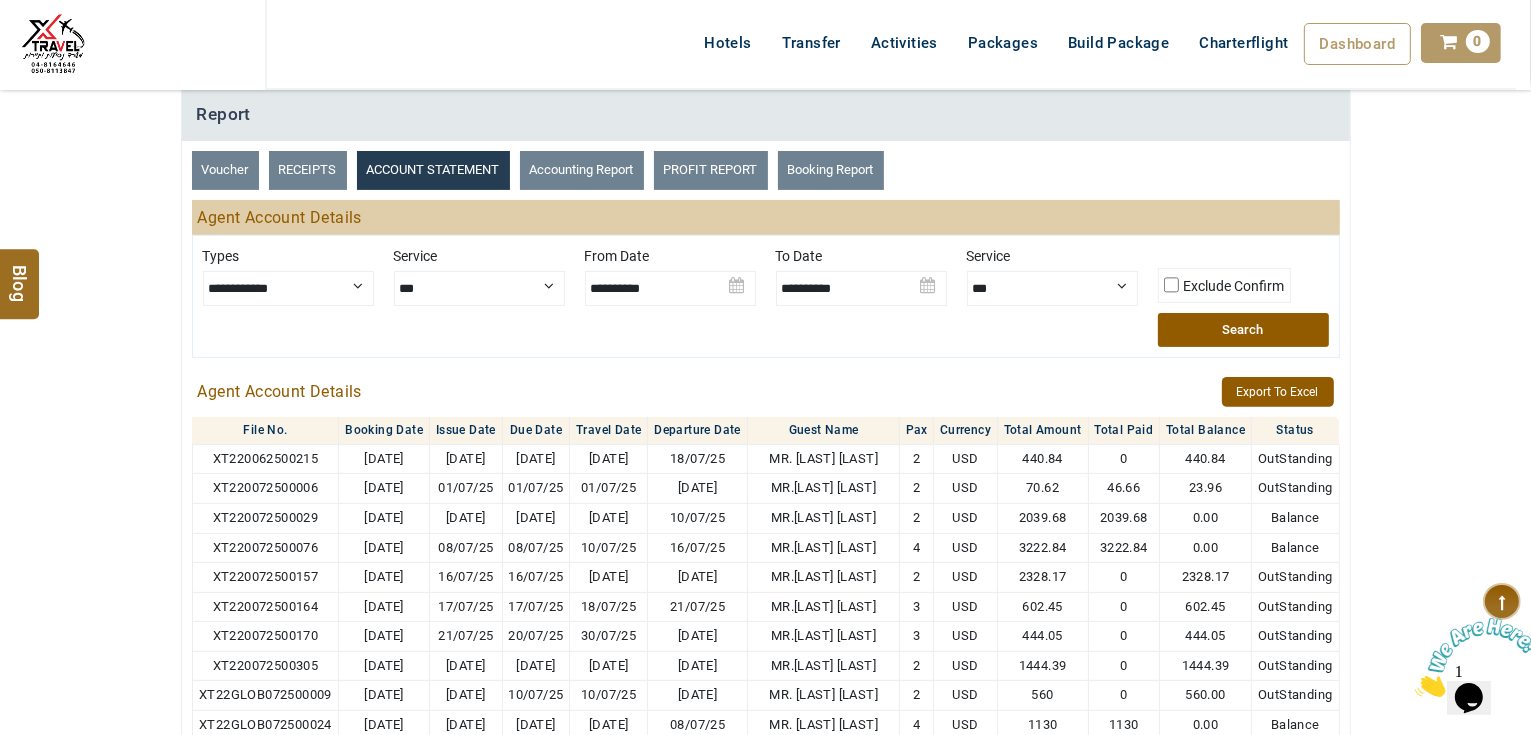 click at bounding box center (861, 281) 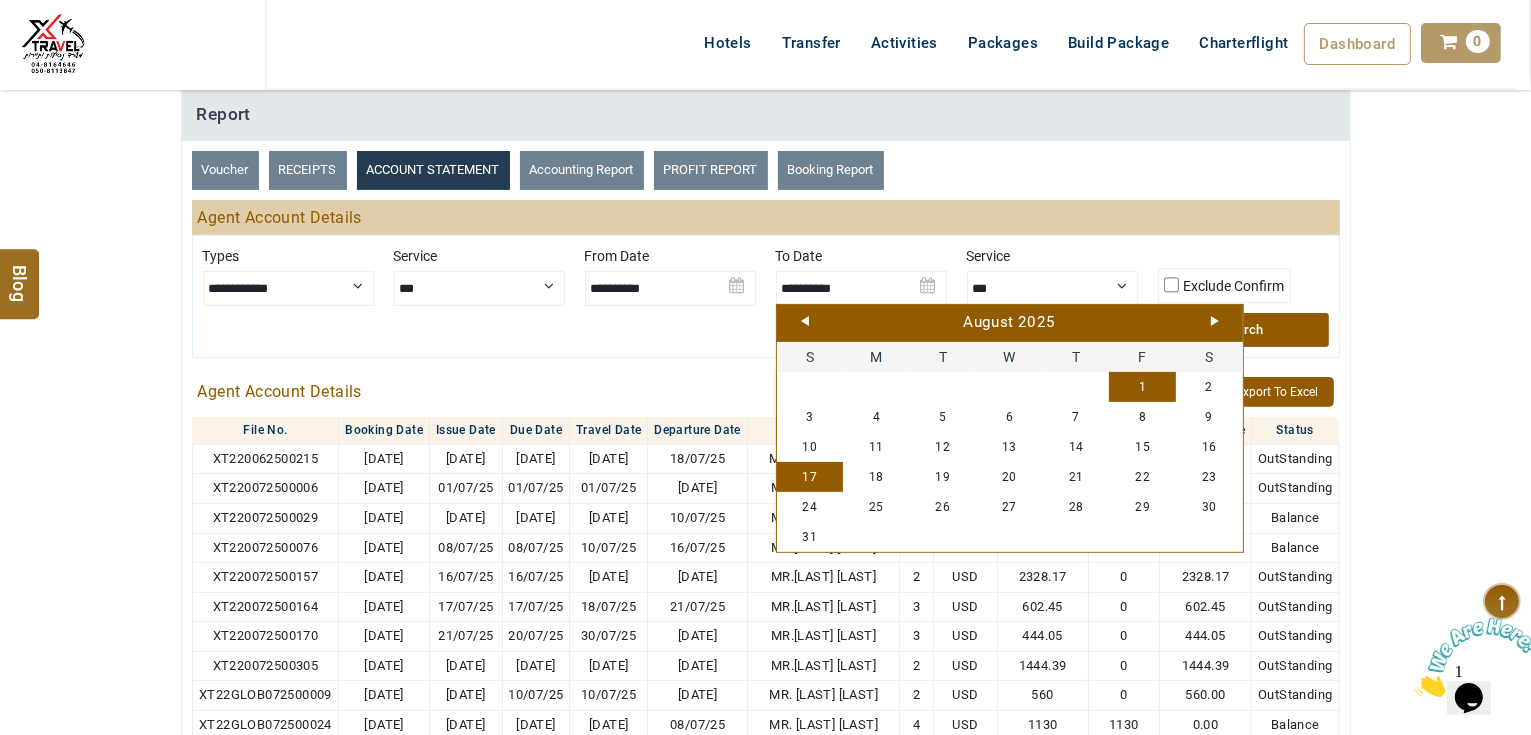 click on "Prev" at bounding box center (805, 321) 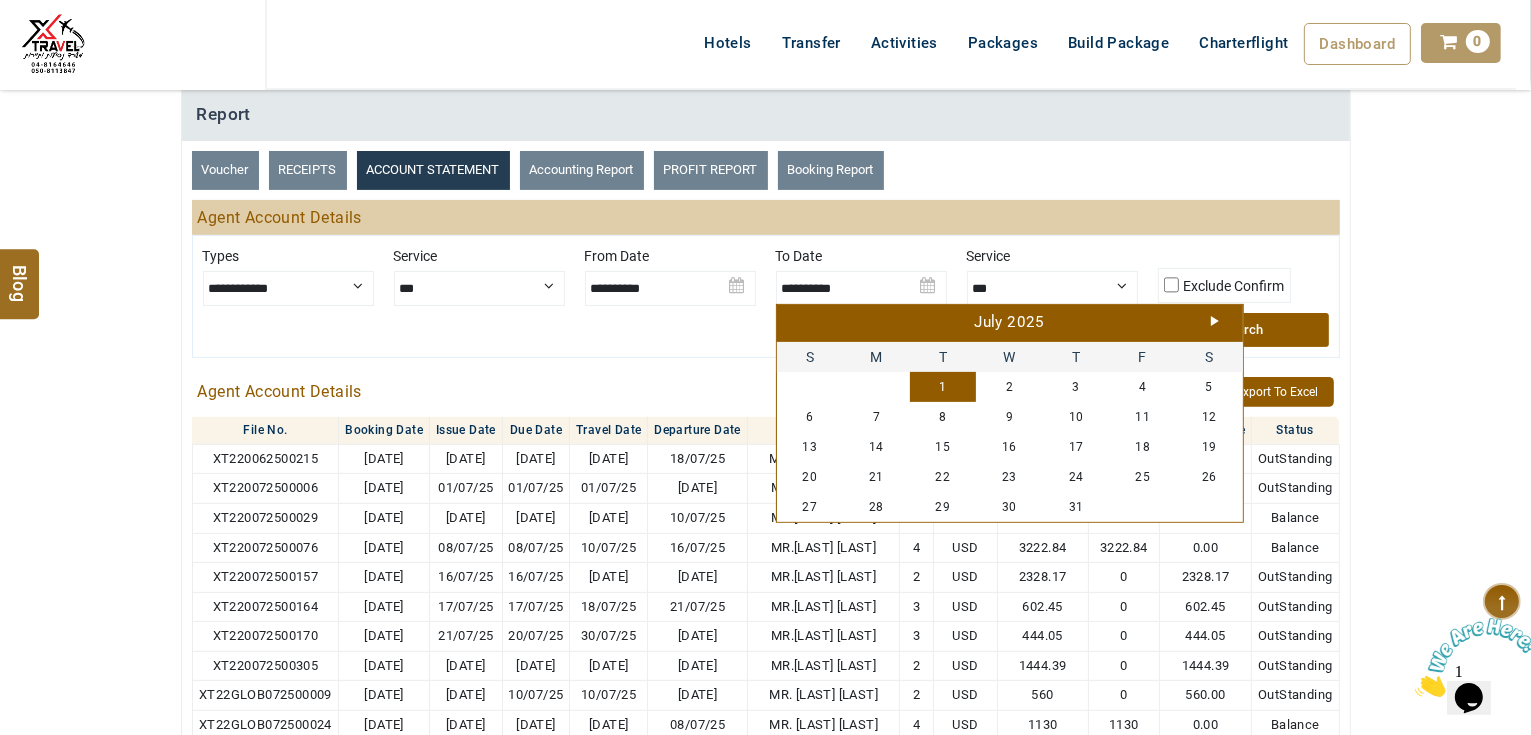 click on "1" at bounding box center (943, 387) 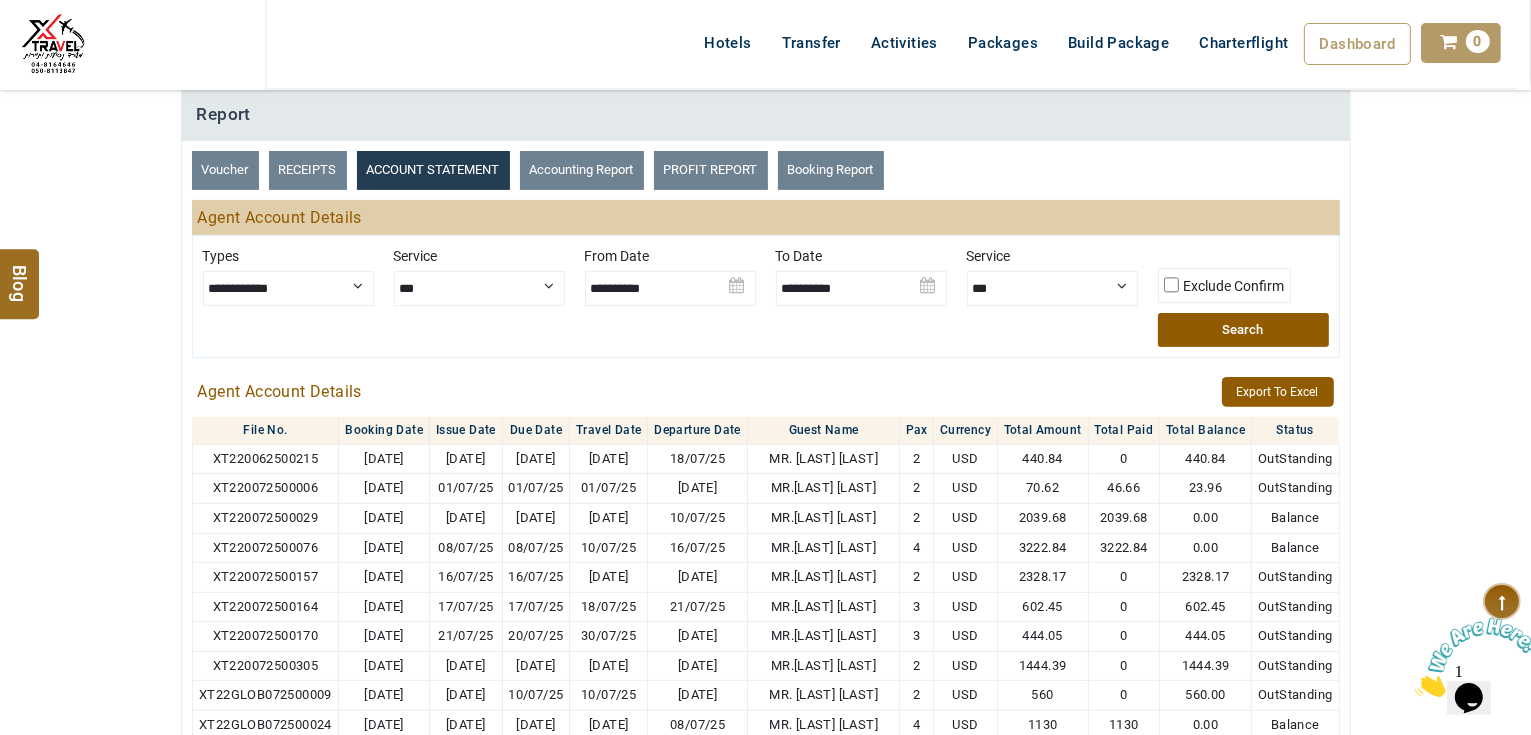 drag, startPoint x: 1200, startPoint y: 328, endPoint x: 854, endPoint y: 284, distance: 348.78647 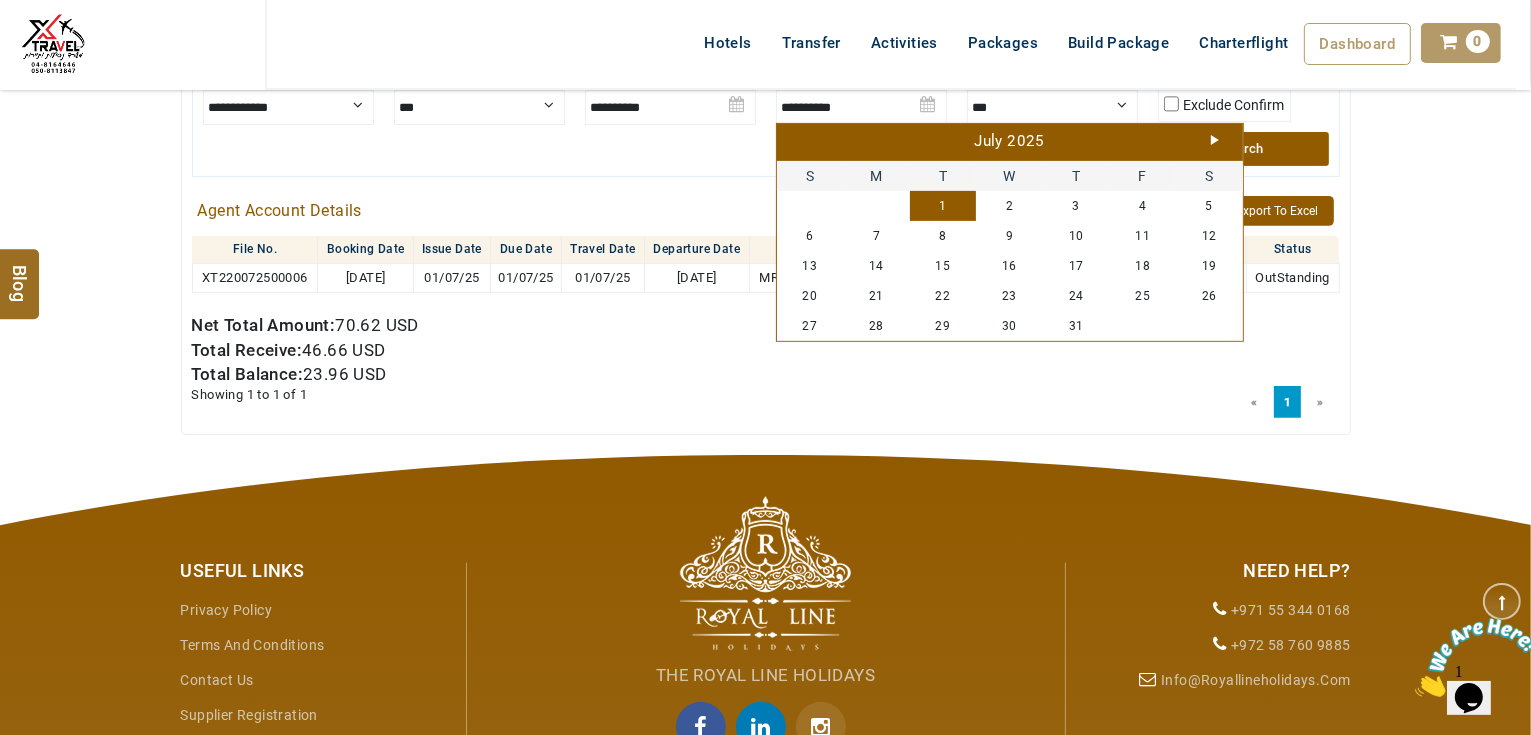 scroll, scrollTop: 500, scrollLeft: 0, axis: vertical 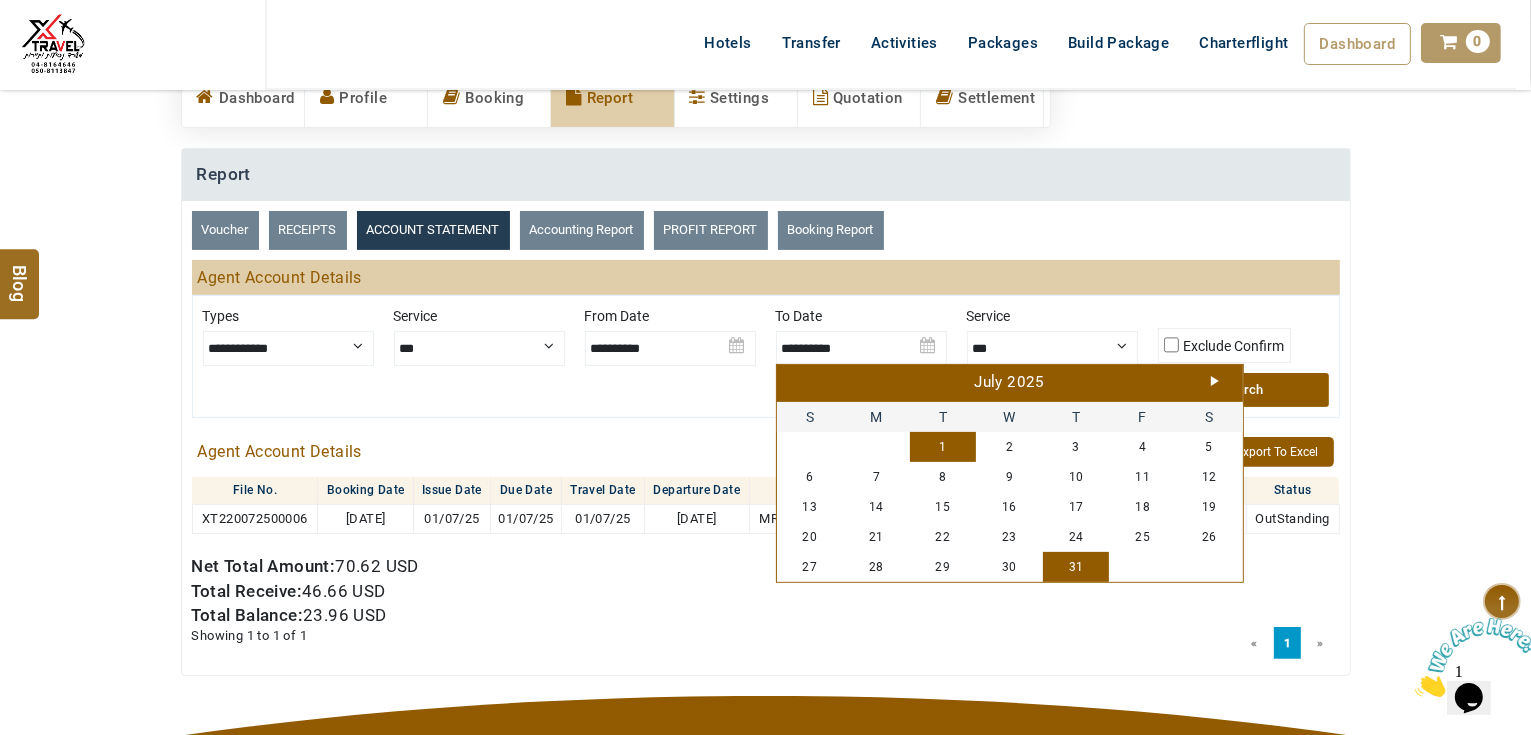 click on "31" at bounding box center [1076, 567] 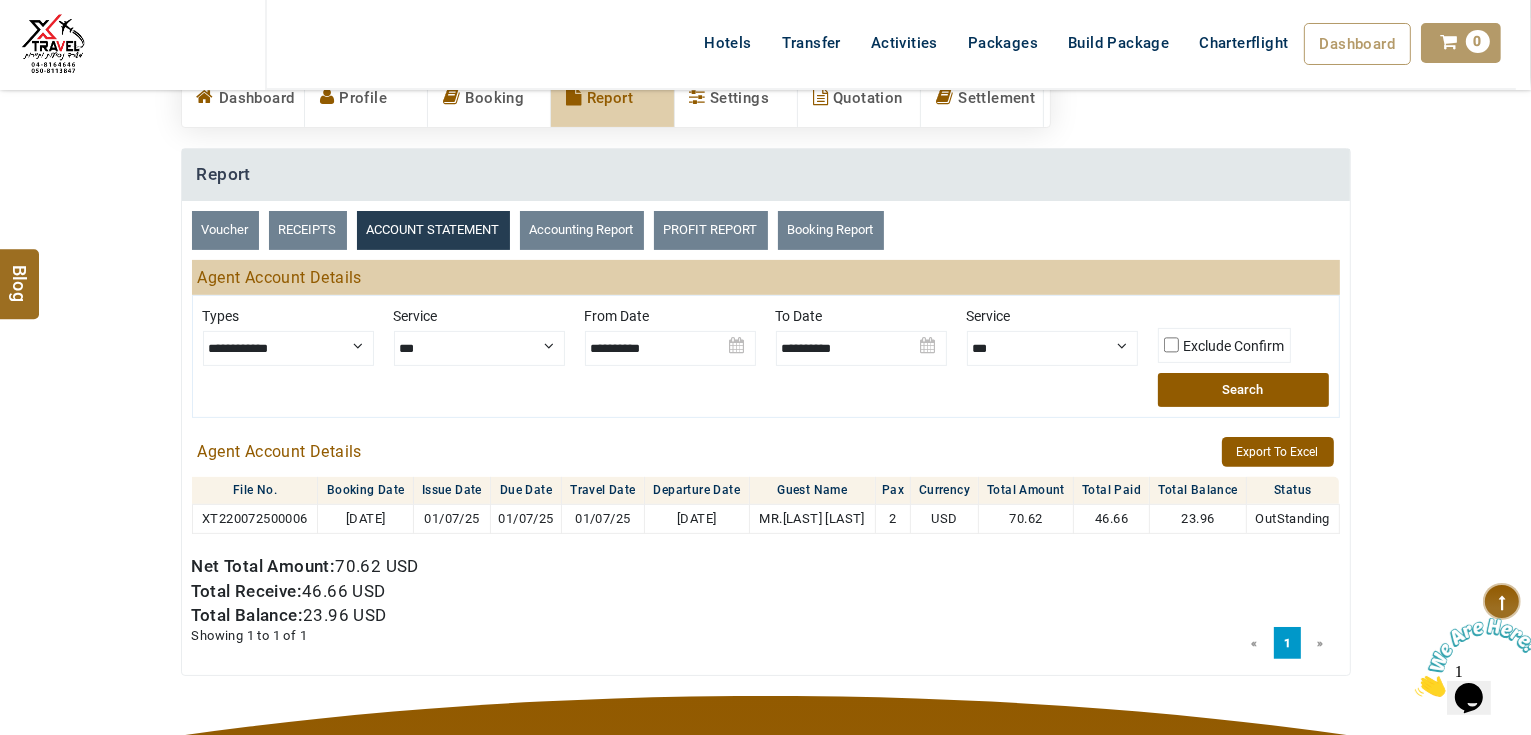 click on "Search" at bounding box center (1243, 390) 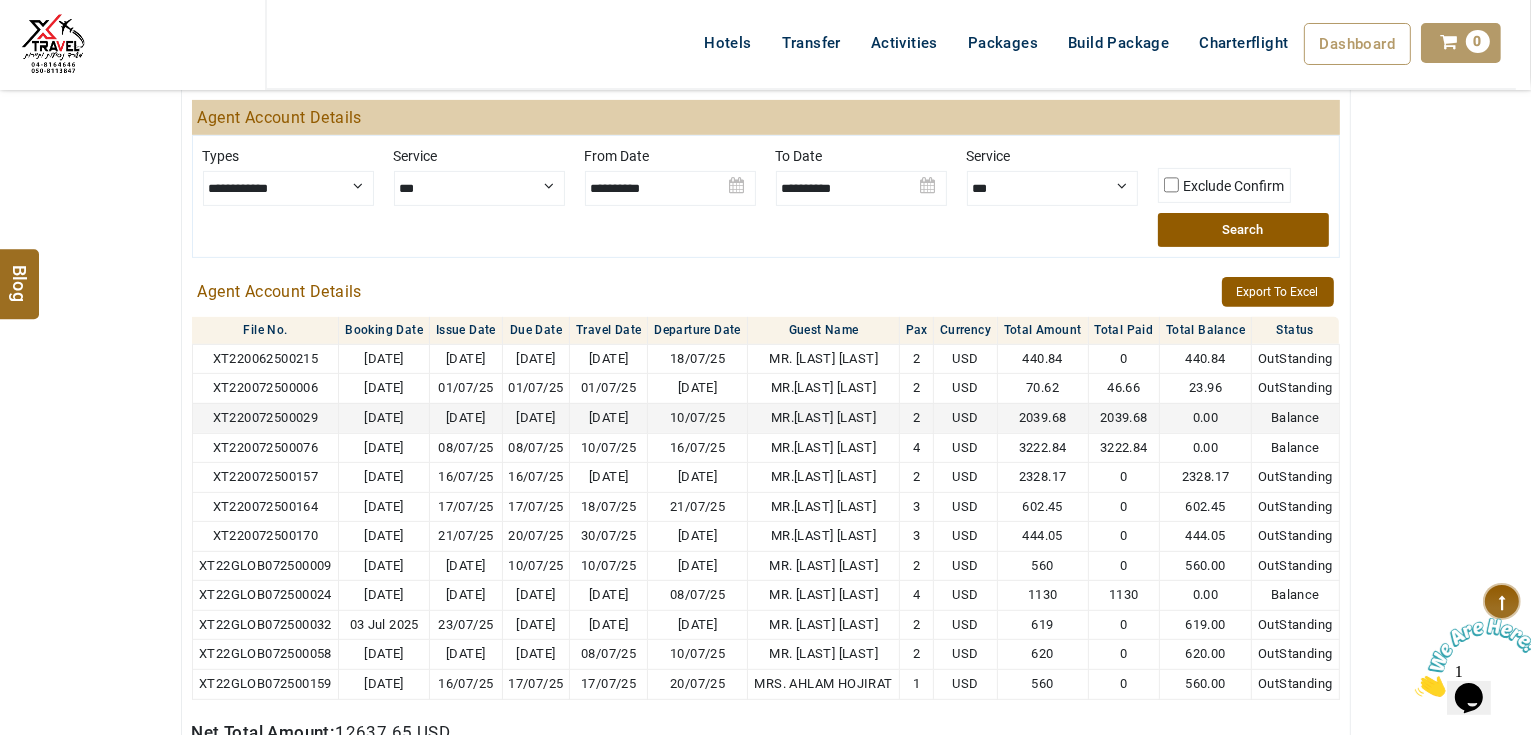 scroll, scrollTop: 500, scrollLeft: 0, axis: vertical 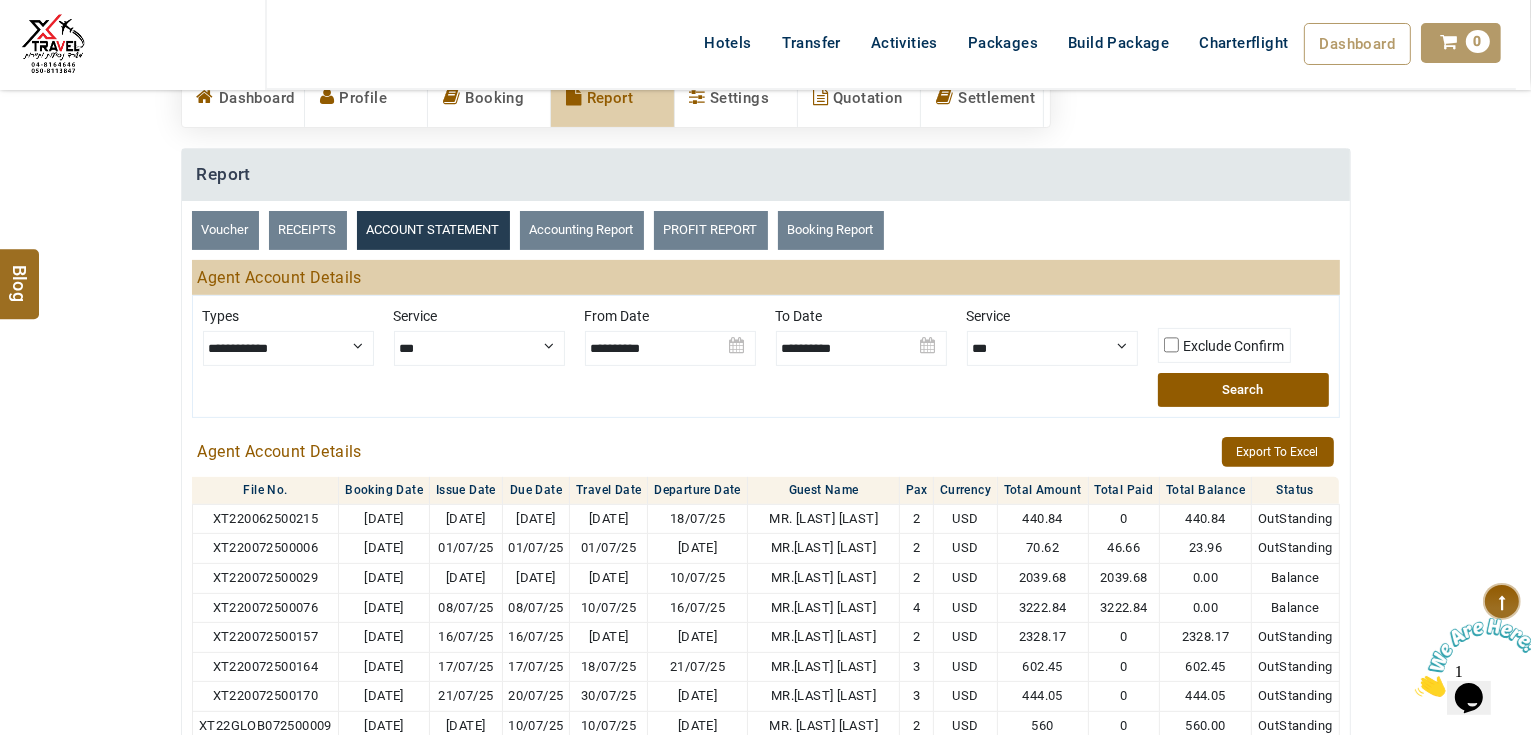 click at bounding box center (861, 341) 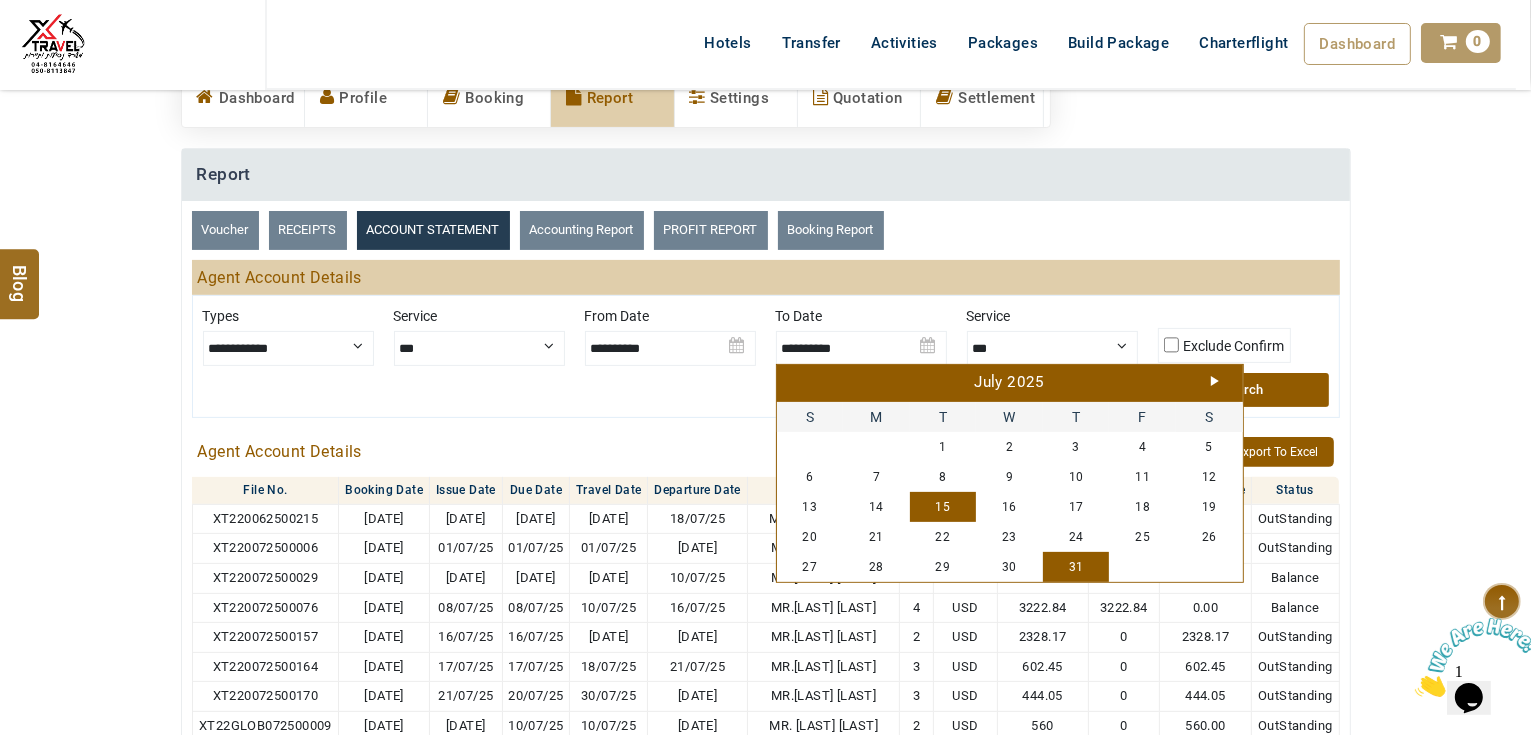 click on "15" at bounding box center [943, 507] 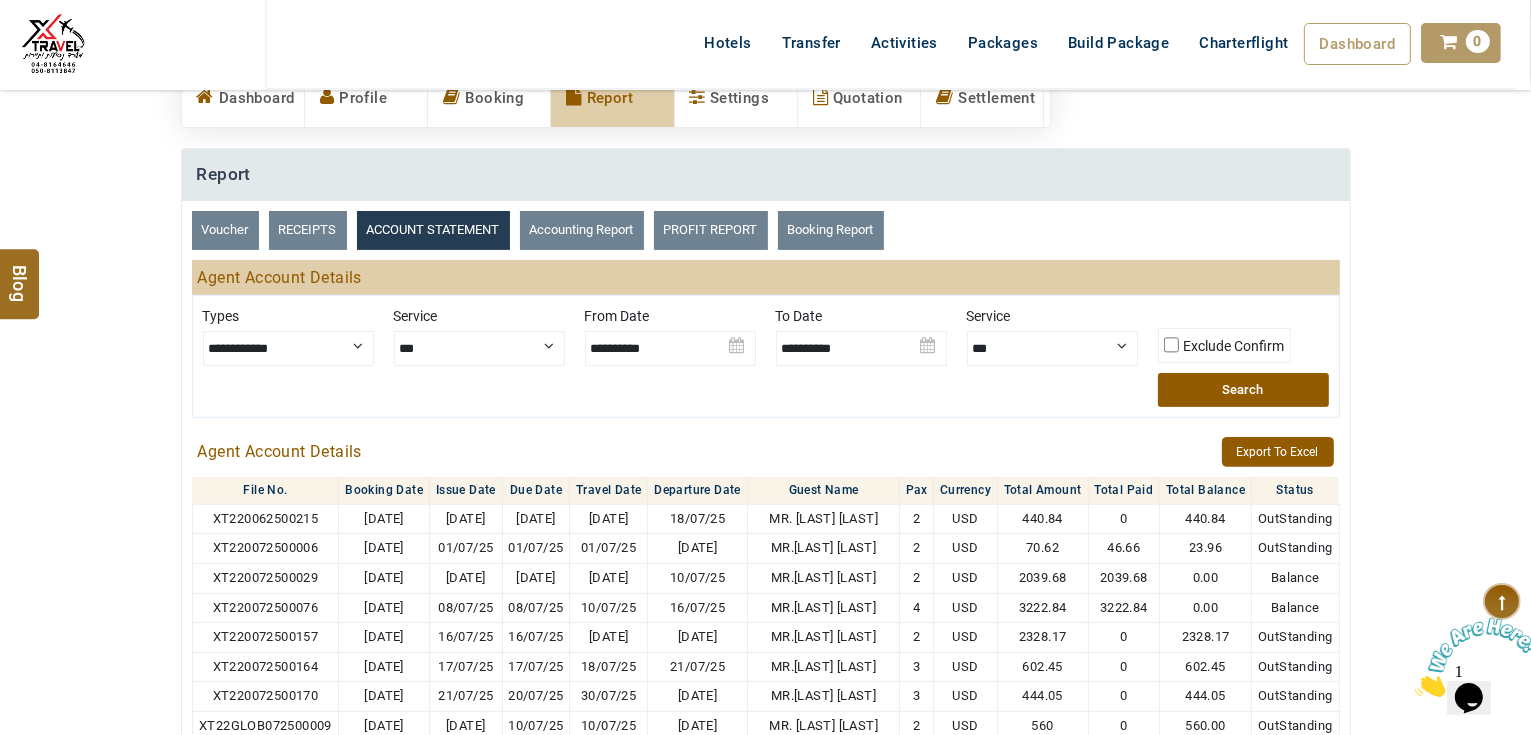 click on "Search" at bounding box center (1243, 390) 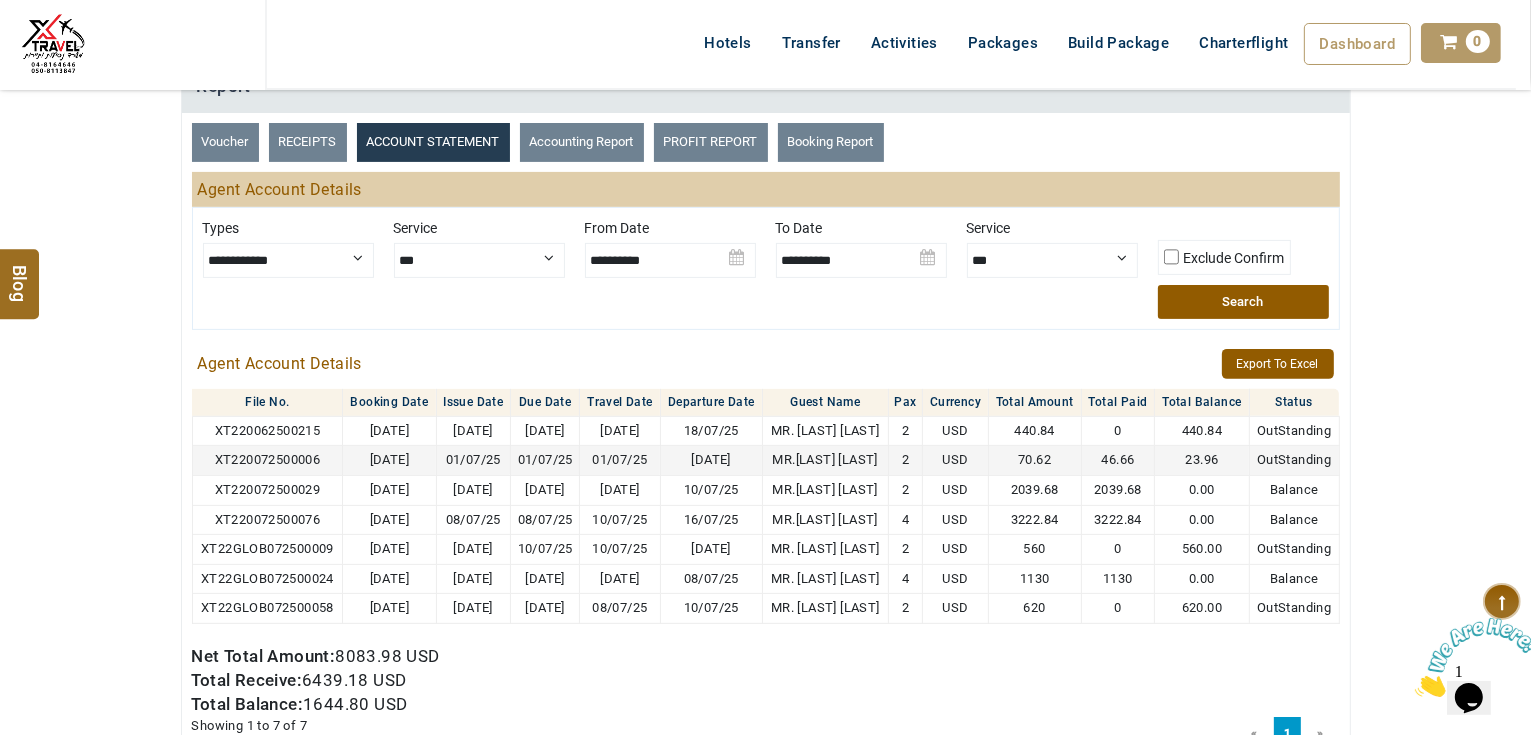 scroll, scrollTop: 580, scrollLeft: 0, axis: vertical 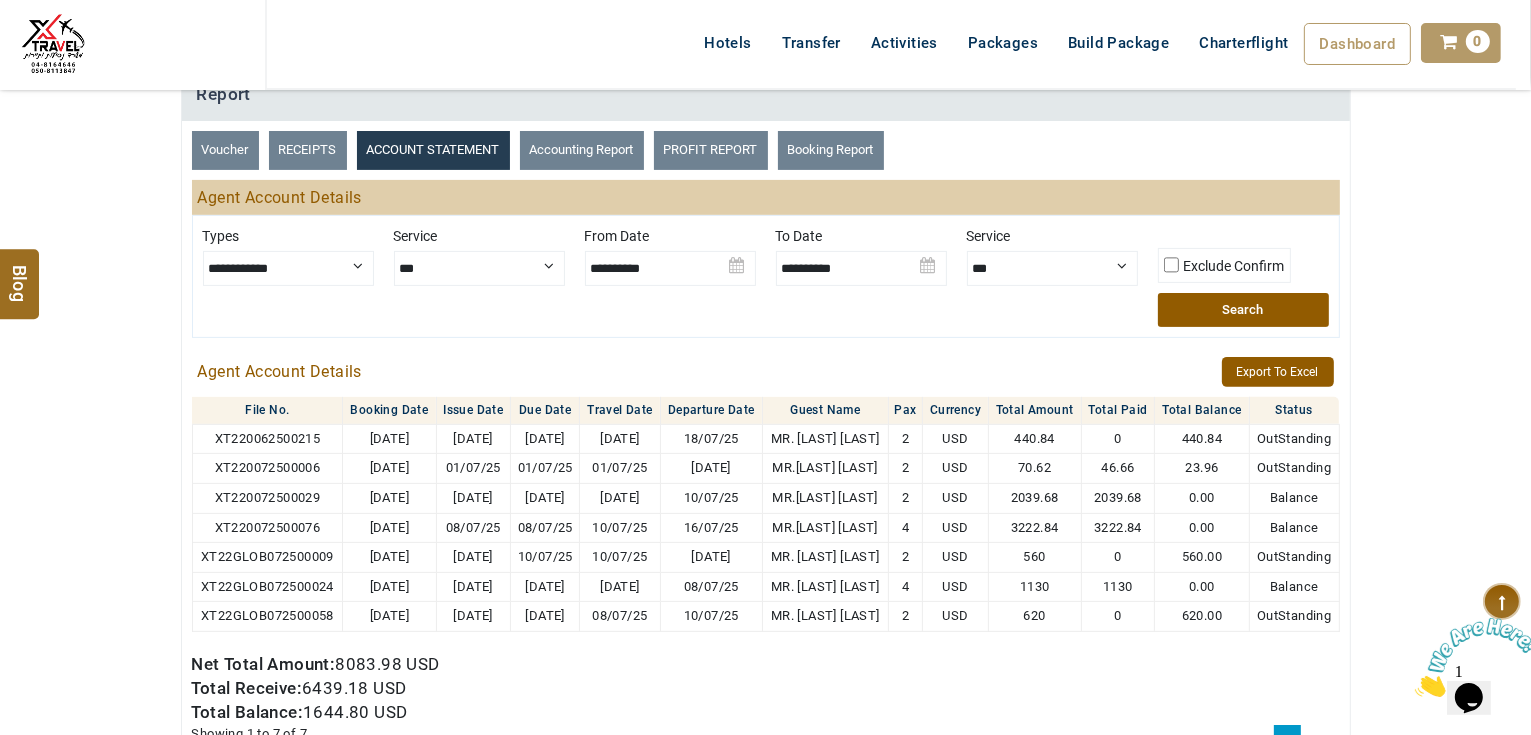 click at bounding box center [861, 261] 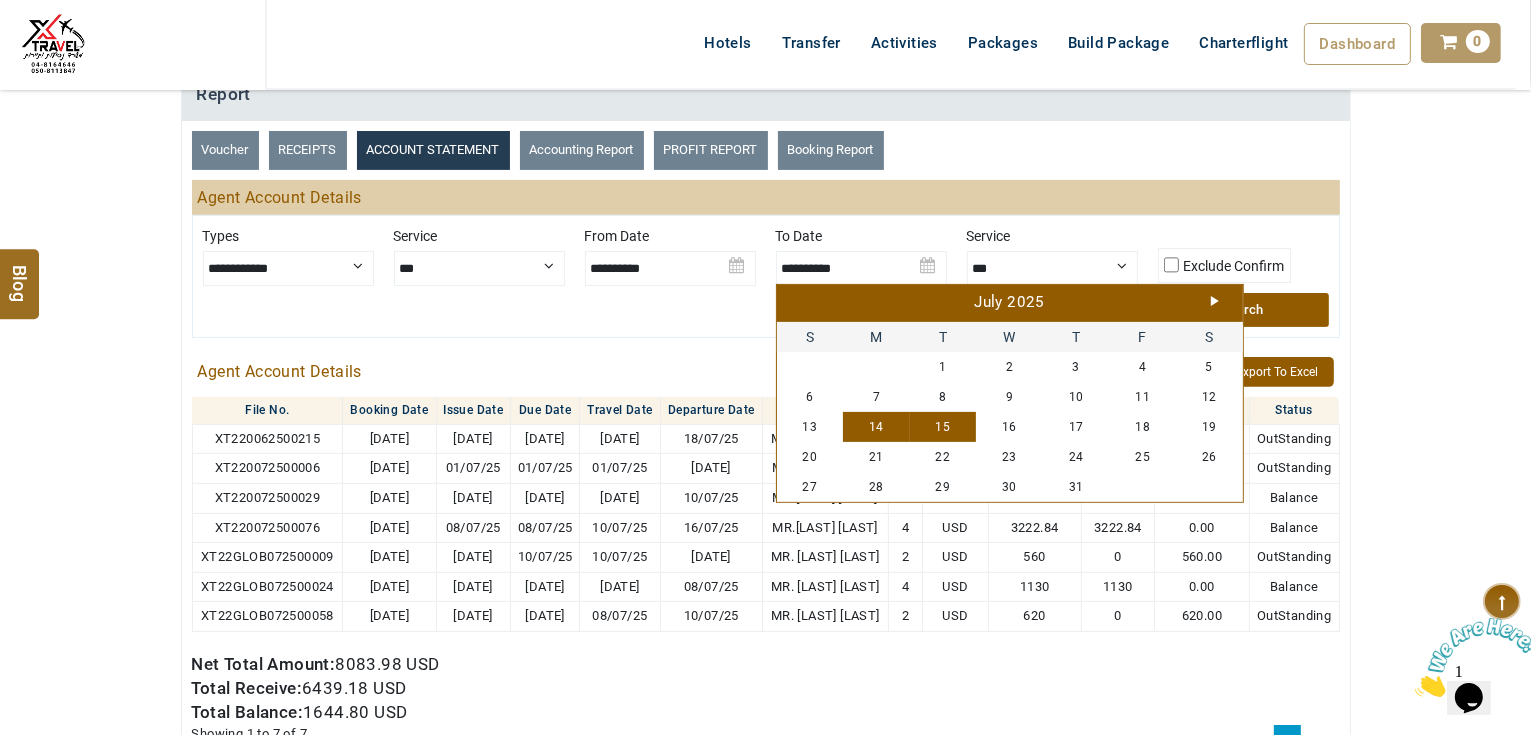 click on "14" at bounding box center [876, 427] 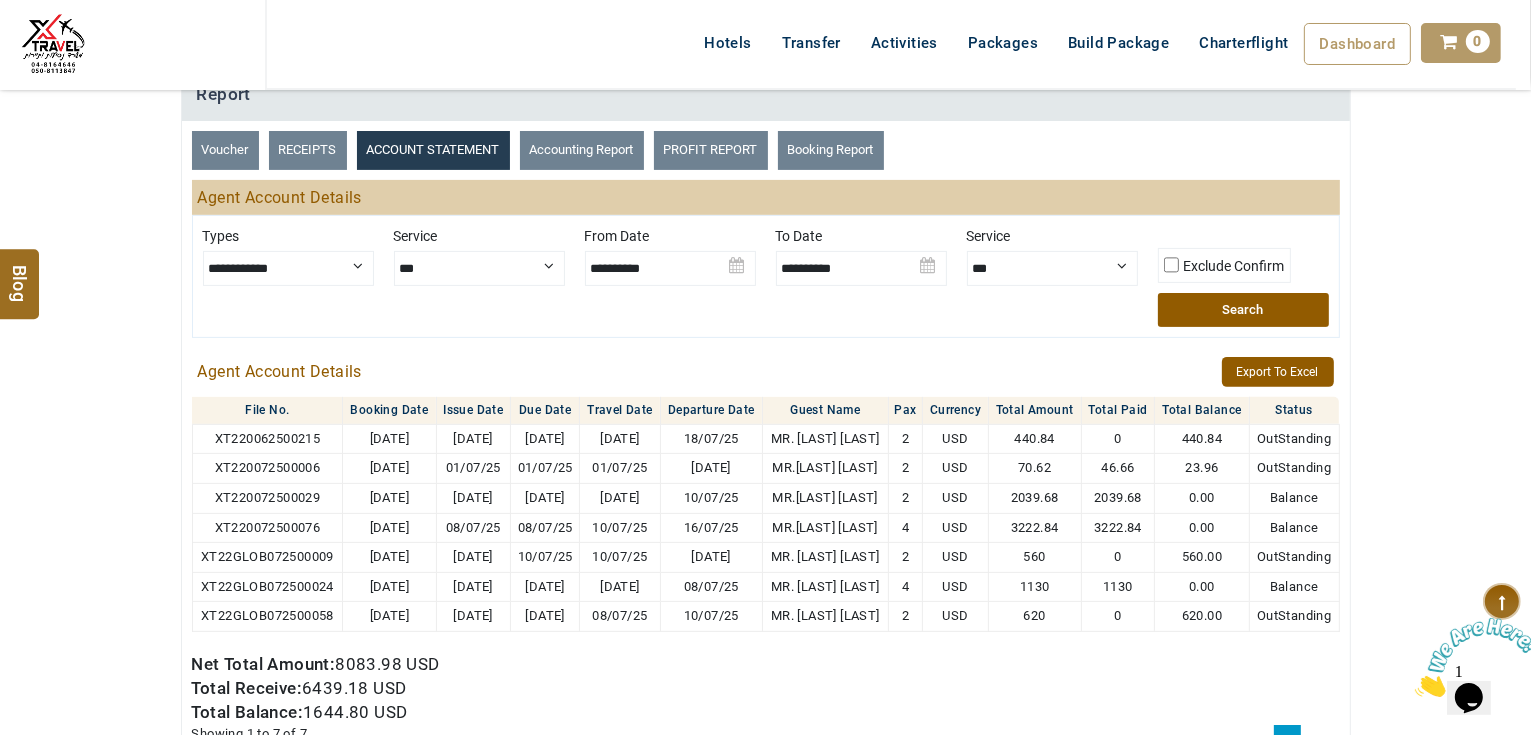 click on "Search" at bounding box center [1243, 310] 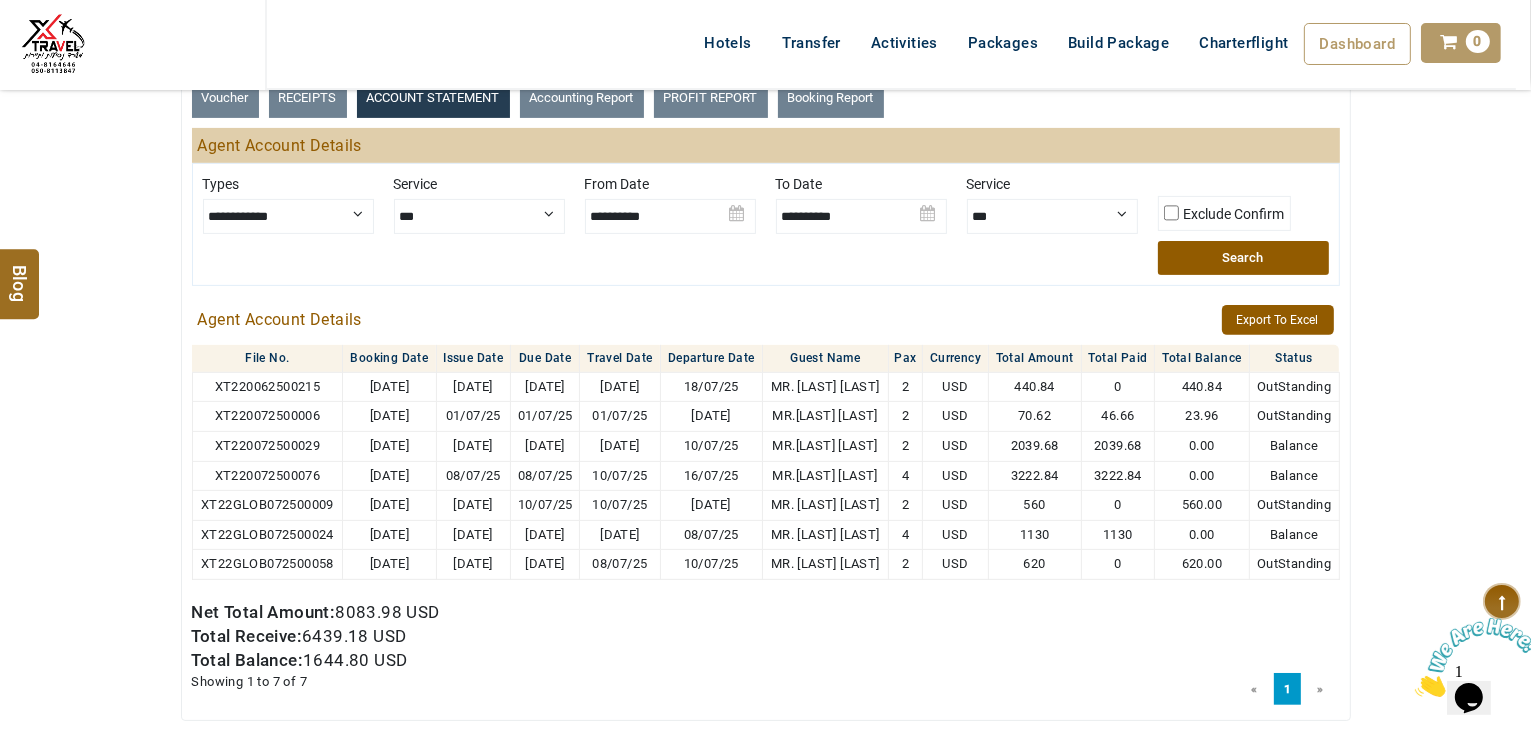 scroll, scrollTop: 660, scrollLeft: 0, axis: vertical 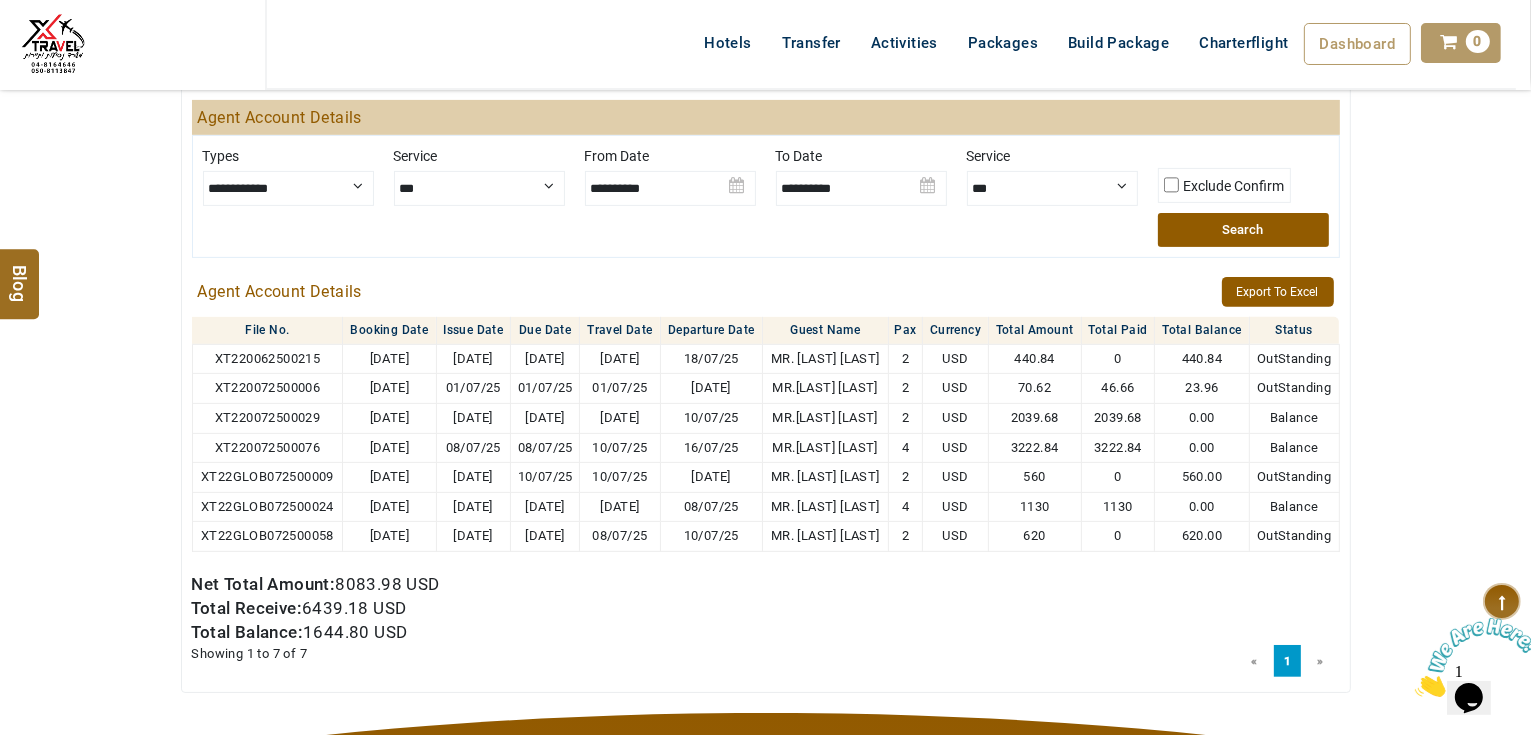 click at bounding box center [861, 181] 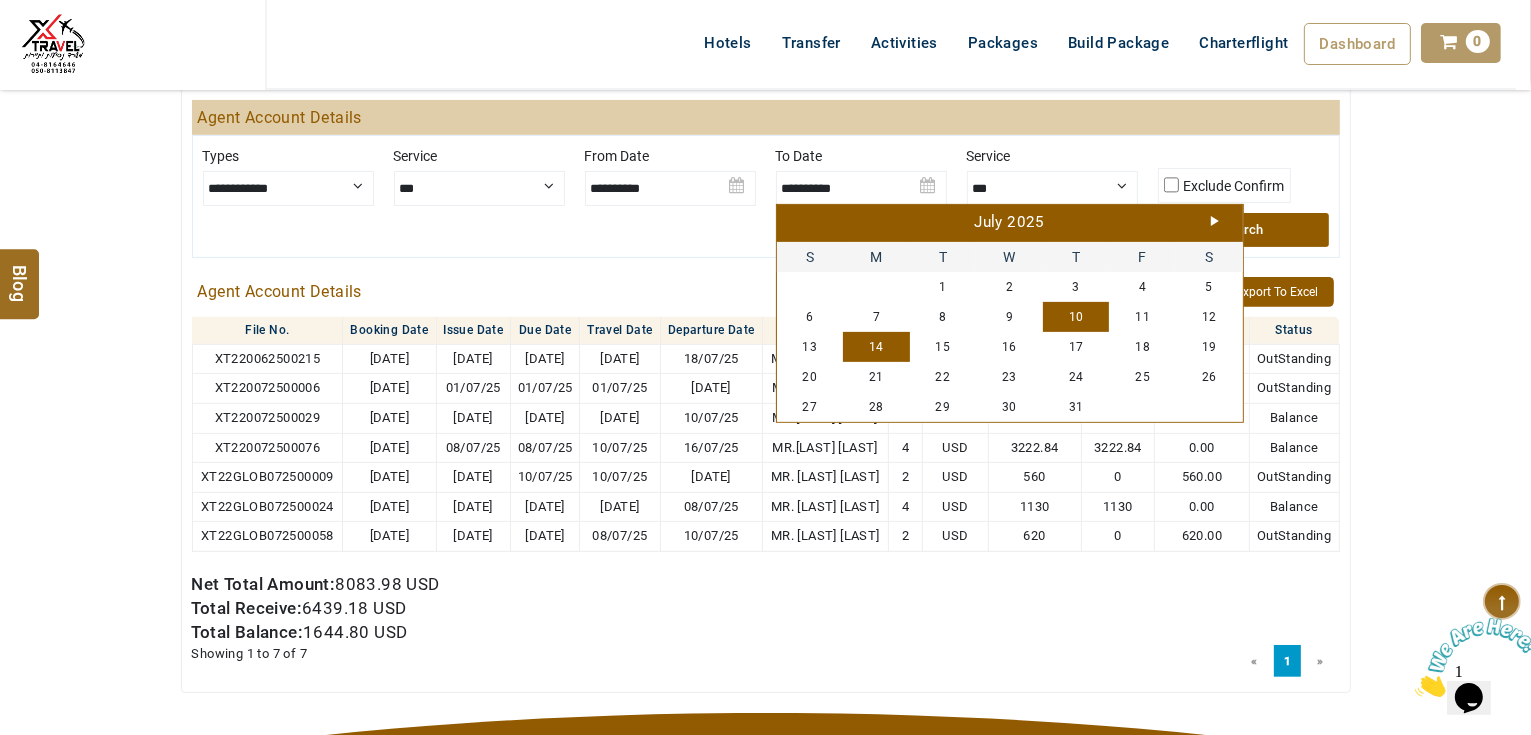 drag, startPoint x: 1067, startPoint y: 400, endPoint x: 1084, endPoint y: 324, distance: 77.87811 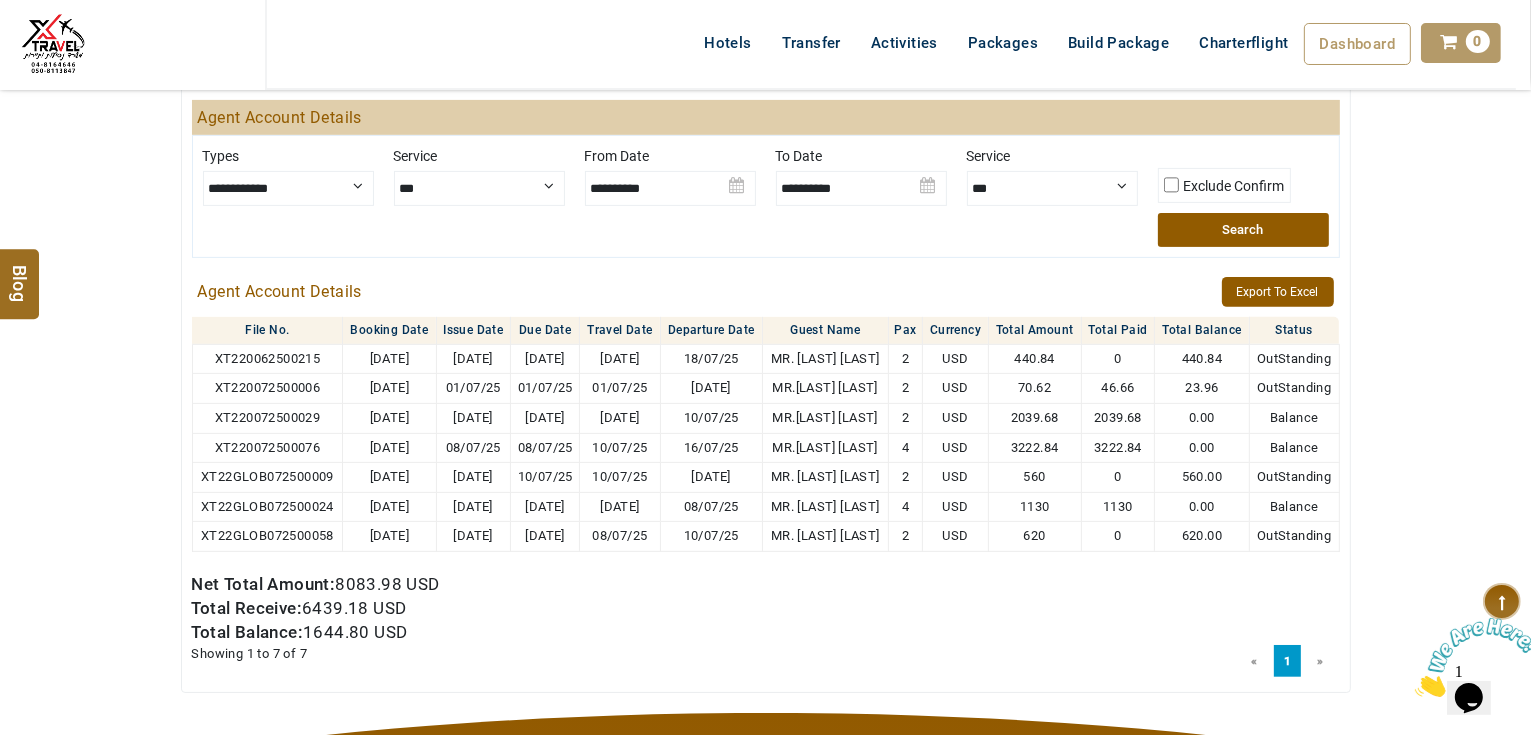 click on "Search" at bounding box center [1243, 230] 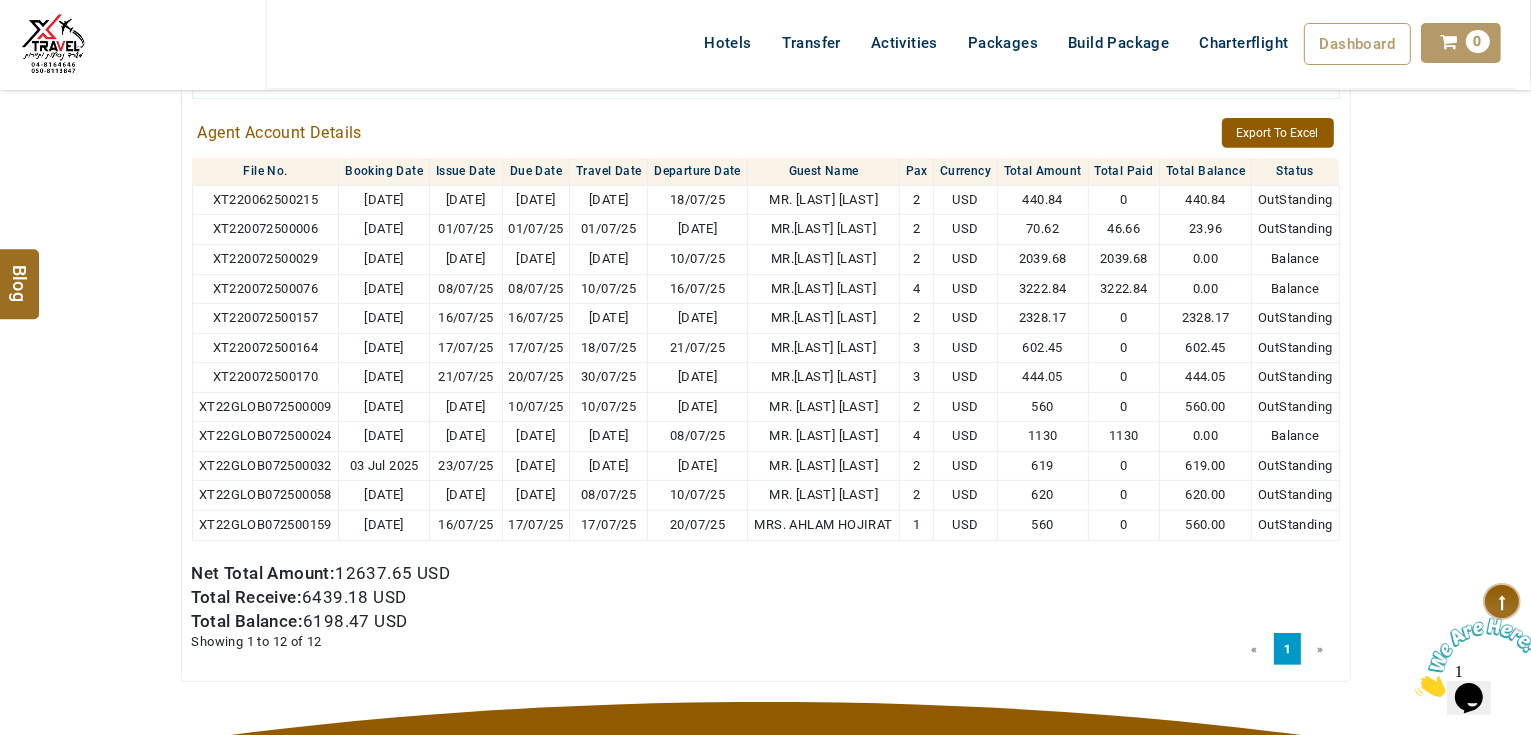 scroll, scrollTop: 820, scrollLeft: 0, axis: vertical 